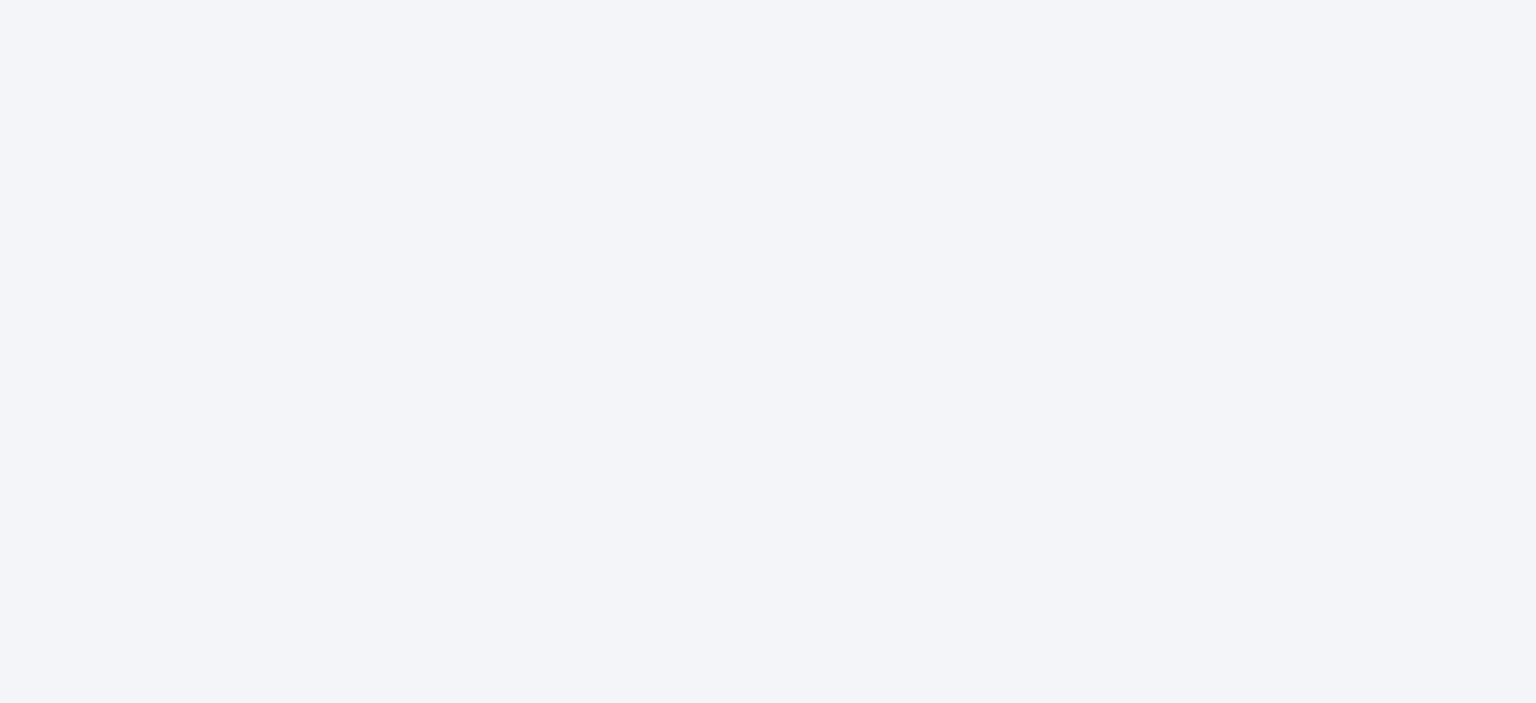 scroll, scrollTop: 0, scrollLeft: 0, axis: both 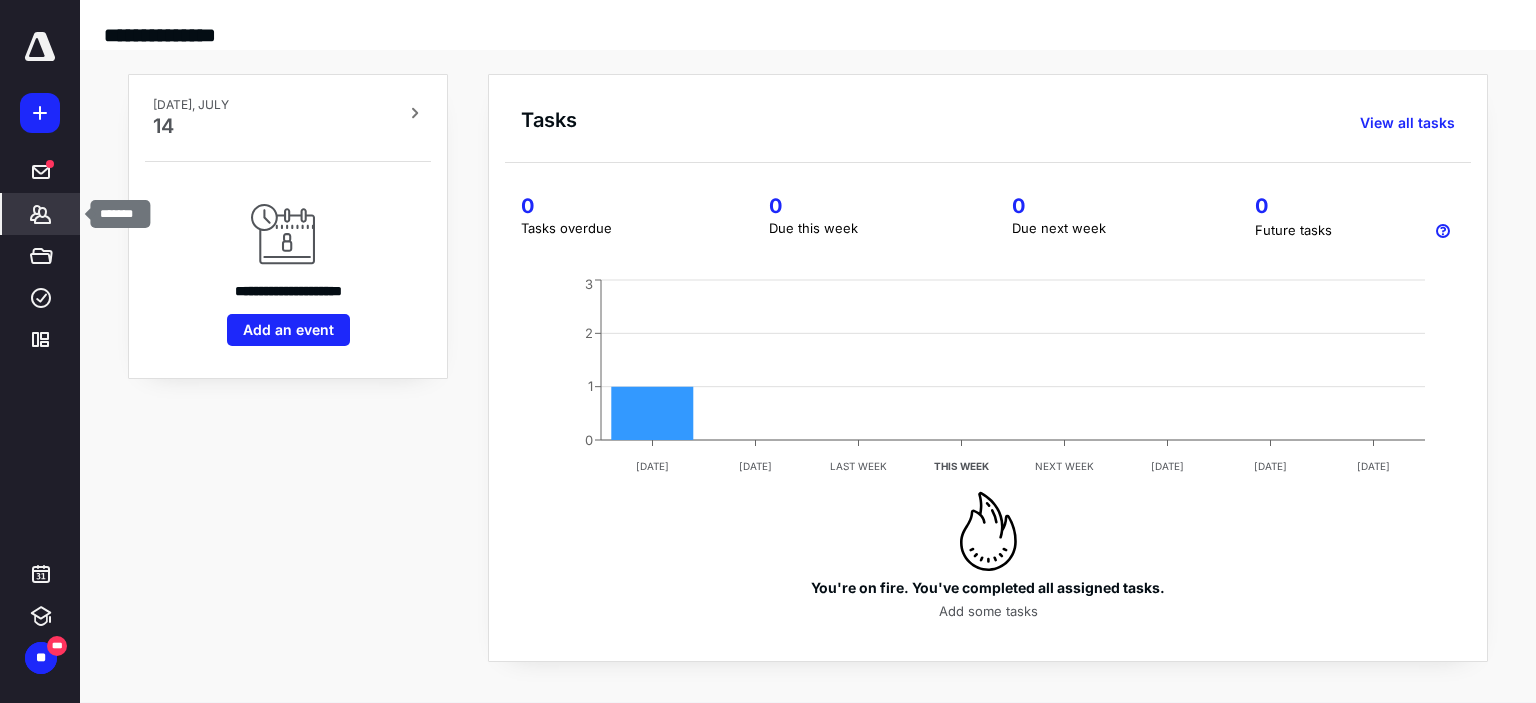 click on "*******" at bounding box center [41, 214] 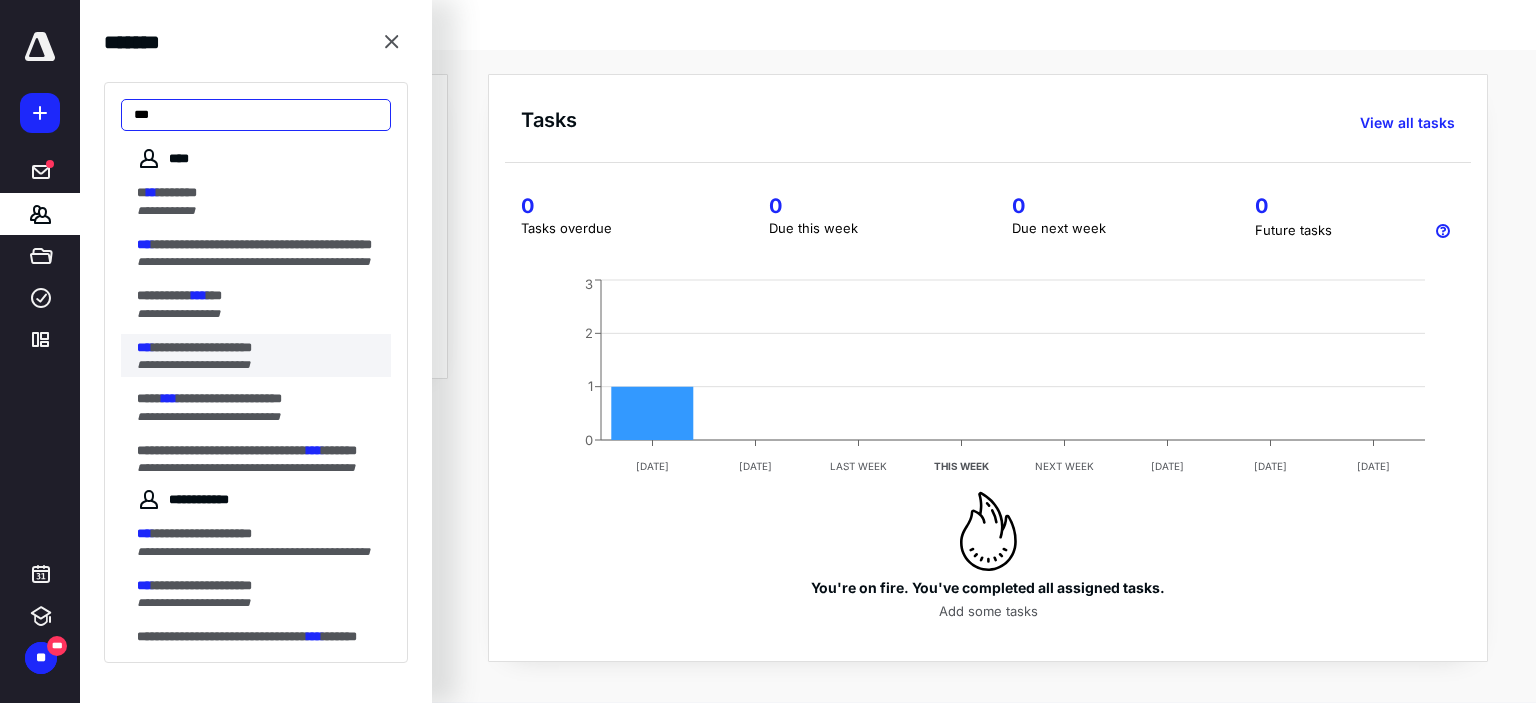 type on "***" 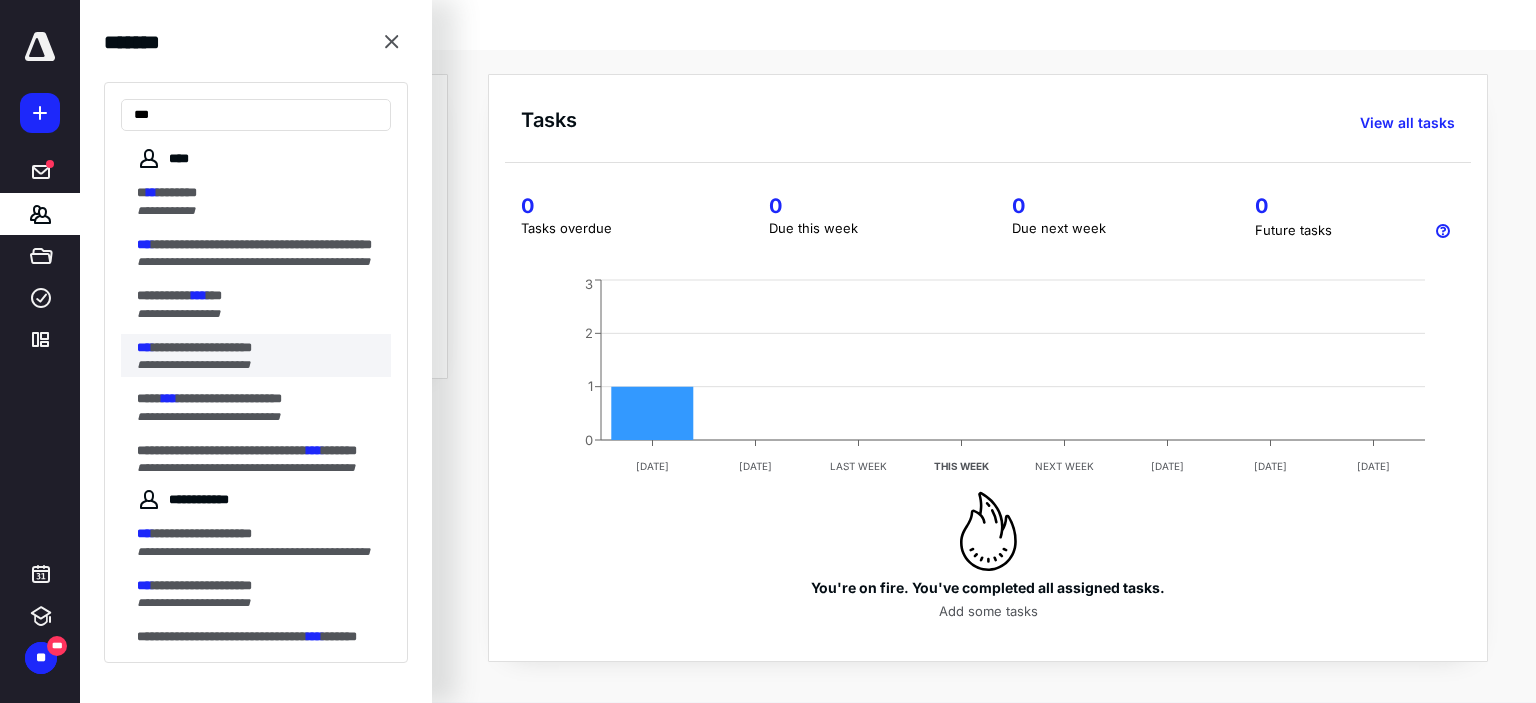 click on "**********" at bounding box center (202, 347) 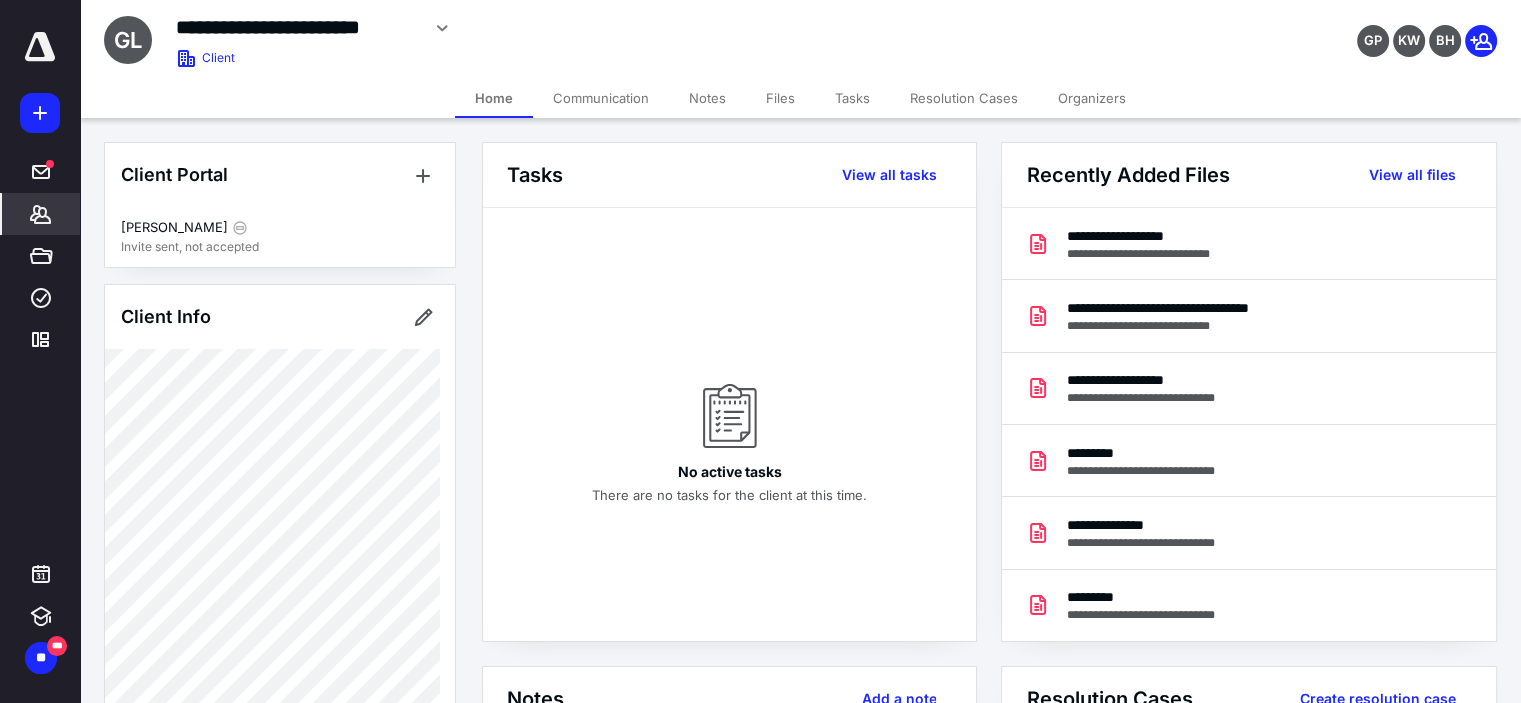 click on "Files" at bounding box center [780, 98] 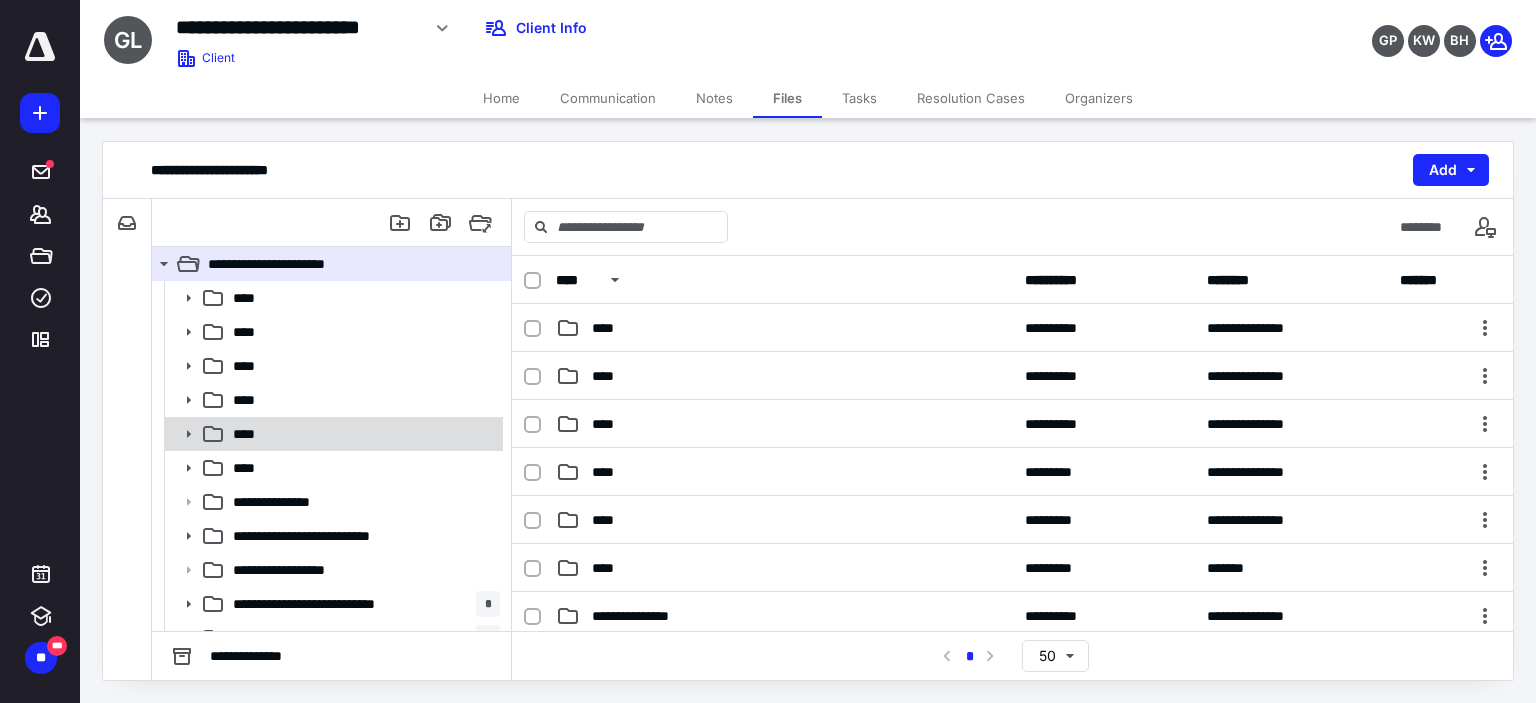 click on "****" at bounding box center [362, 434] 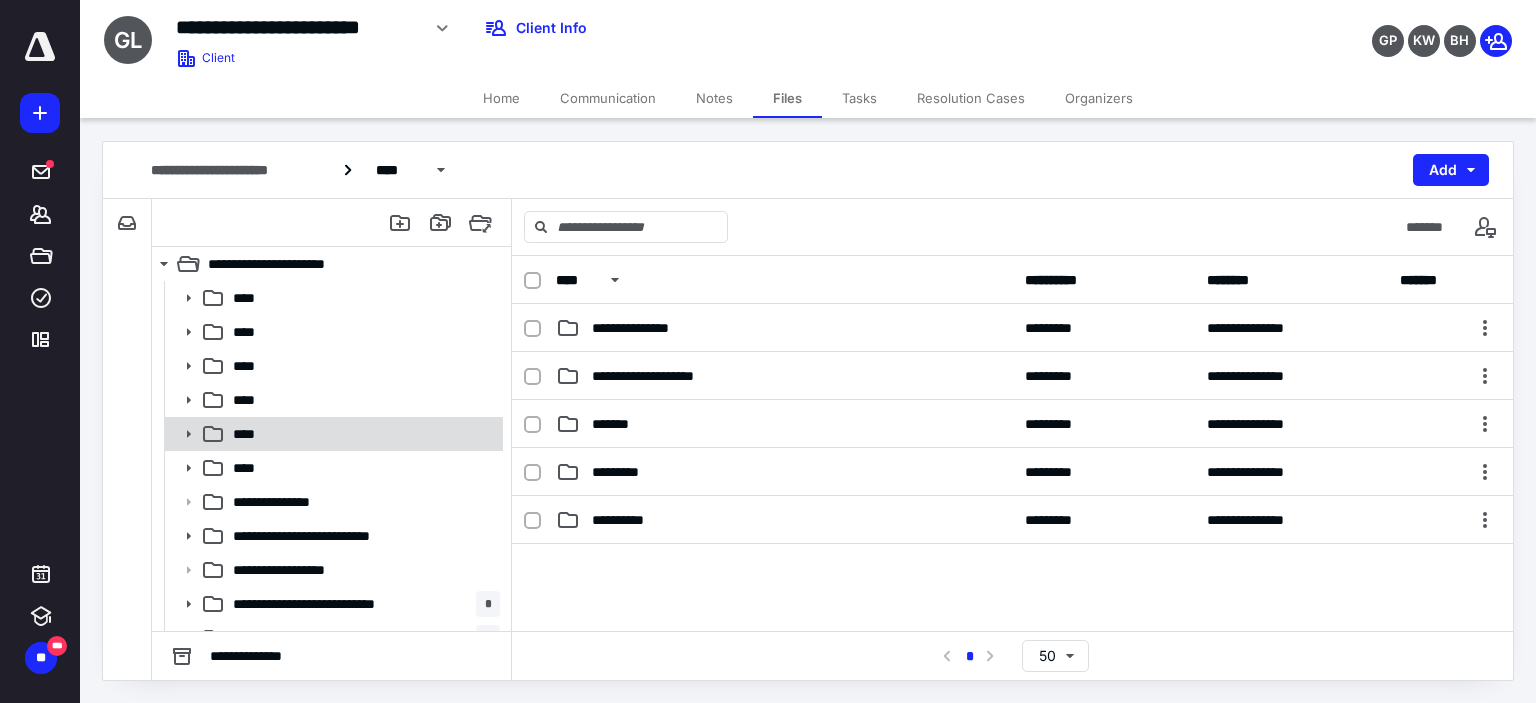 click 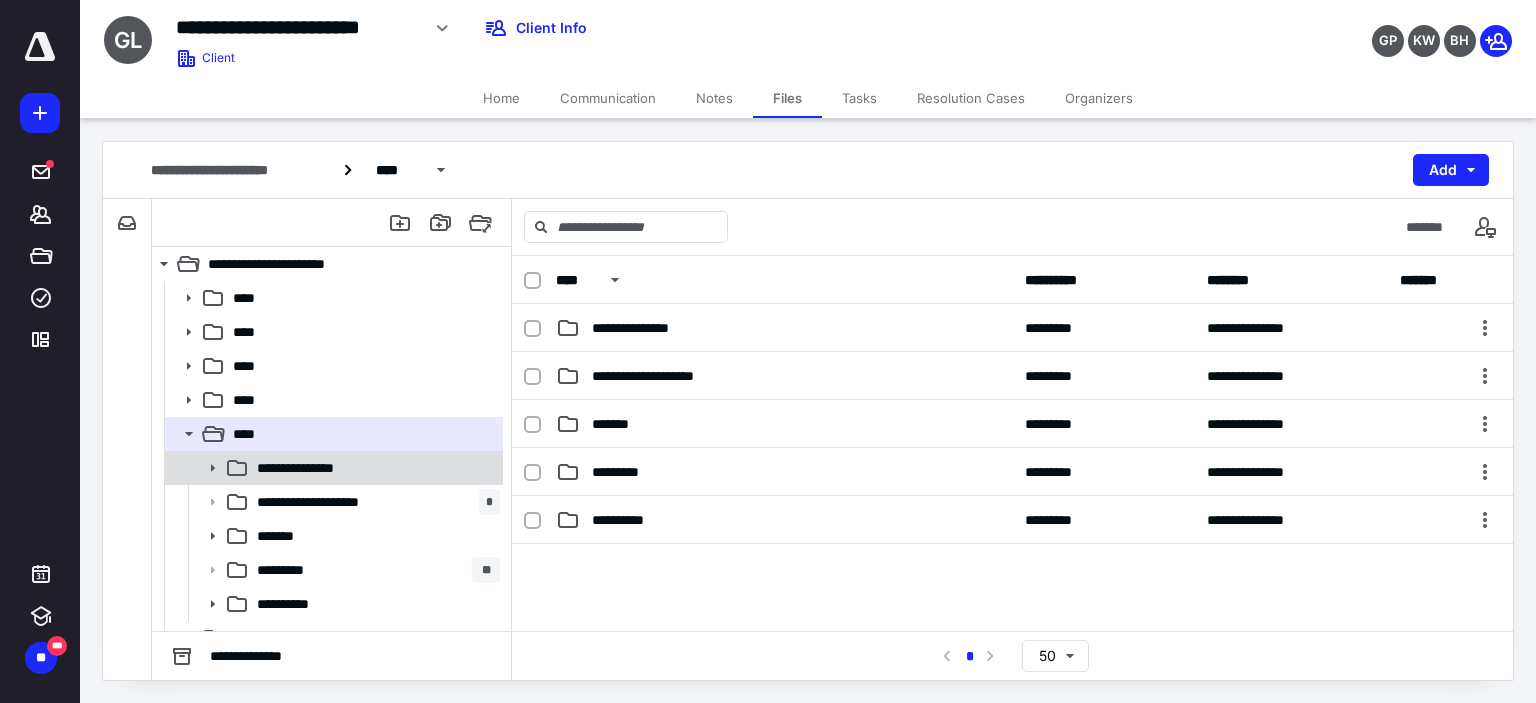 click 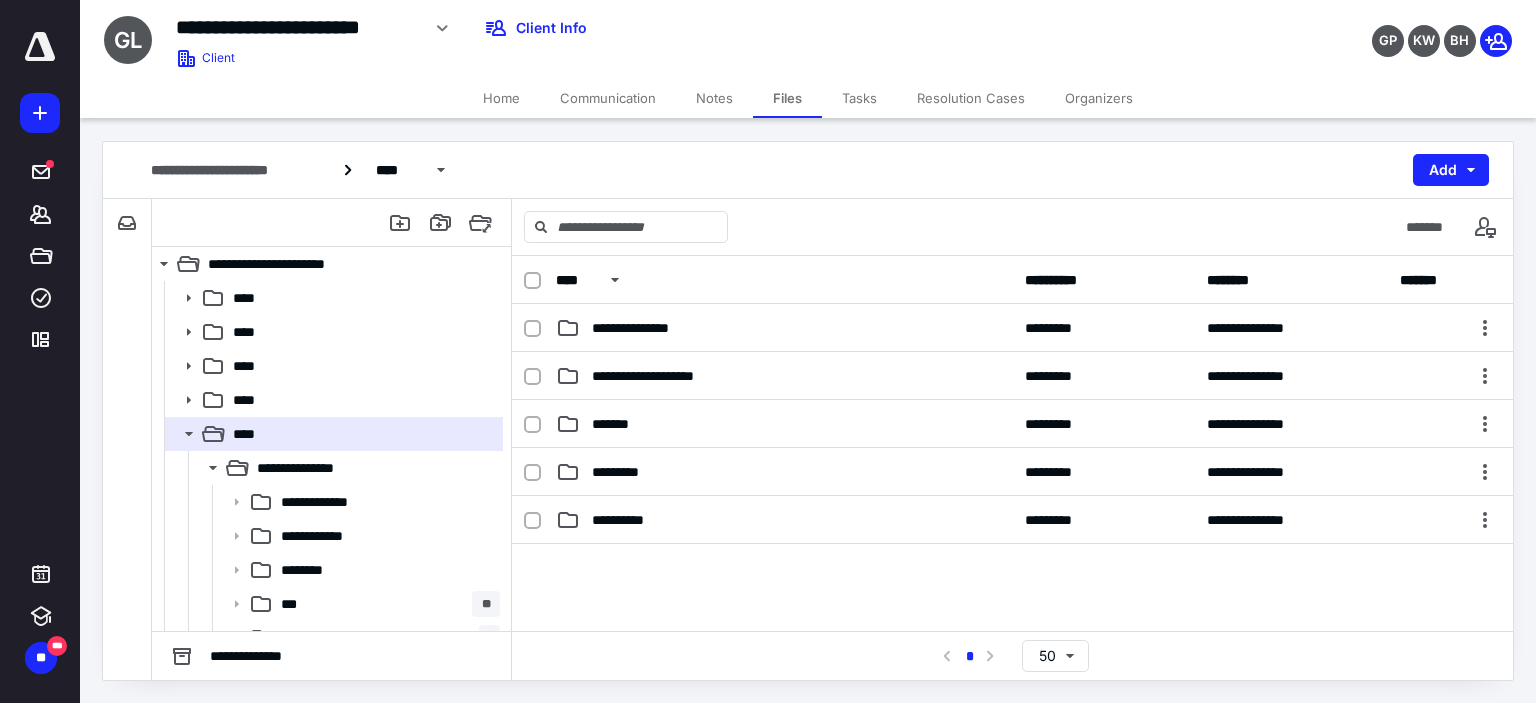 scroll, scrollTop: 300, scrollLeft: 0, axis: vertical 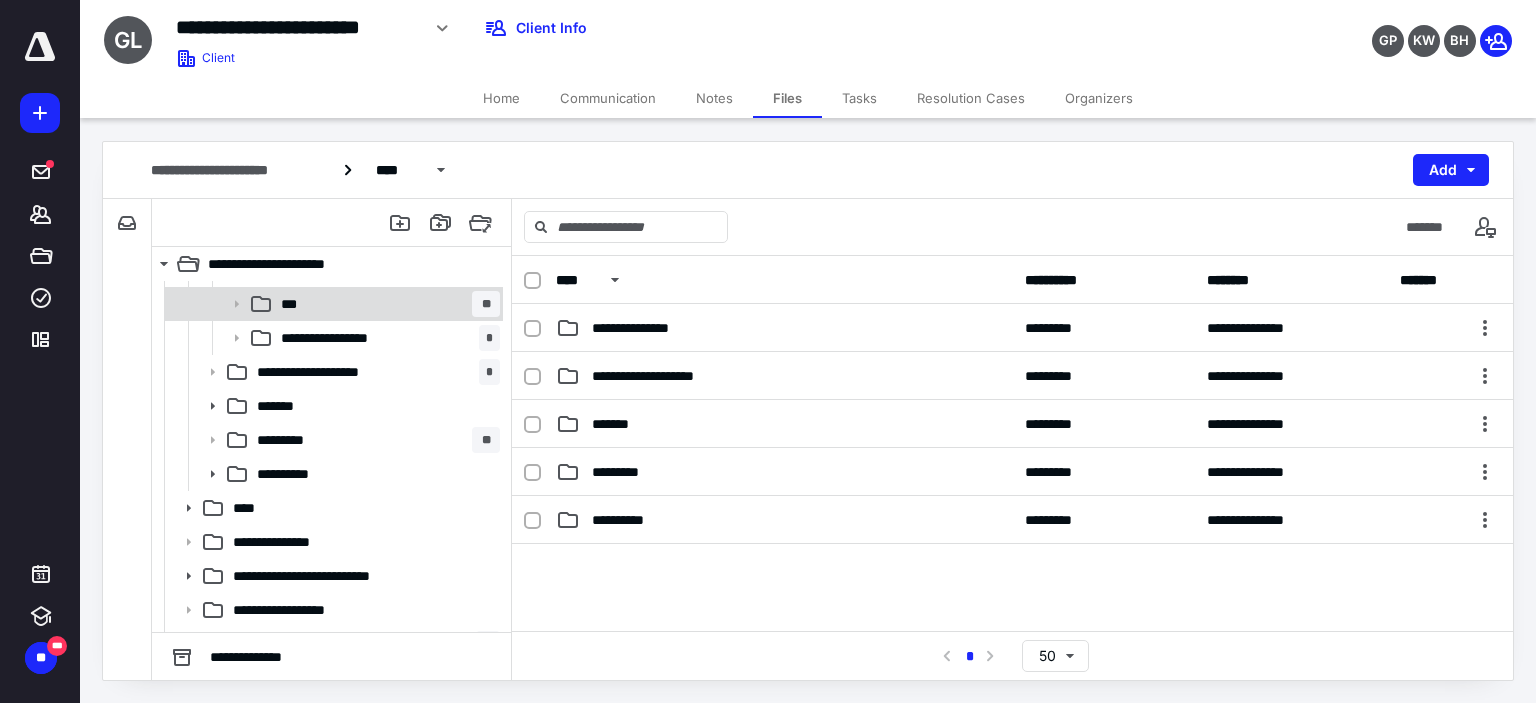click on "*** **" at bounding box center (386, 304) 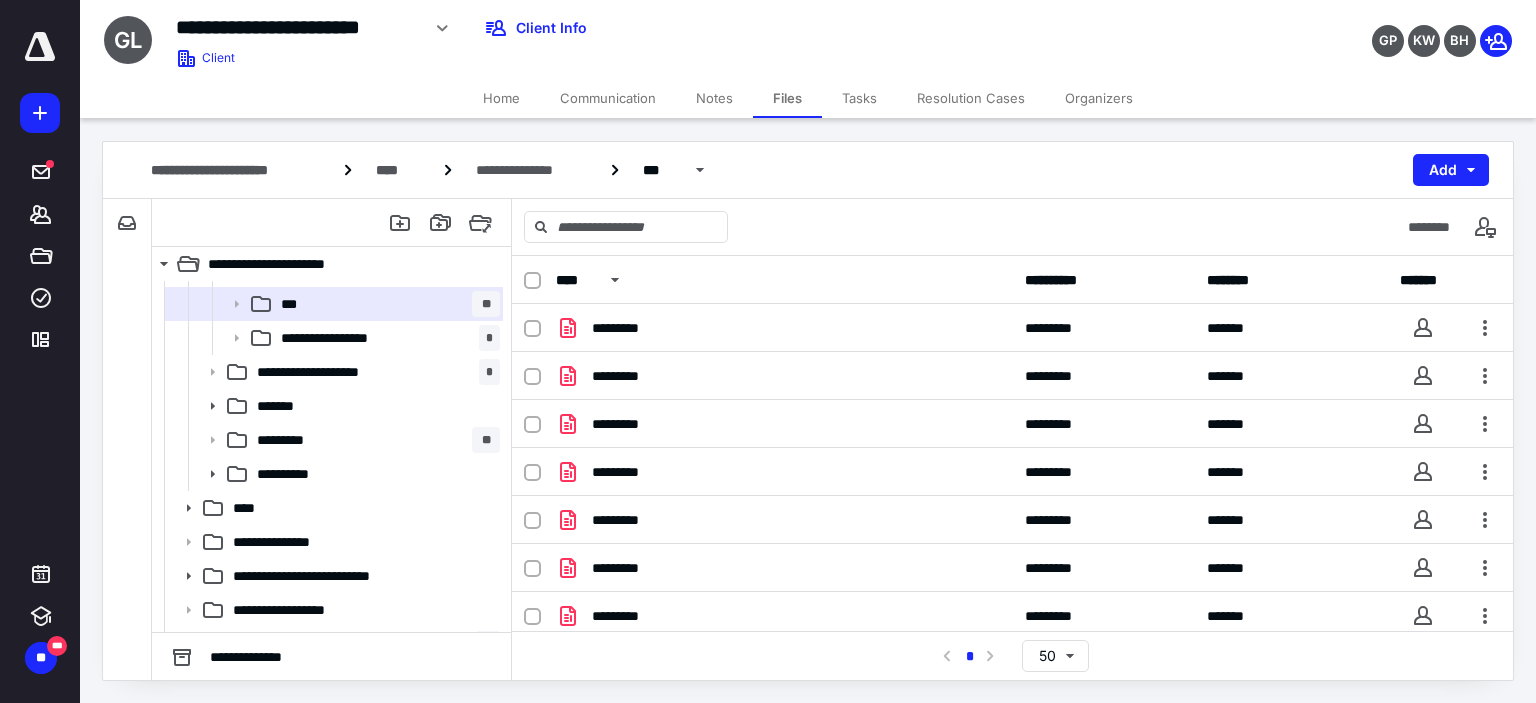 scroll, scrollTop: 245, scrollLeft: 0, axis: vertical 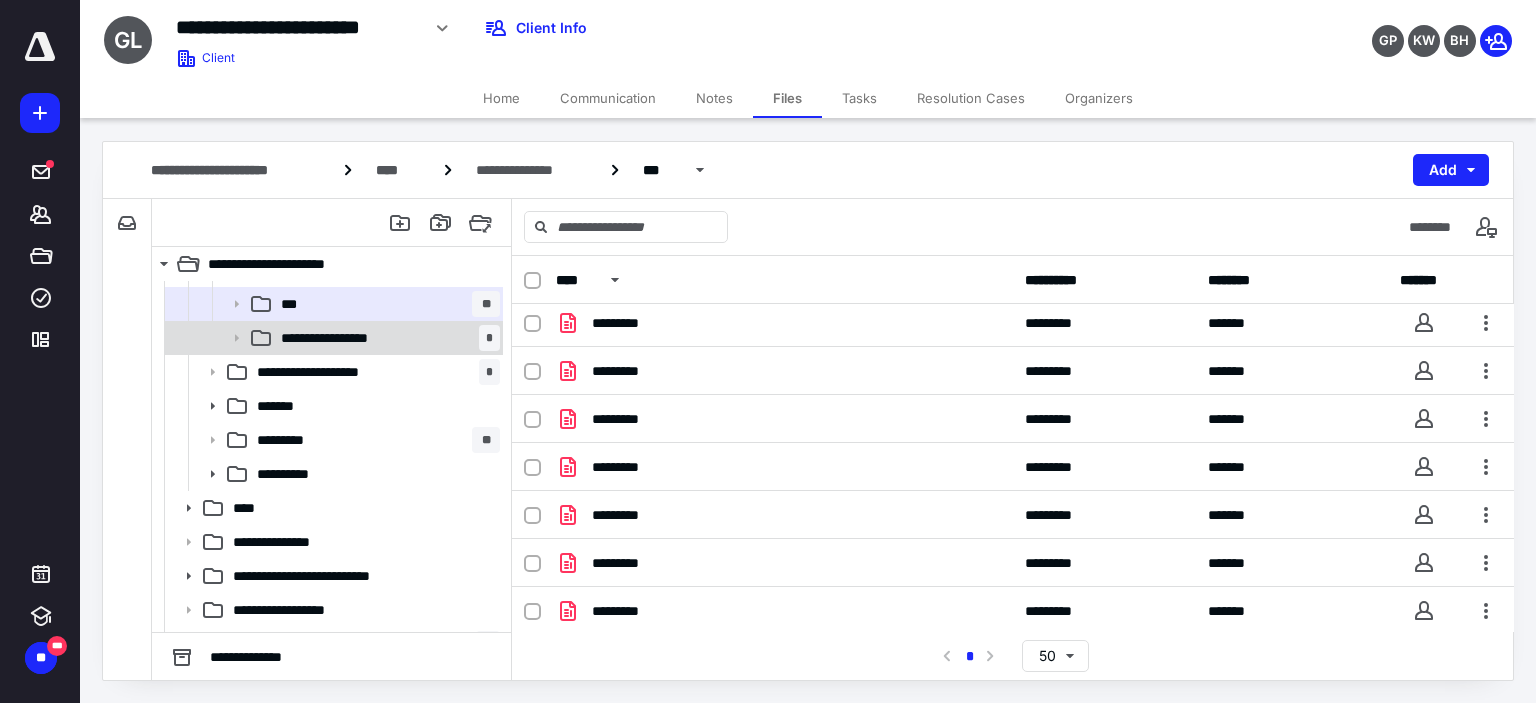 click on "**********" at bounding box center (343, 338) 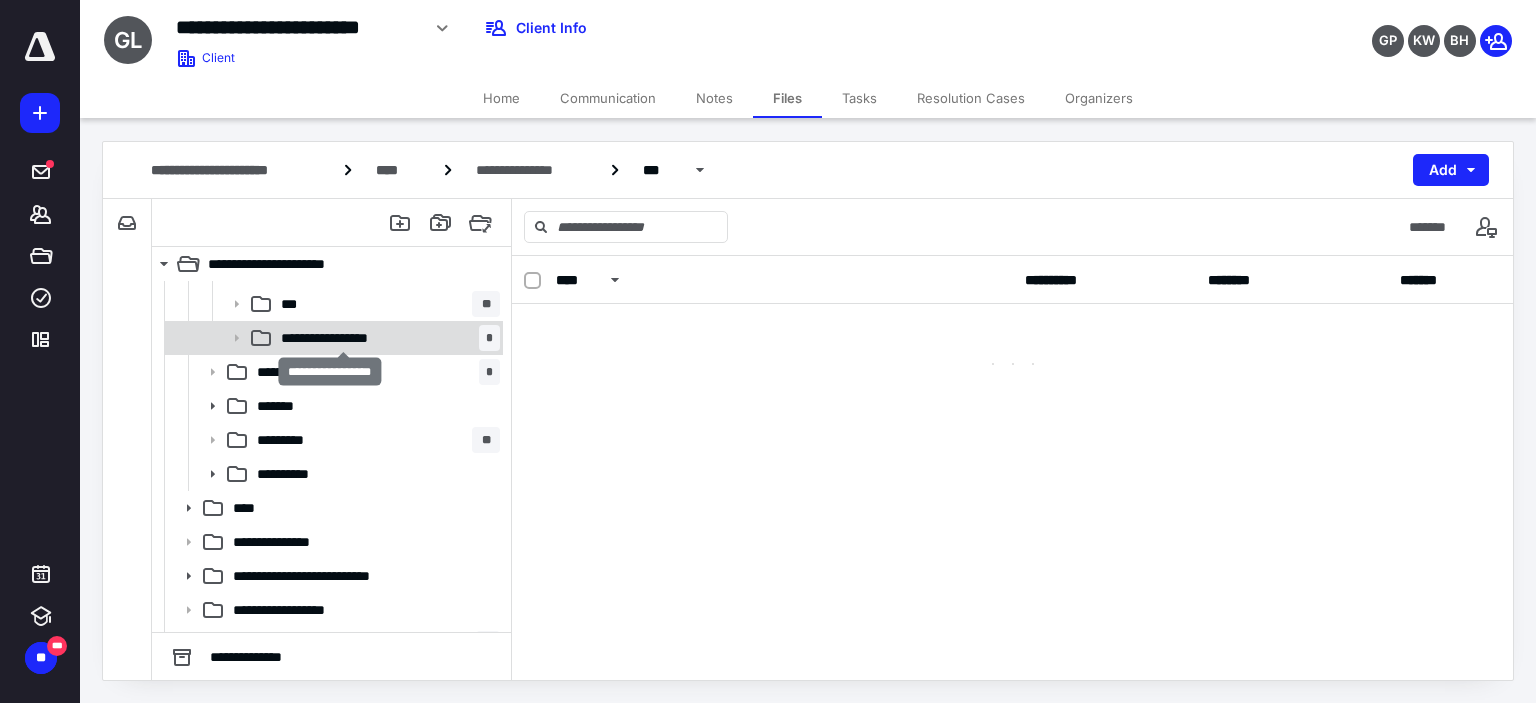 scroll, scrollTop: 0, scrollLeft: 0, axis: both 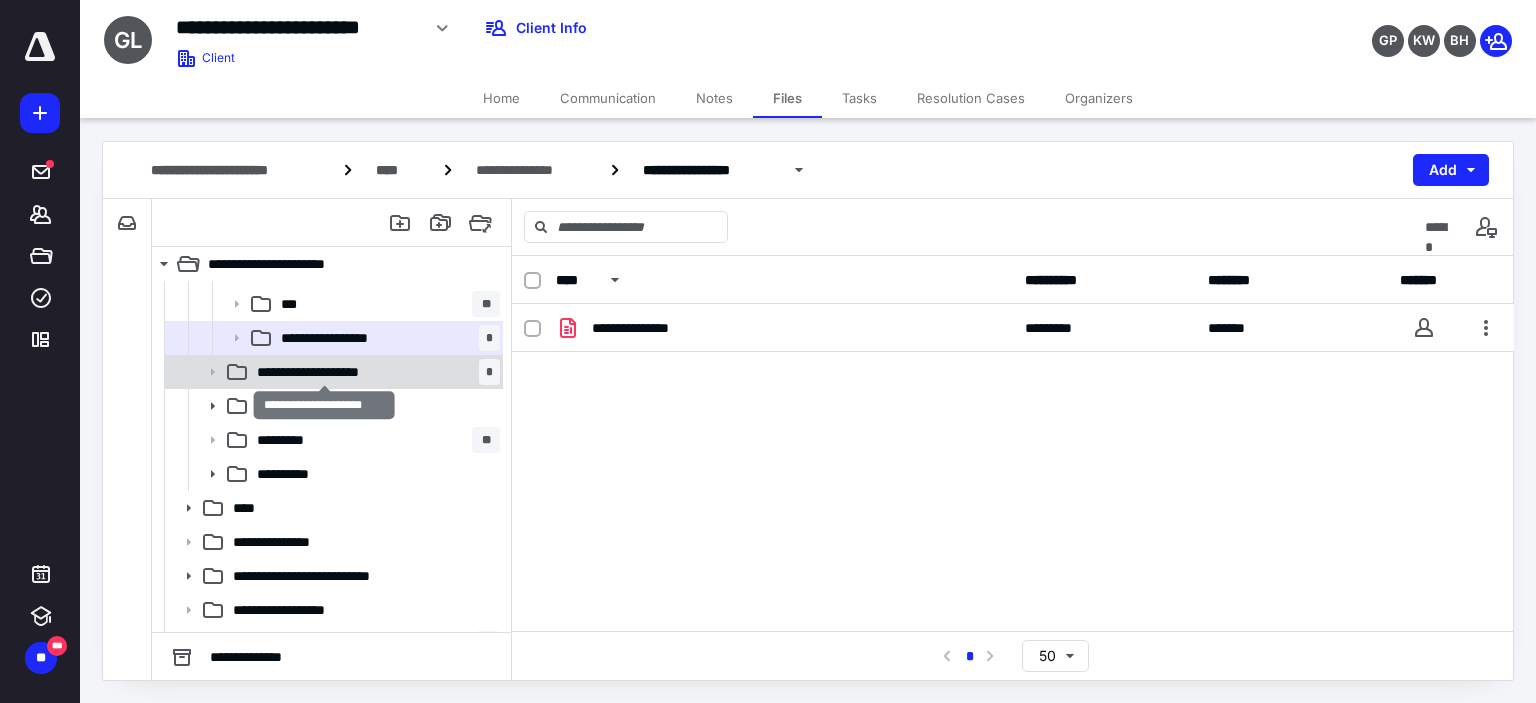 click on "**********" at bounding box center (325, 372) 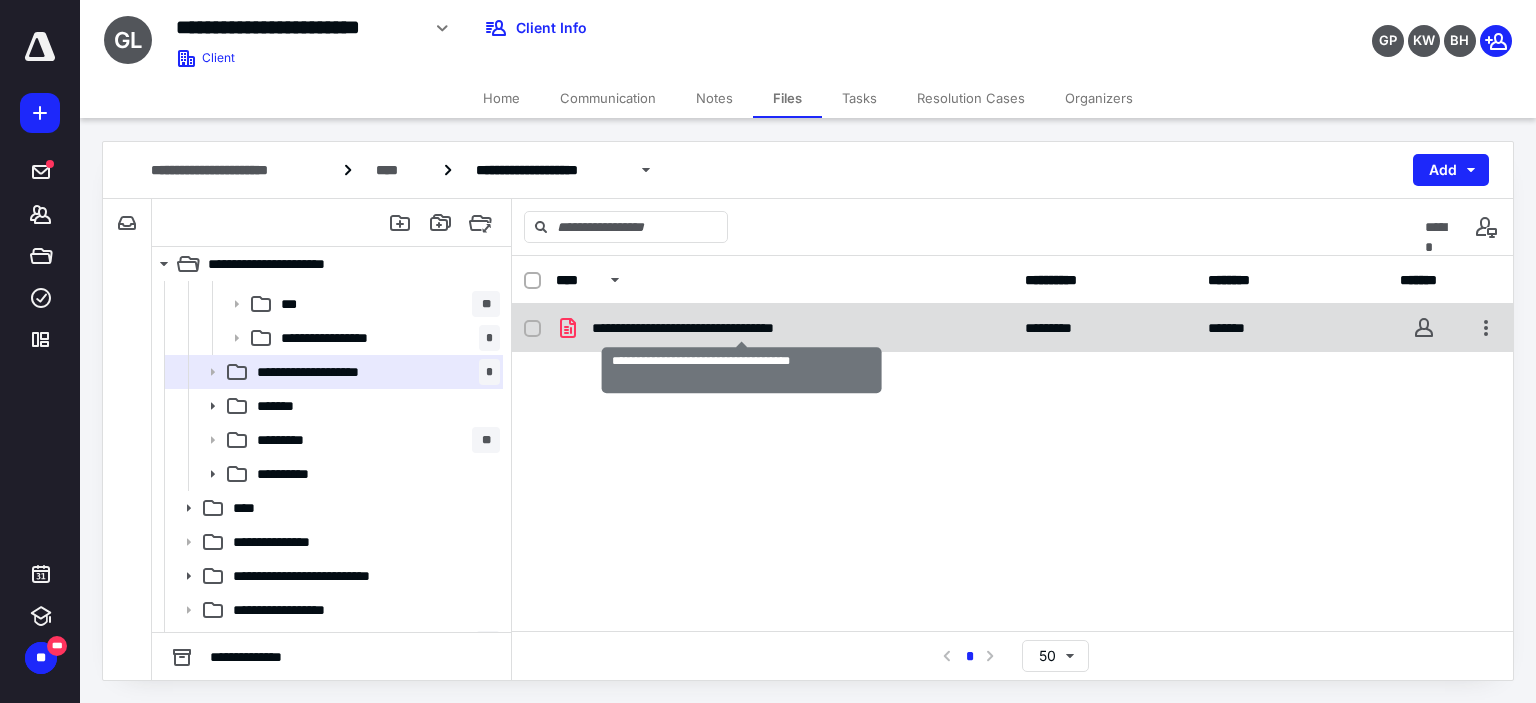 click on "**********" at bounding box center [742, 328] 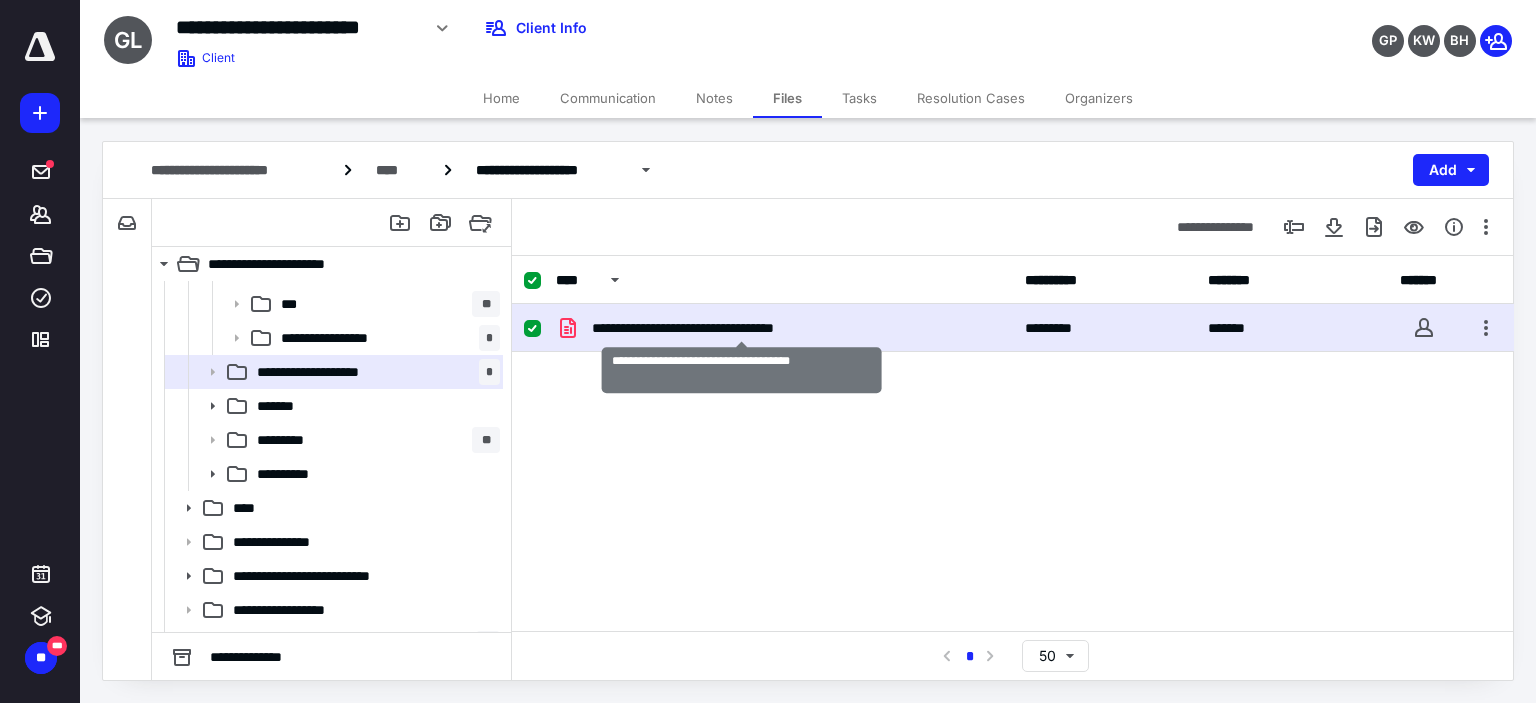 click on "**********" at bounding box center (742, 328) 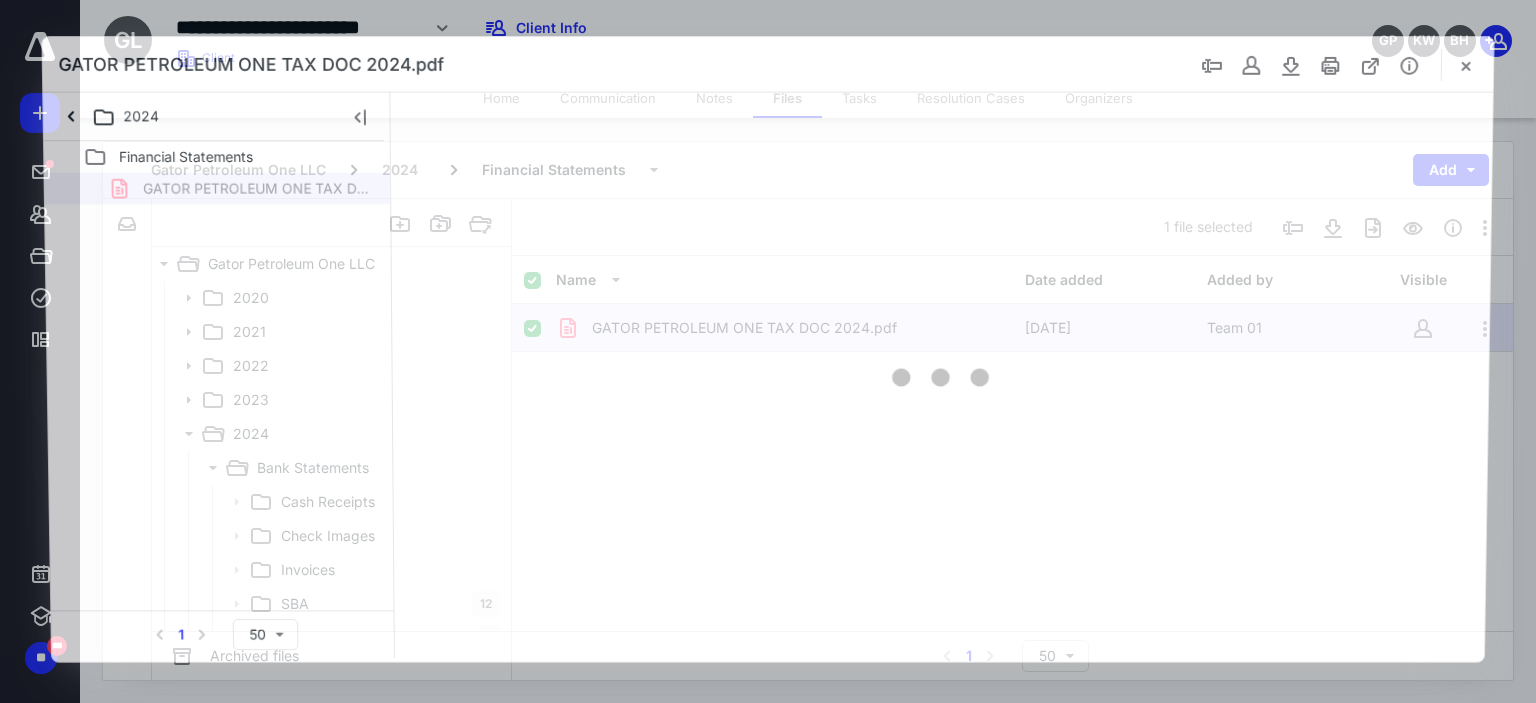 scroll, scrollTop: 300, scrollLeft: 0, axis: vertical 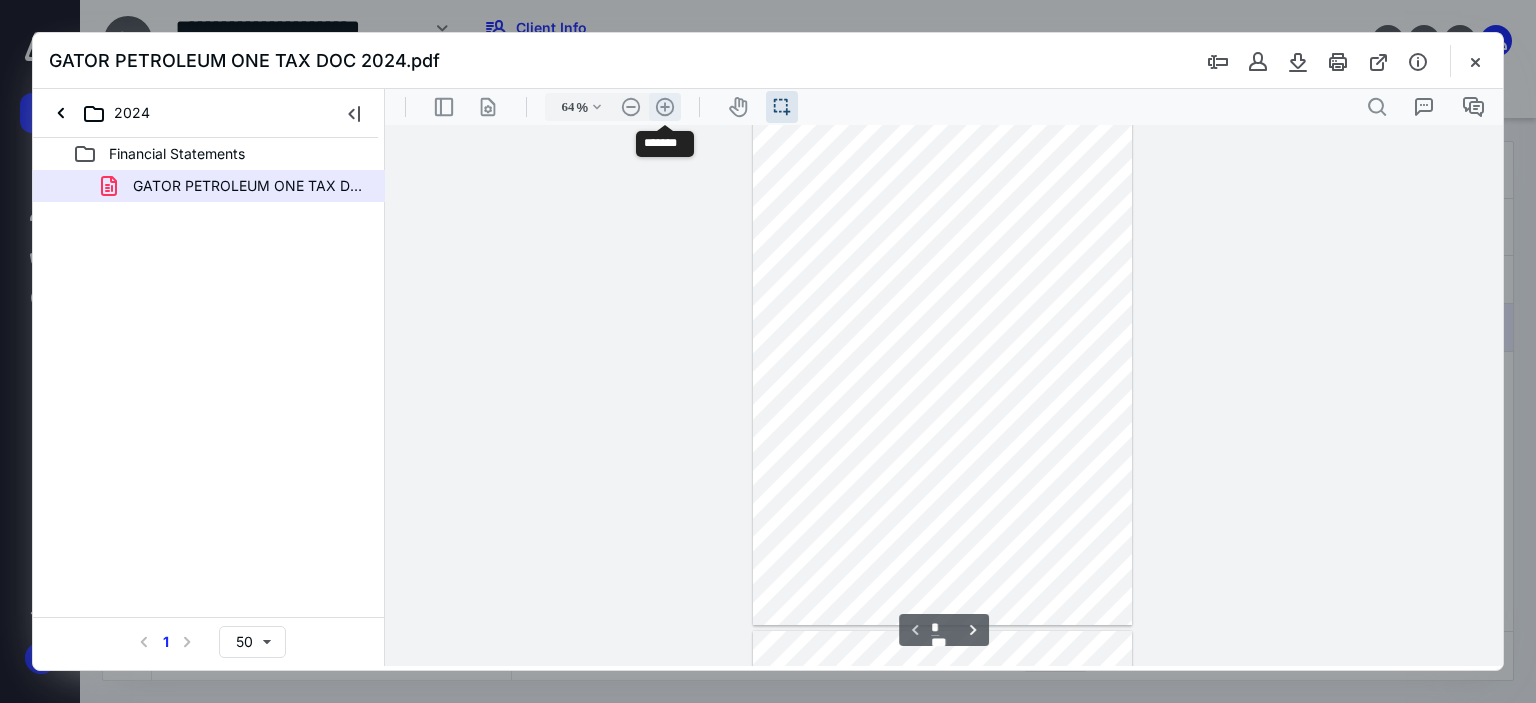 click on ".cls-1{fill:#abb0c4;} icon - header - zoom - in - line" at bounding box center [665, 107] 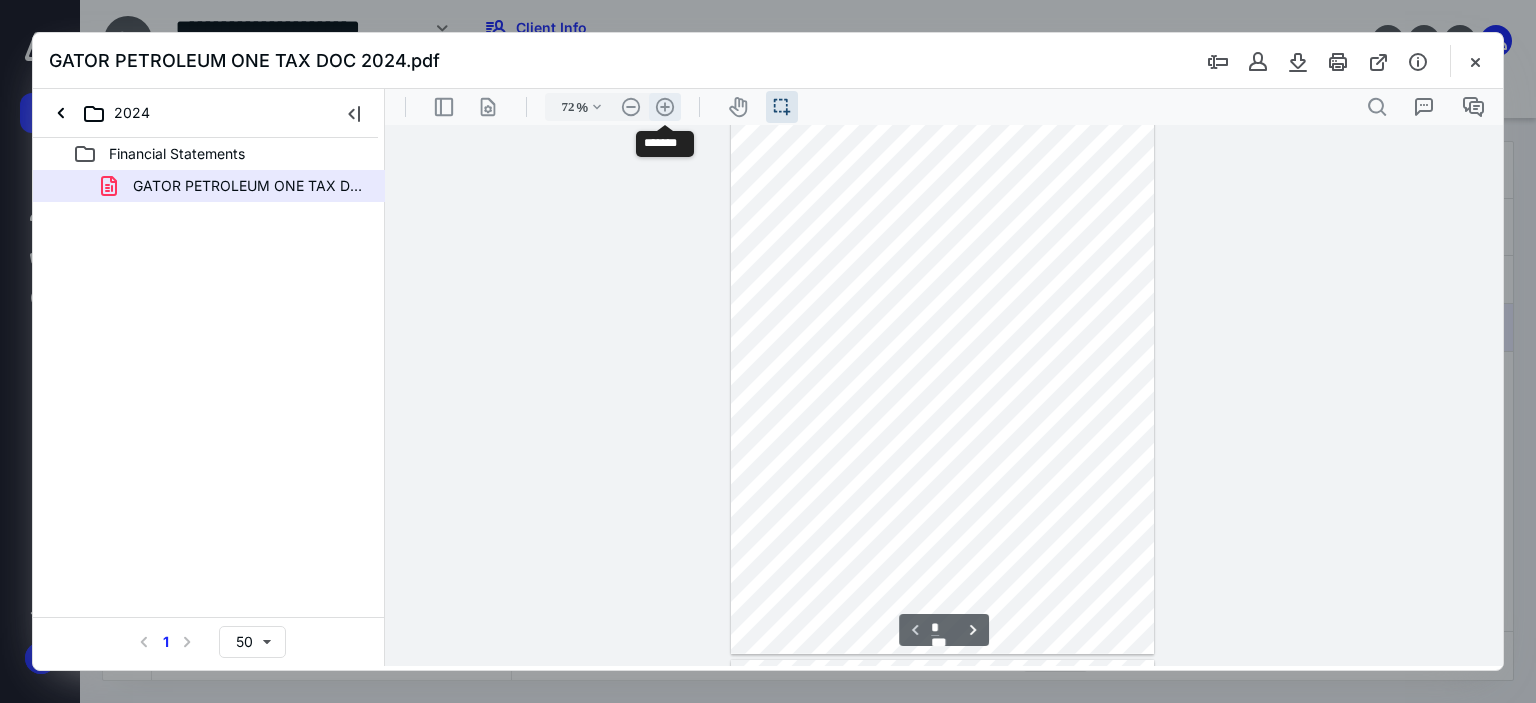 click on ".cls-1{fill:#abb0c4;} icon - header - zoom - in - line" at bounding box center (665, 107) 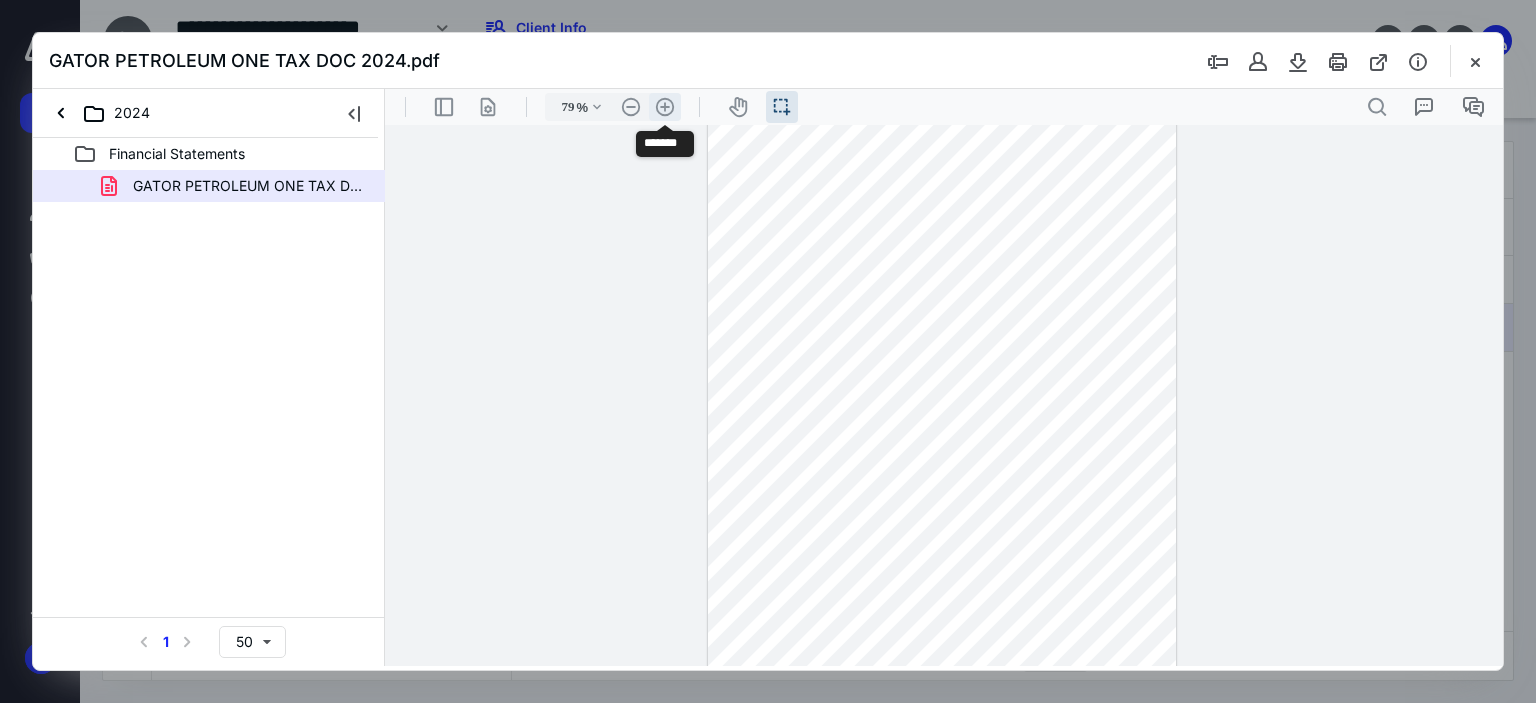 click on ".cls-1{fill:#abb0c4;} icon - header - zoom - in - line" at bounding box center (665, 107) 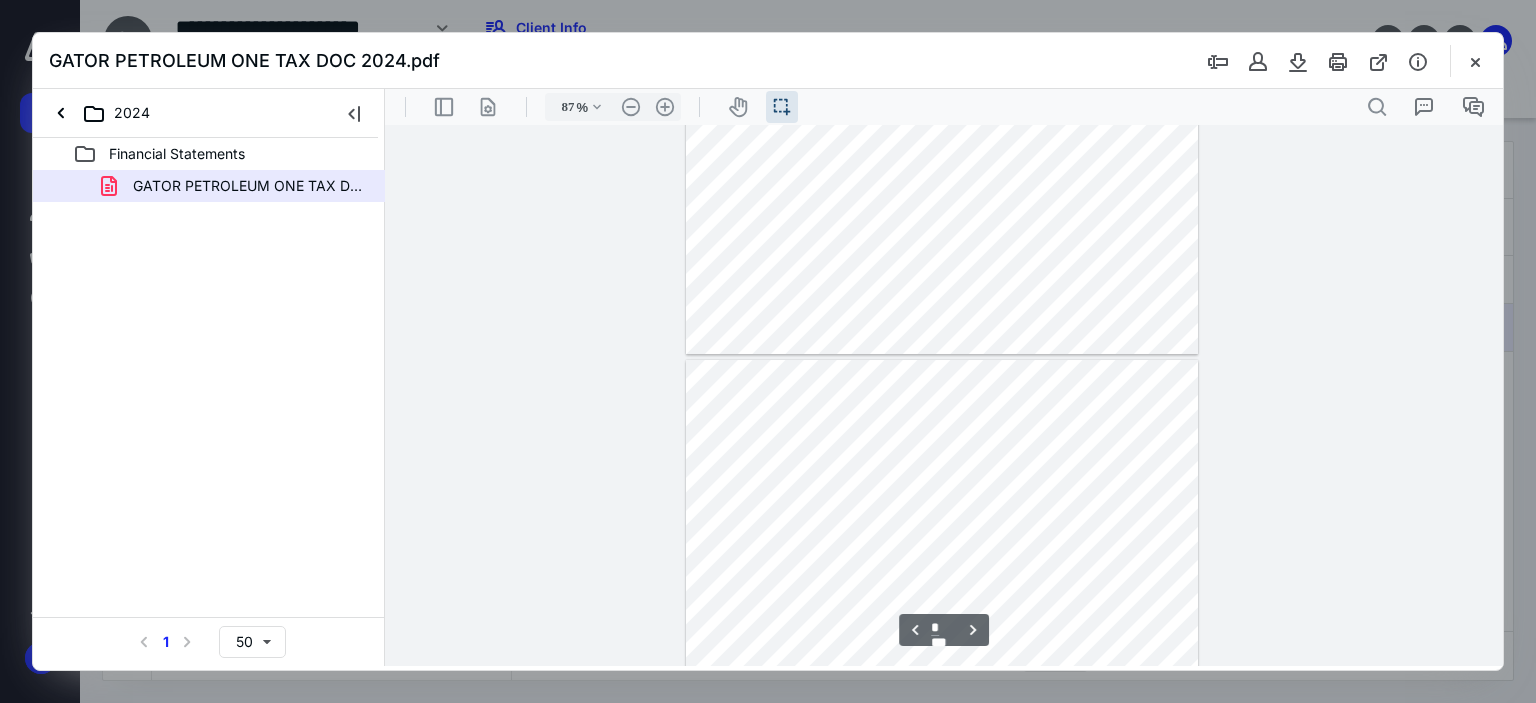 scroll, scrollTop: 600, scrollLeft: 0, axis: vertical 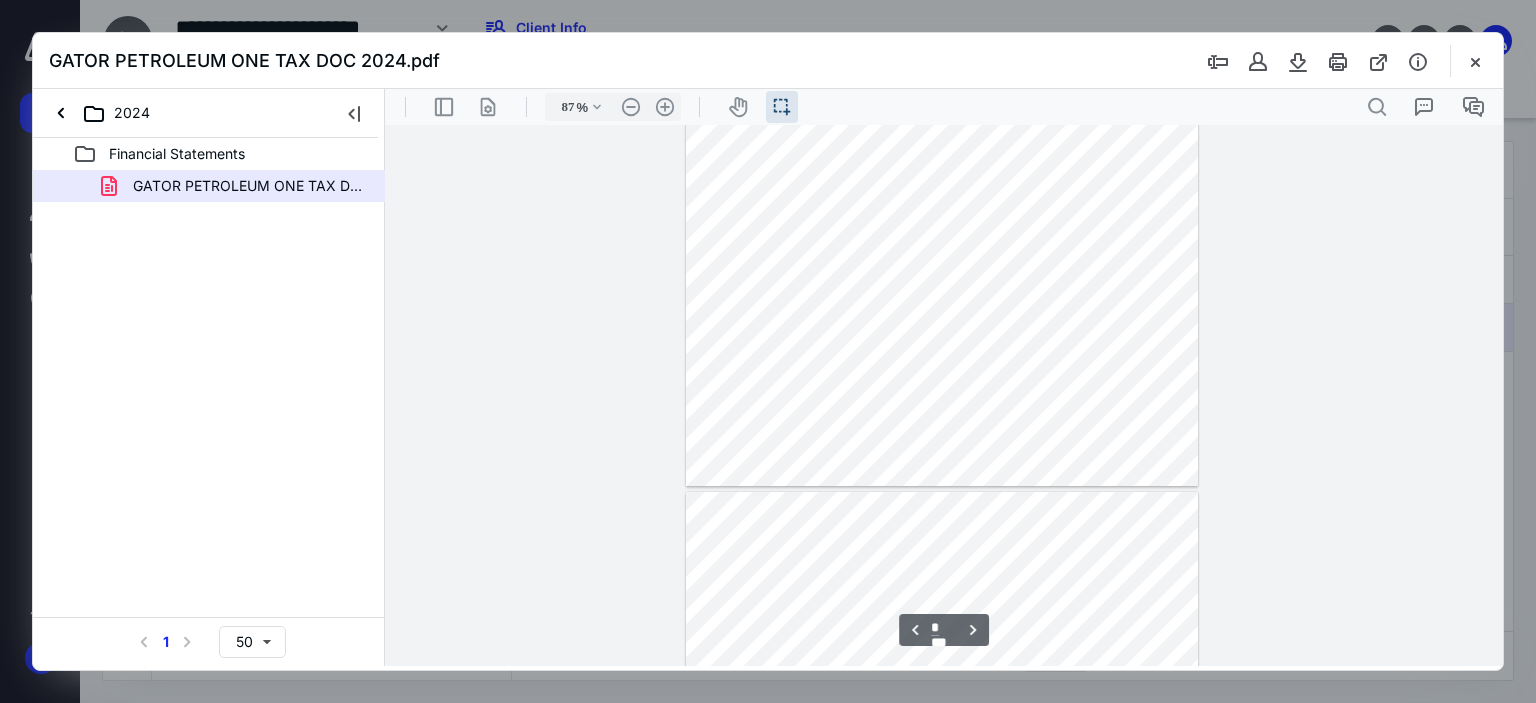 type on "*" 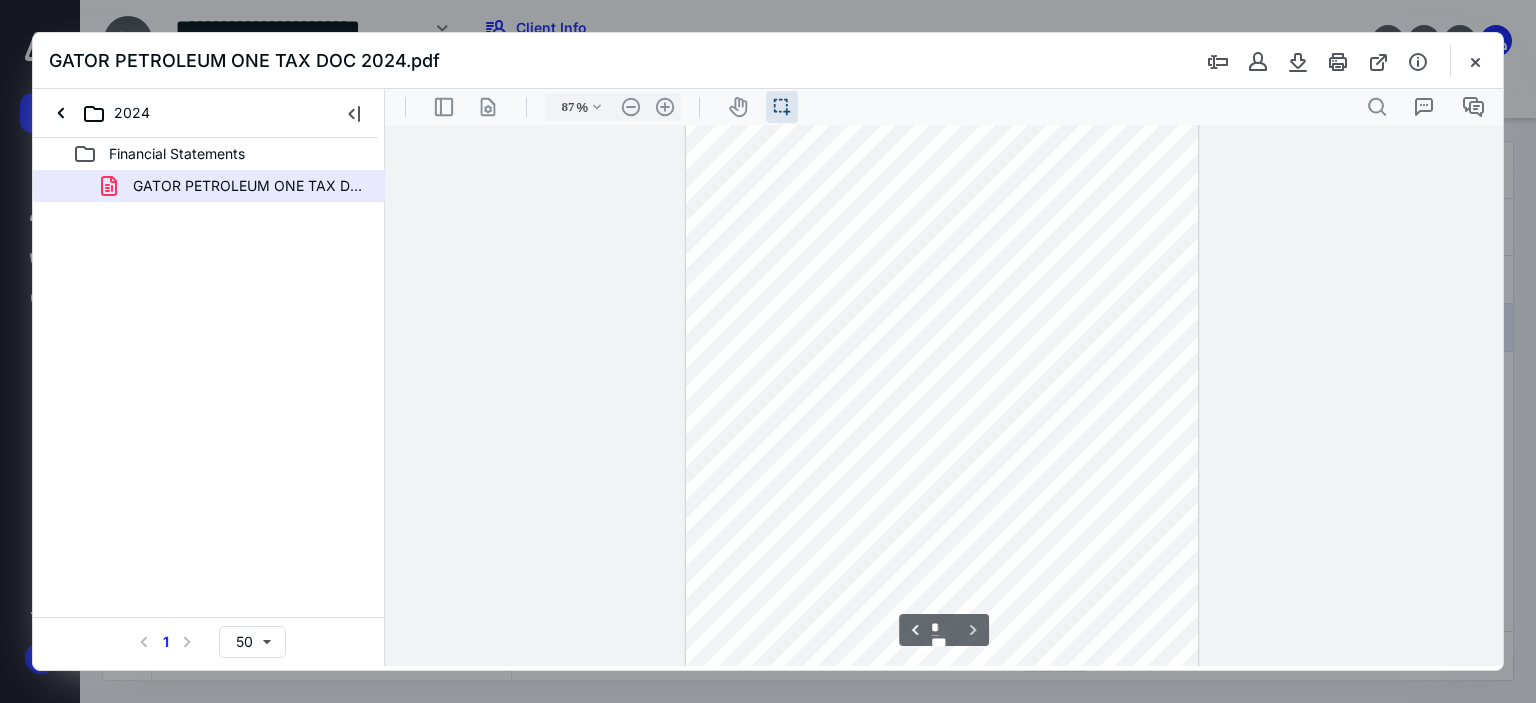 scroll, scrollTop: 1454, scrollLeft: 0, axis: vertical 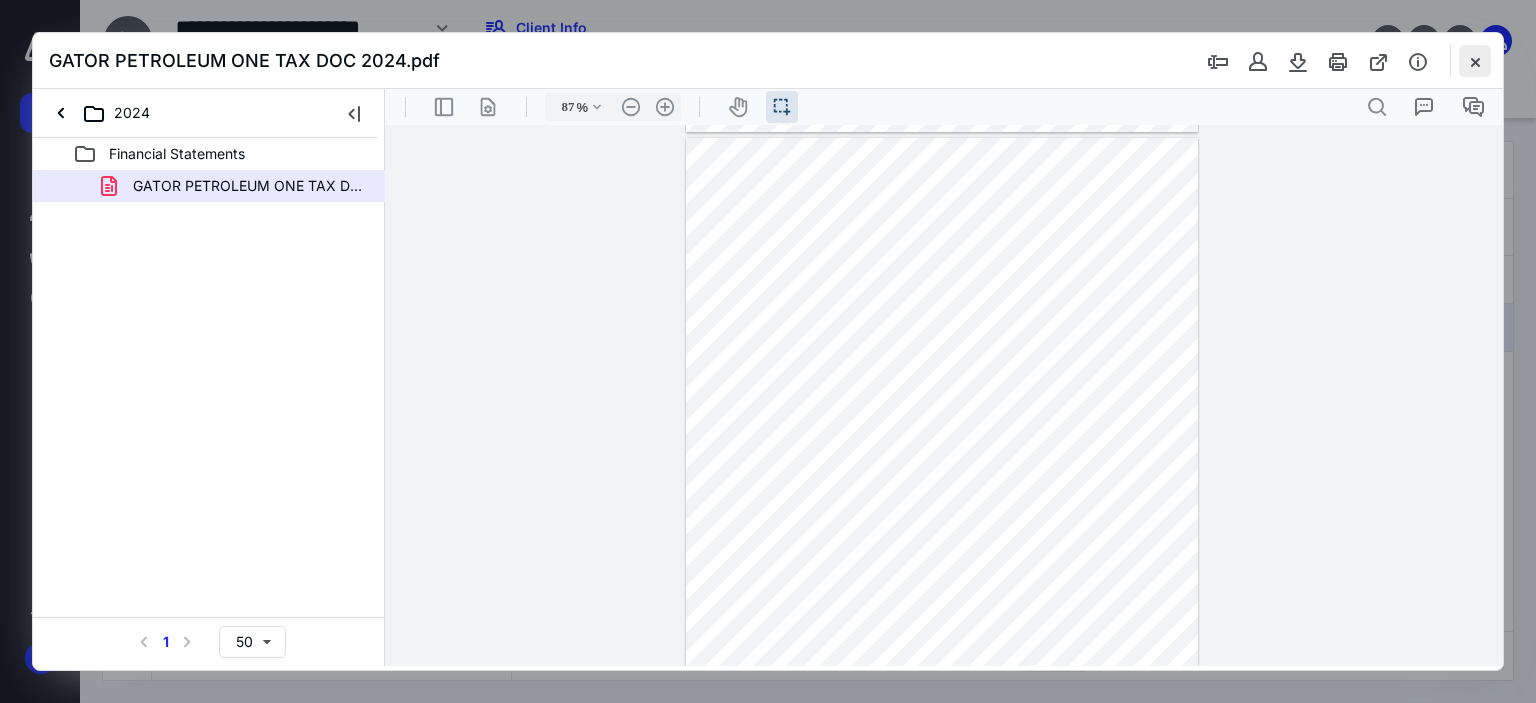 click at bounding box center (1475, 61) 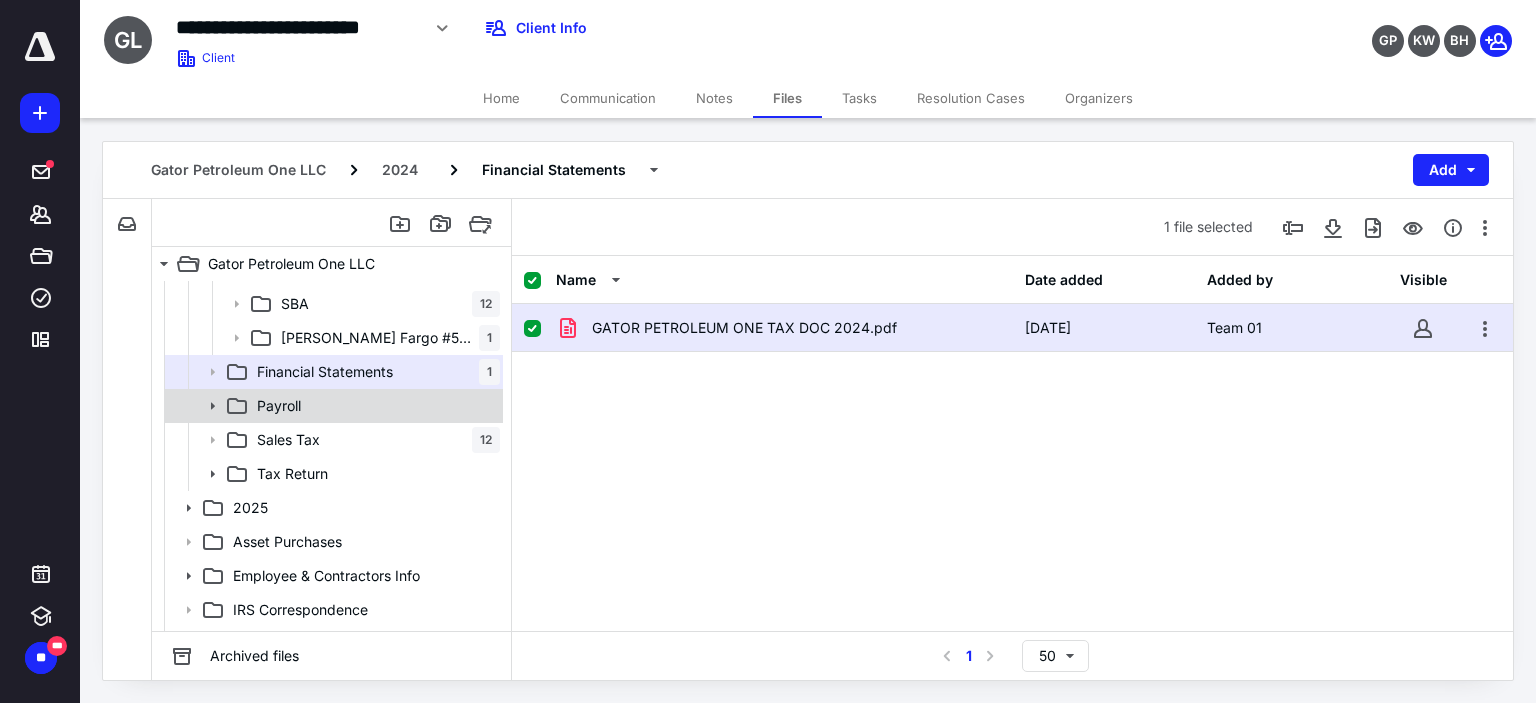 click on "Payroll" at bounding box center (374, 406) 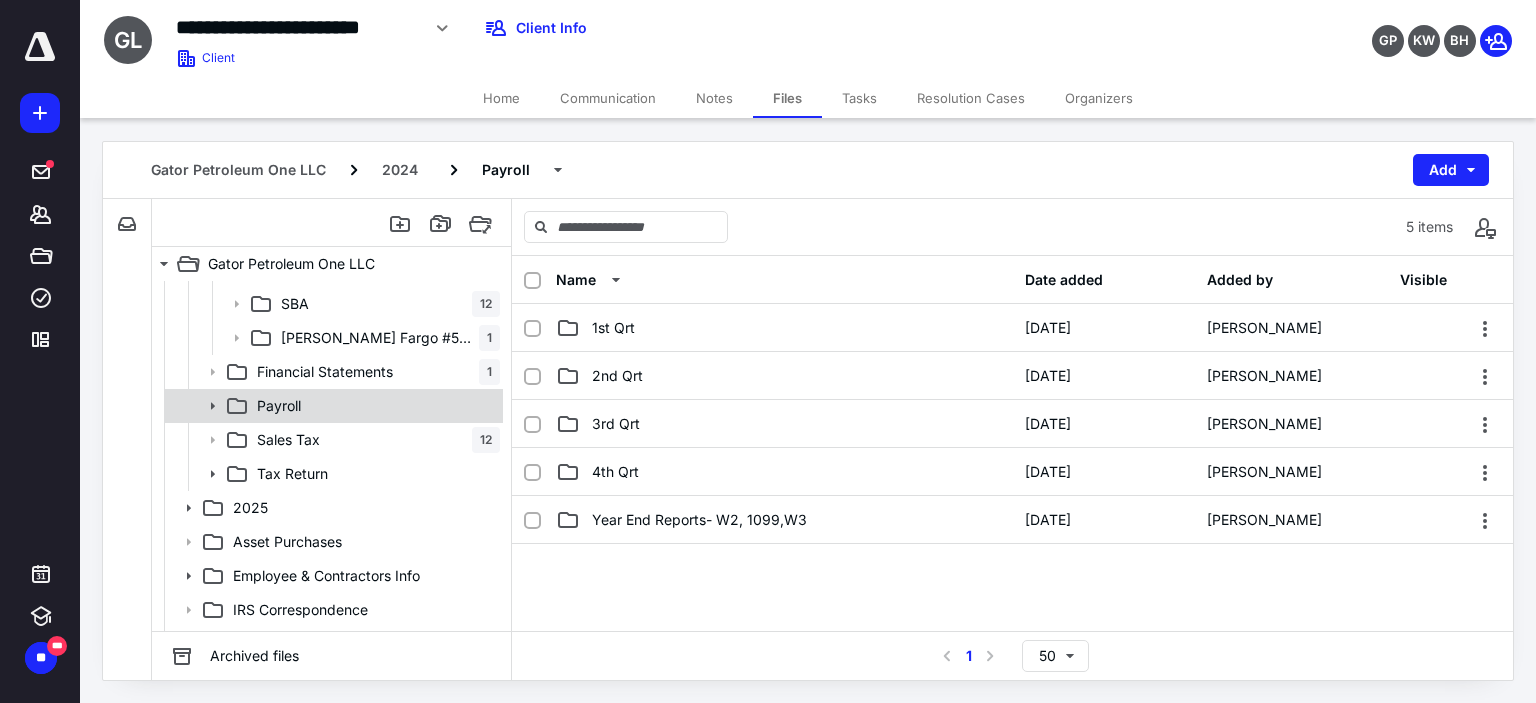 click 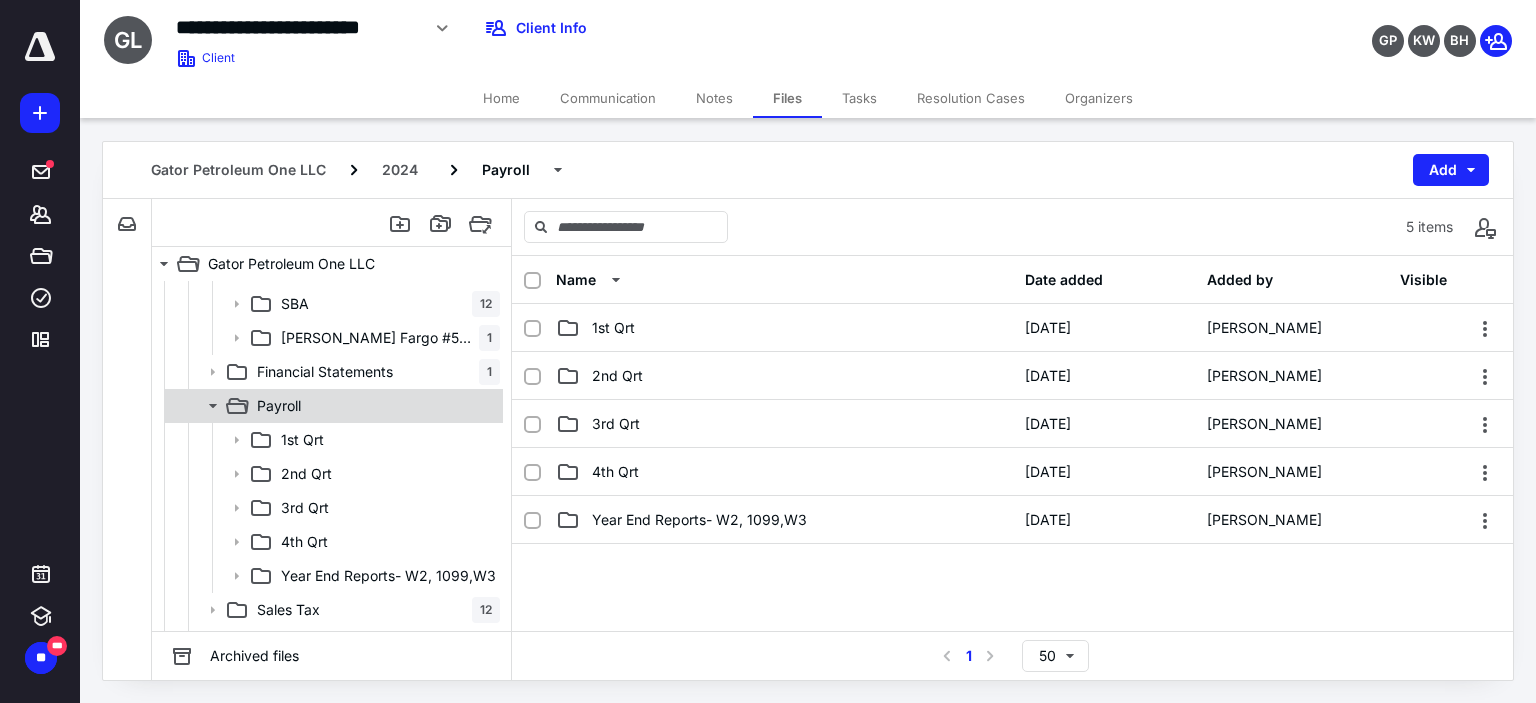 click 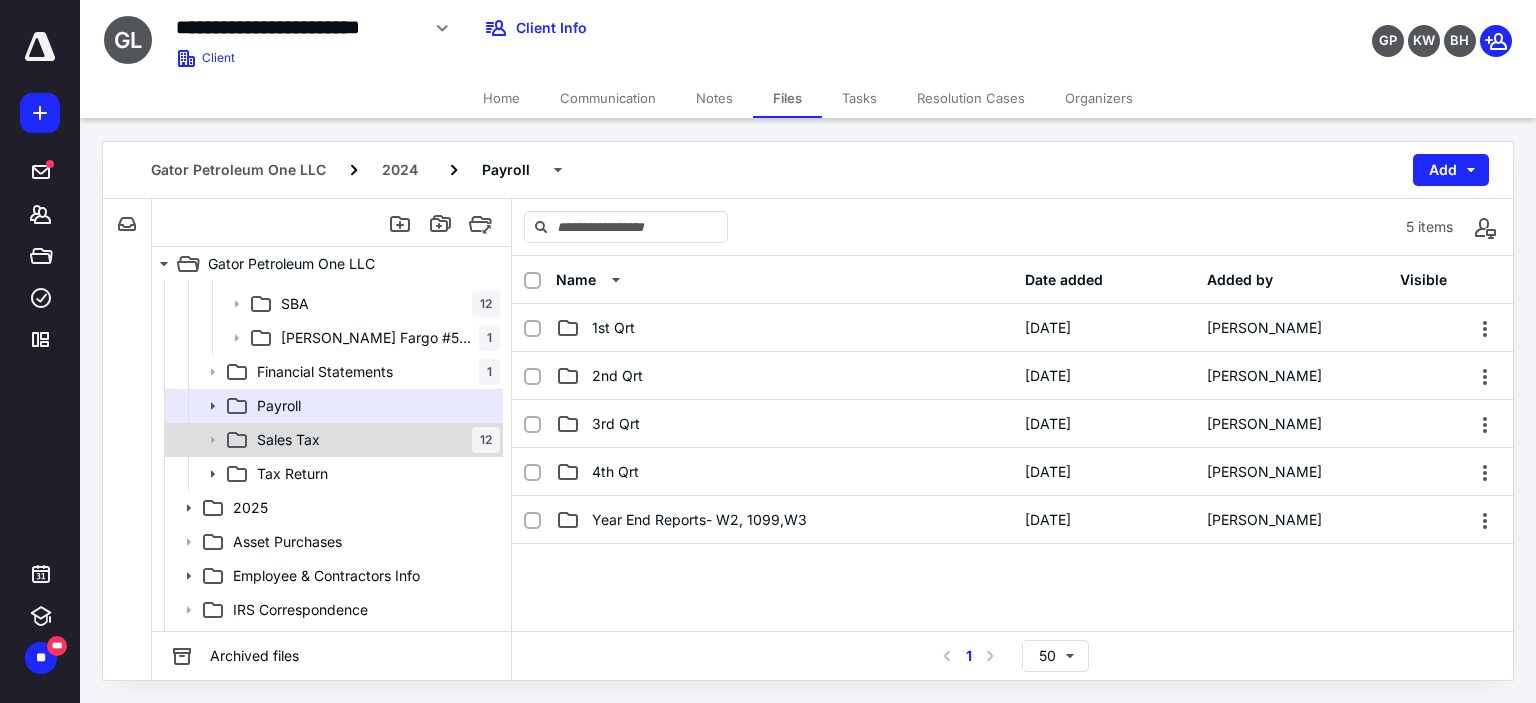 click on "Sales Tax" at bounding box center (288, 440) 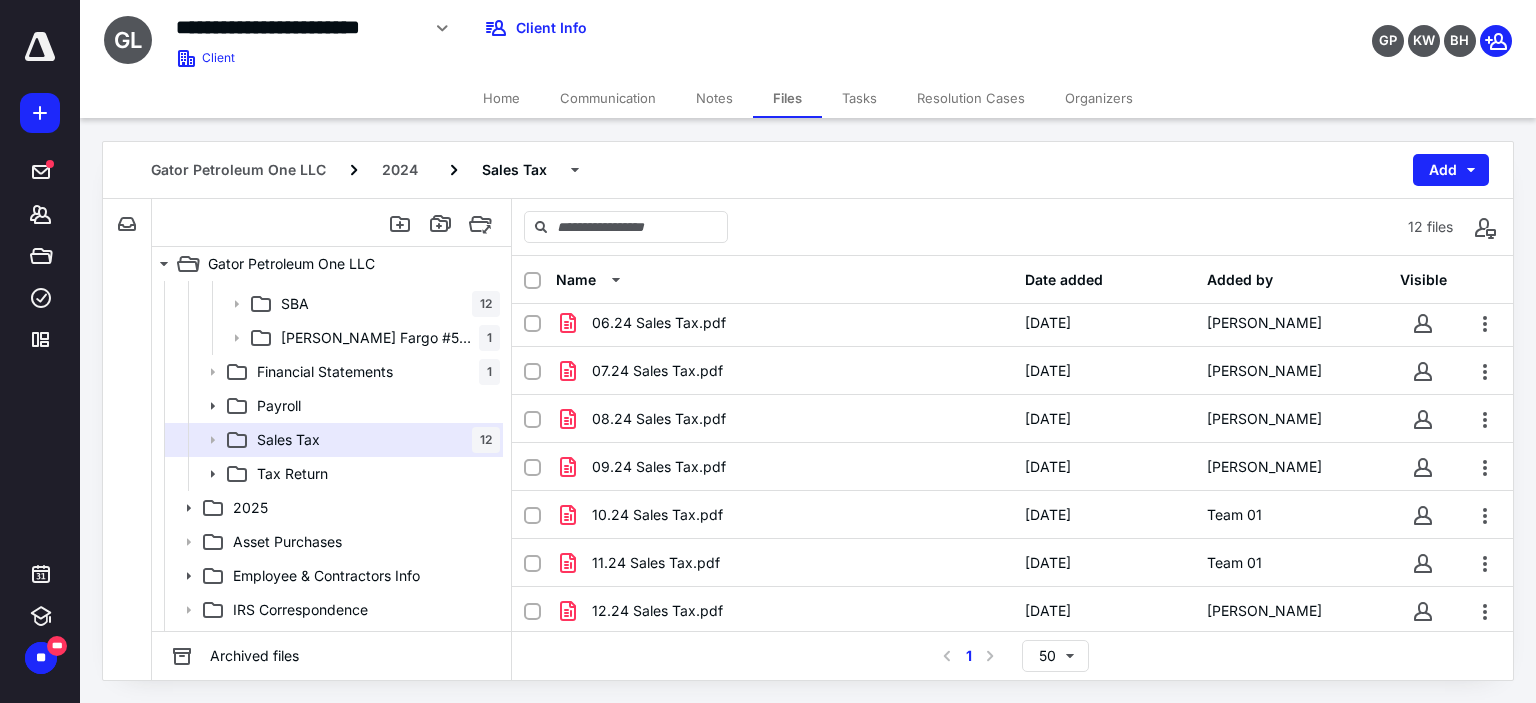 scroll, scrollTop: 245, scrollLeft: 0, axis: vertical 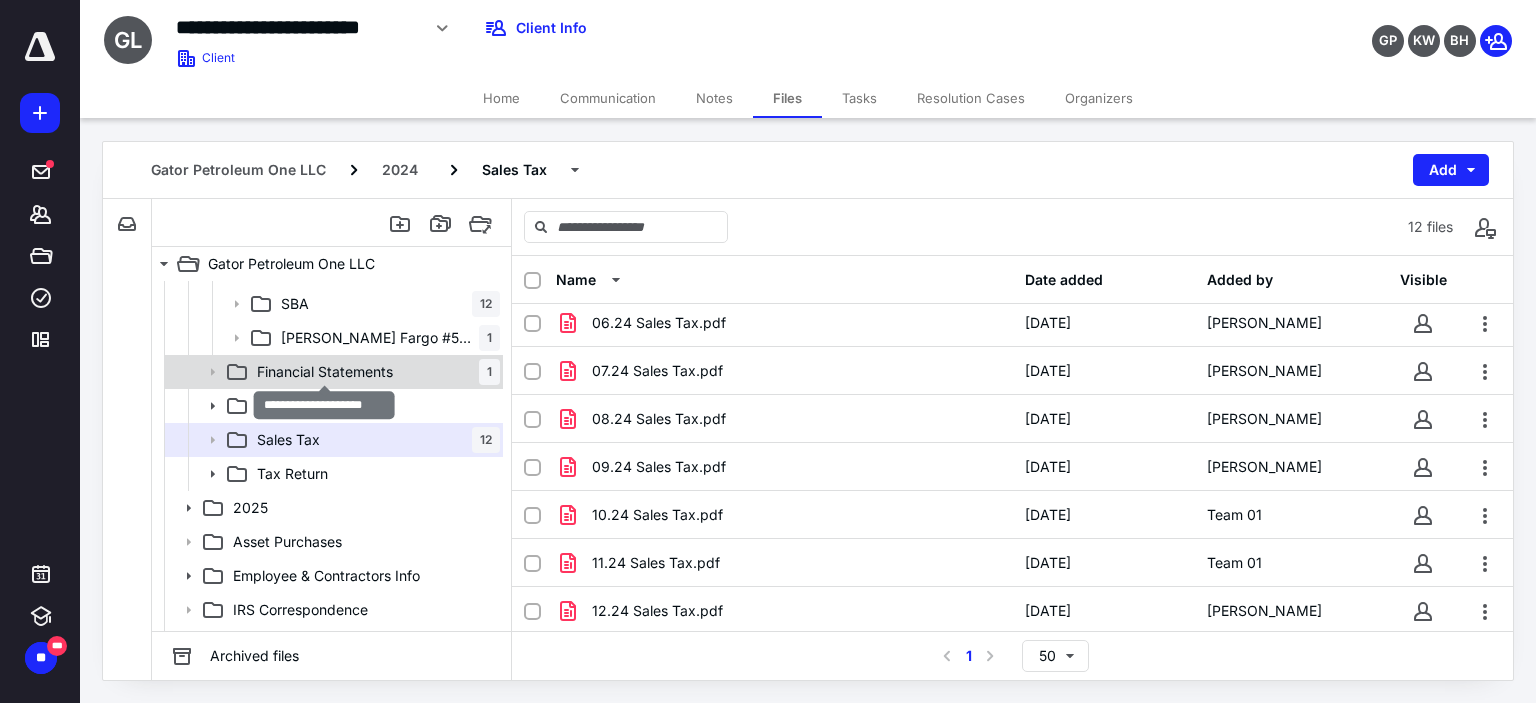 click on "Financial Statements" at bounding box center [325, 372] 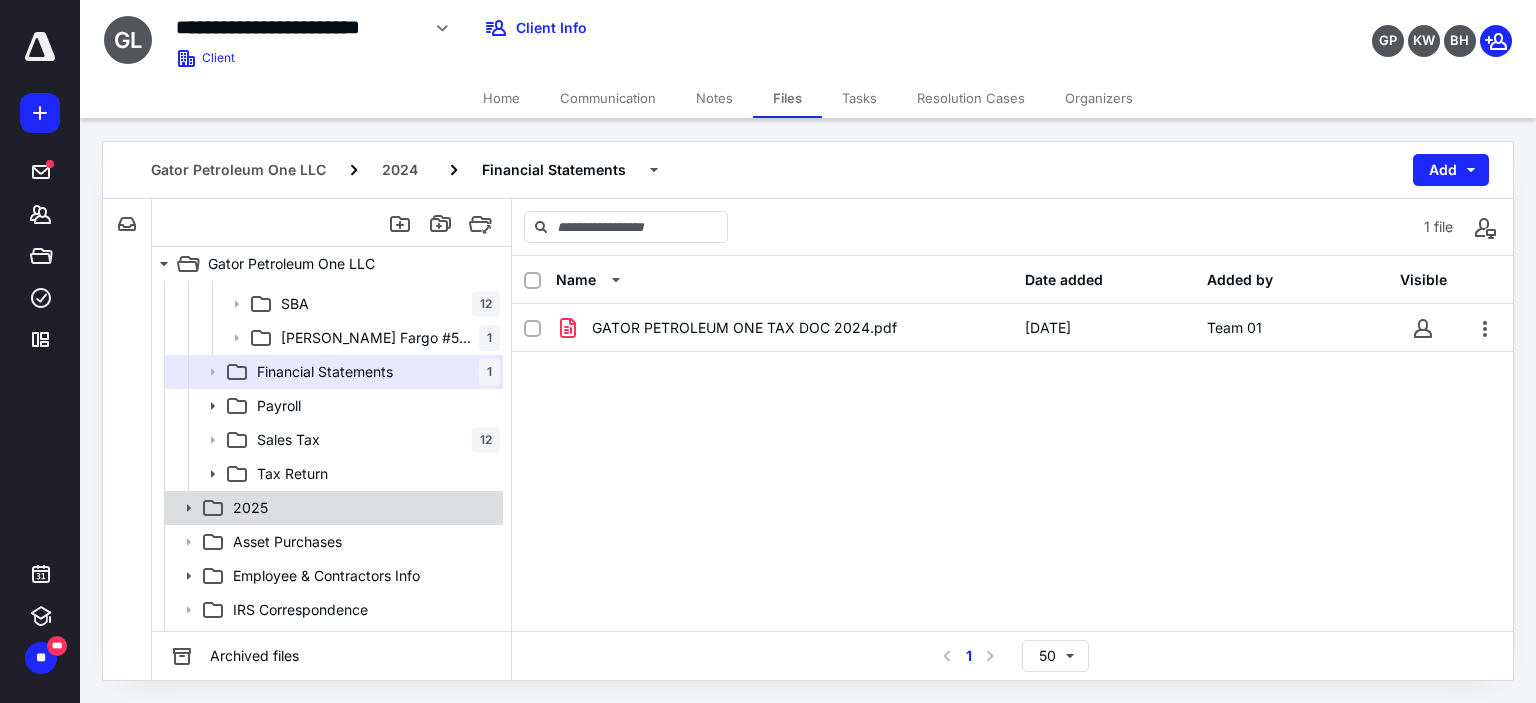 click on "2025" at bounding box center (362, 508) 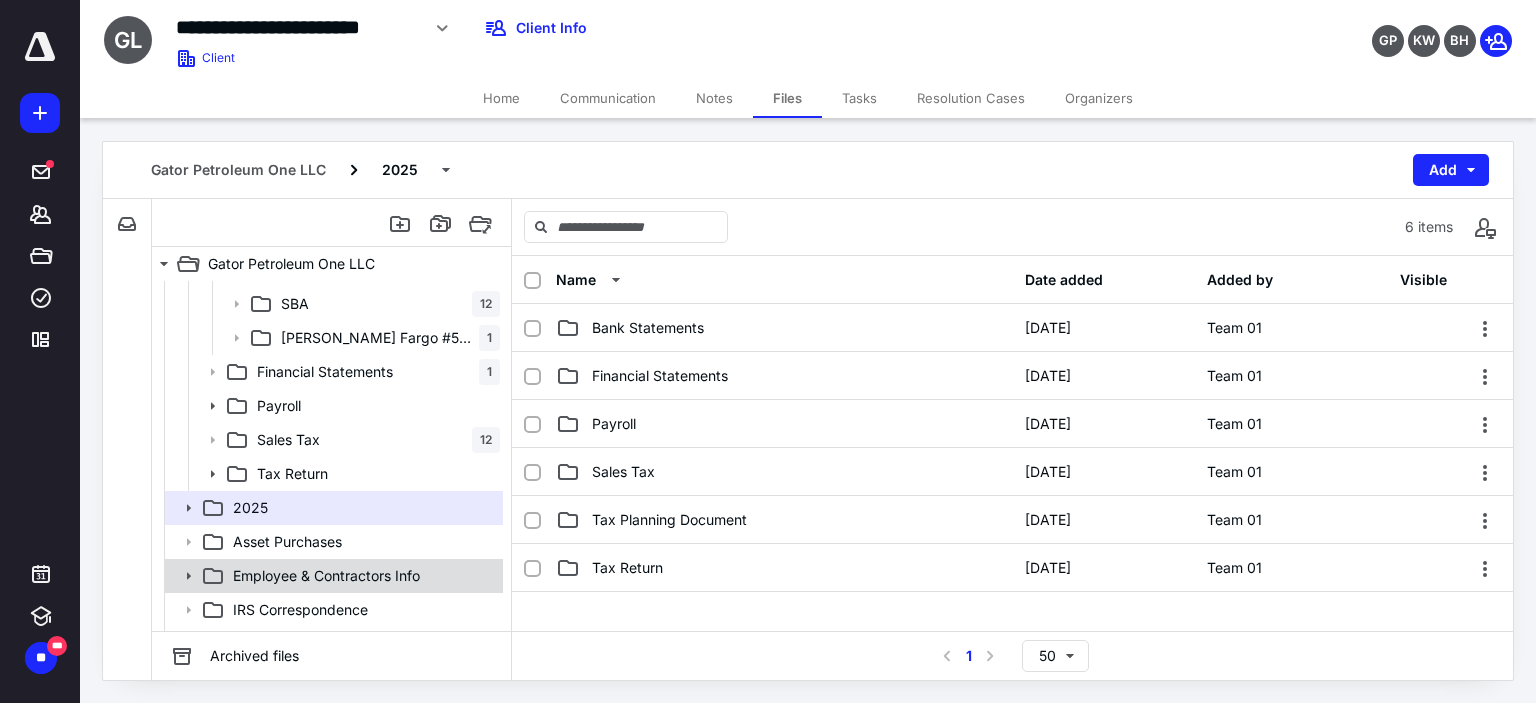 click 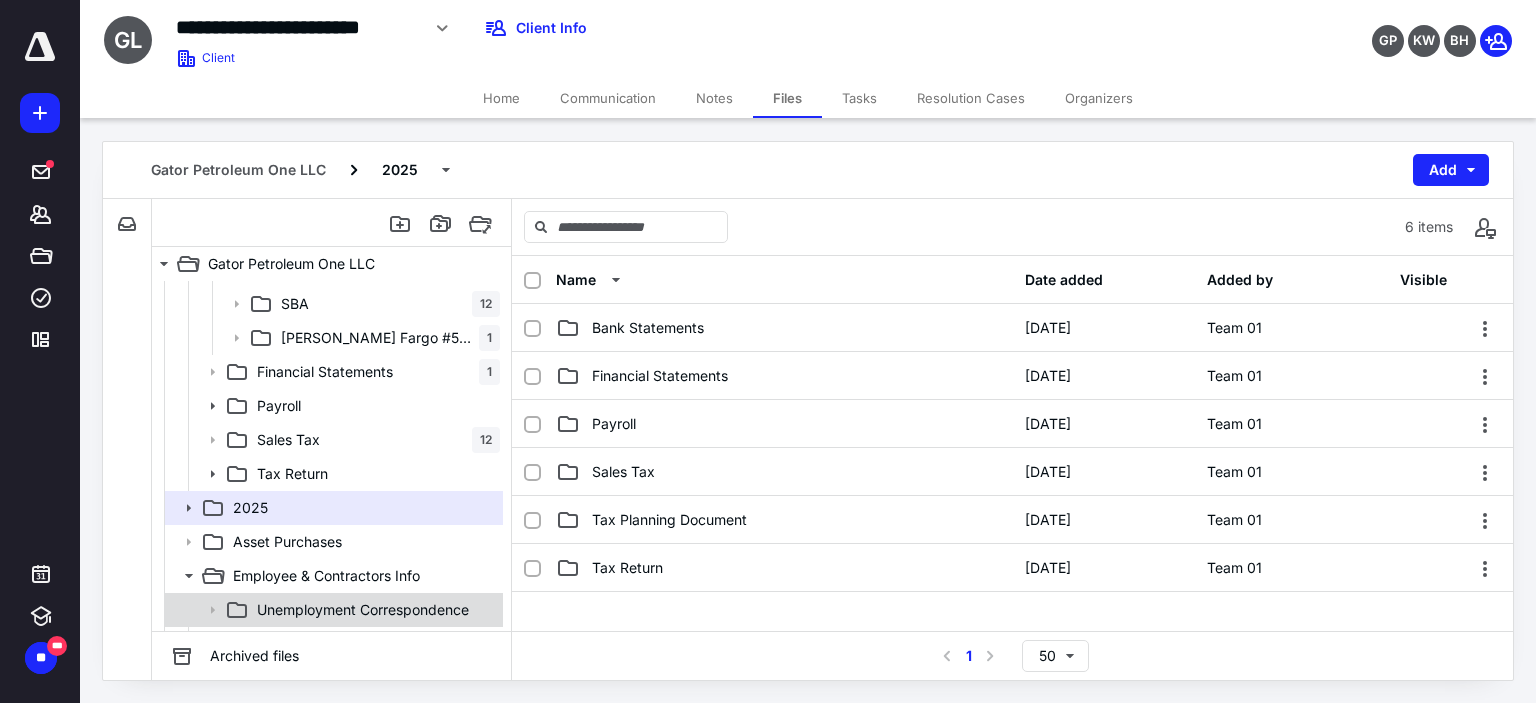 scroll, scrollTop: 464, scrollLeft: 0, axis: vertical 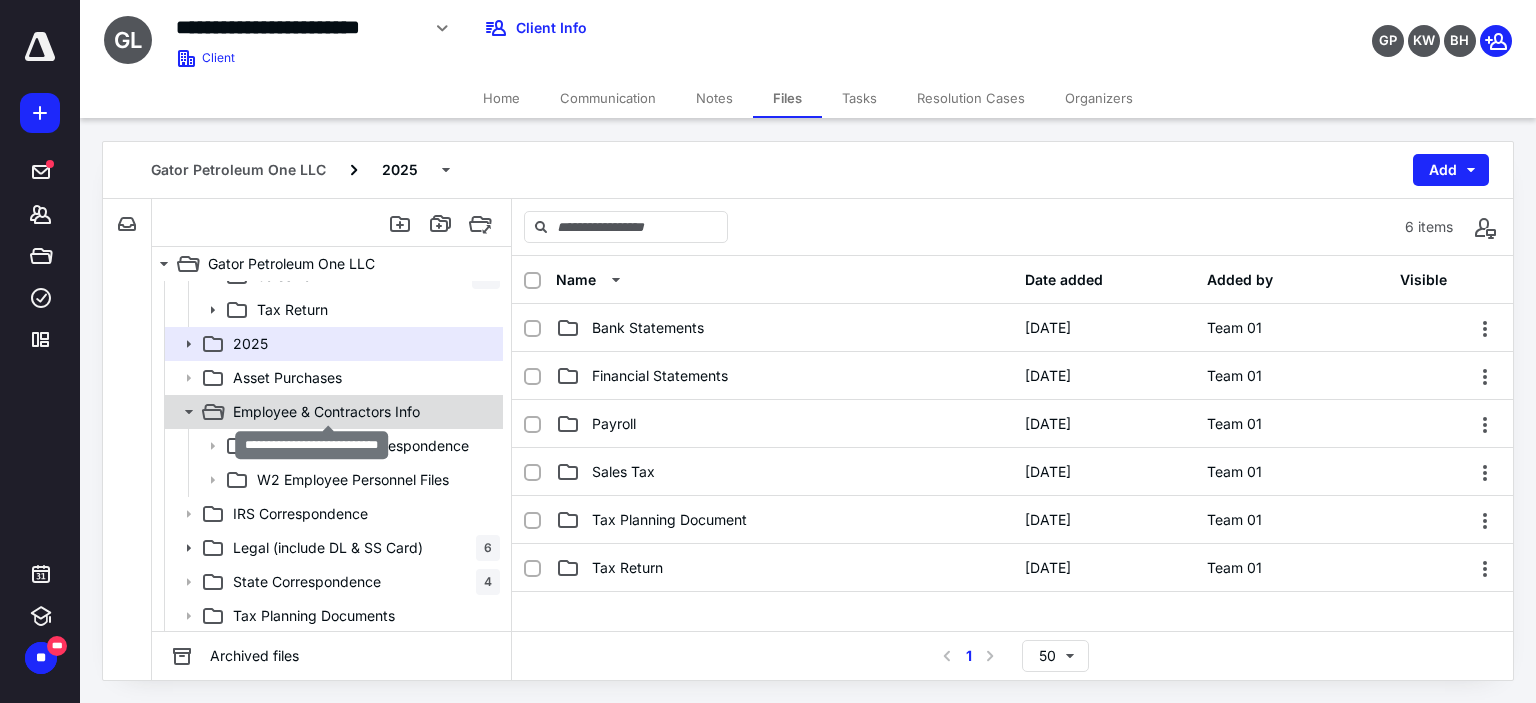 click on "Employee & Contractors Info" at bounding box center [326, 412] 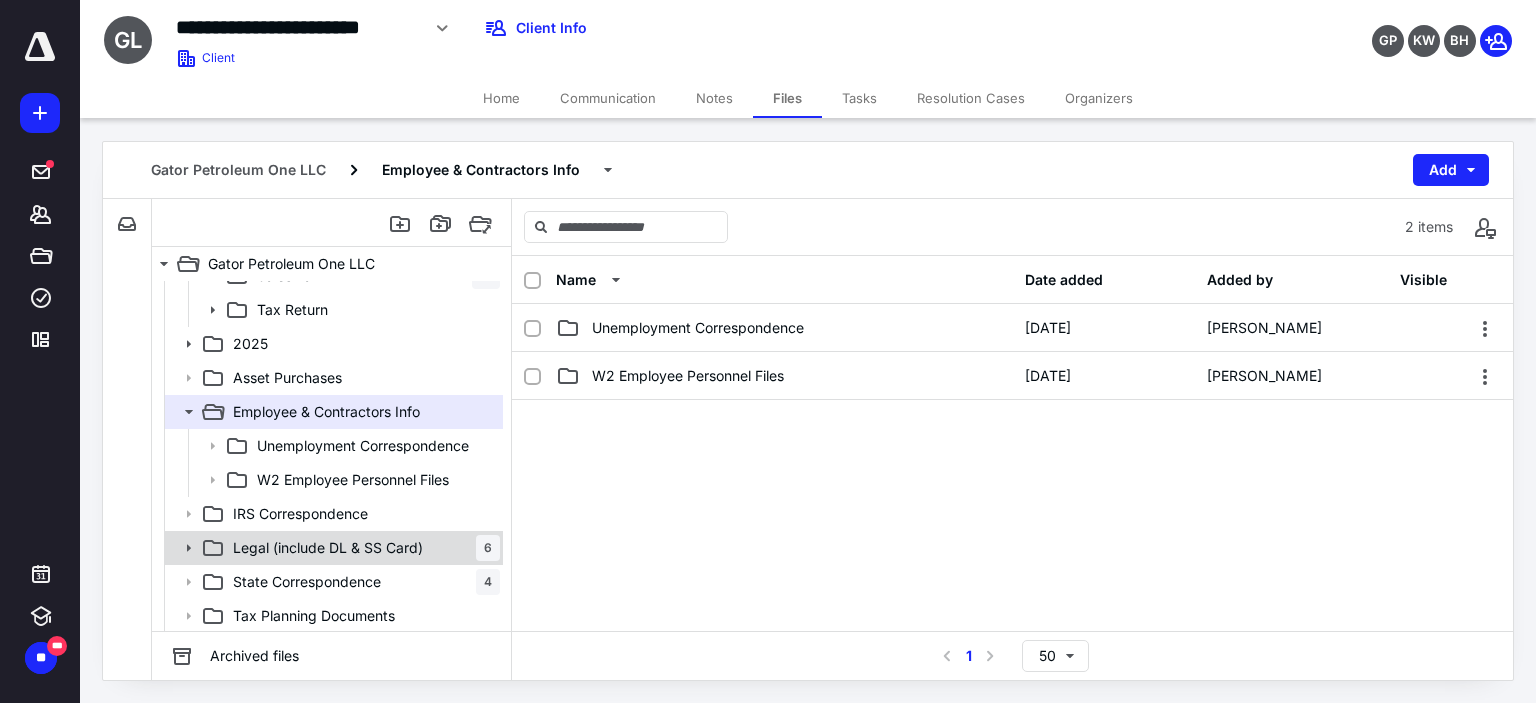 click 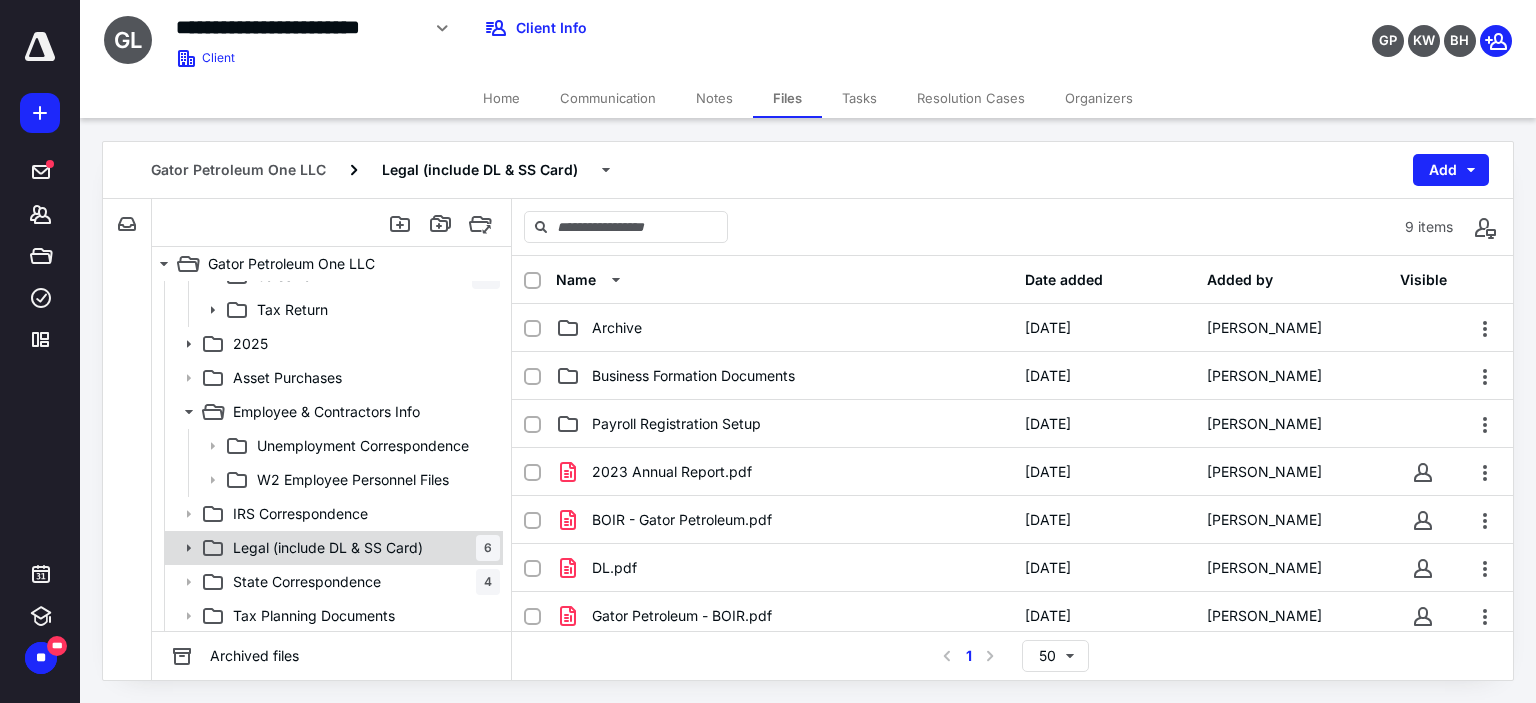click 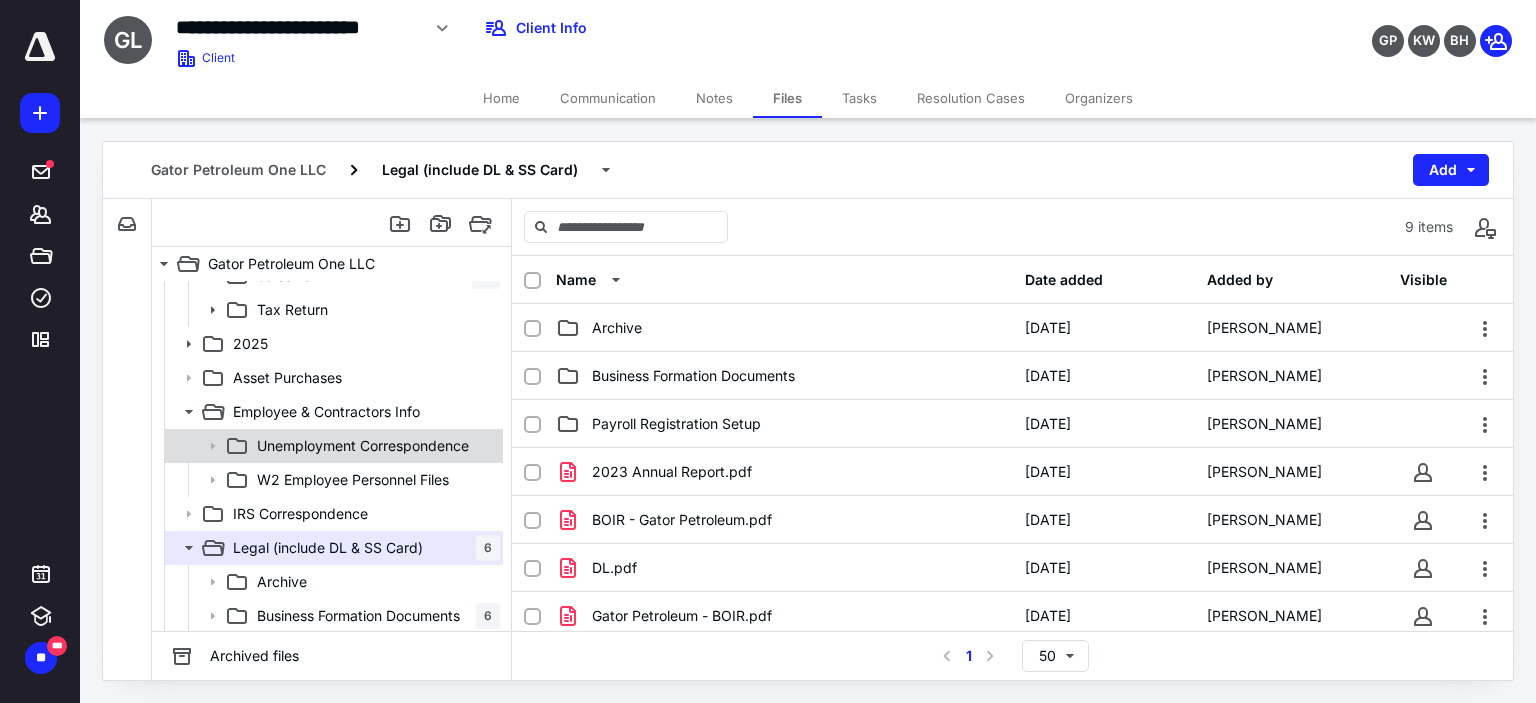 scroll, scrollTop: 566, scrollLeft: 0, axis: vertical 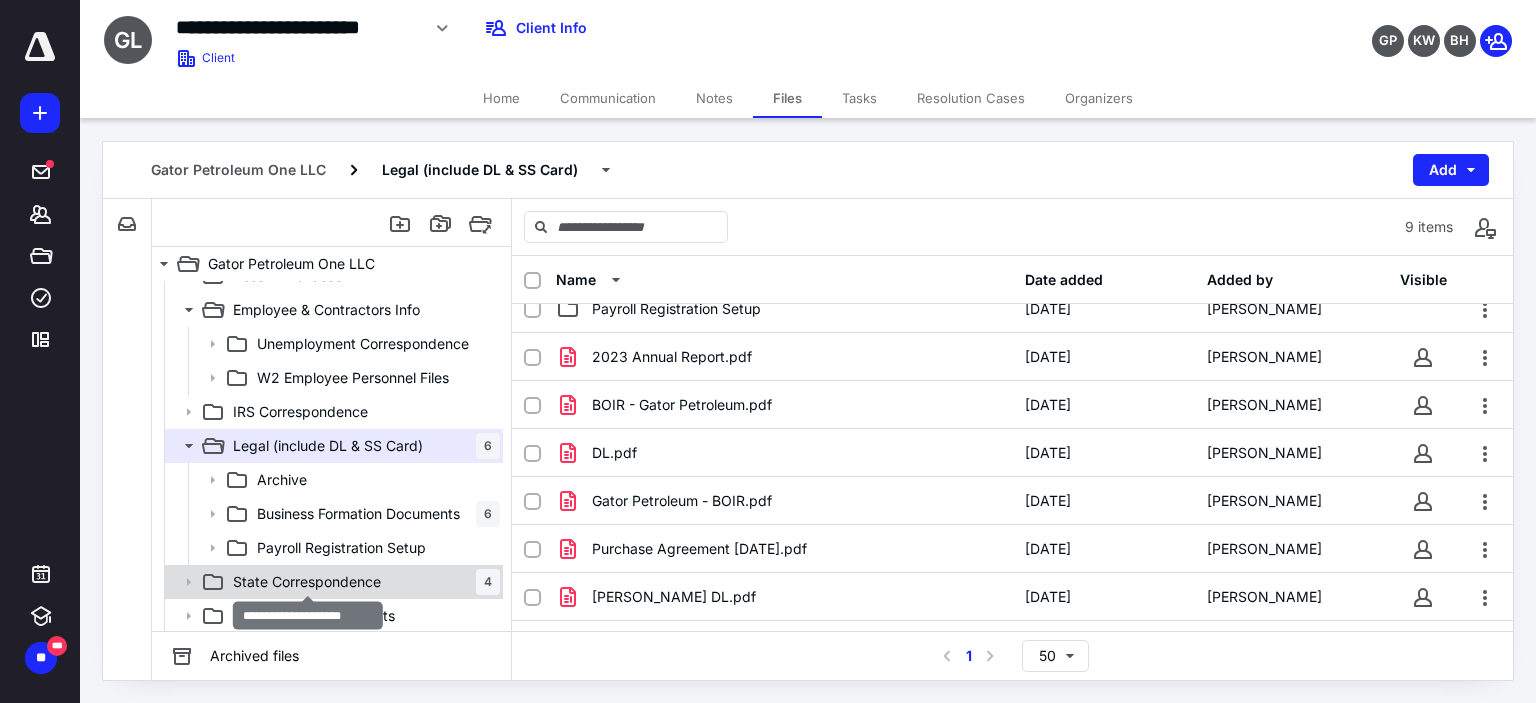 click on "State Correspondence" at bounding box center [307, 582] 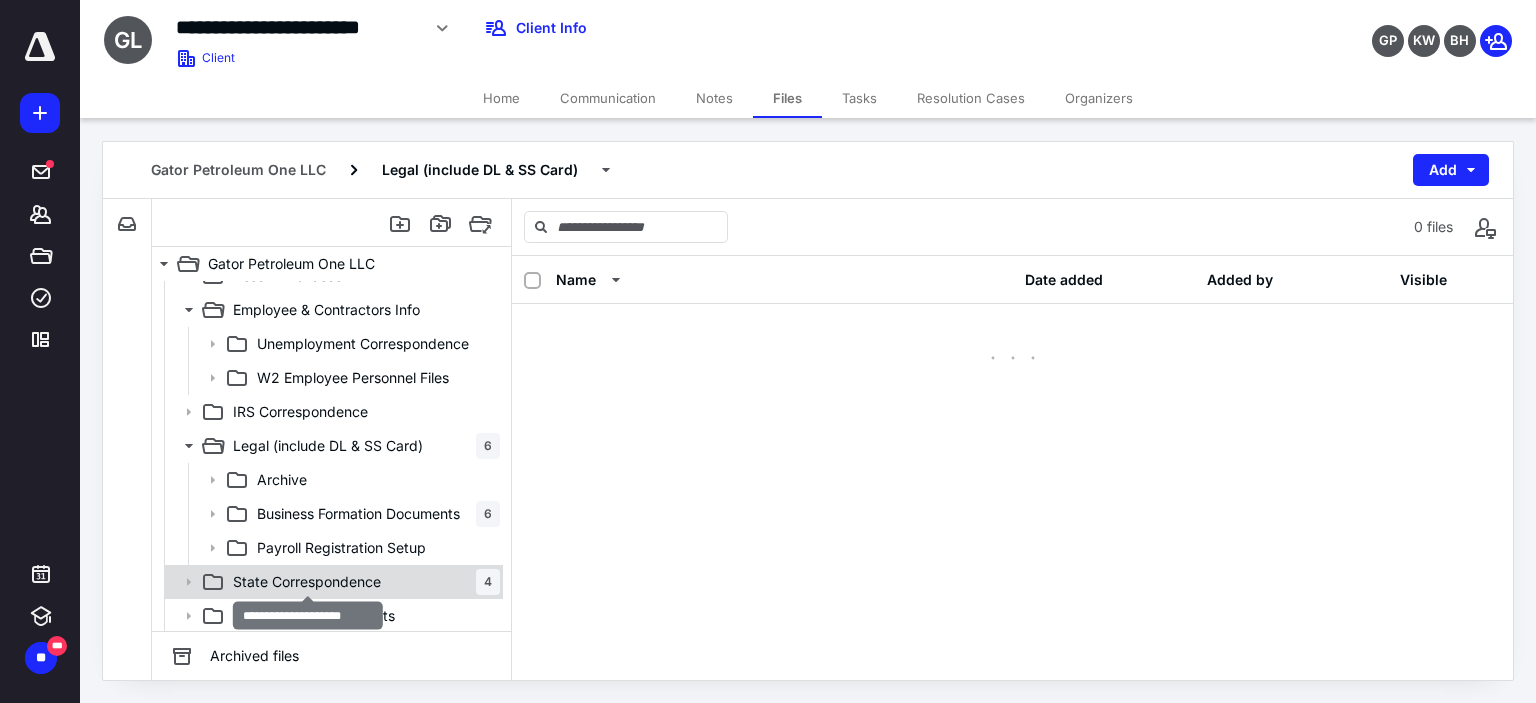 scroll, scrollTop: 0, scrollLeft: 0, axis: both 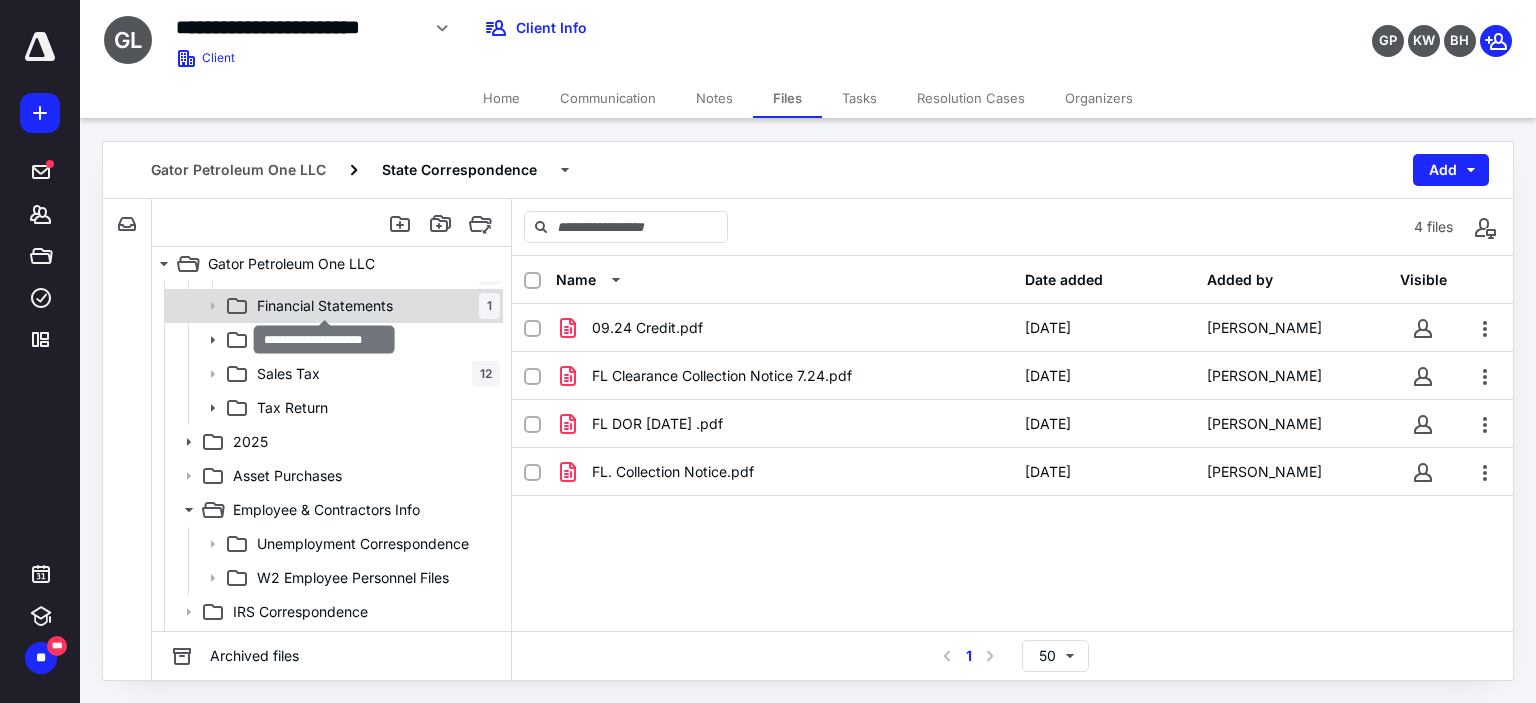 click on "Financial Statements" at bounding box center [325, 306] 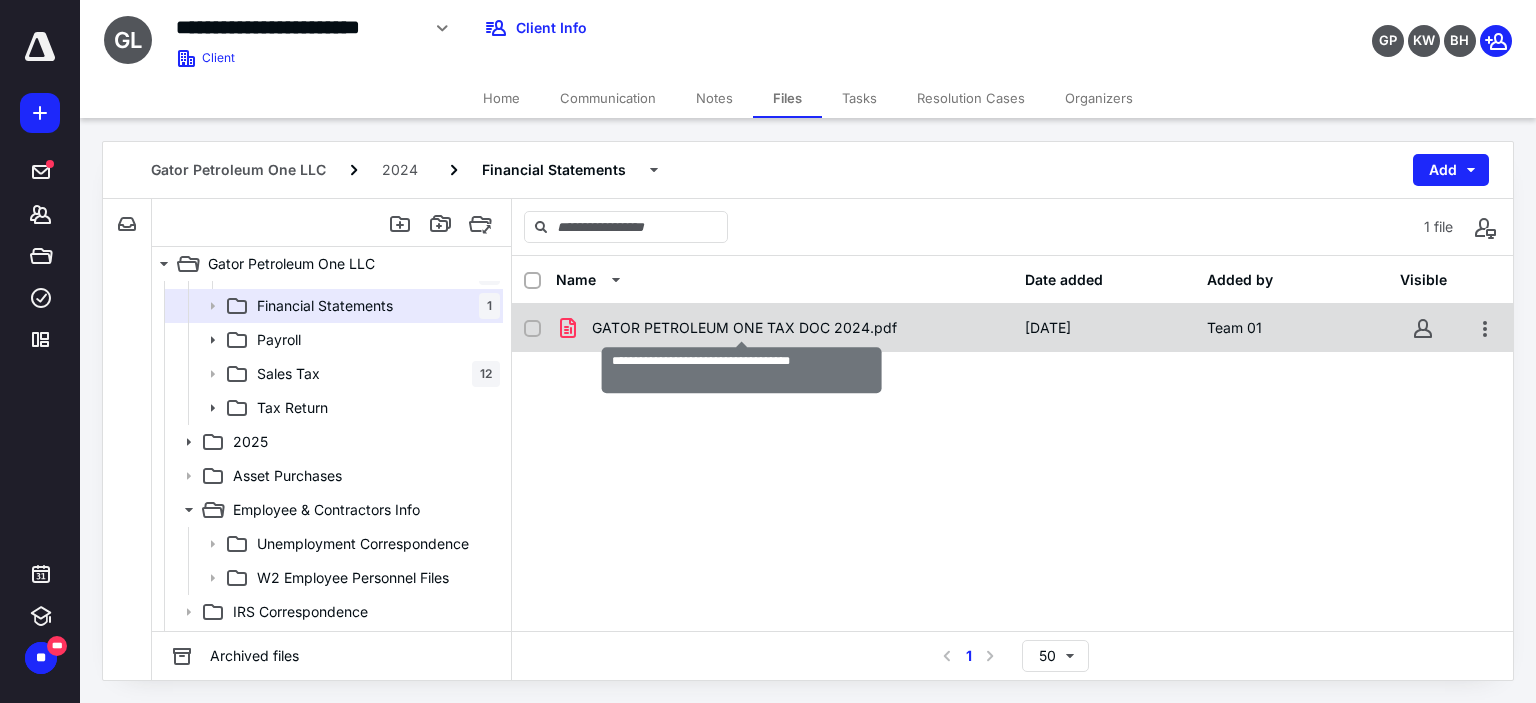 click on "GATOR PETROLEUM ONE TAX DOC 2024.pdf" at bounding box center (744, 328) 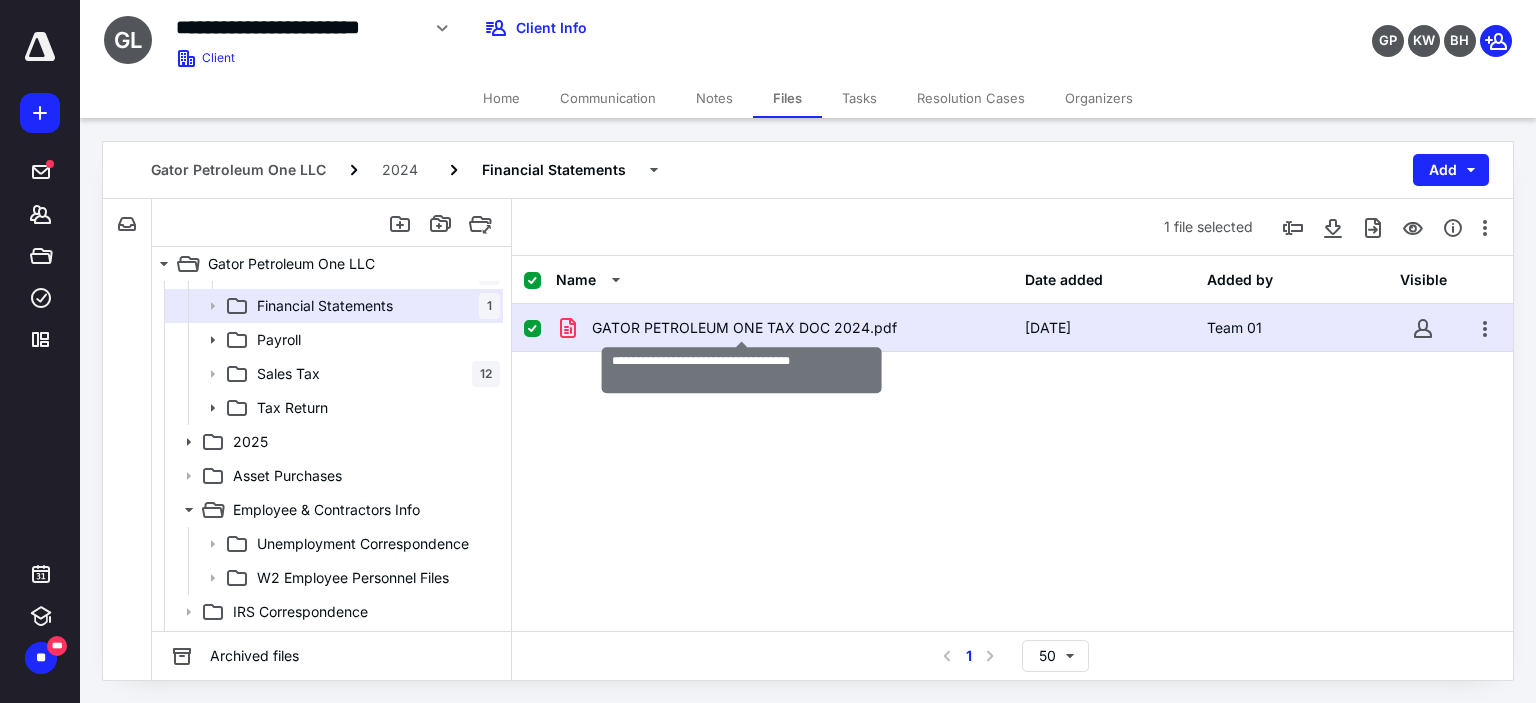 click on "GATOR PETROLEUM ONE TAX DOC 2024.pdf" at bounding box center [744, 328] 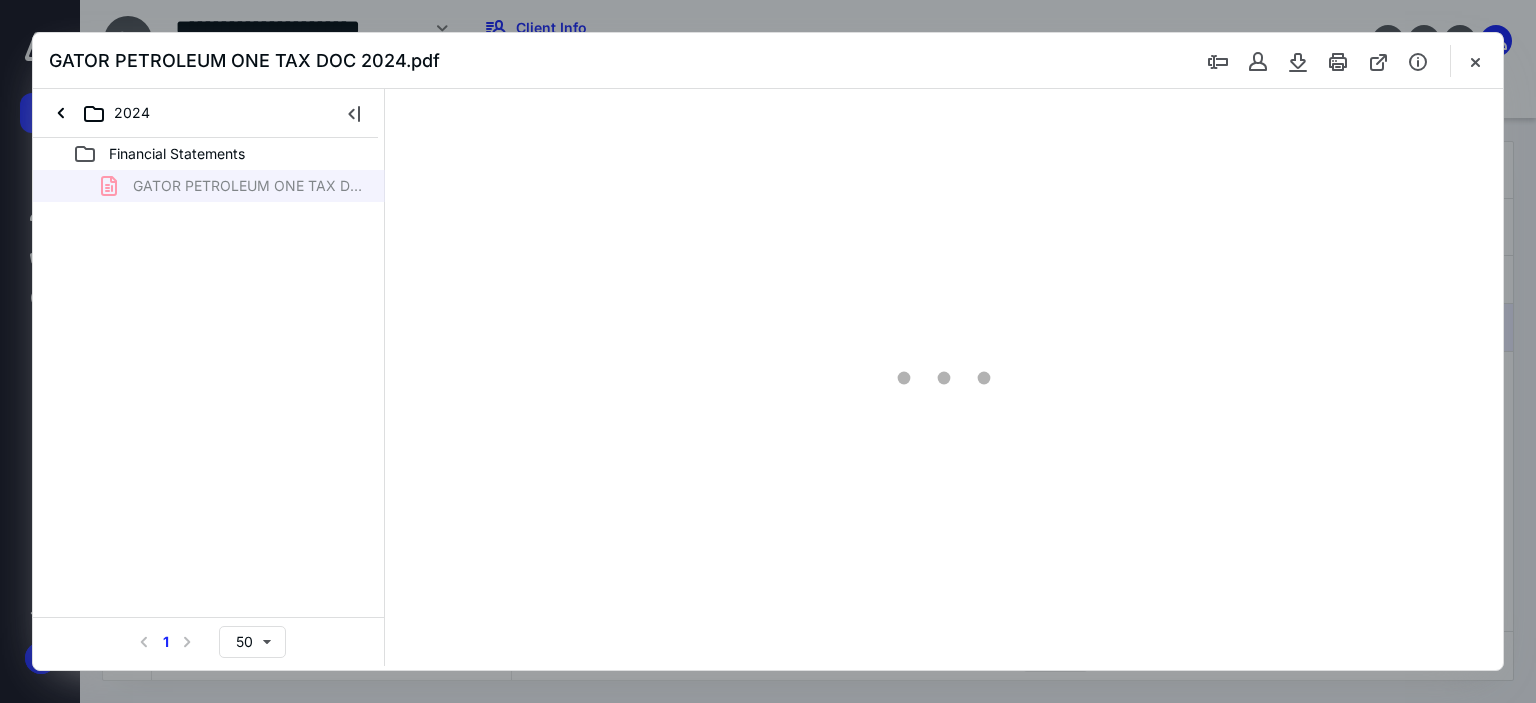scroll, scrollTop: 0, scrollLeft: 0, axis: both 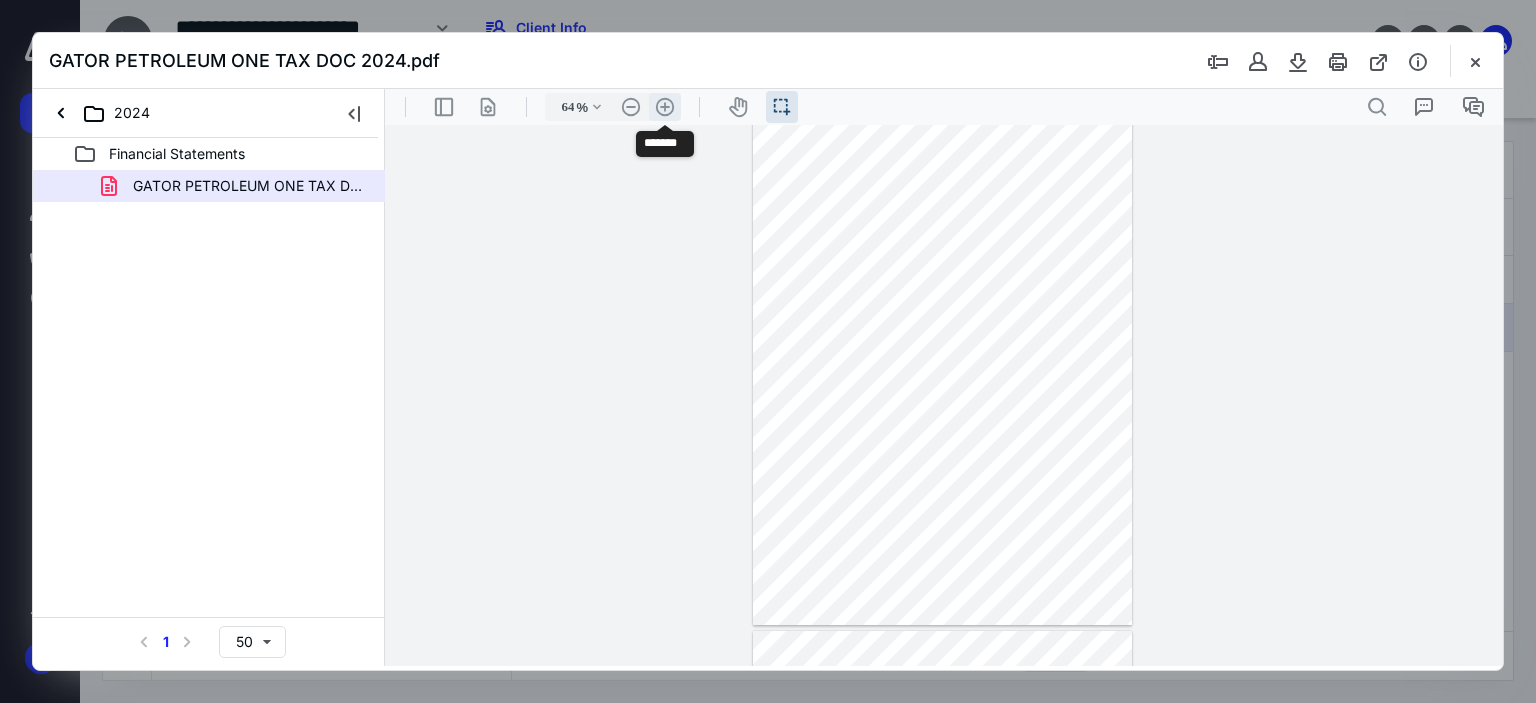 click on ".cls-1{fill:#abb0c4;} icon - header - zoom - in - line" at bounding box center [665, 107] 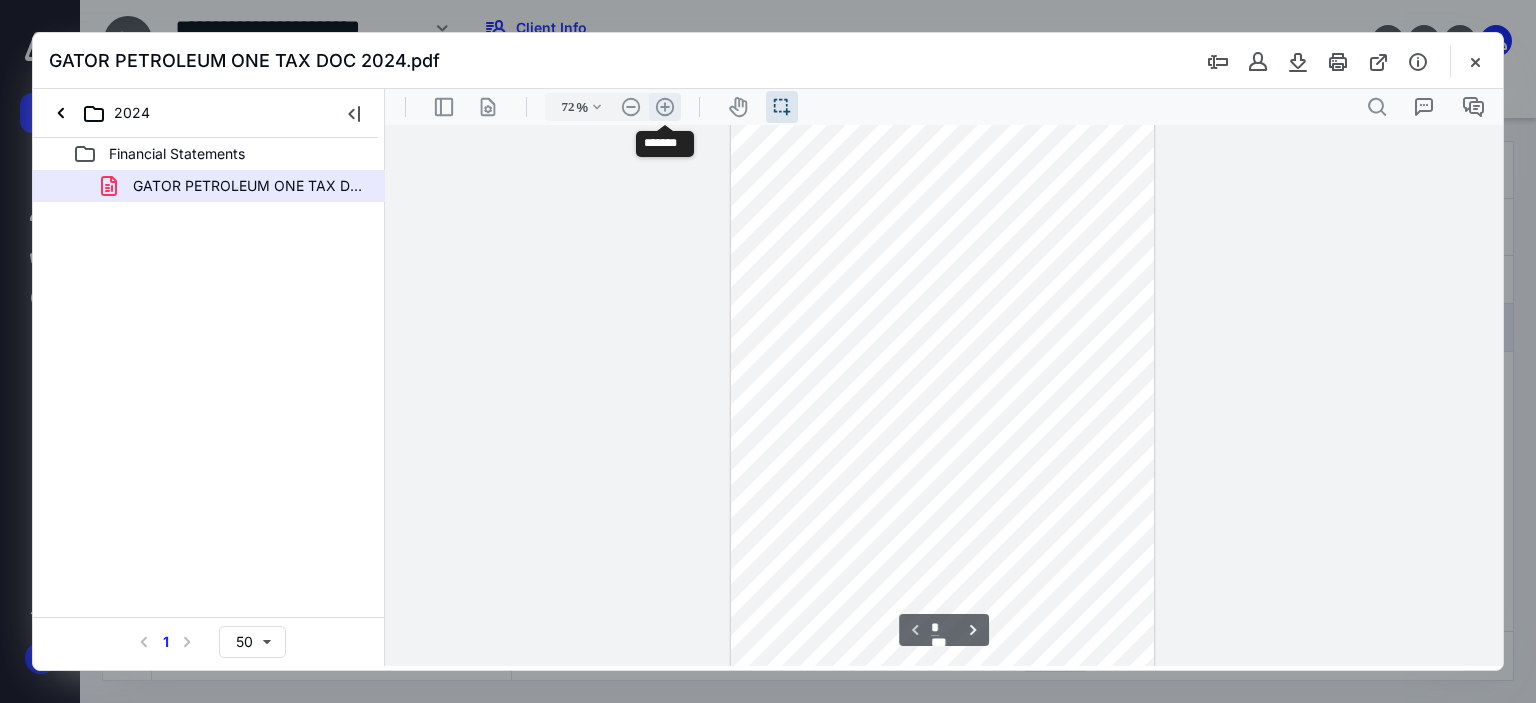 click on ".cls-1{fill:#abb0c4;} icon - header - zoom - in - line" at bounding box center [665, 107] 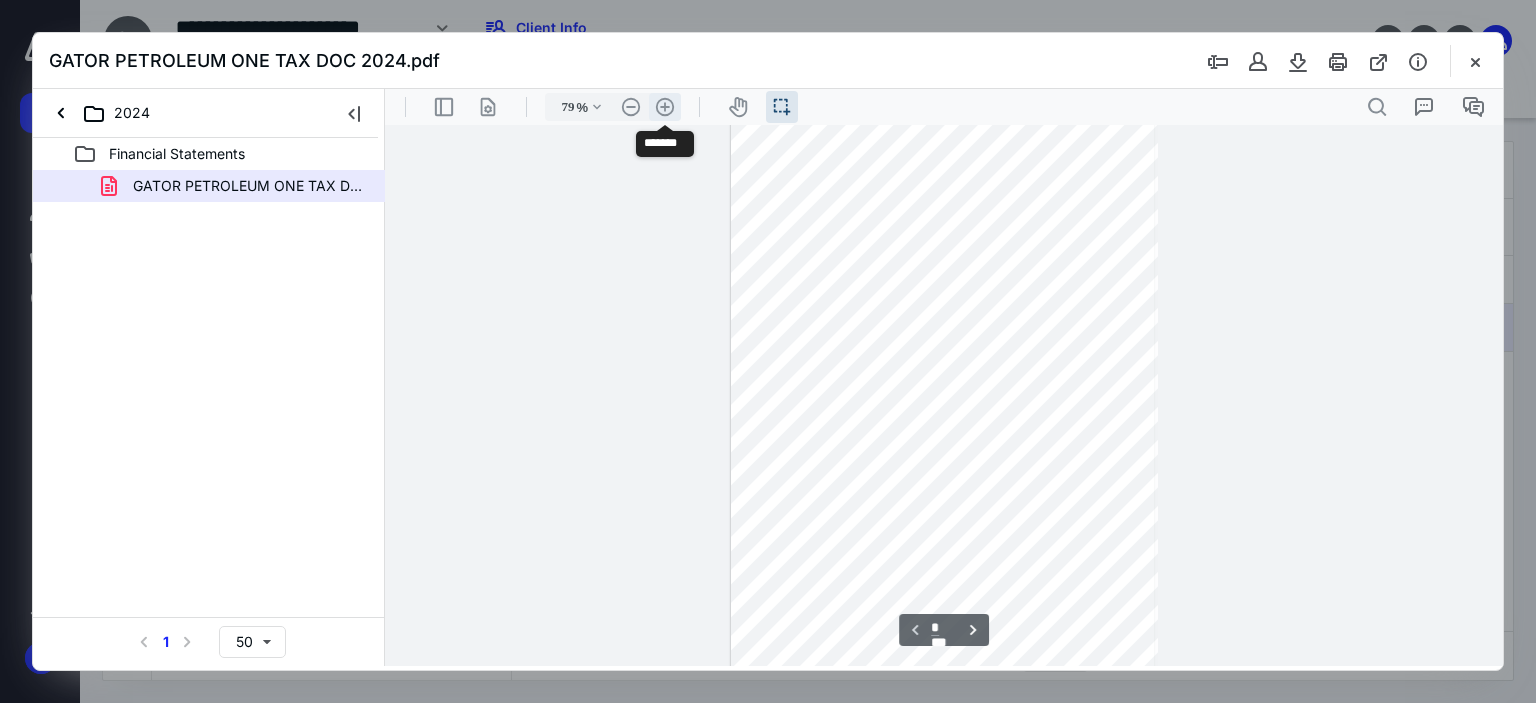 scroll, scrollTop: 108, scrollLeft: 0, axis: vertical 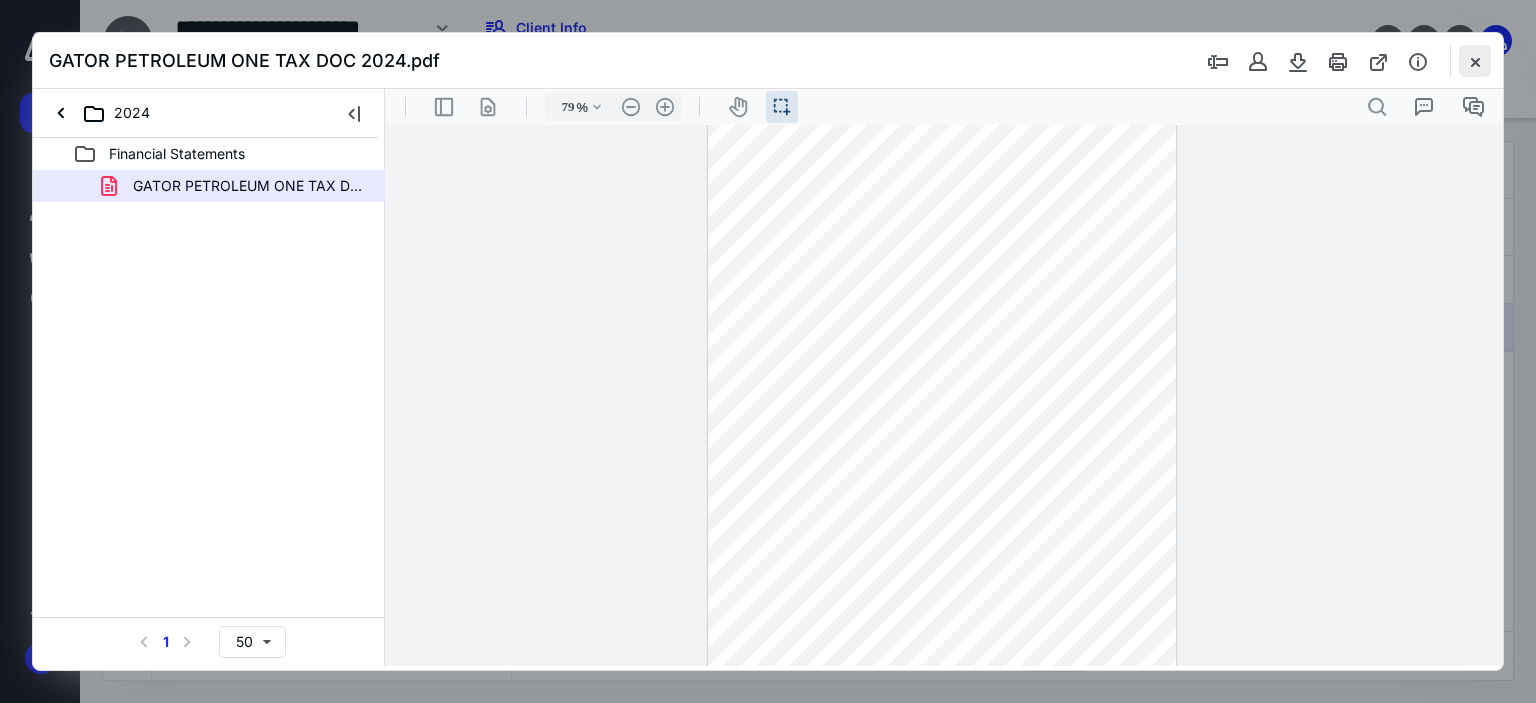 click at bounding box center [1475, 61] 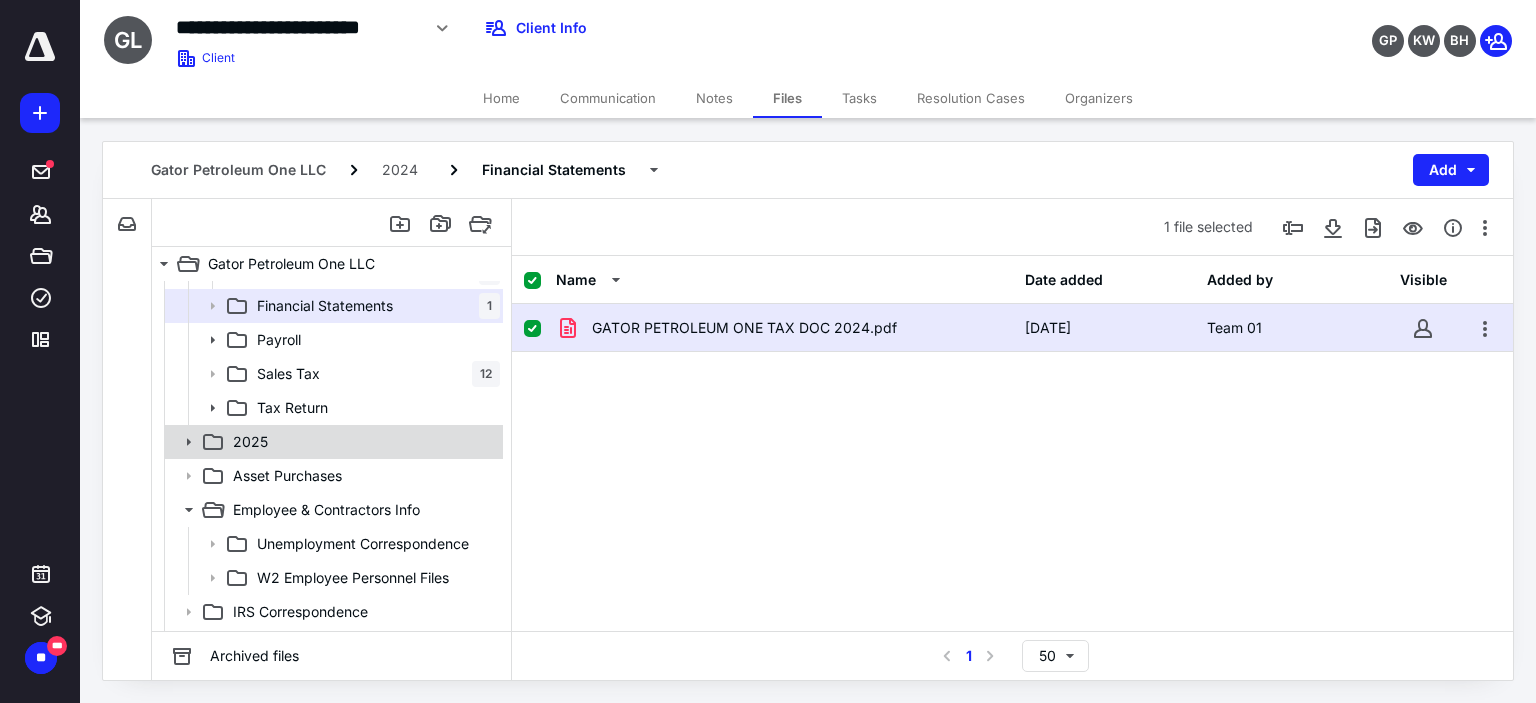 scroll, scrollTop: 566, scrollLeft: 0, axis: vertical 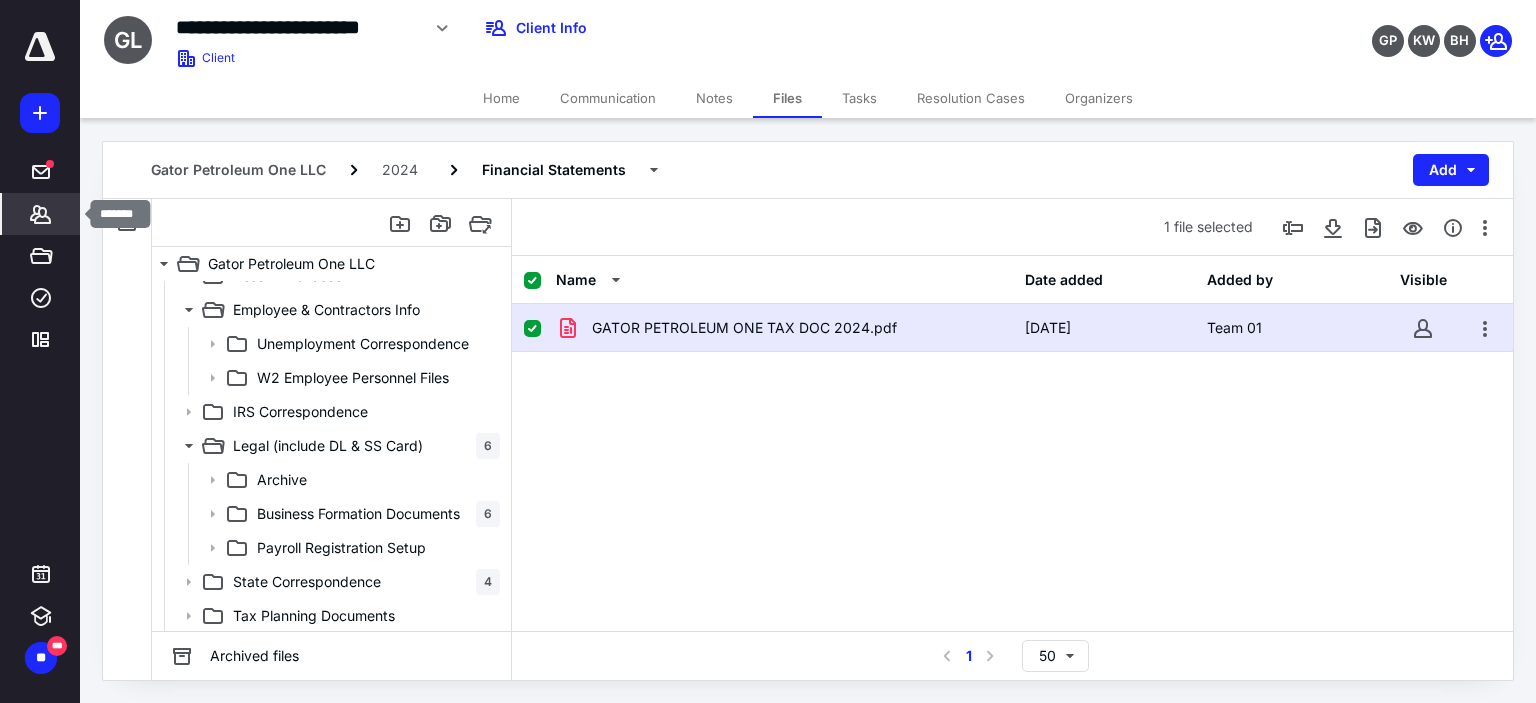 click 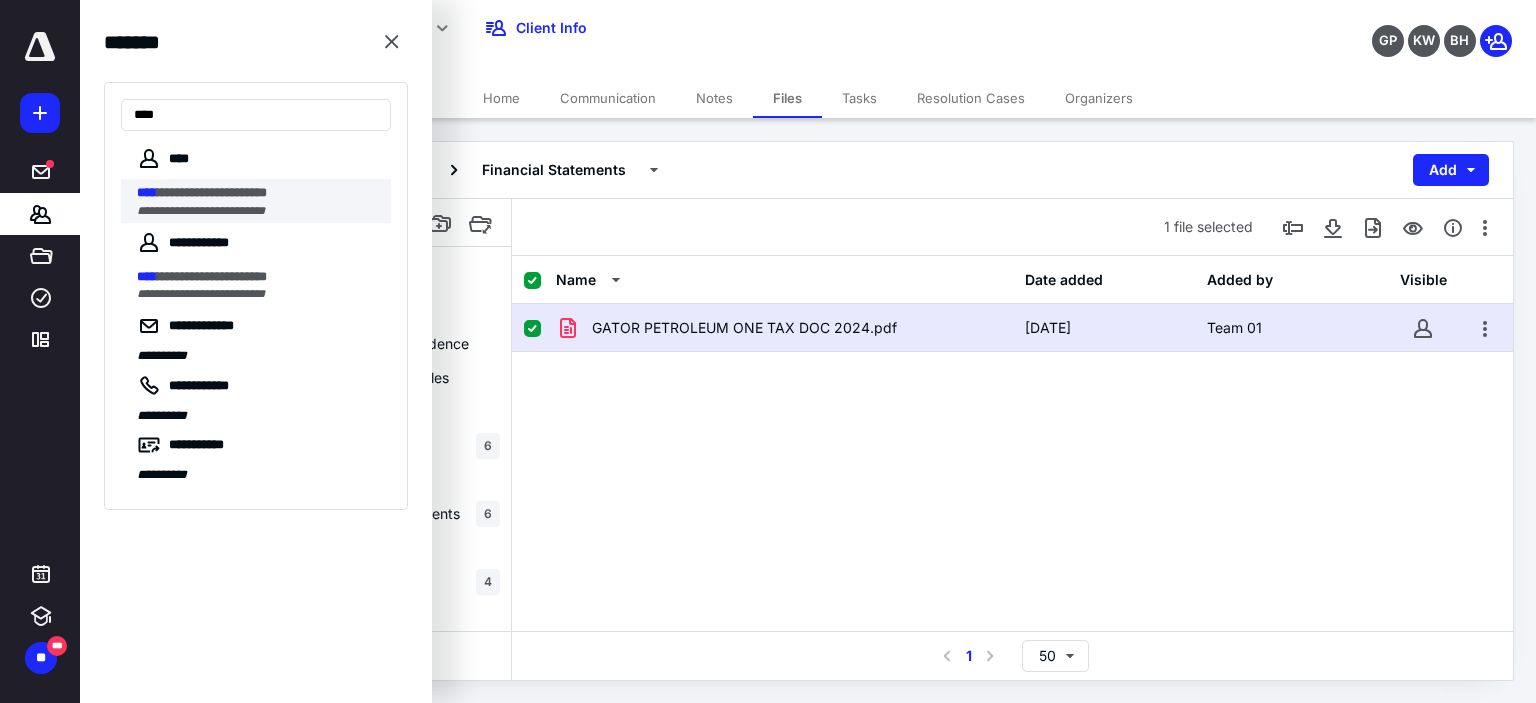 type on "****" 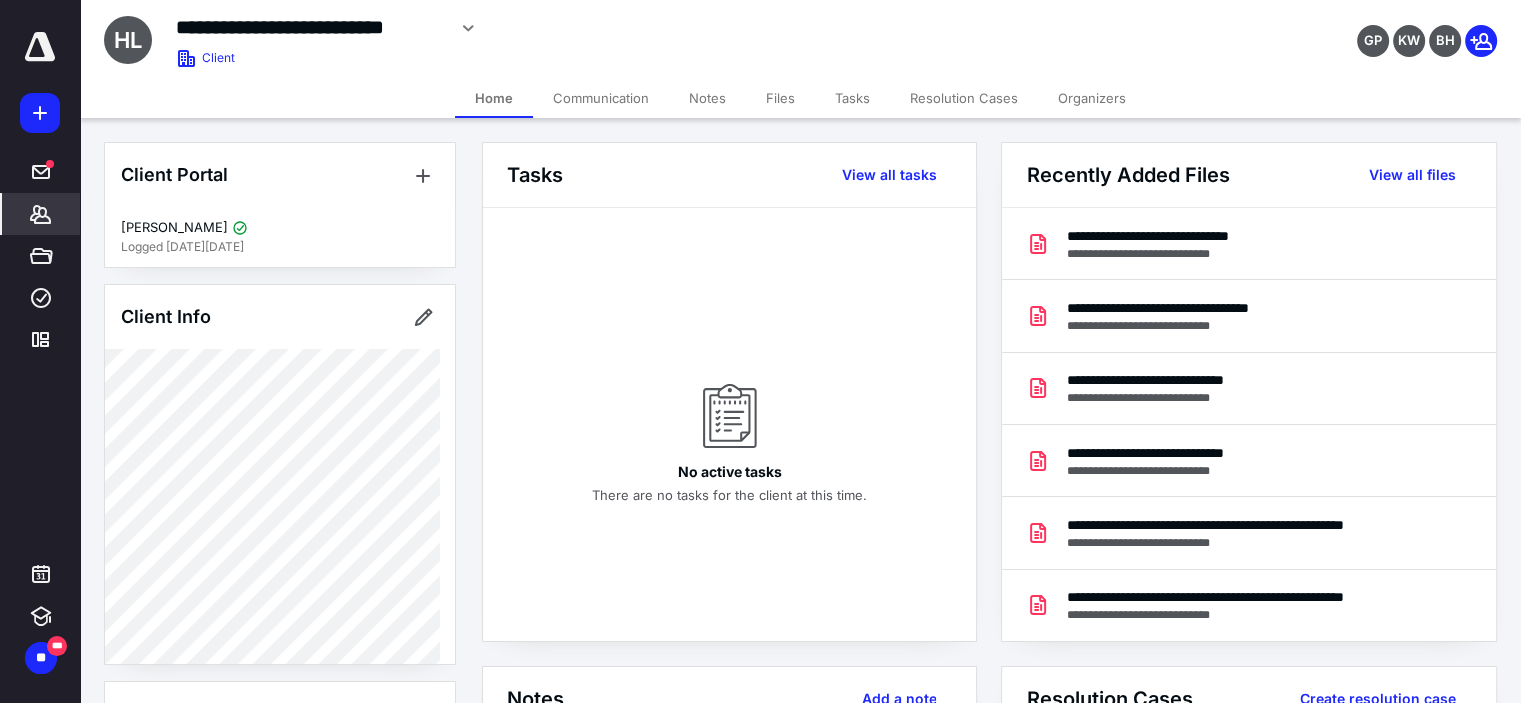 click on "Files" at bounding box center [780, 98] 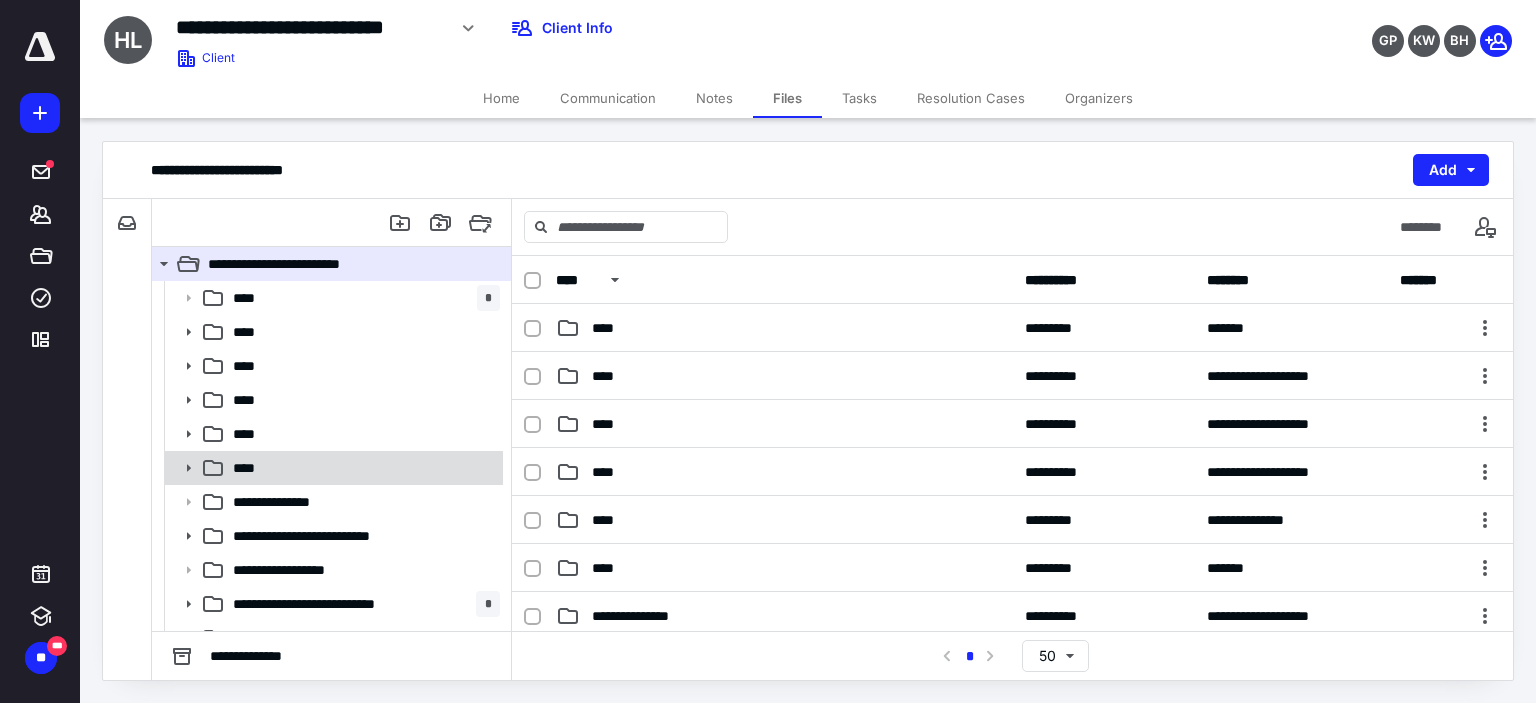 click 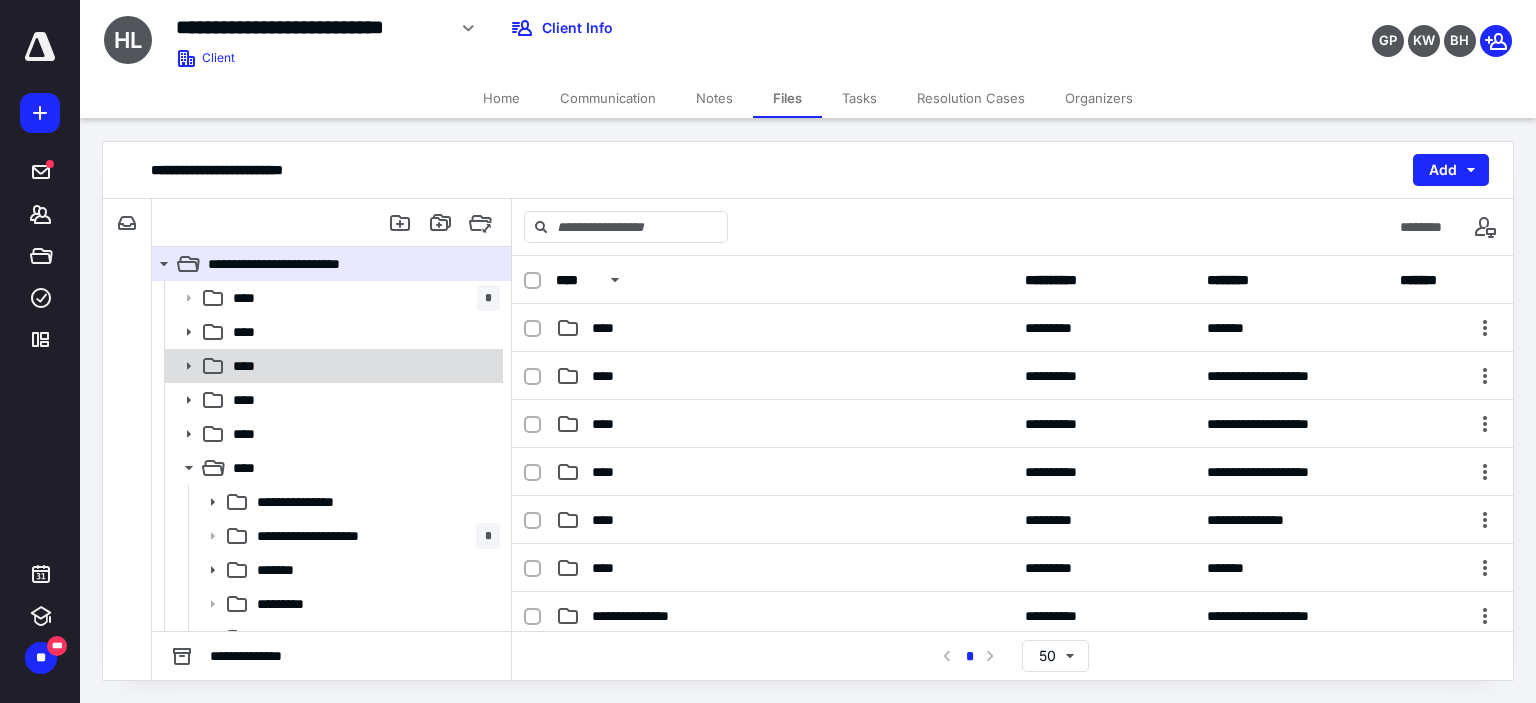scroll, scrollTop: 200, scrollLeft: 0, axis: vertical 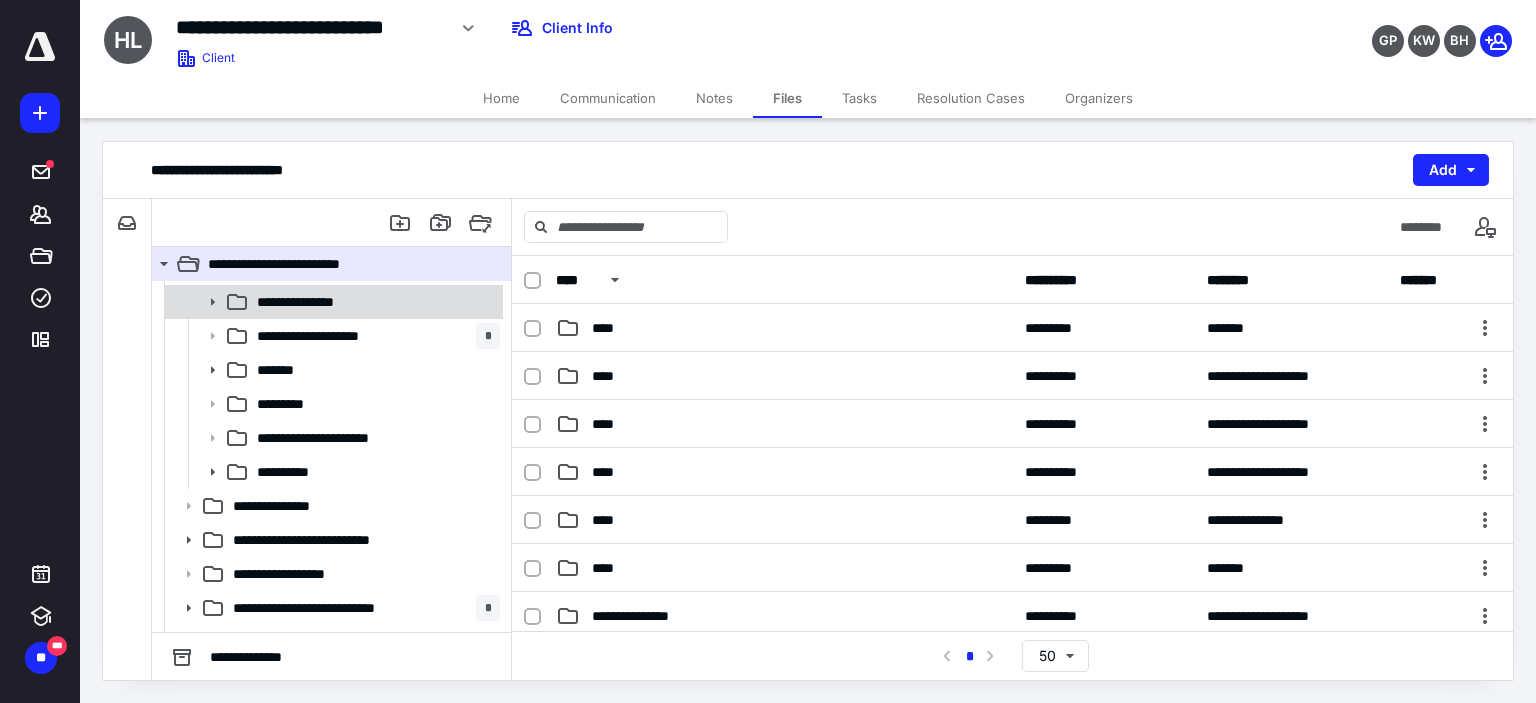 click 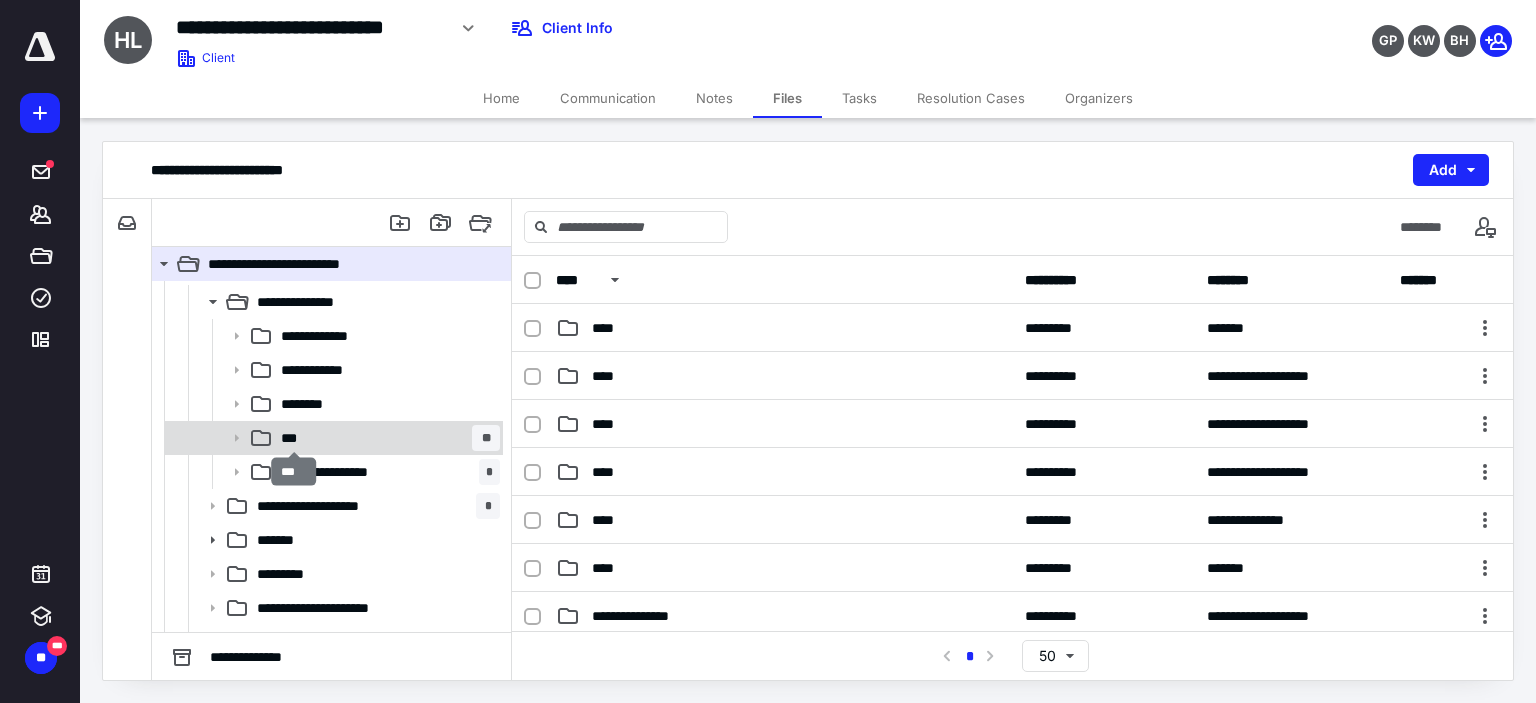click on "***" at bounding box center [294, 438] 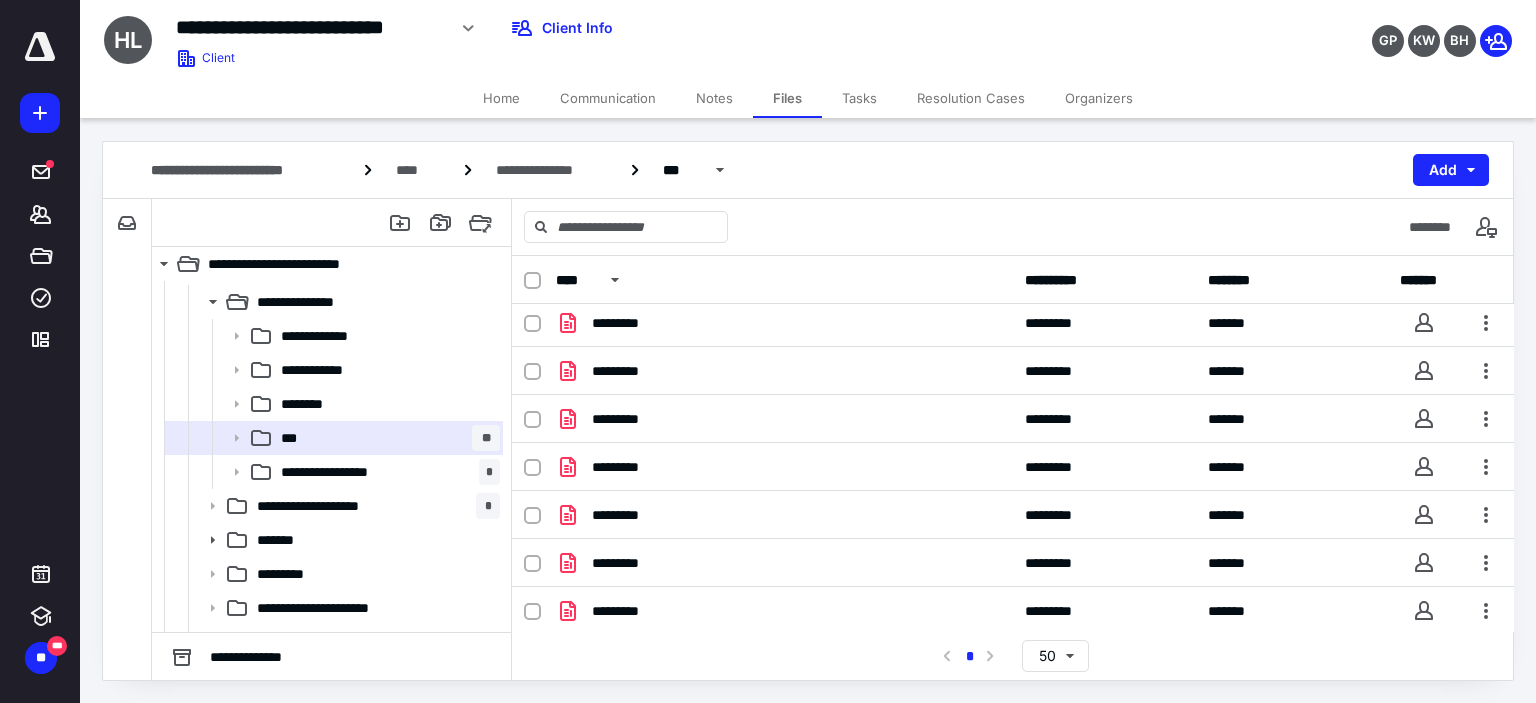 scroll, scrollTop: 145, scrollLeft: 0, axis: vertical 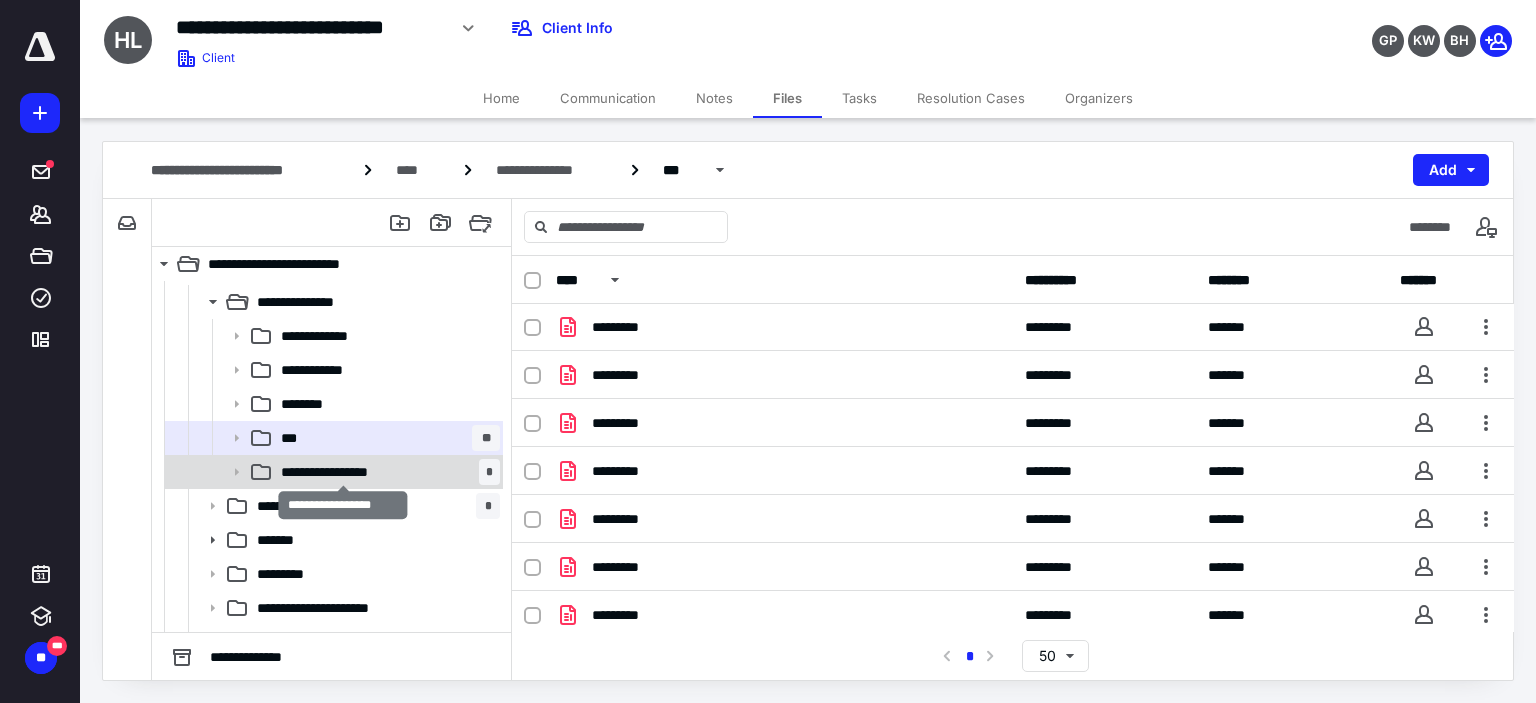 click on "**********" at bounding box center [343, 472] 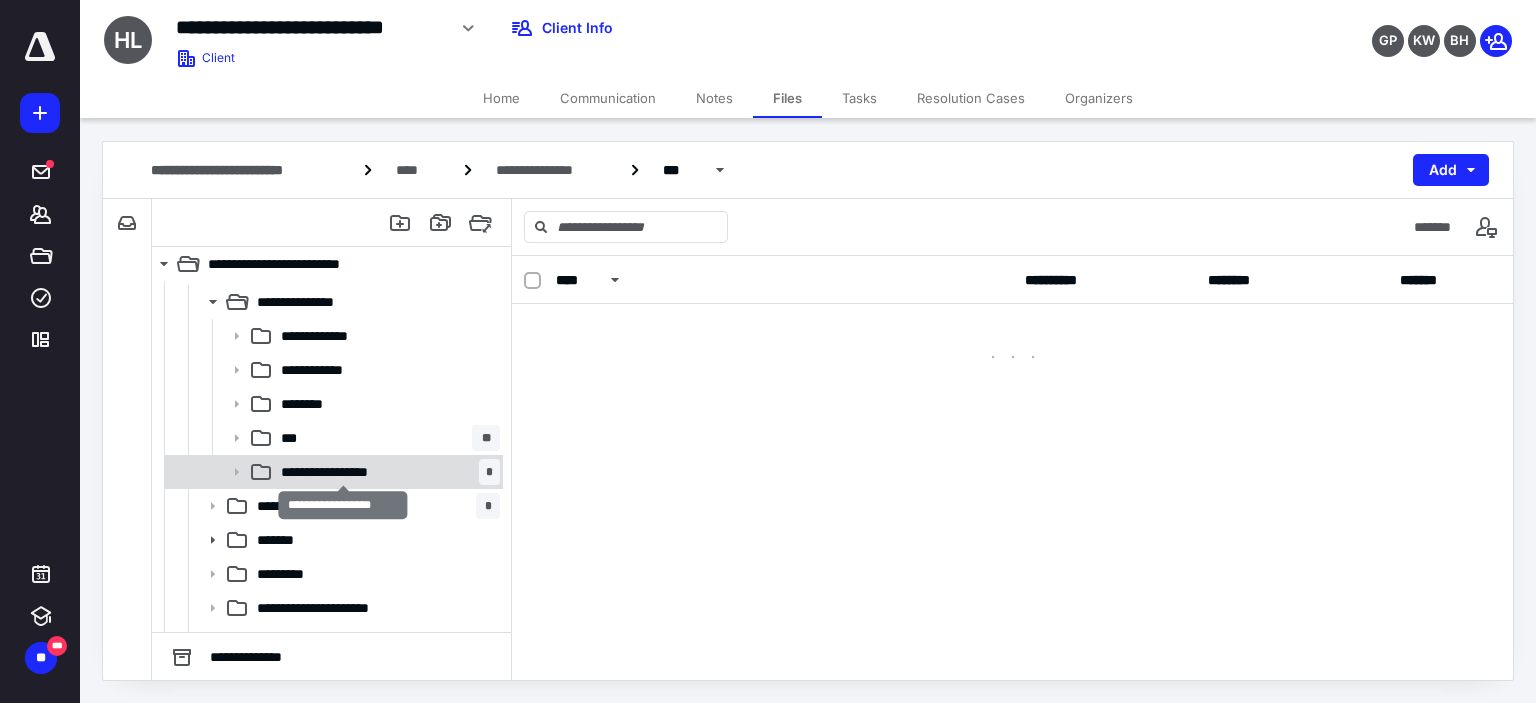 scroll, scrollTop: 0, scrollLeft: 0, axis: both 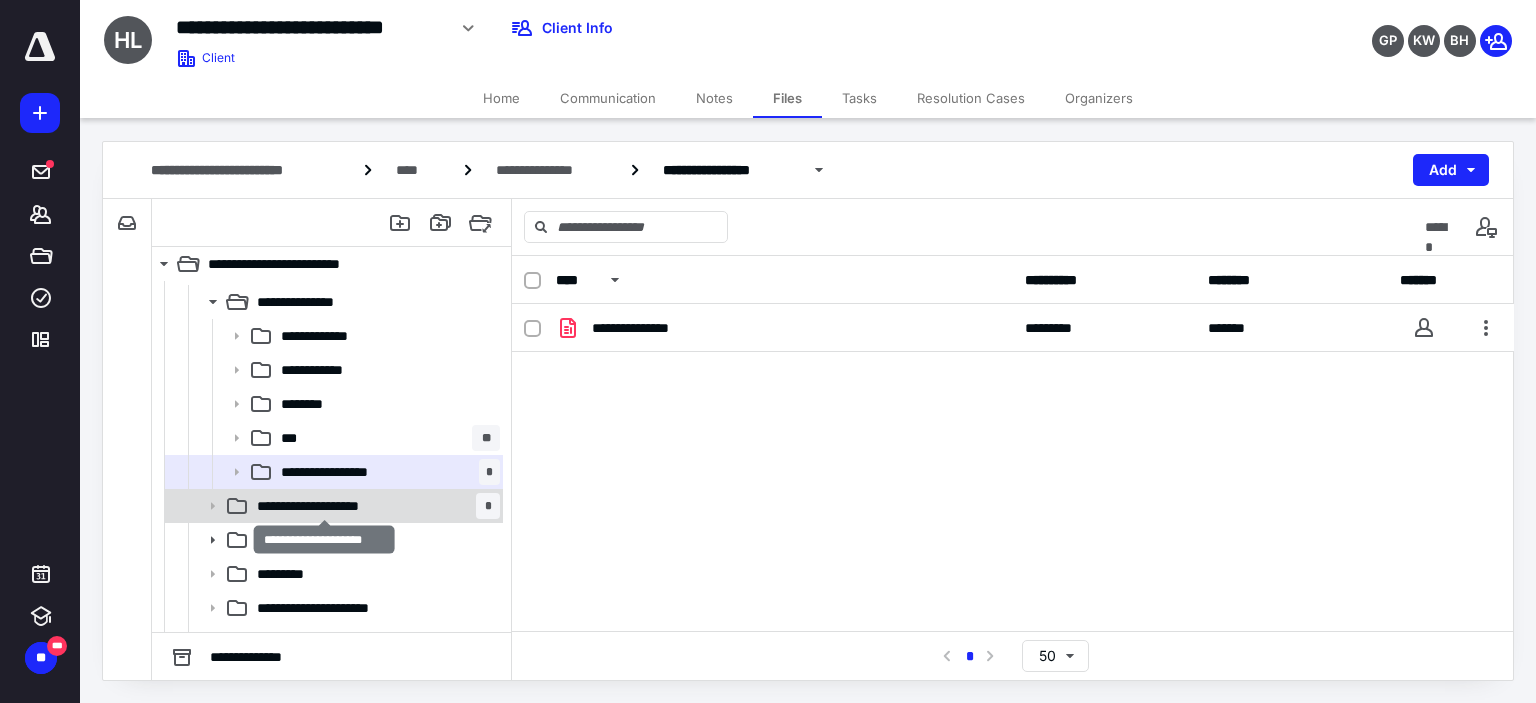 click on "**********" at bounding box center (325, 506) 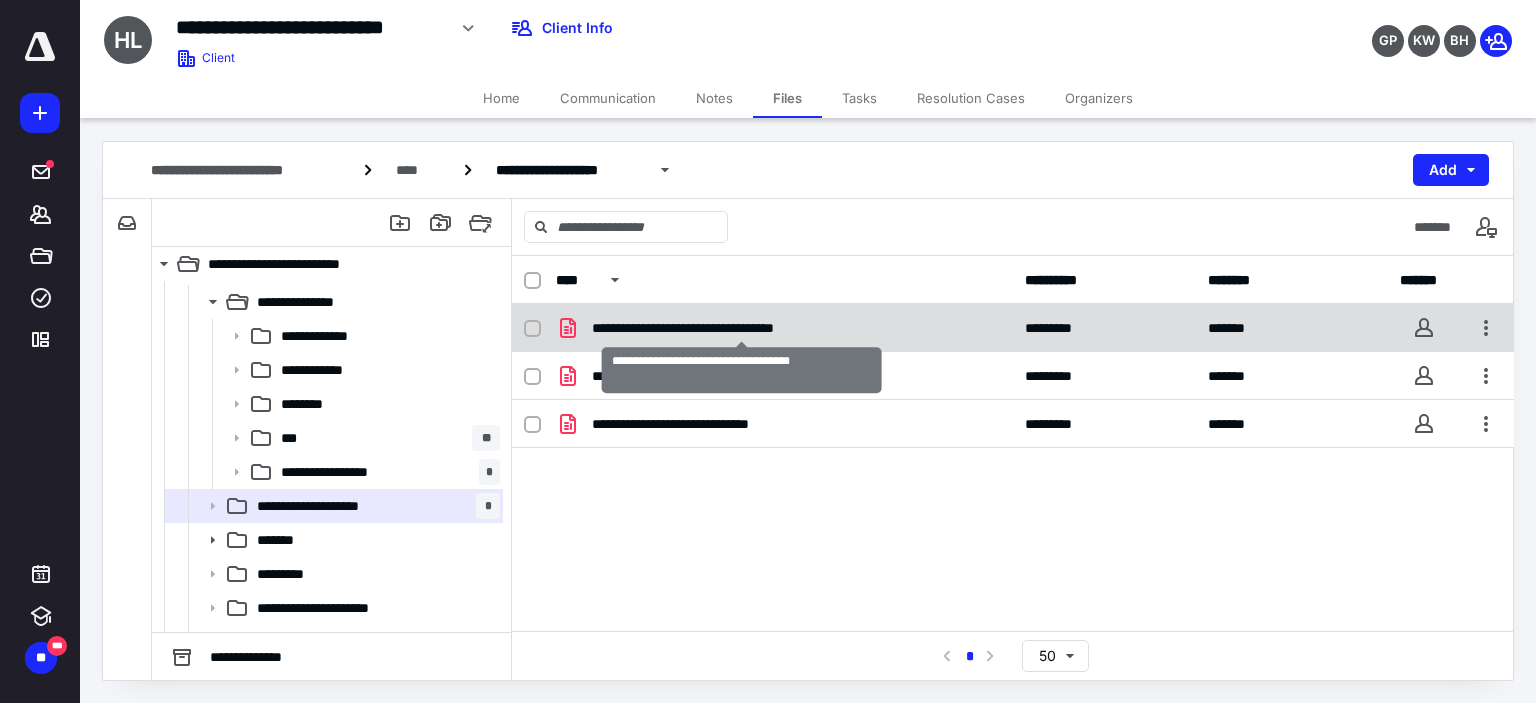 click on "**********" at bounding box center [742, 328] 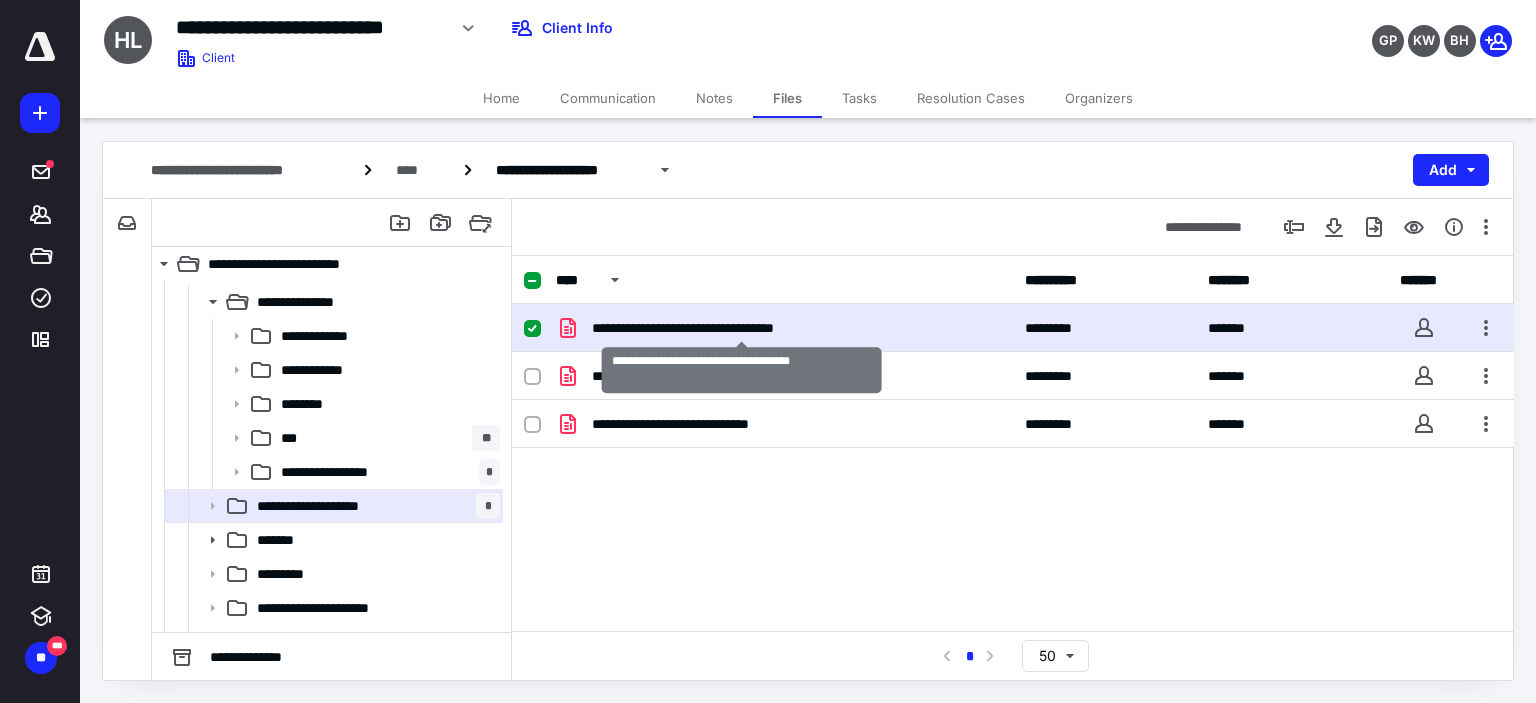 click on "**********" at bounding box center (742, 328) 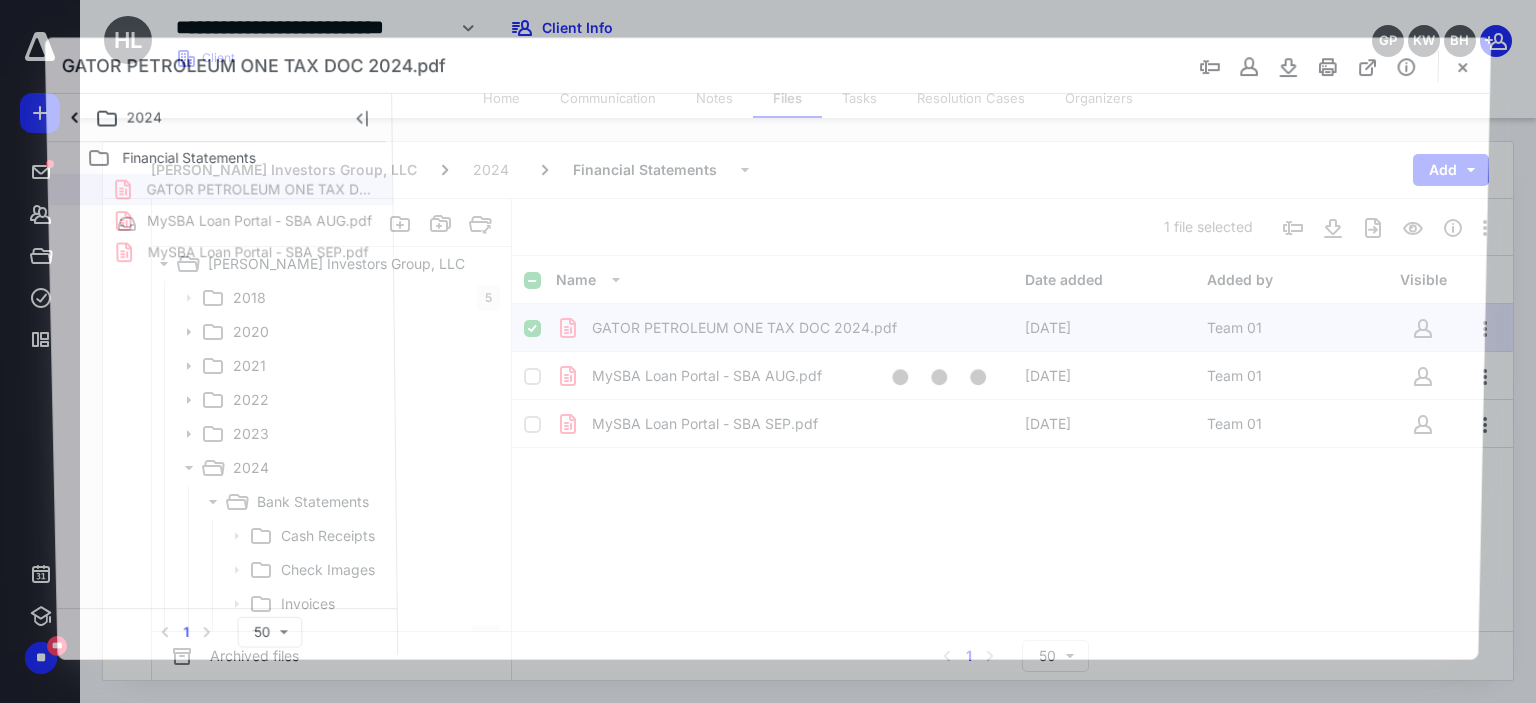 scroll, scrollTop: 200, scrollLeft: 0, axis: vertical 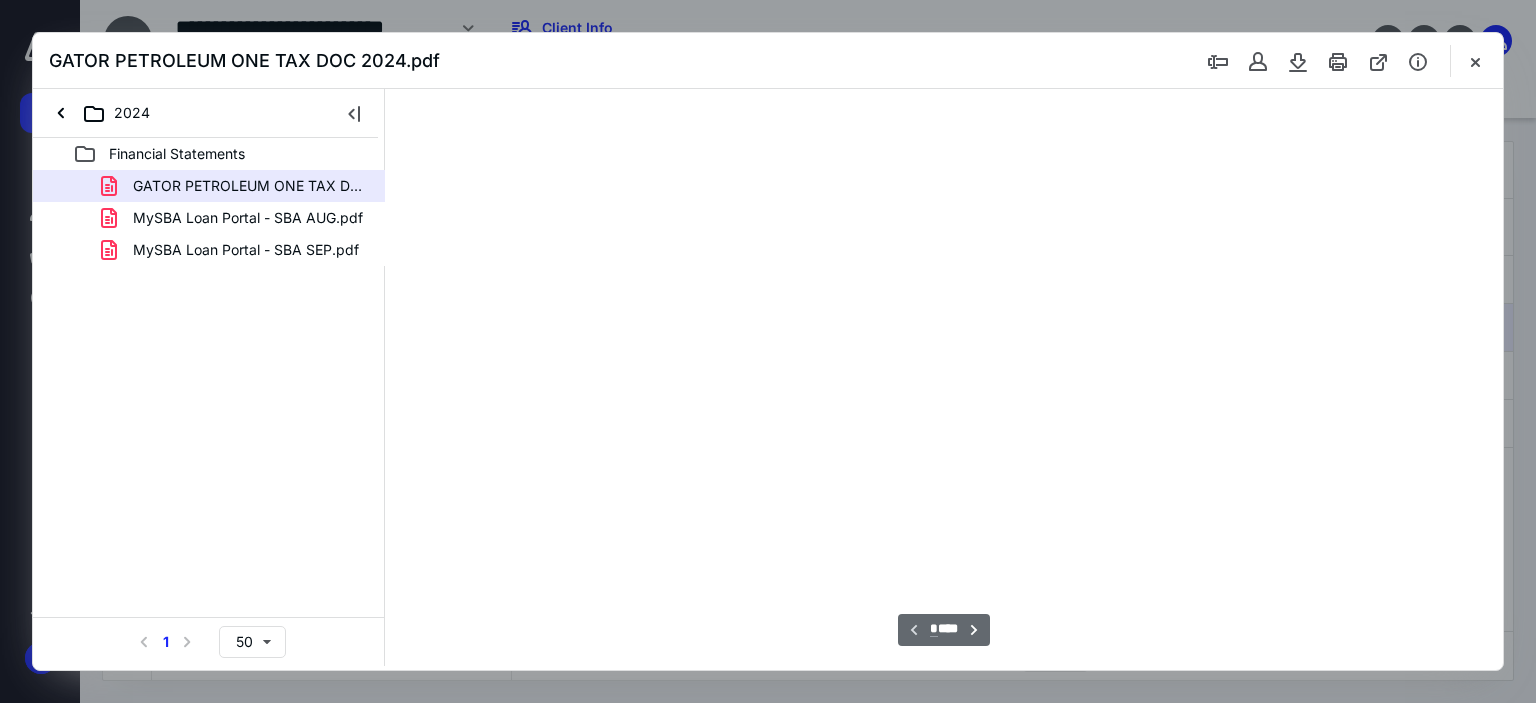type on "64" 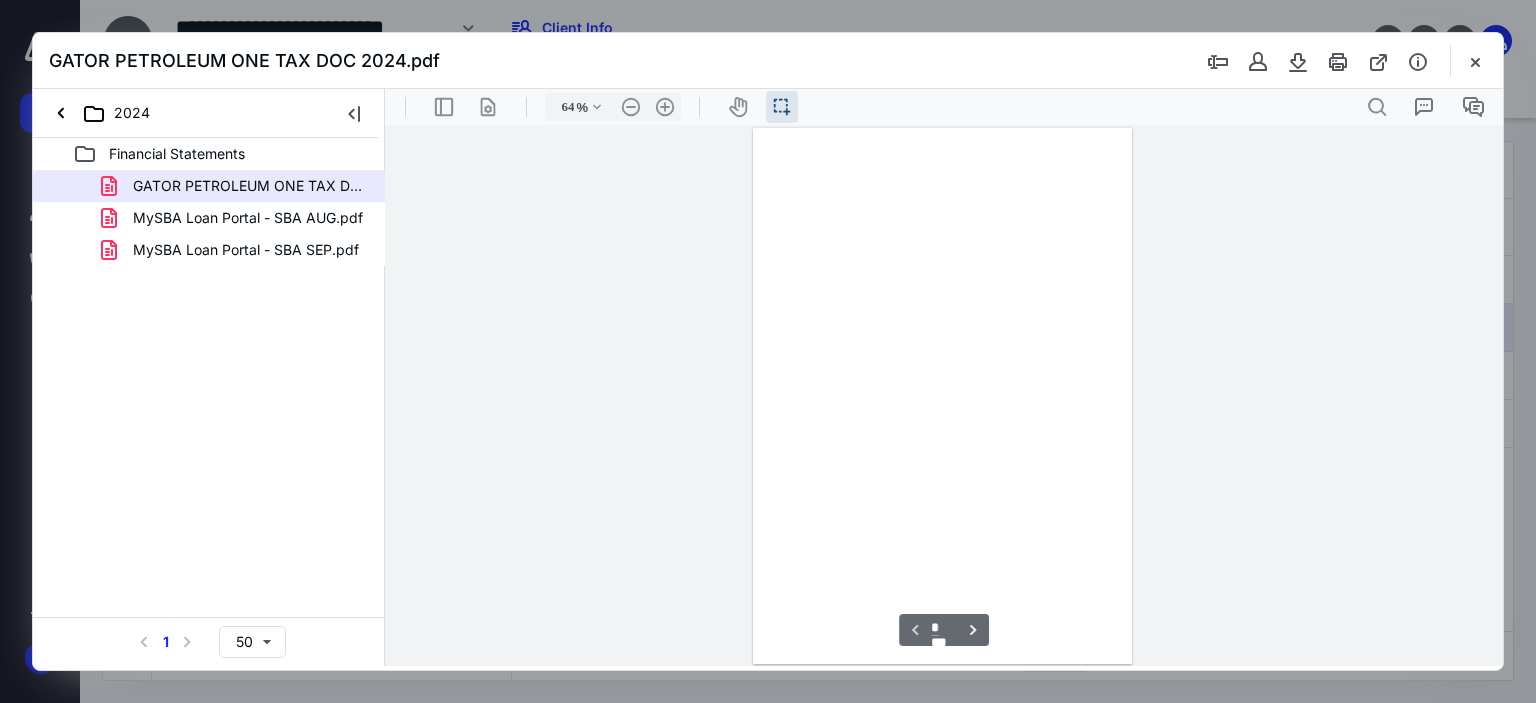 scroll, scrollTop: 39, scrollLeft: 0, axis: vertical 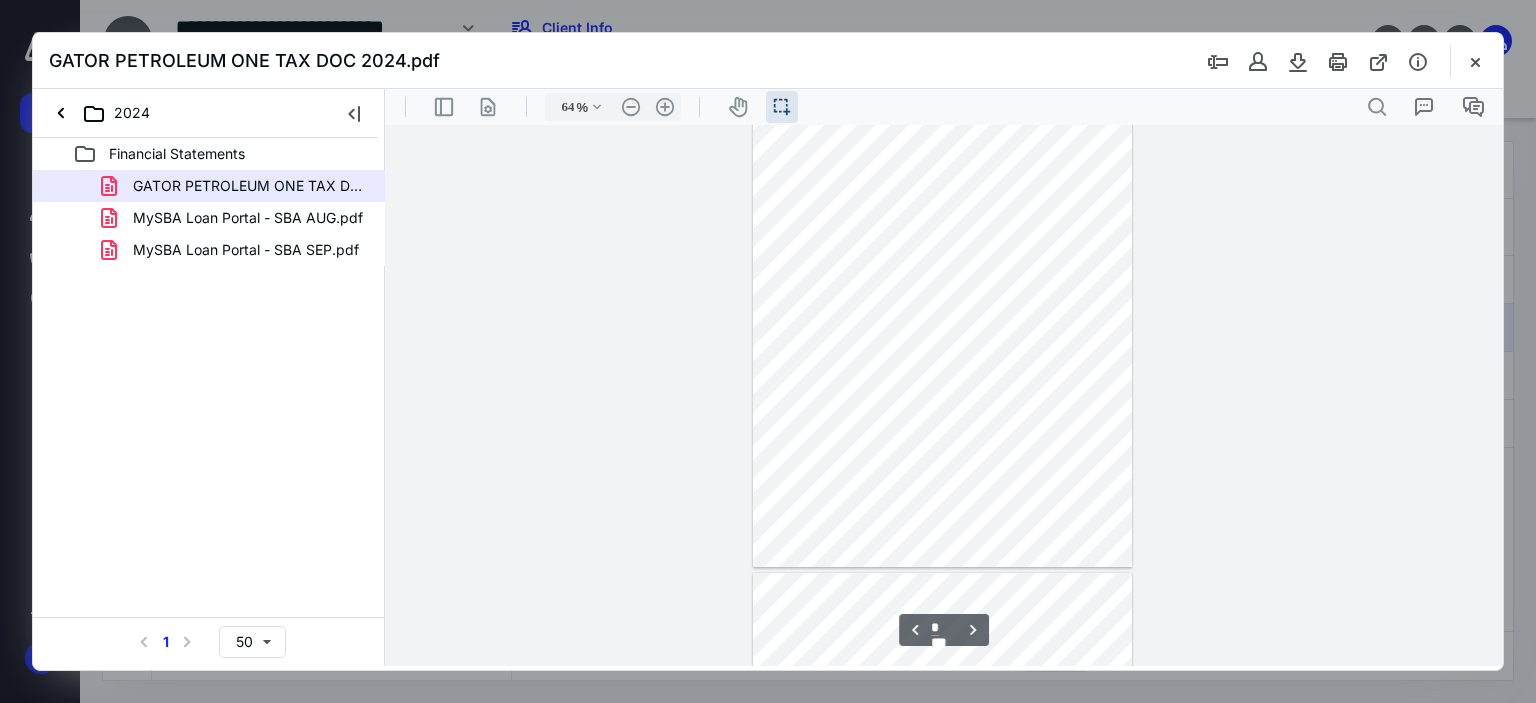 type on "*" 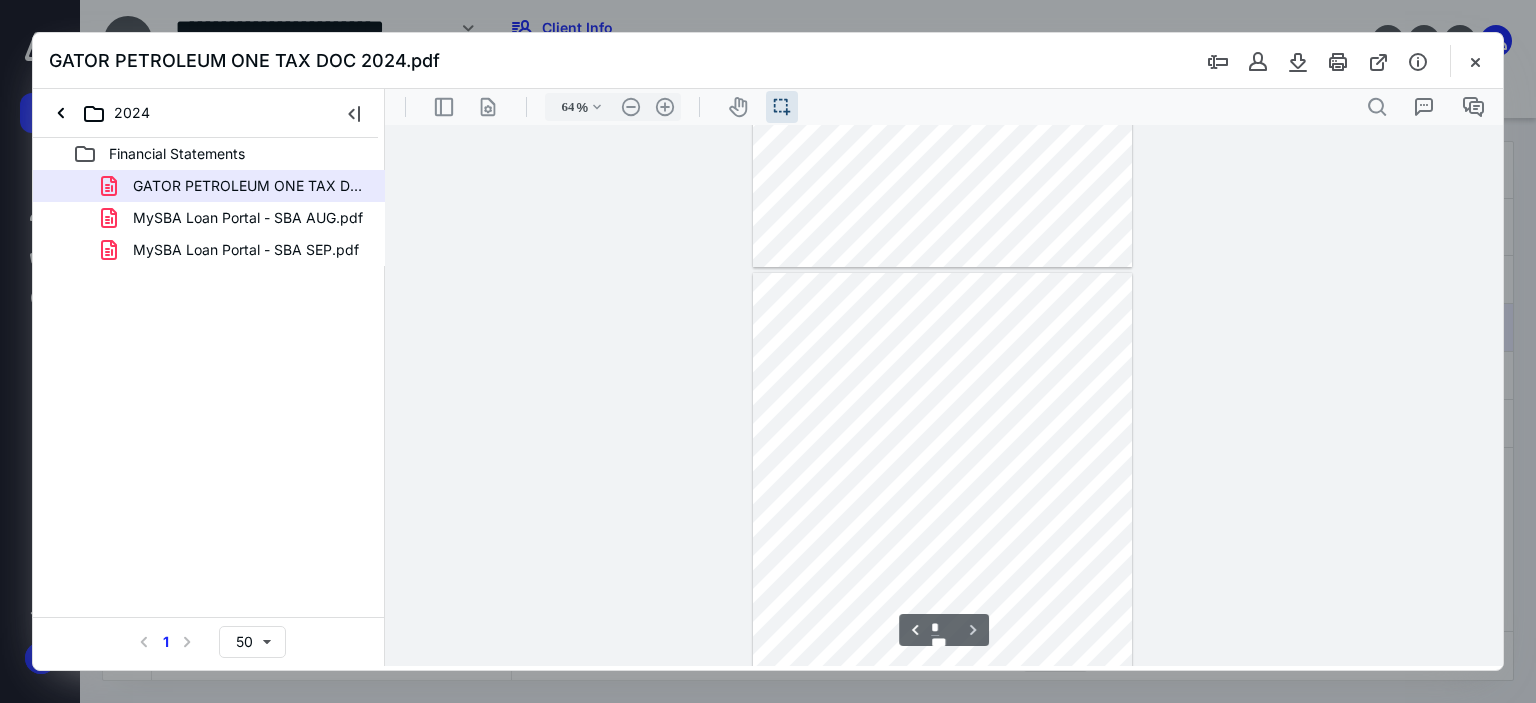 scroll, scrollTop: 1084, scrollLeft: 0, axis: vertical 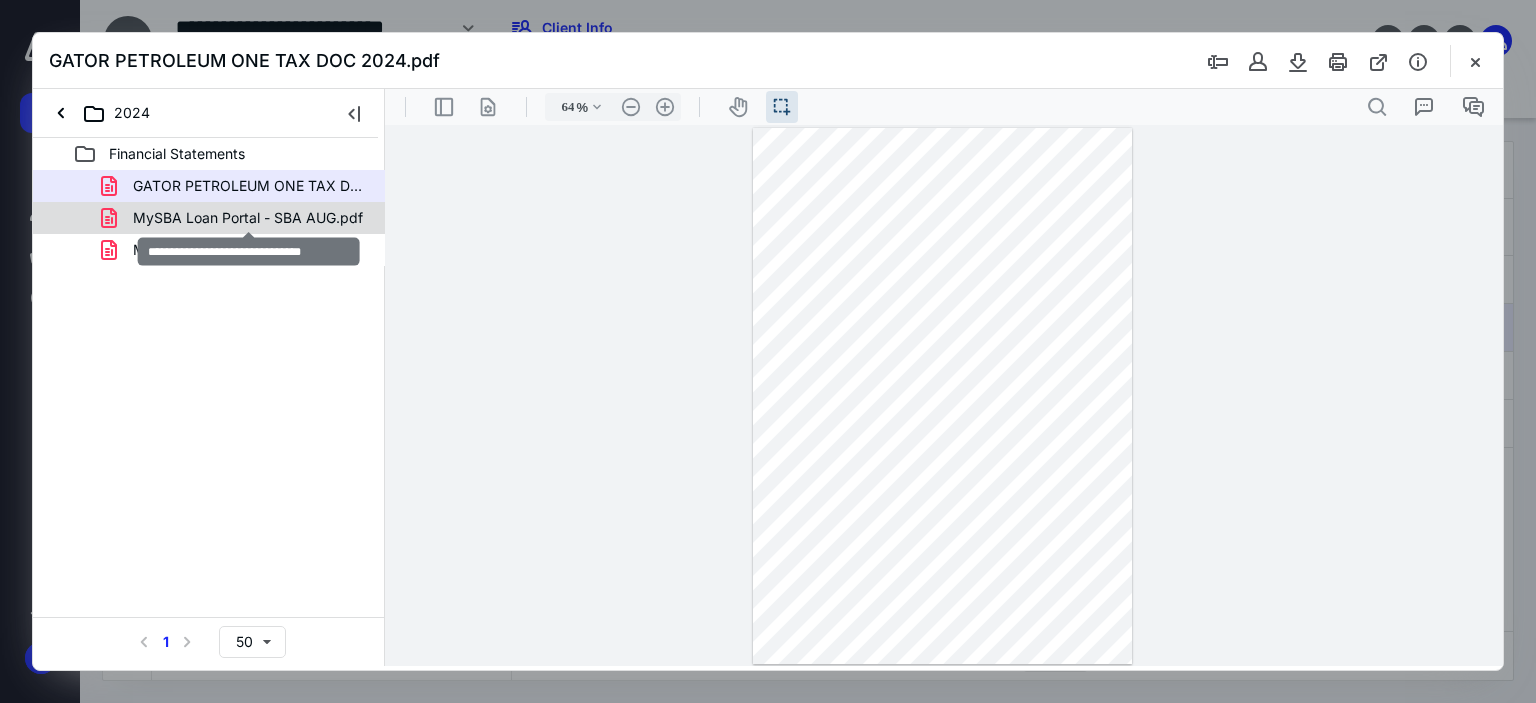 click on "MySBA Loan Portal - SBA AUG.pdf" at bounding box center (248, 218) 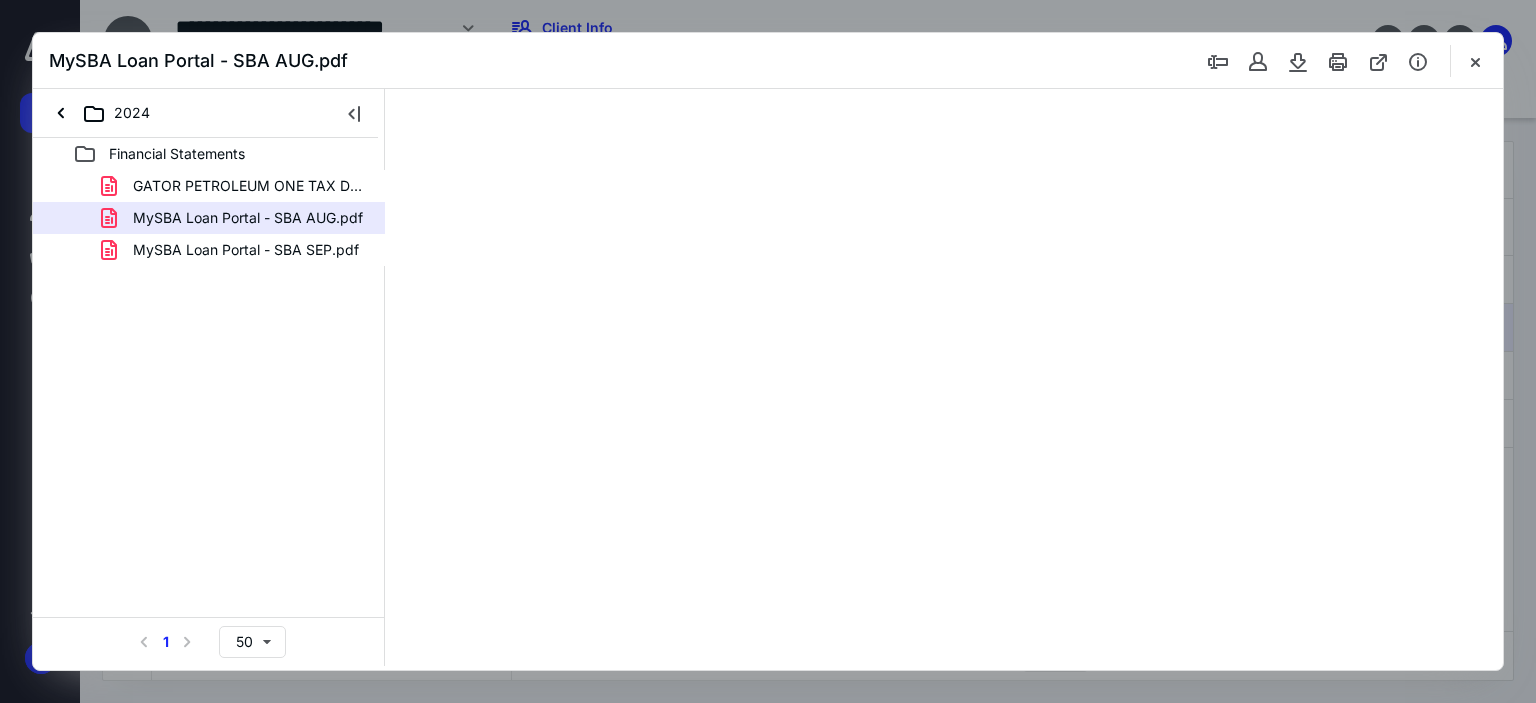 scroll, scrollTop: 0, scrollLeft: 0, axis: both 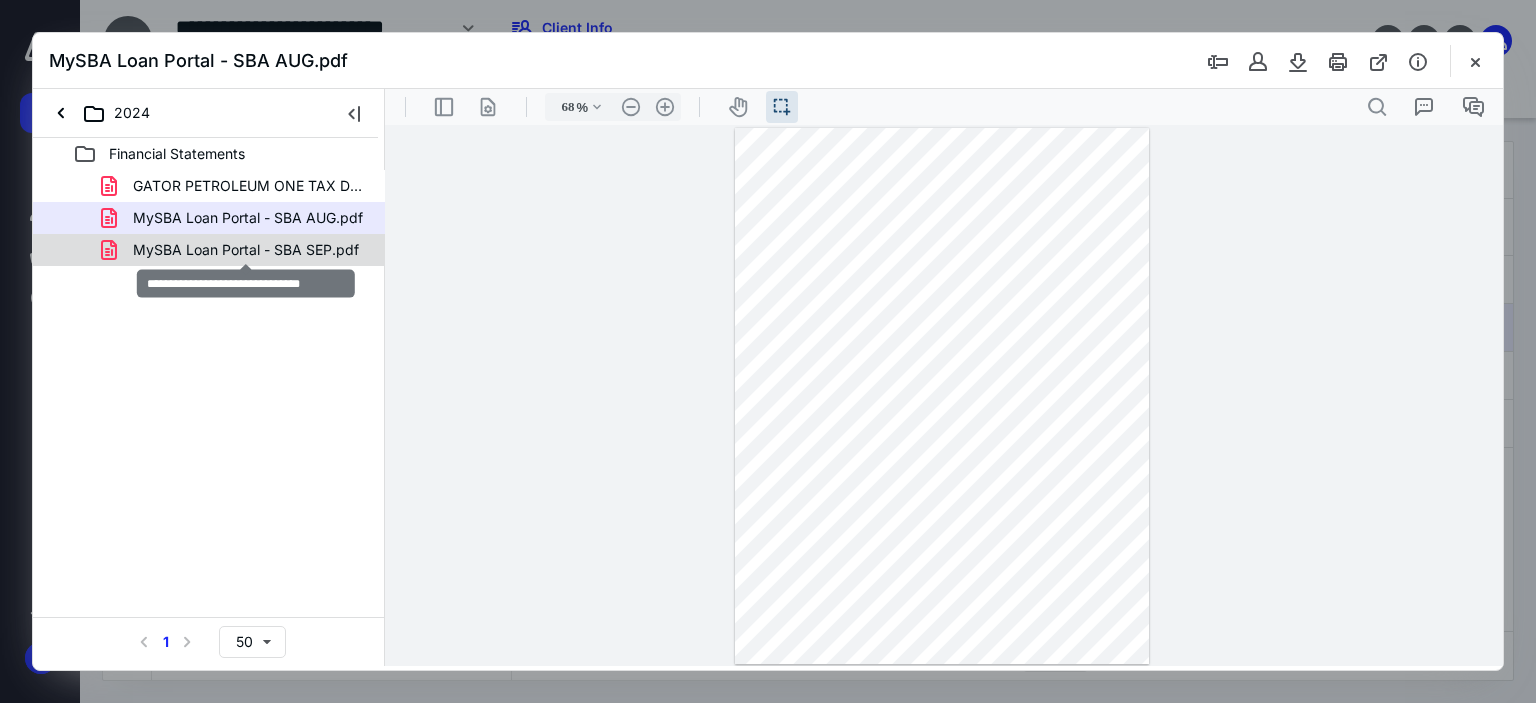 click on "MySBA Loan Portal - SBA SEP.pdf" at bounding box center [246, 250] 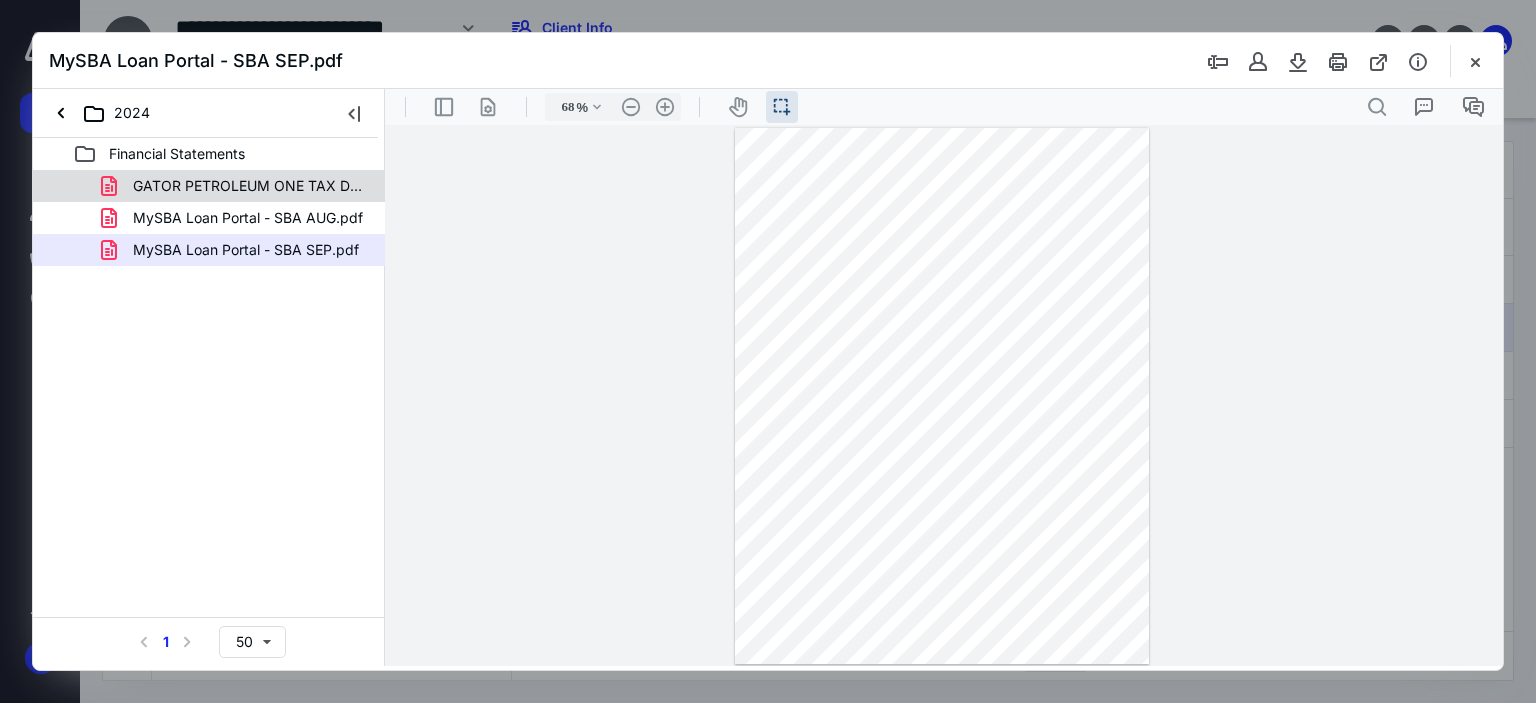 click on "GATOR PETROLEUM ONE TAX DOC 2024.pdf" at bounding box center (237, 186) 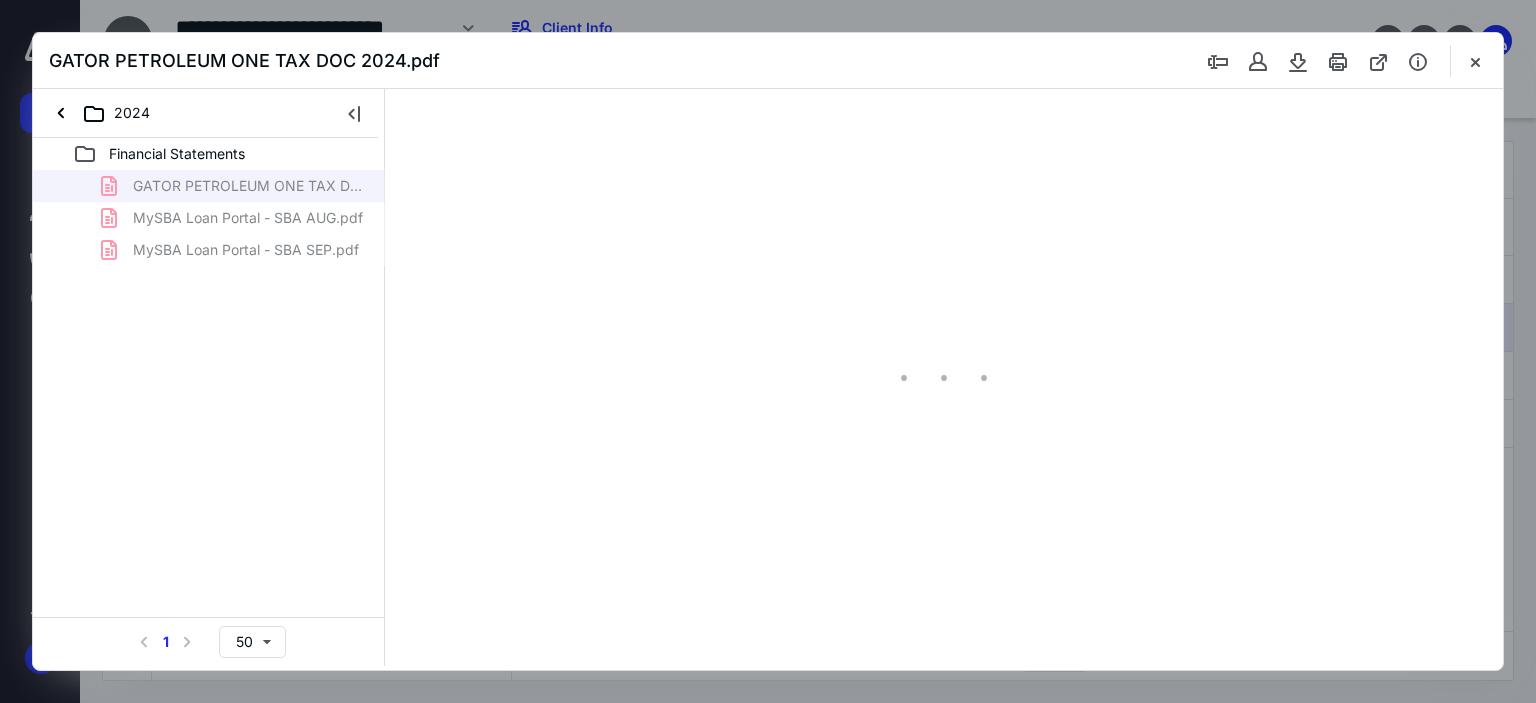 type on "64" 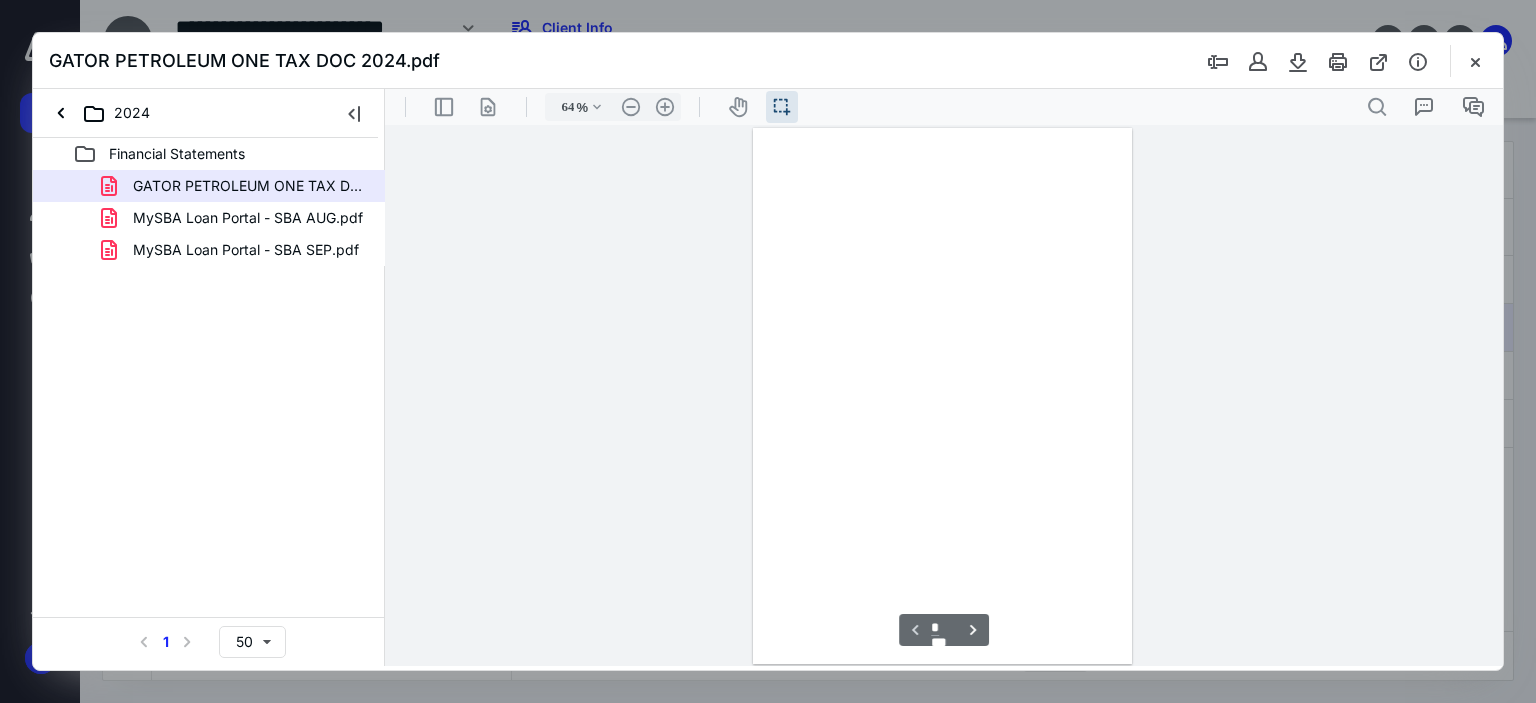 scroll, scrollTop: 39, scrollLeft: 0, axis: vertical 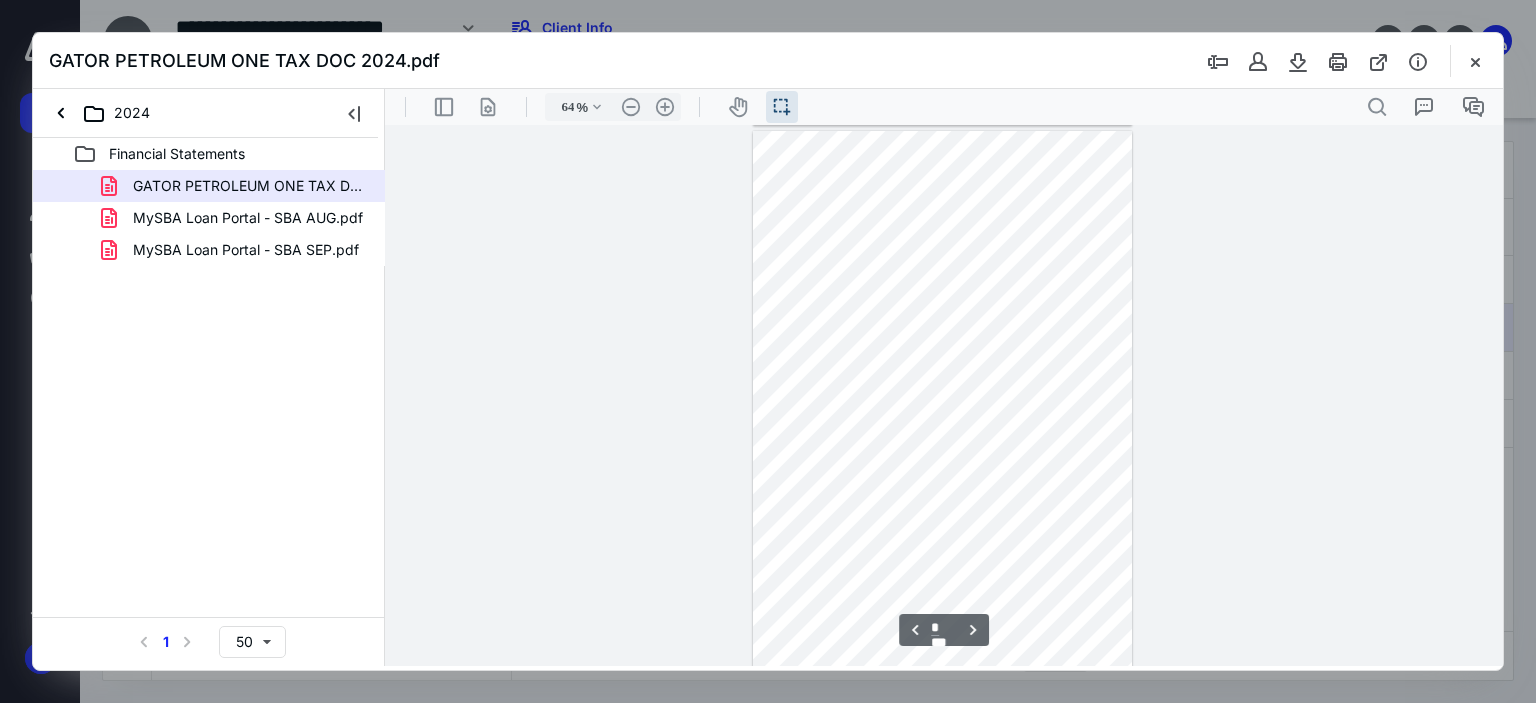 type on "*" 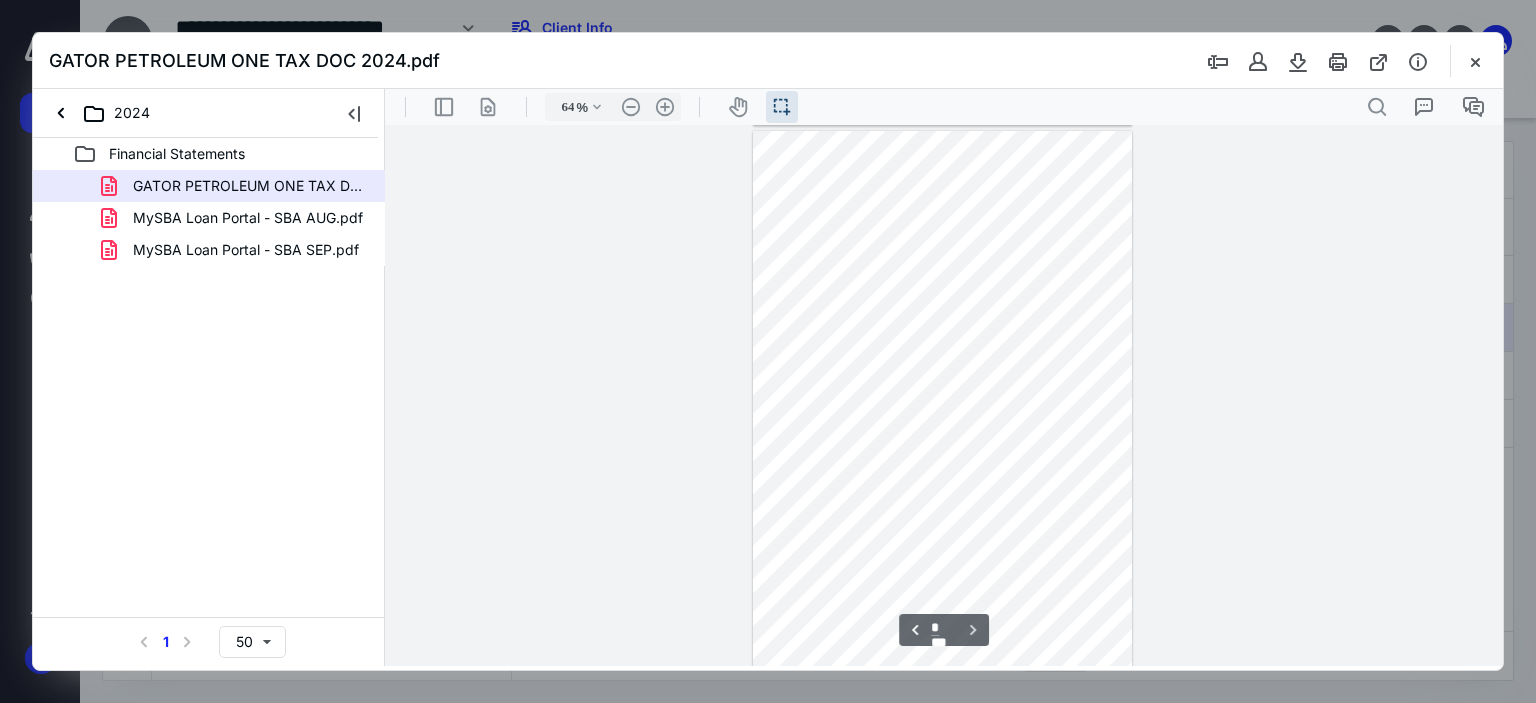 scroll, scrollTop: 1039, scrollLeft: 0, axis: vertical 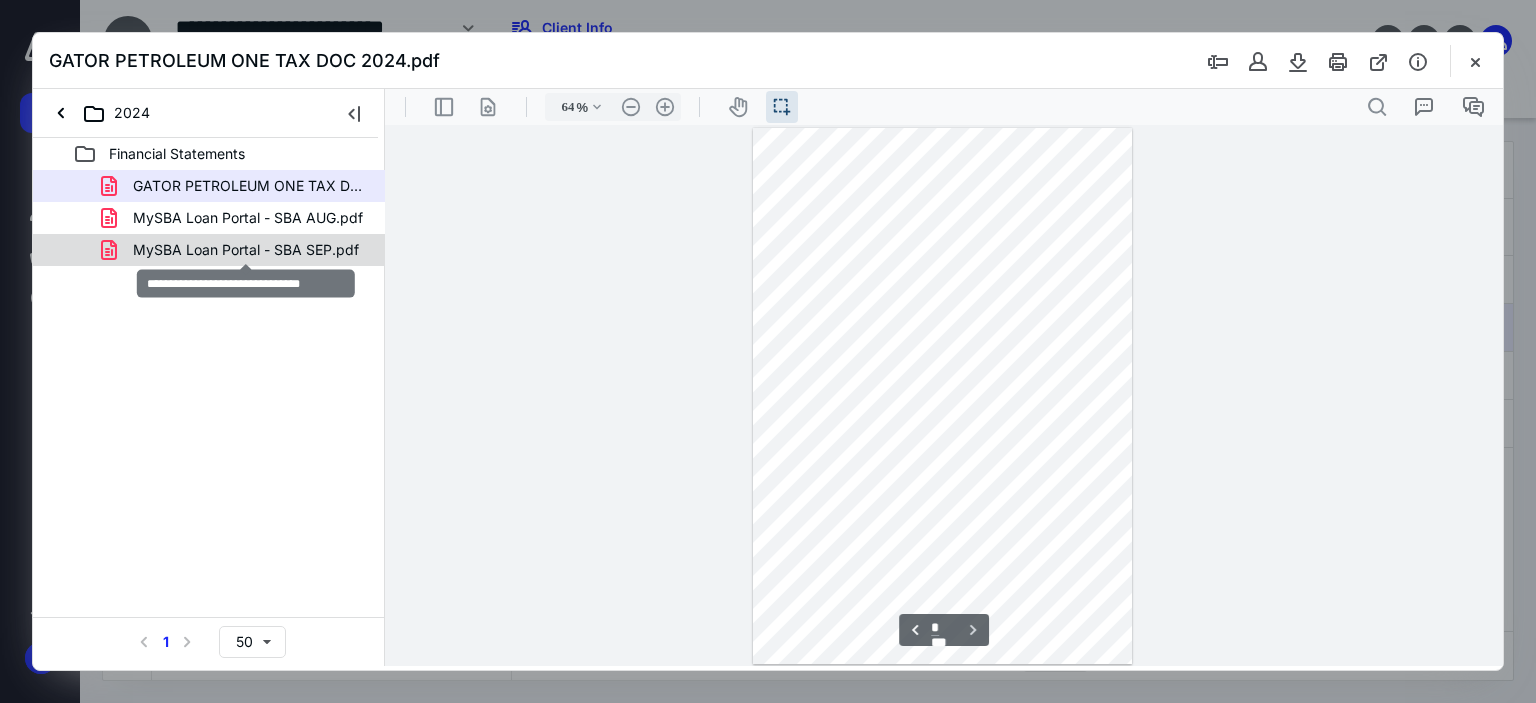 click on "MySBA Loan Portal - SBA SEP.pdf" at bounding box center [246, 250] 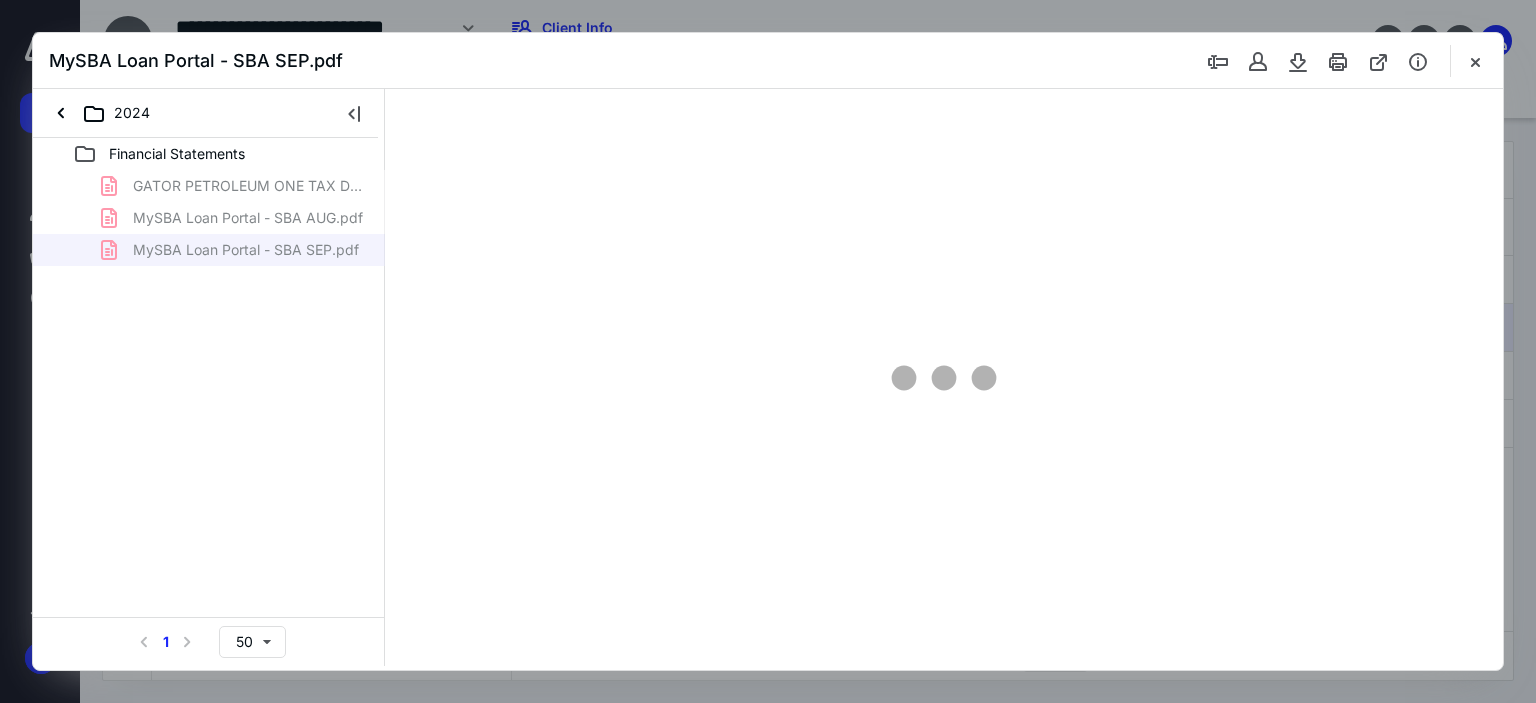 type on "68" 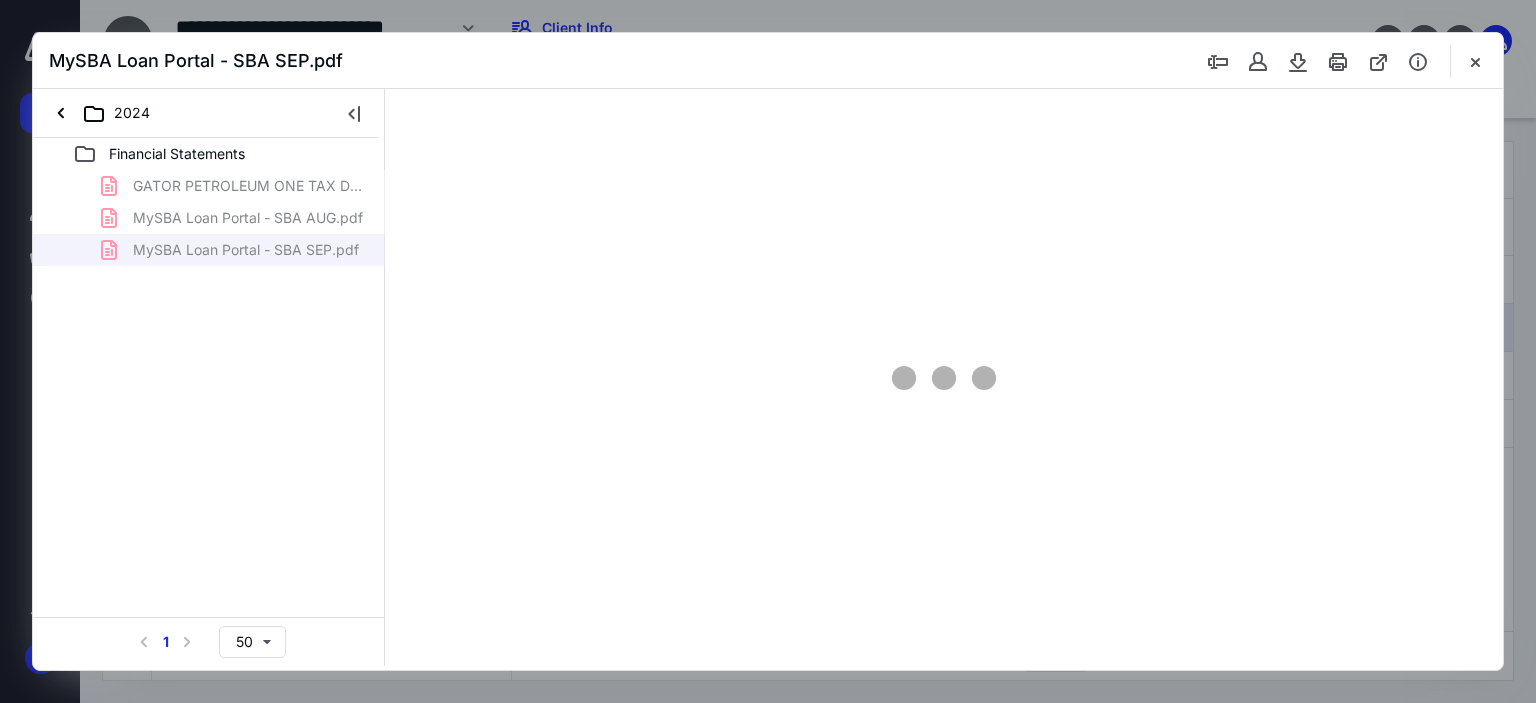scroll, scrollTop: 0, scrollLeft: 0, axis: both 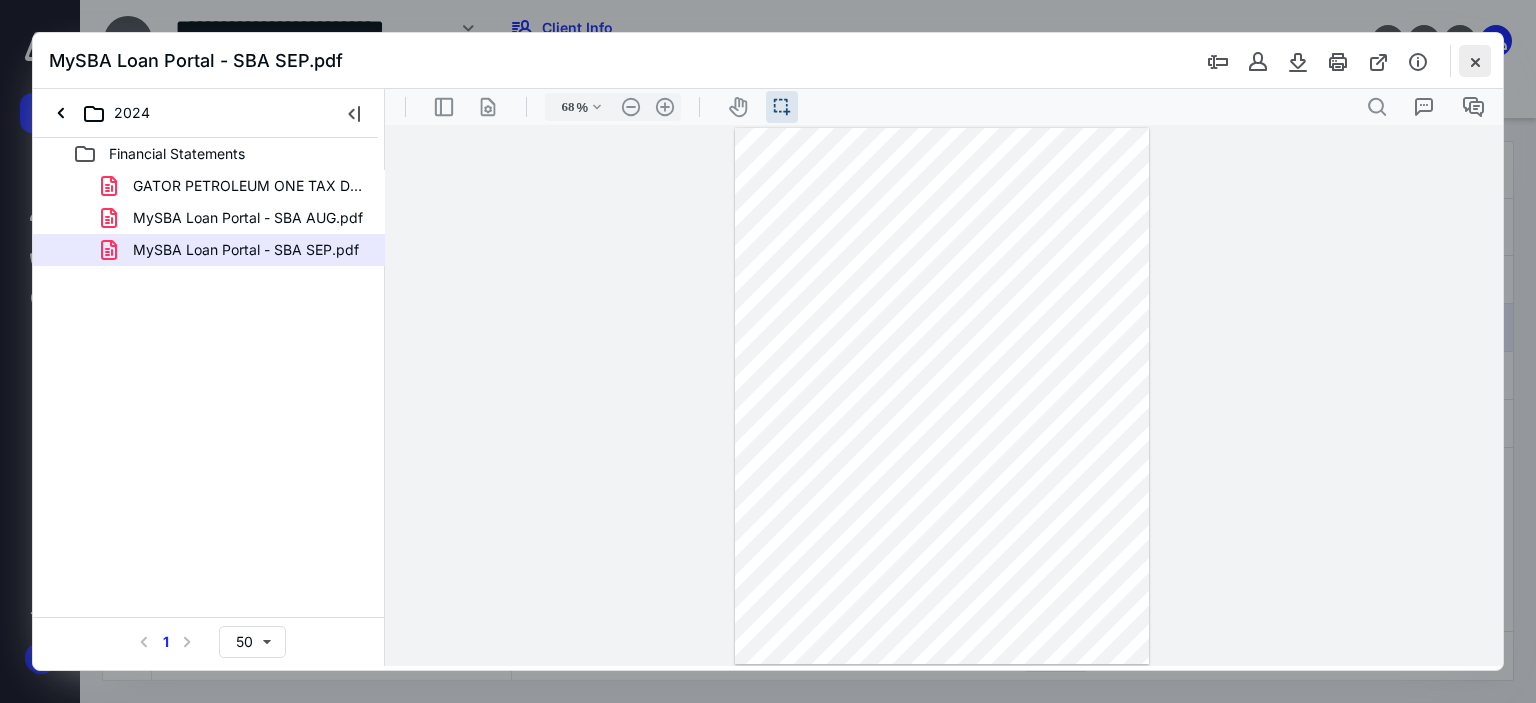 click at bounding box center [1475, 61] 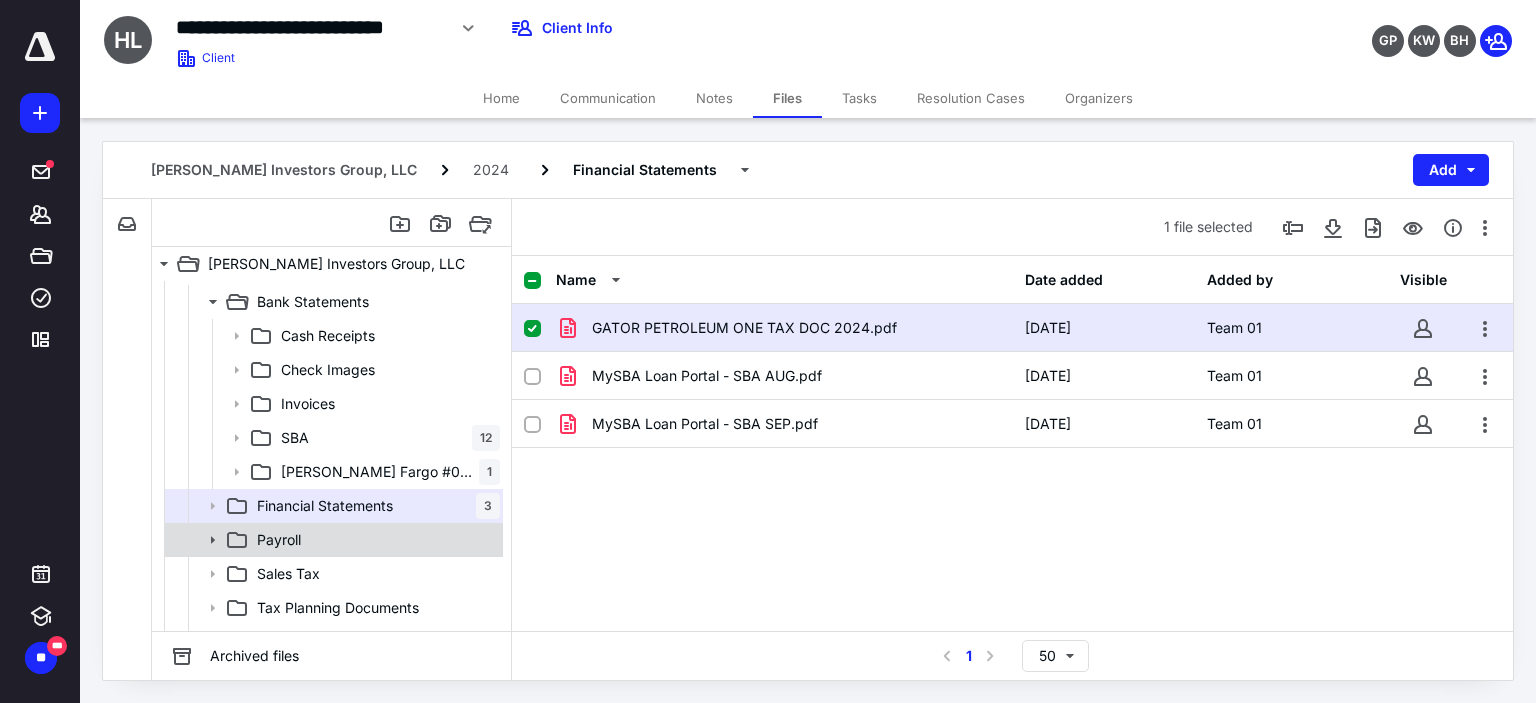 click 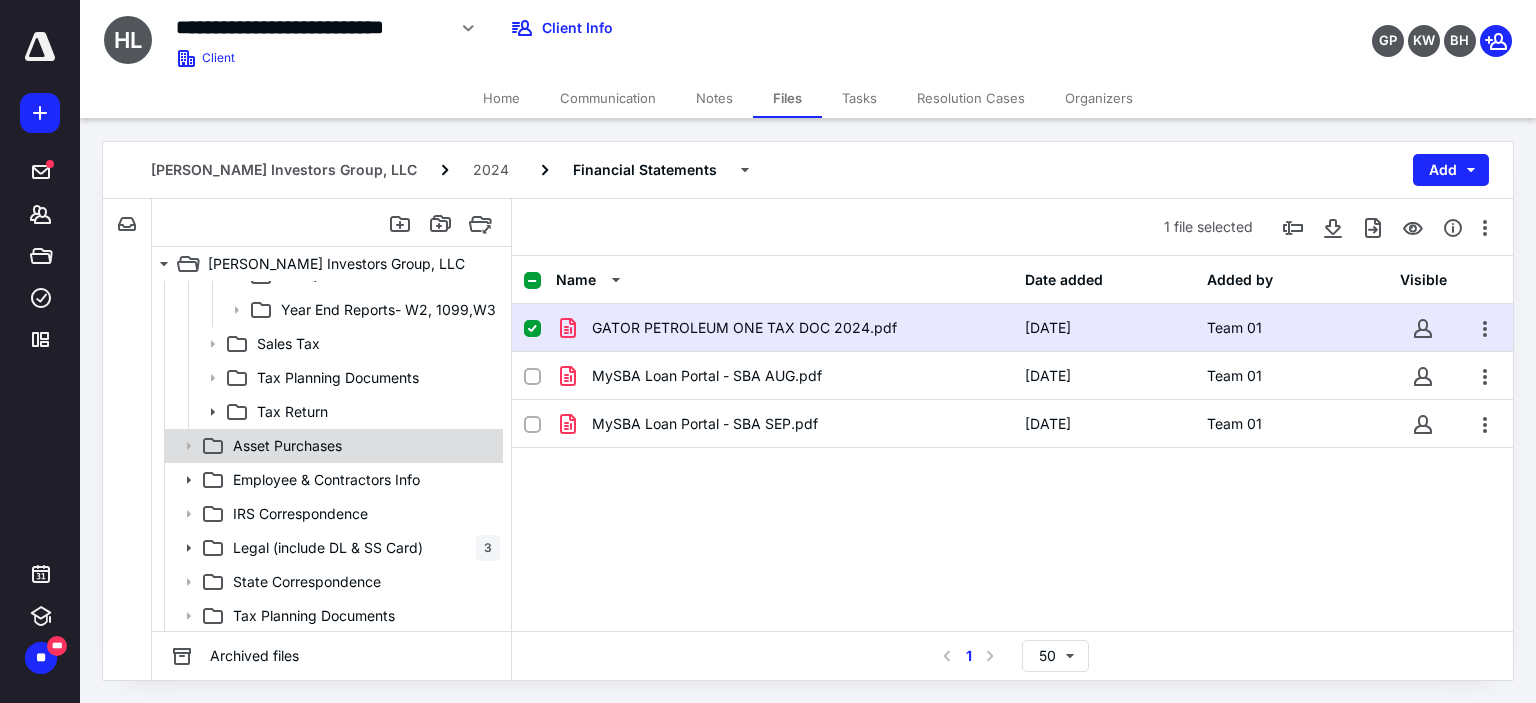 scroll, scrollTop: 400, scrollLeft: 0, axis: vertical 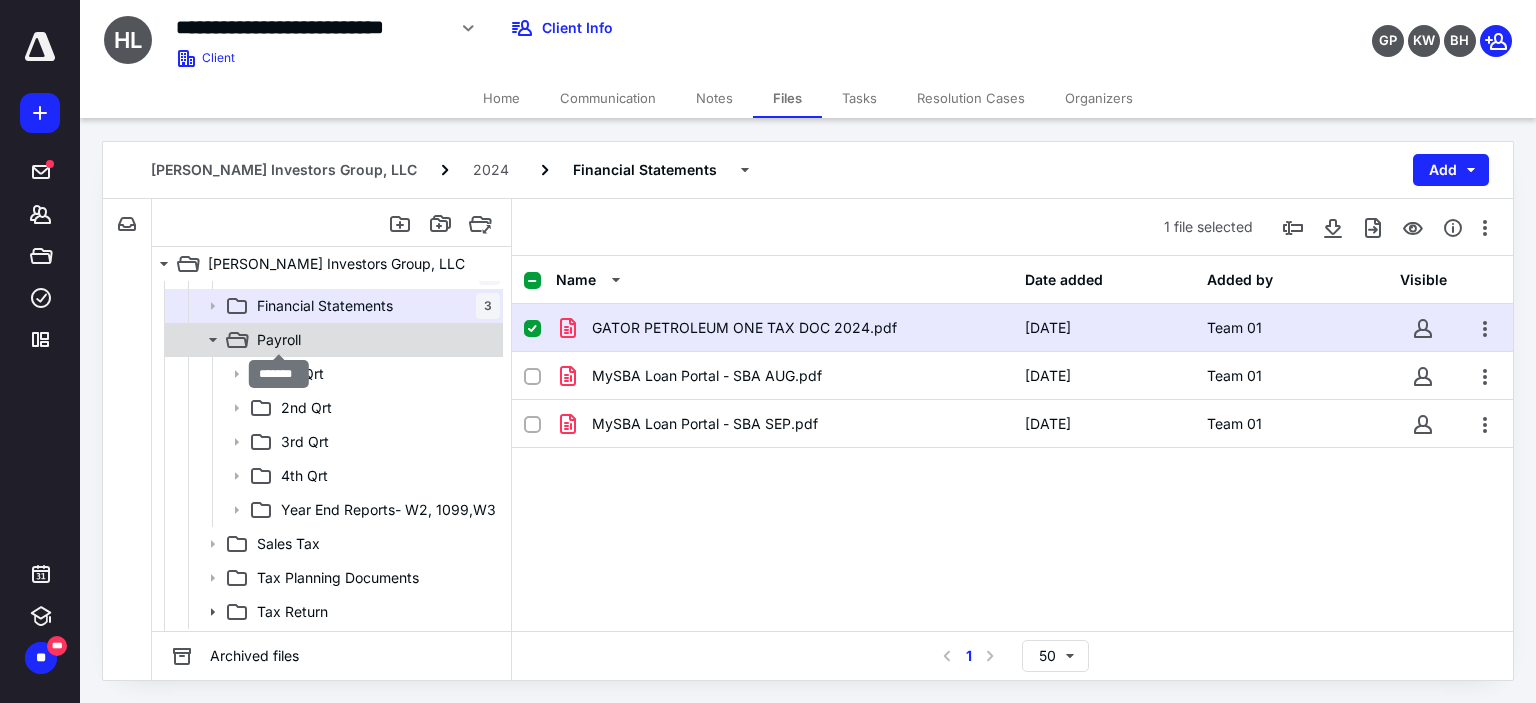 click on "Payroll" at bounding box center (279, 340) 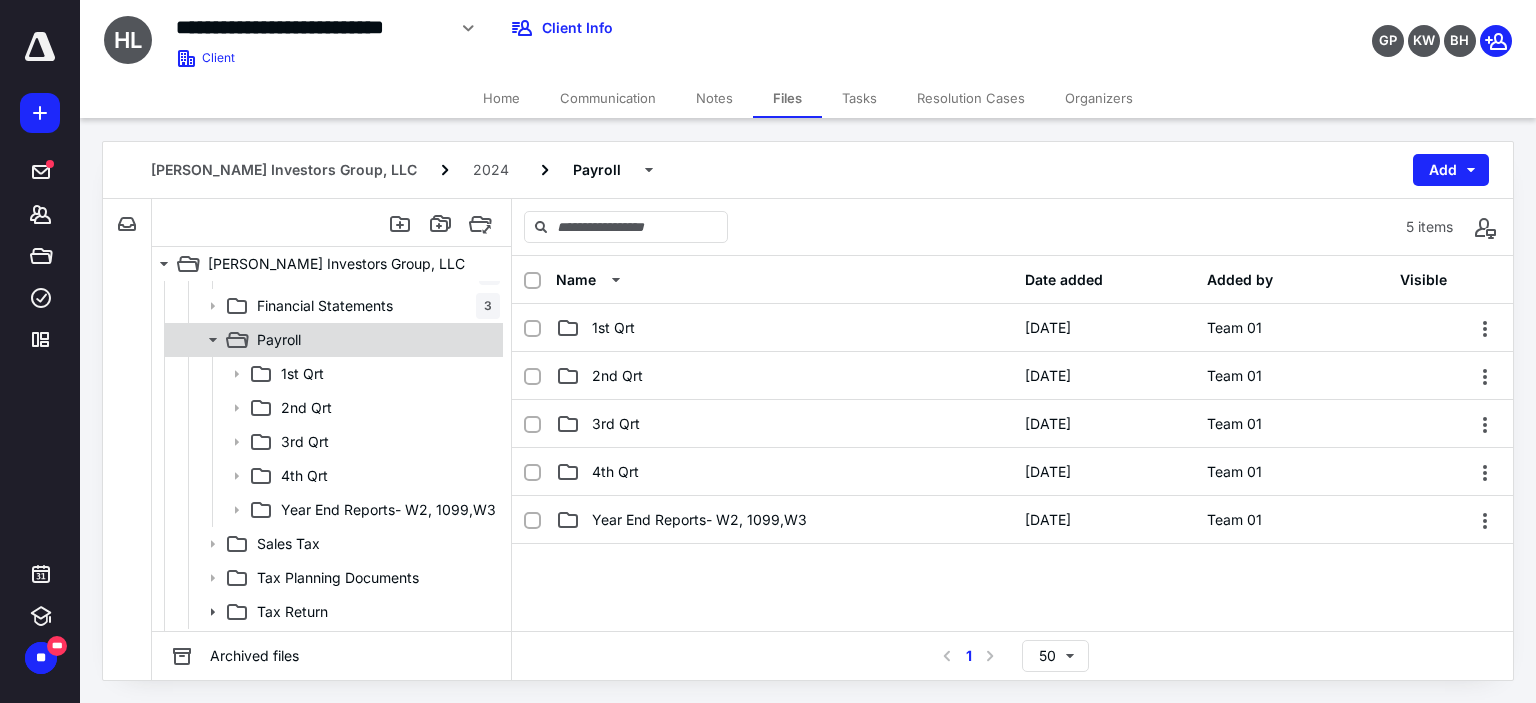 click 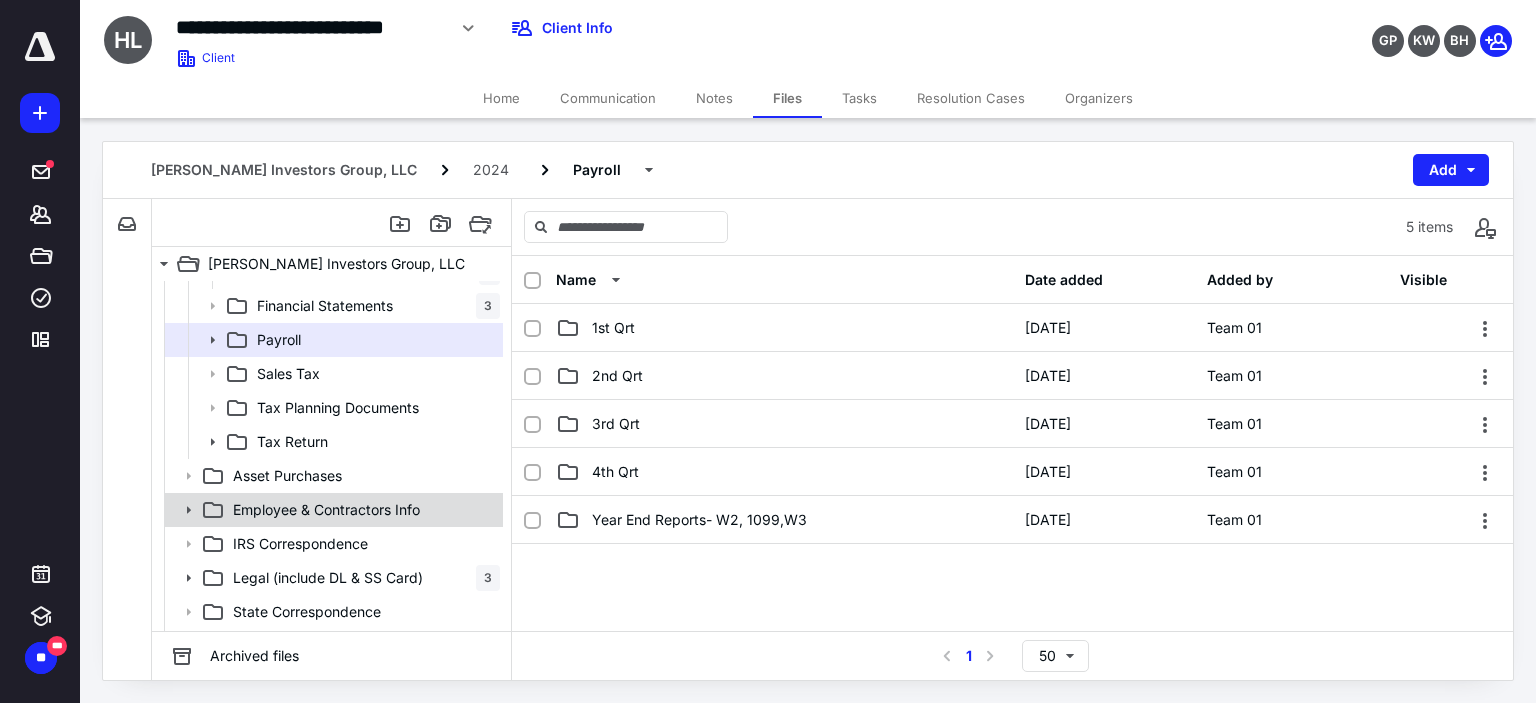 click 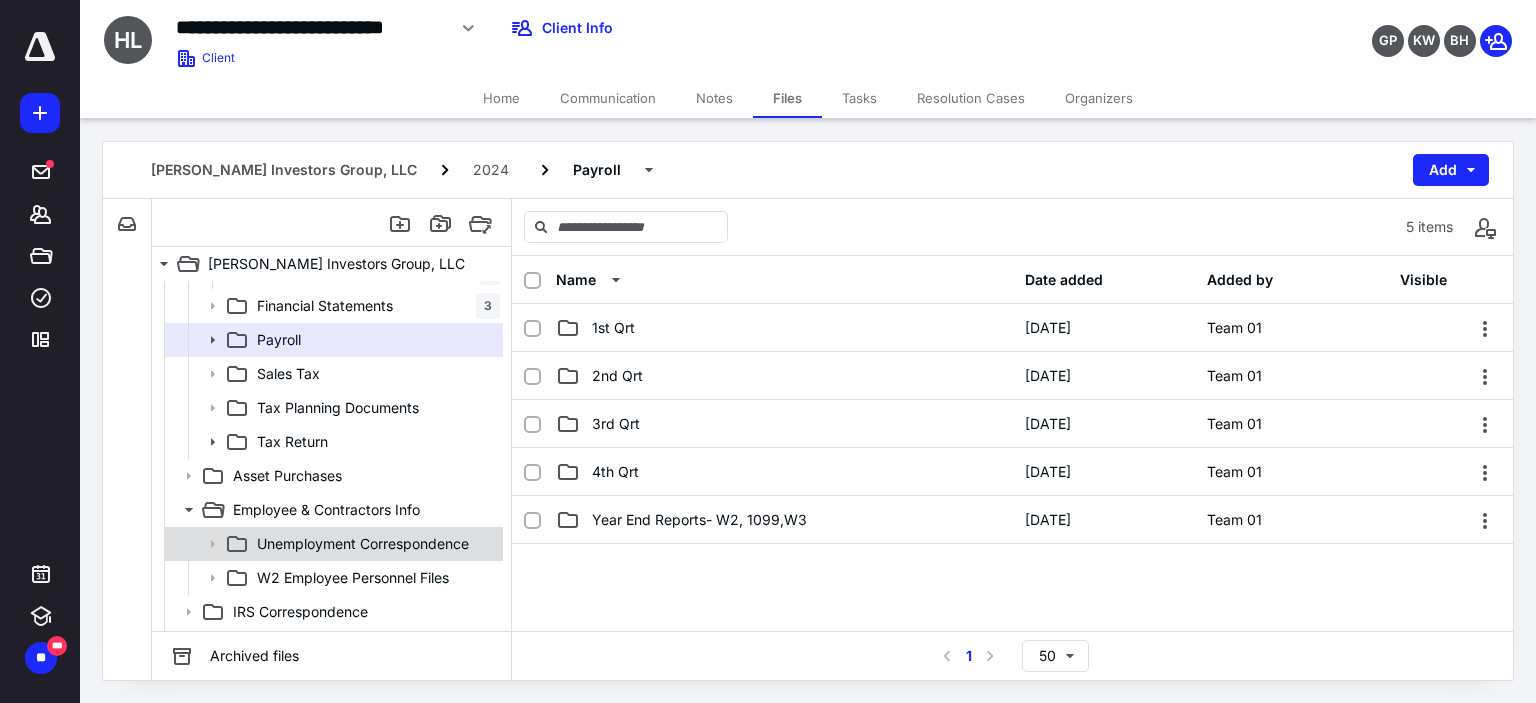 scroll, scrollTop: 498, scrollLeft: 0, axis: vertical 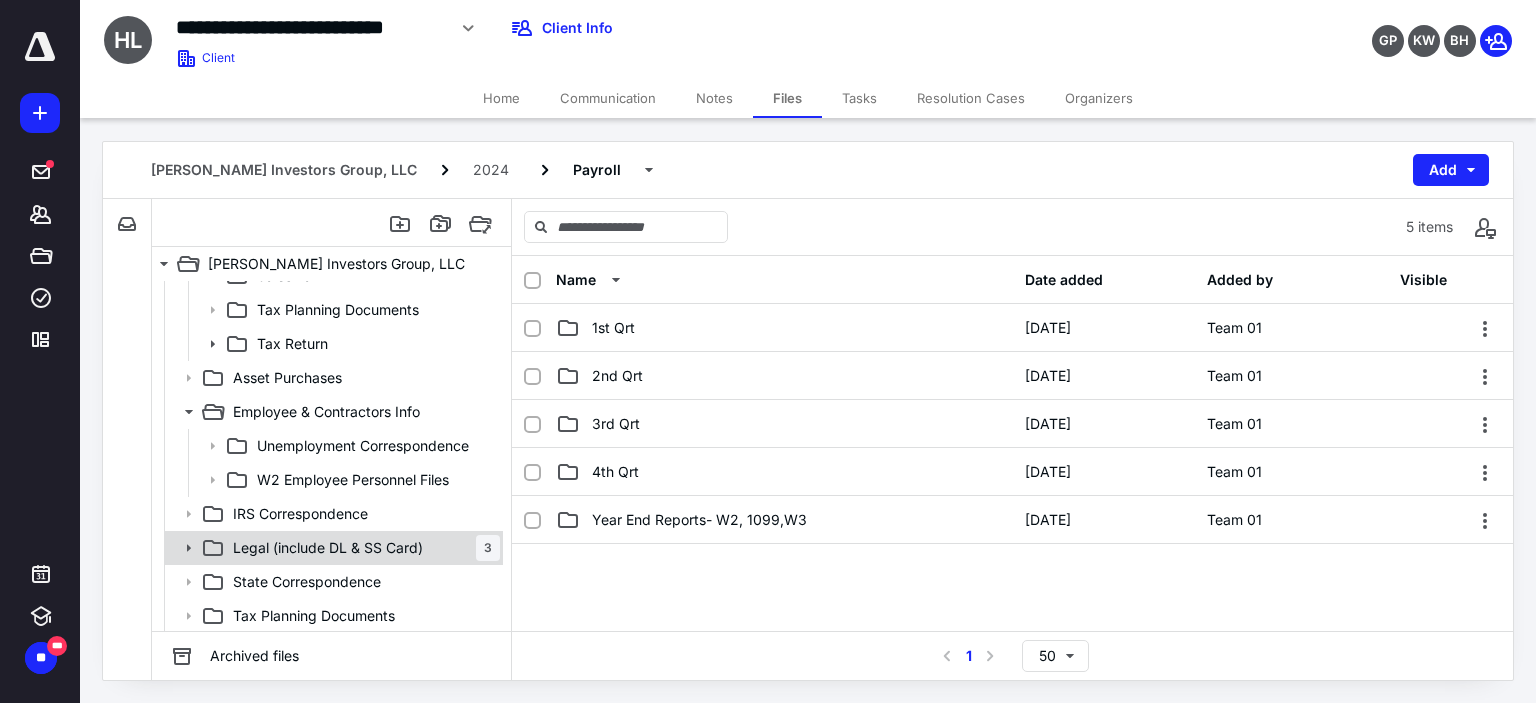 click 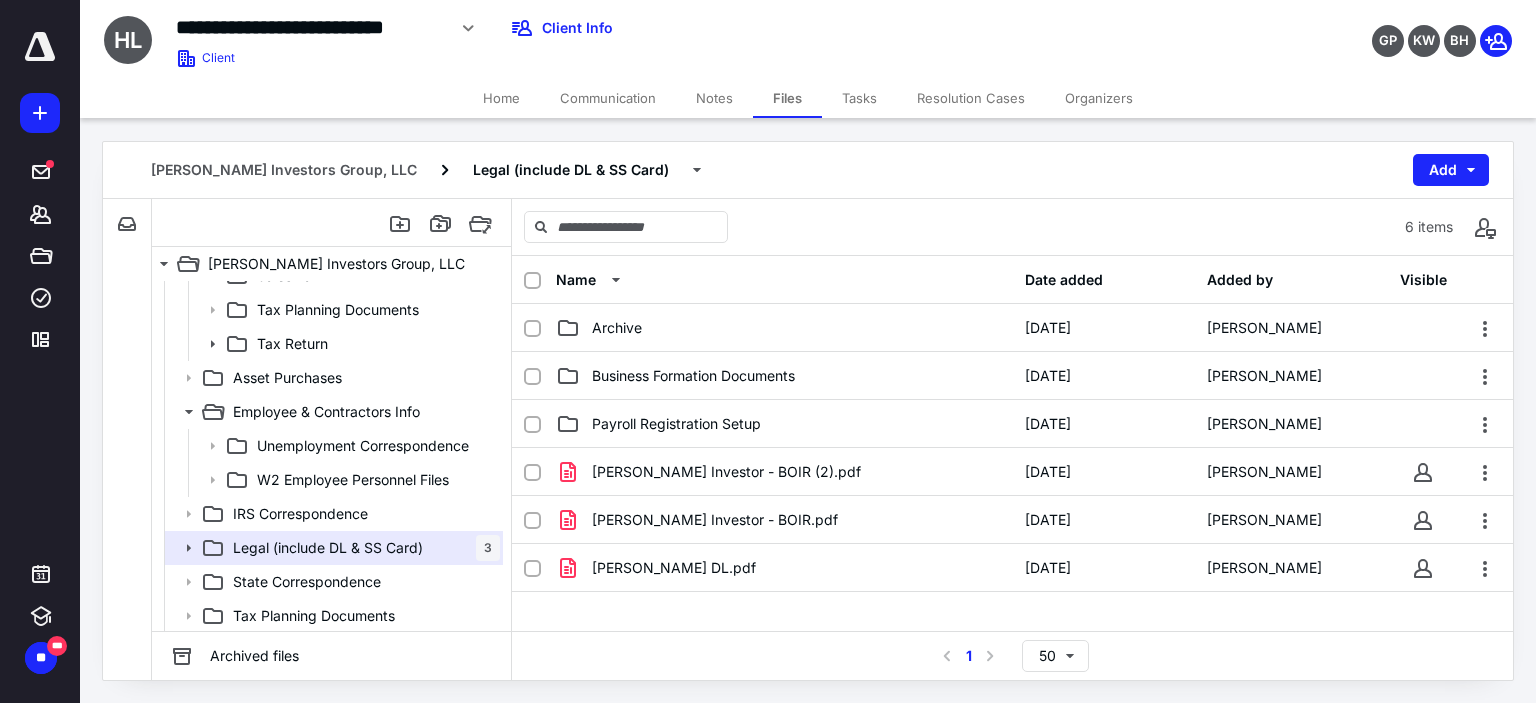 scroll, scrollTop: 98, scrollLeft: 0, axis: vertical 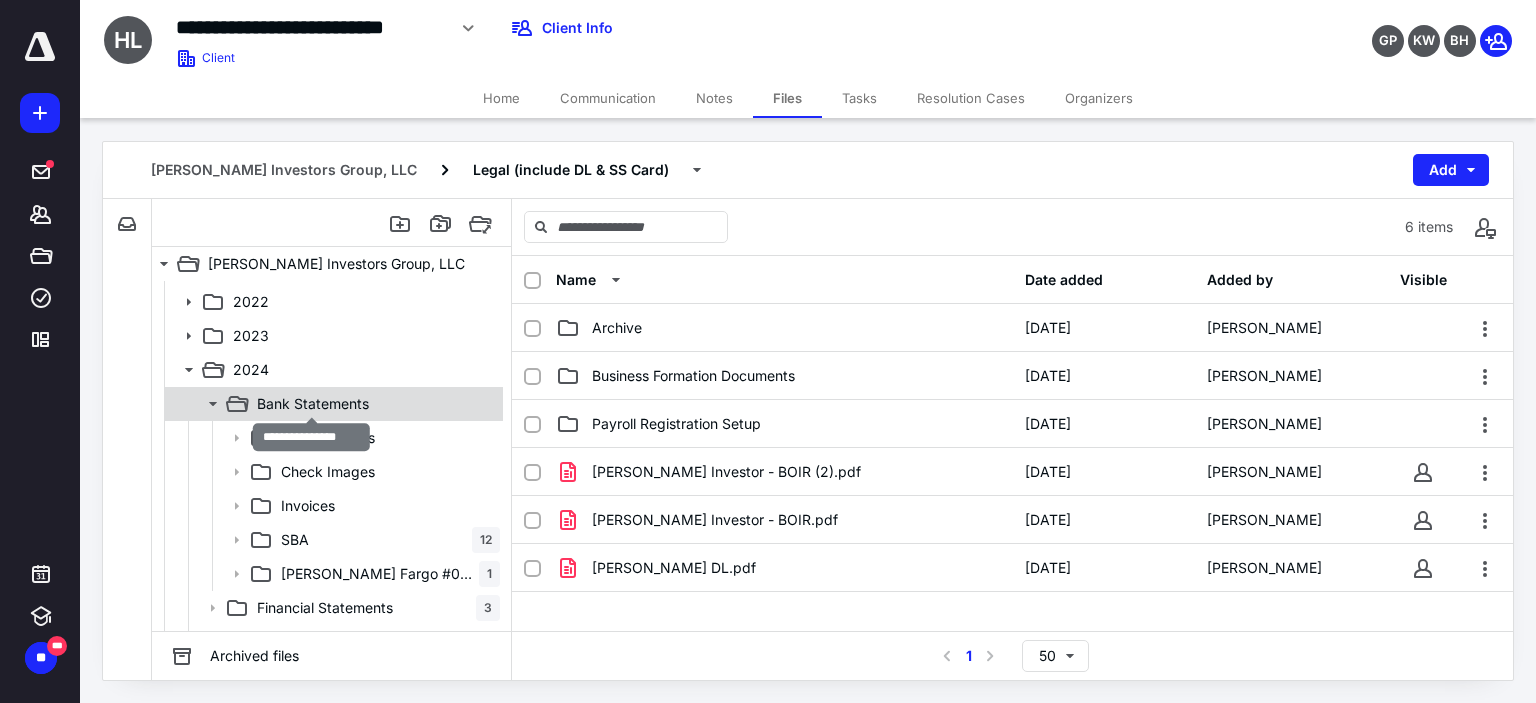 click on "Bank Statements" at bounding box center (313, 404) 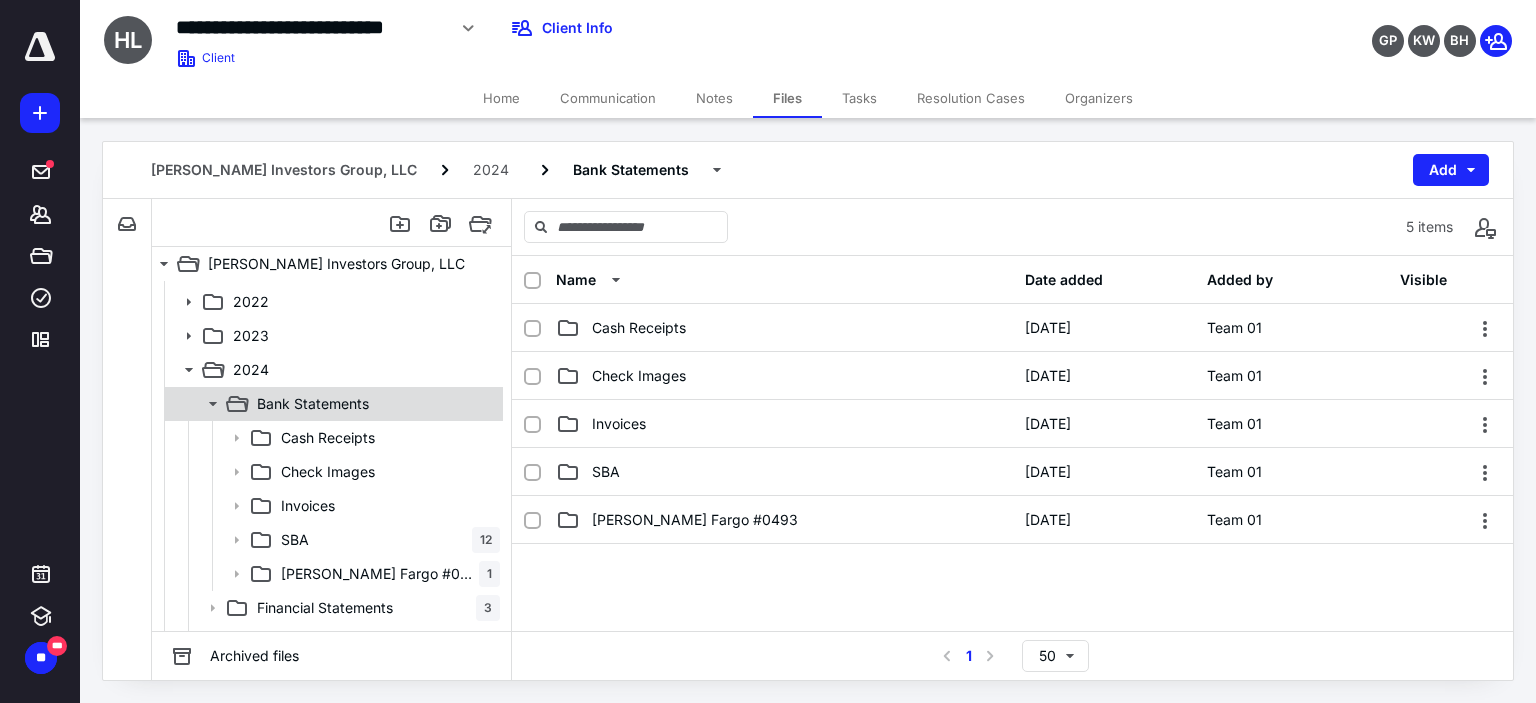 click 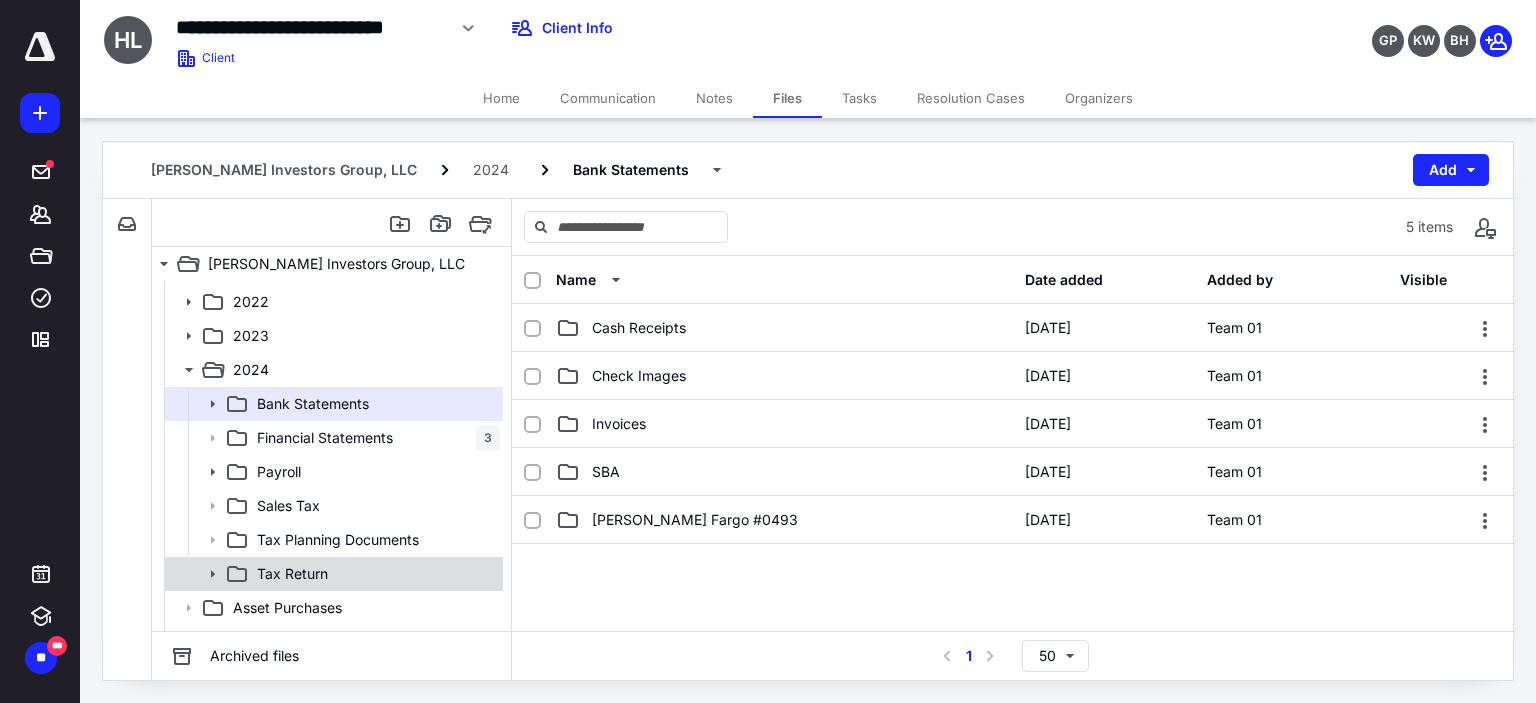 click 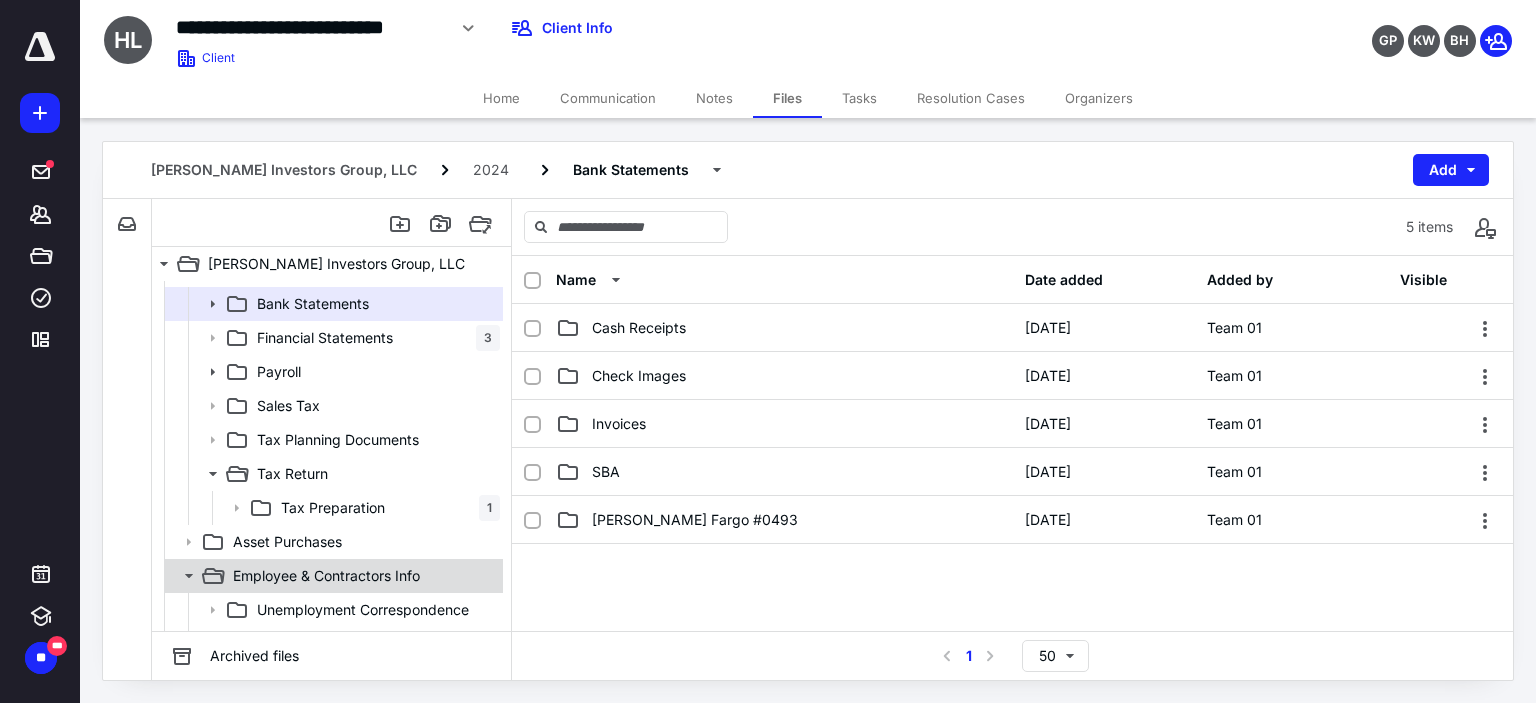 scroll, scrollTop: 362, scrollLeft: 0, axis: vertical 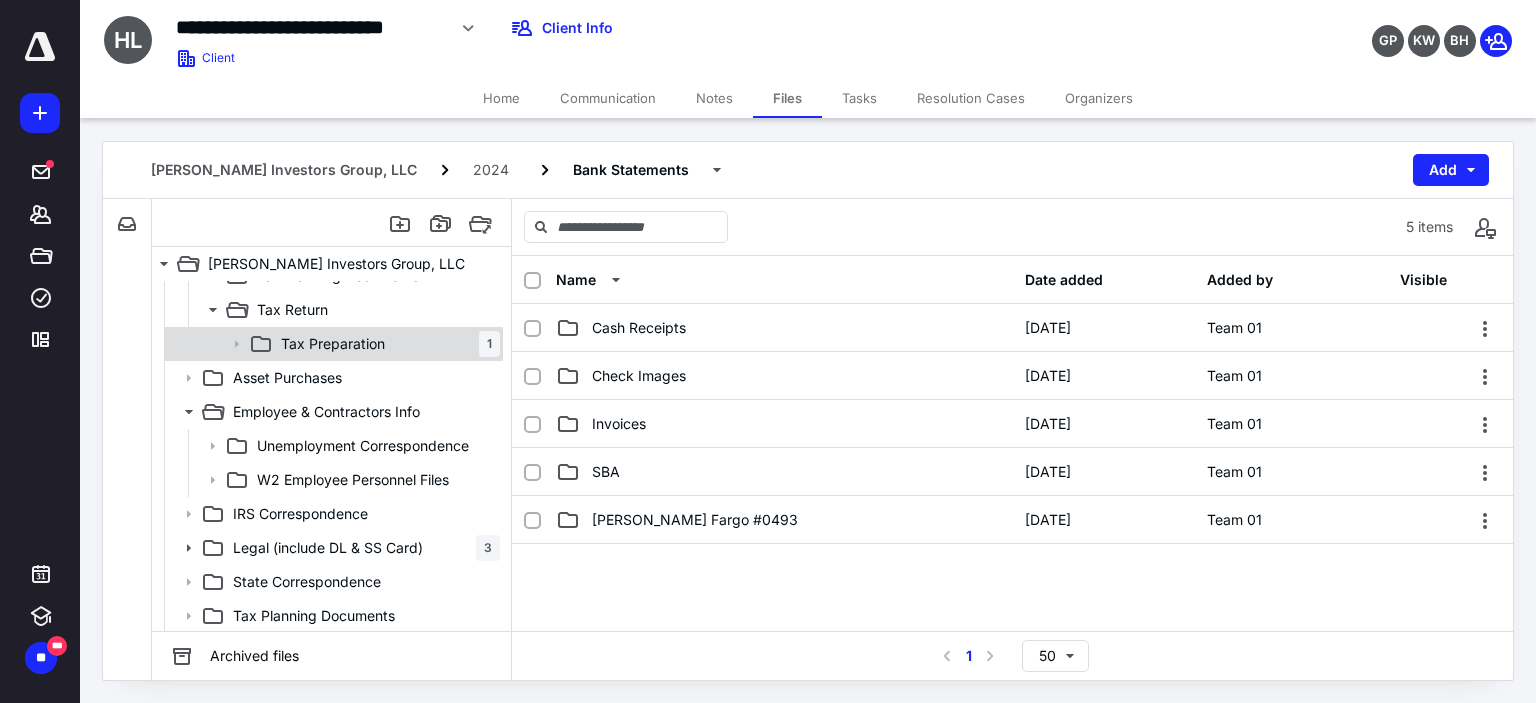 click on "Tax Preparation" at bounding box center [333, 344] 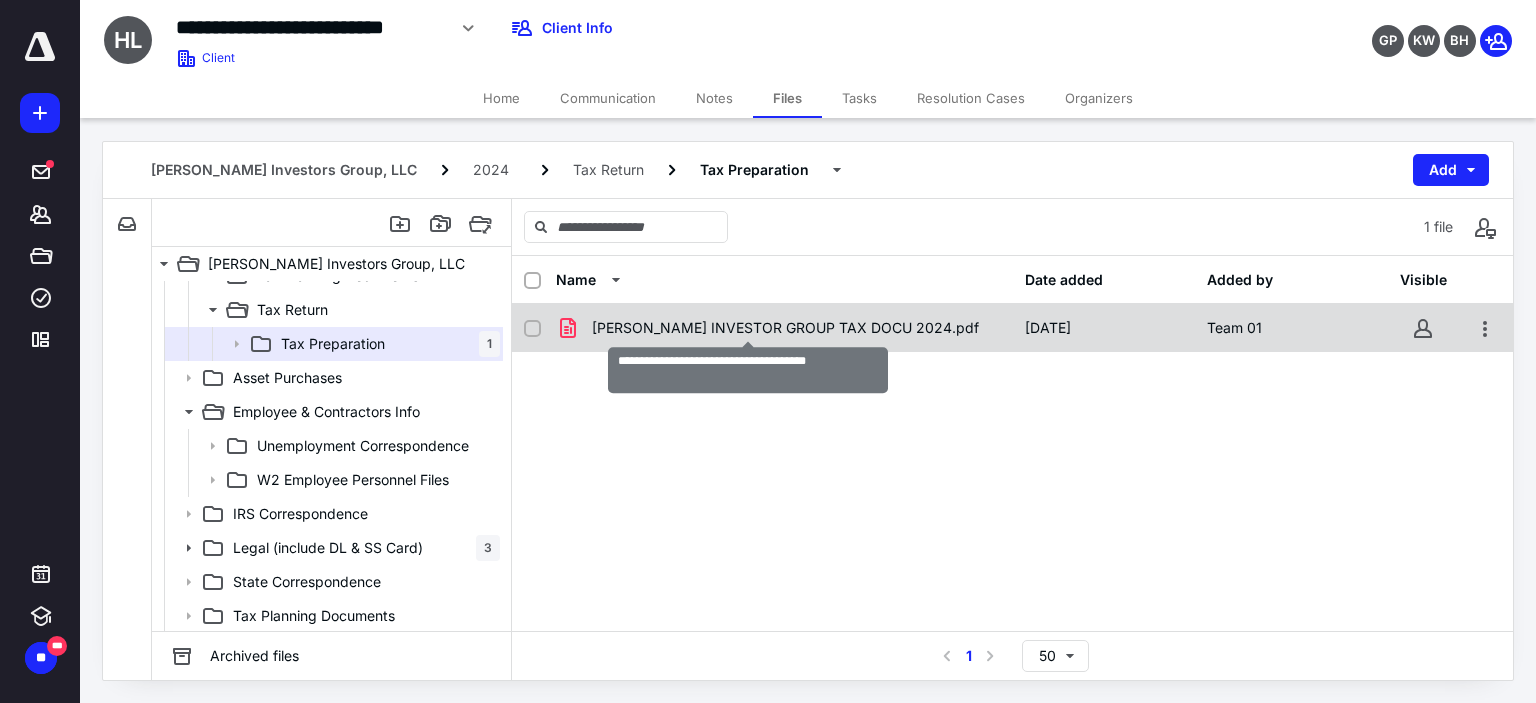 click on "[PERSON_NAME] INVESTOR GROUP TAX DOCU 2024.pdf" at bounding box center (785, 328) 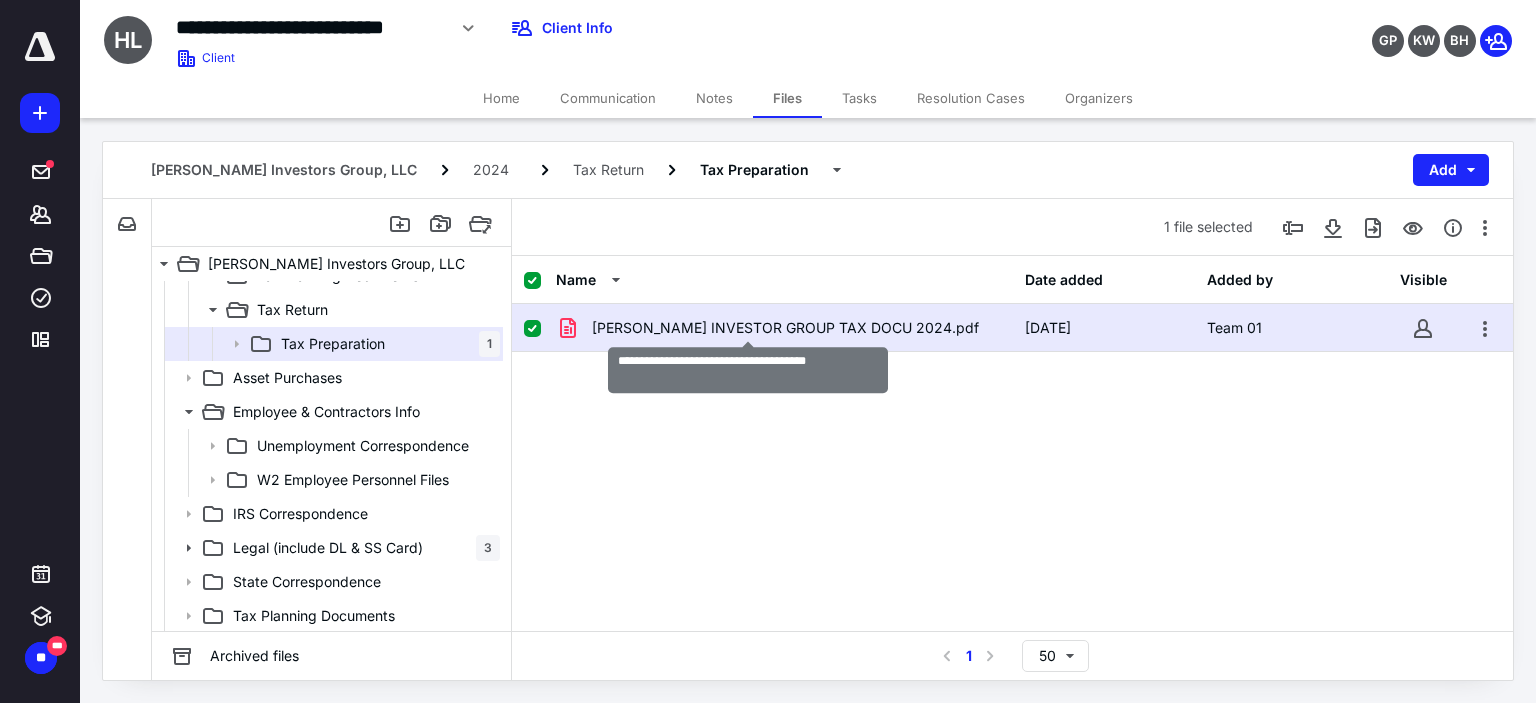 click on "[PERSON_NAME] INVESTOR GROUP TAX DOCU 2024.pdf" at bounding box center (785, 328) 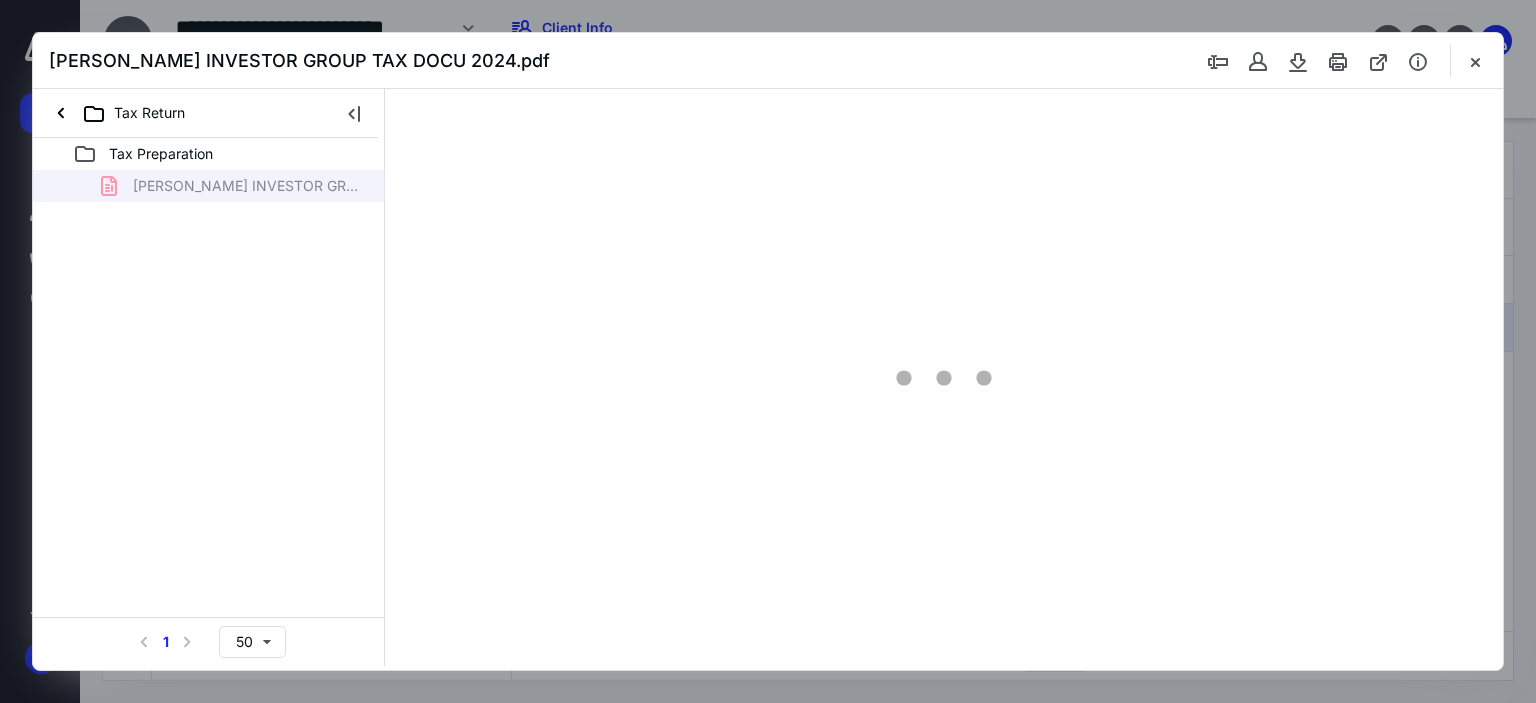 scroll, scrollTop: 0, scrollLeft: 0, axis: both 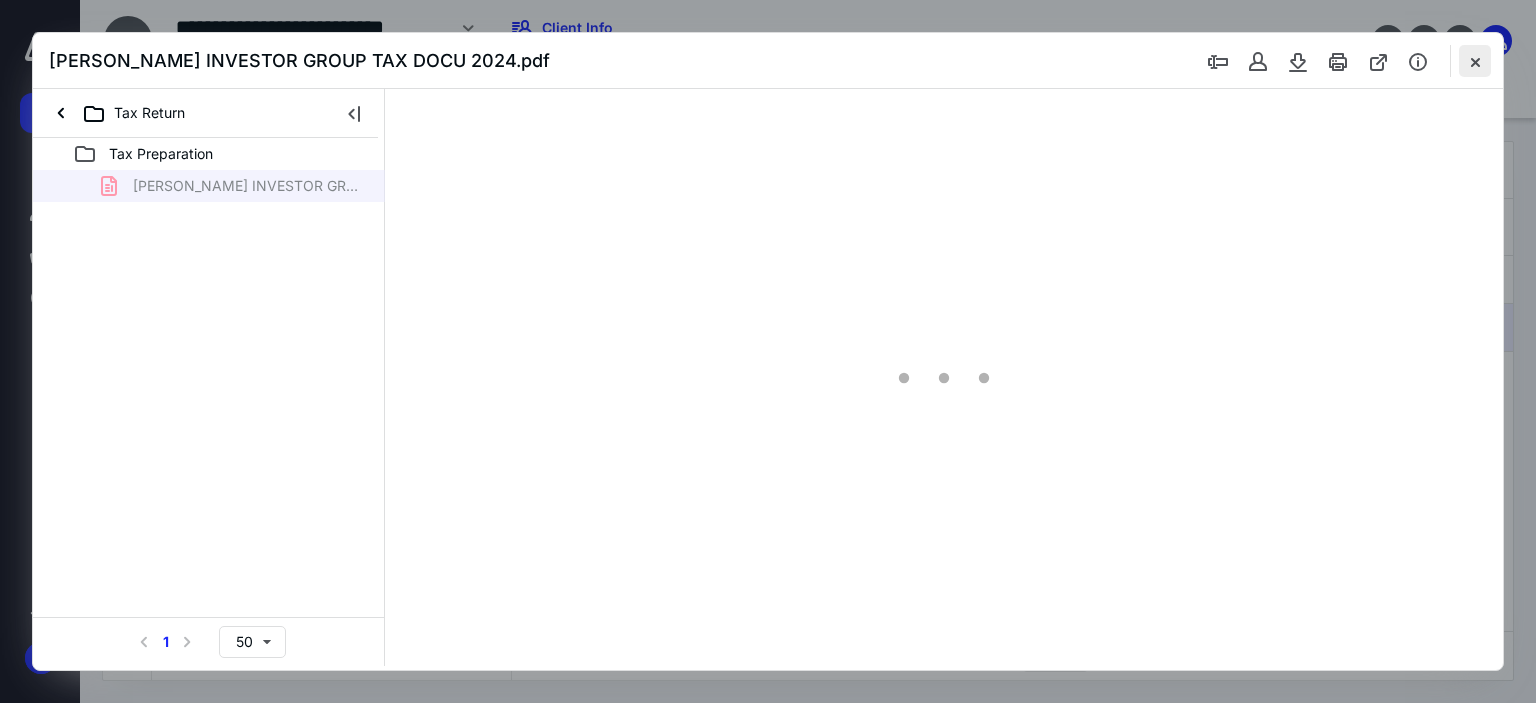 type on "64" 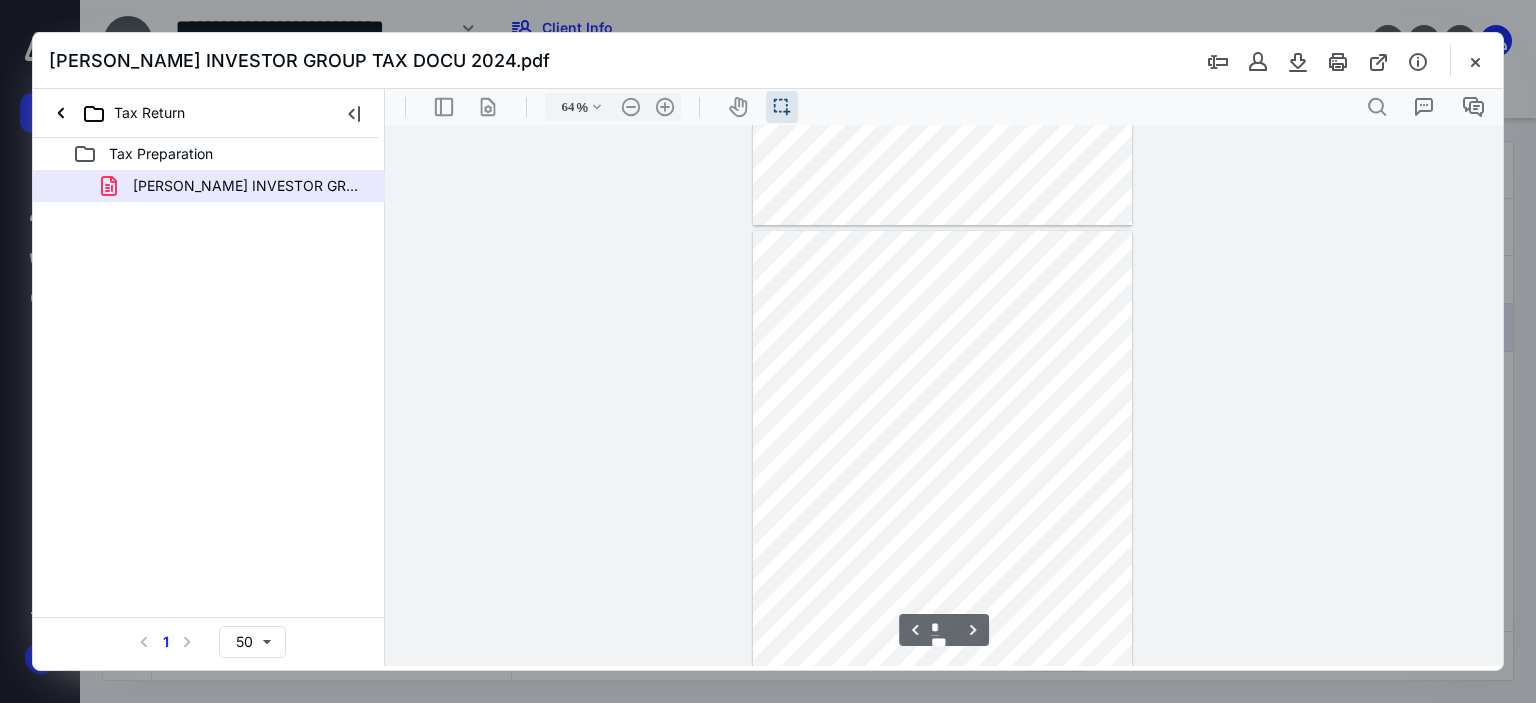 scroll, scrollTop: 639, scrollLeft: 0, axis: vertical 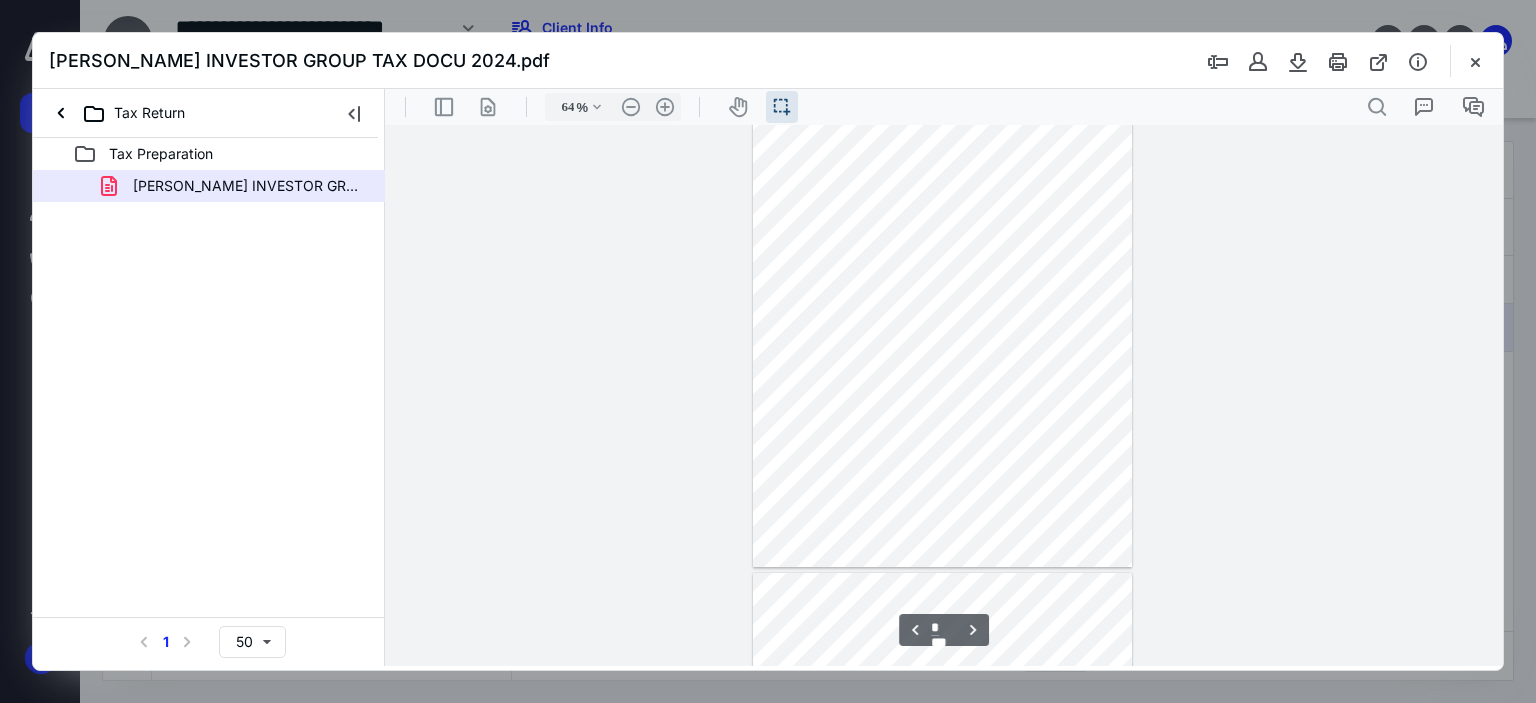 type on "*" 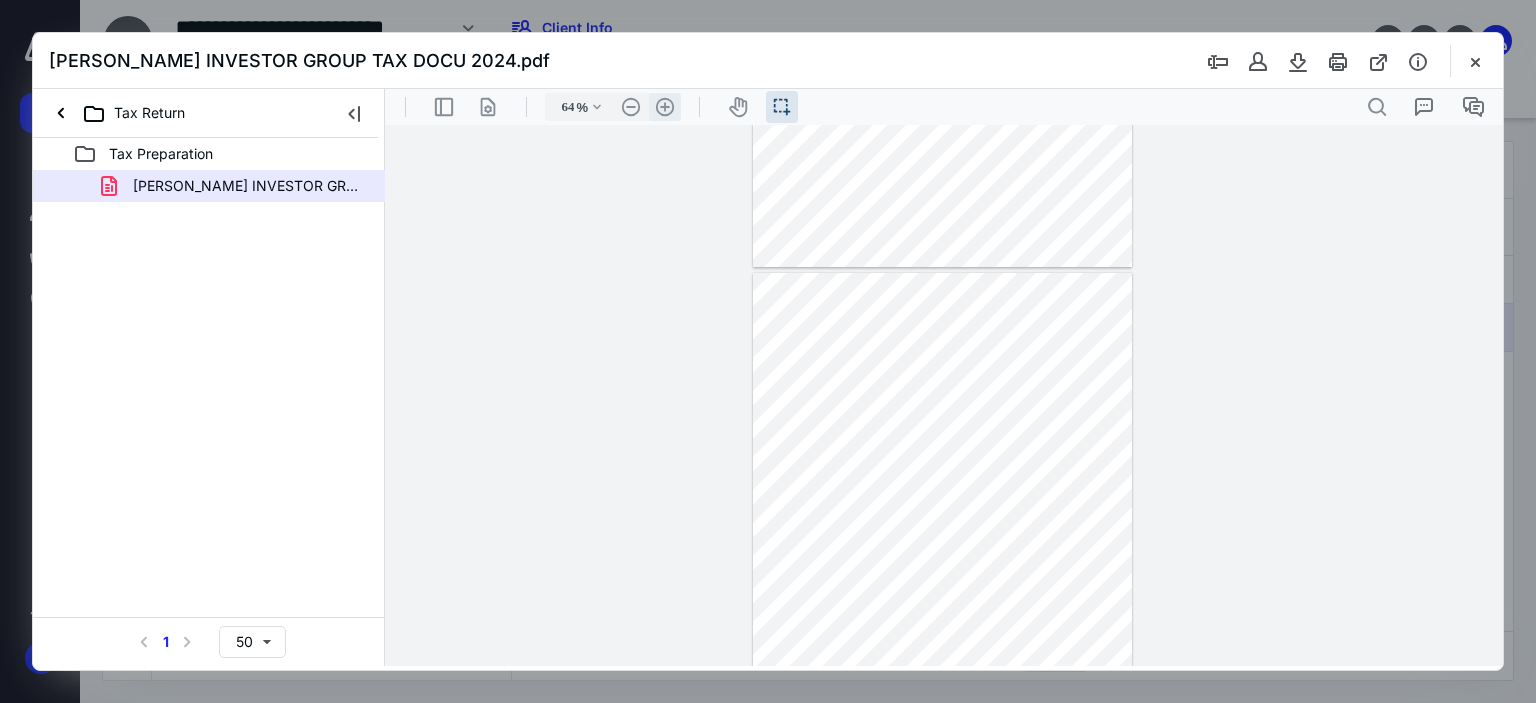 click on ".cls-1{fill:#abb0c4;} icon - header - zoom - in - line" at bounding box center (665, 107) 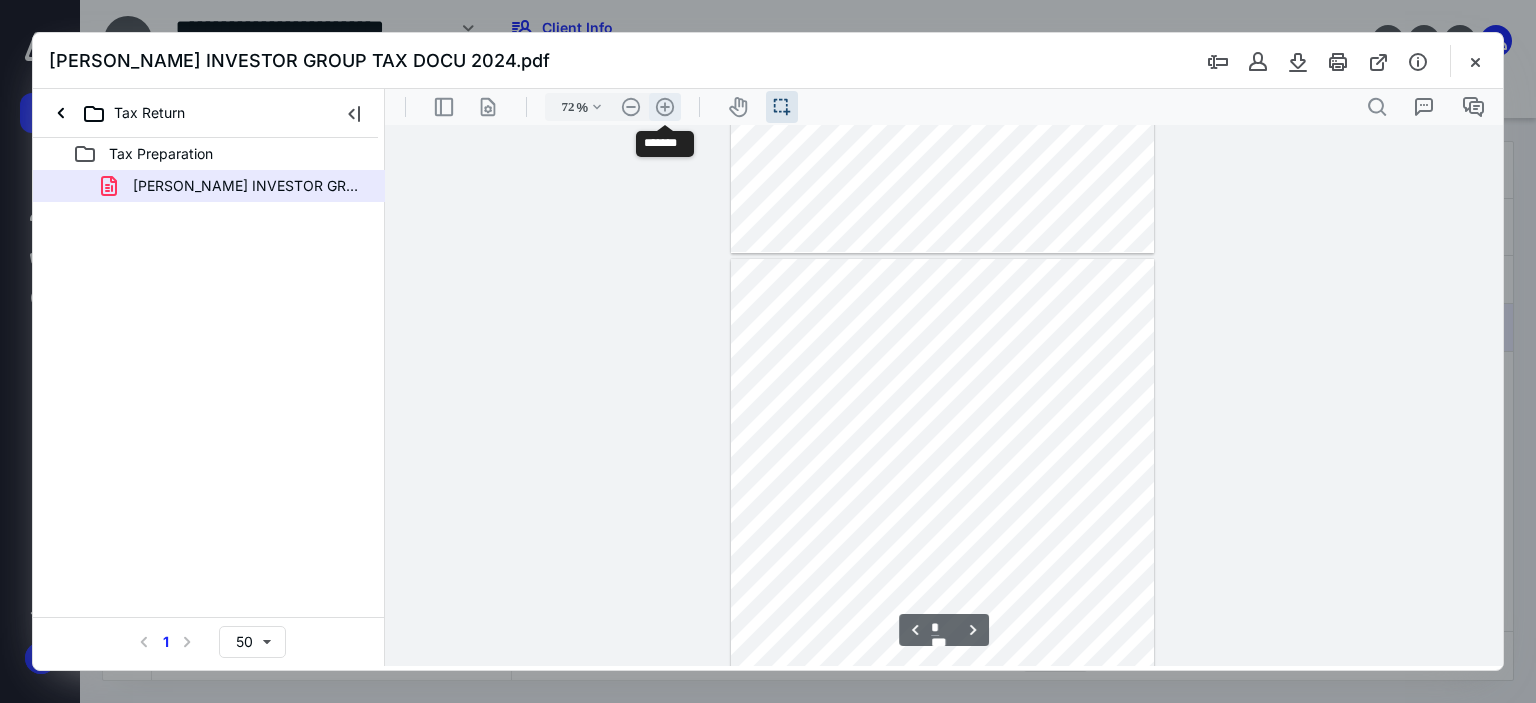 click on ".cls-1{fill:#abb0c4;} icon - header - zoom - in - line" at bounding box center [665, 107] 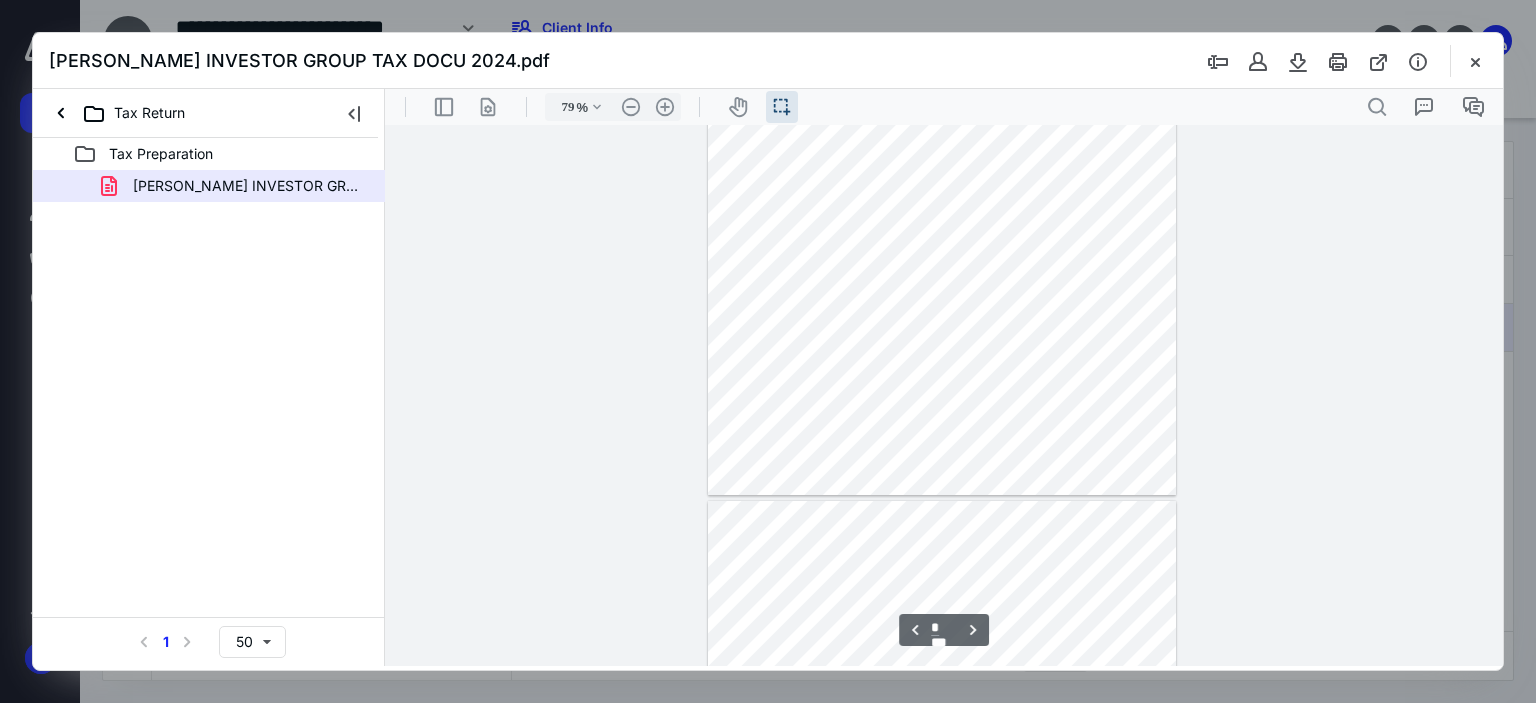 scroll, scrollTop: 1134, scrollLeft: 0, axis: vertical 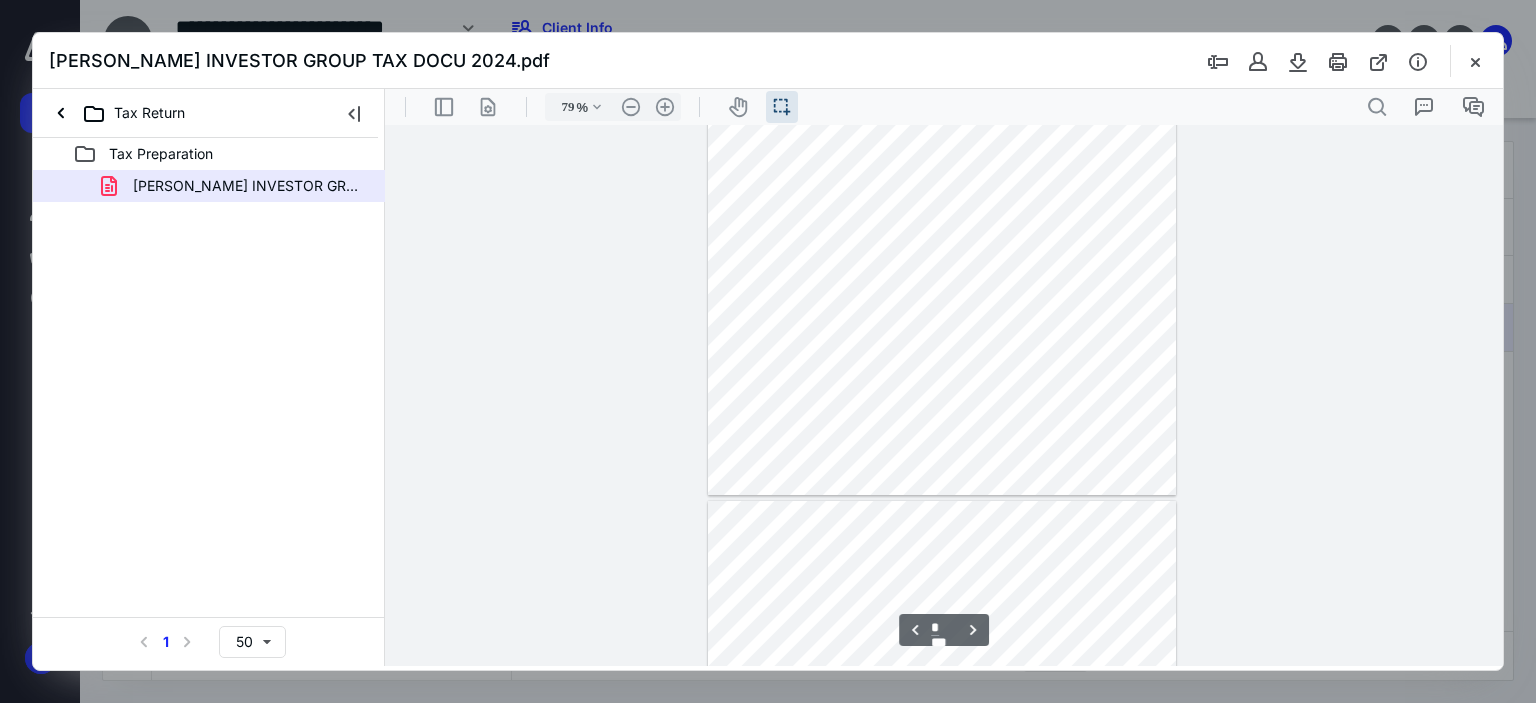 type on "*" 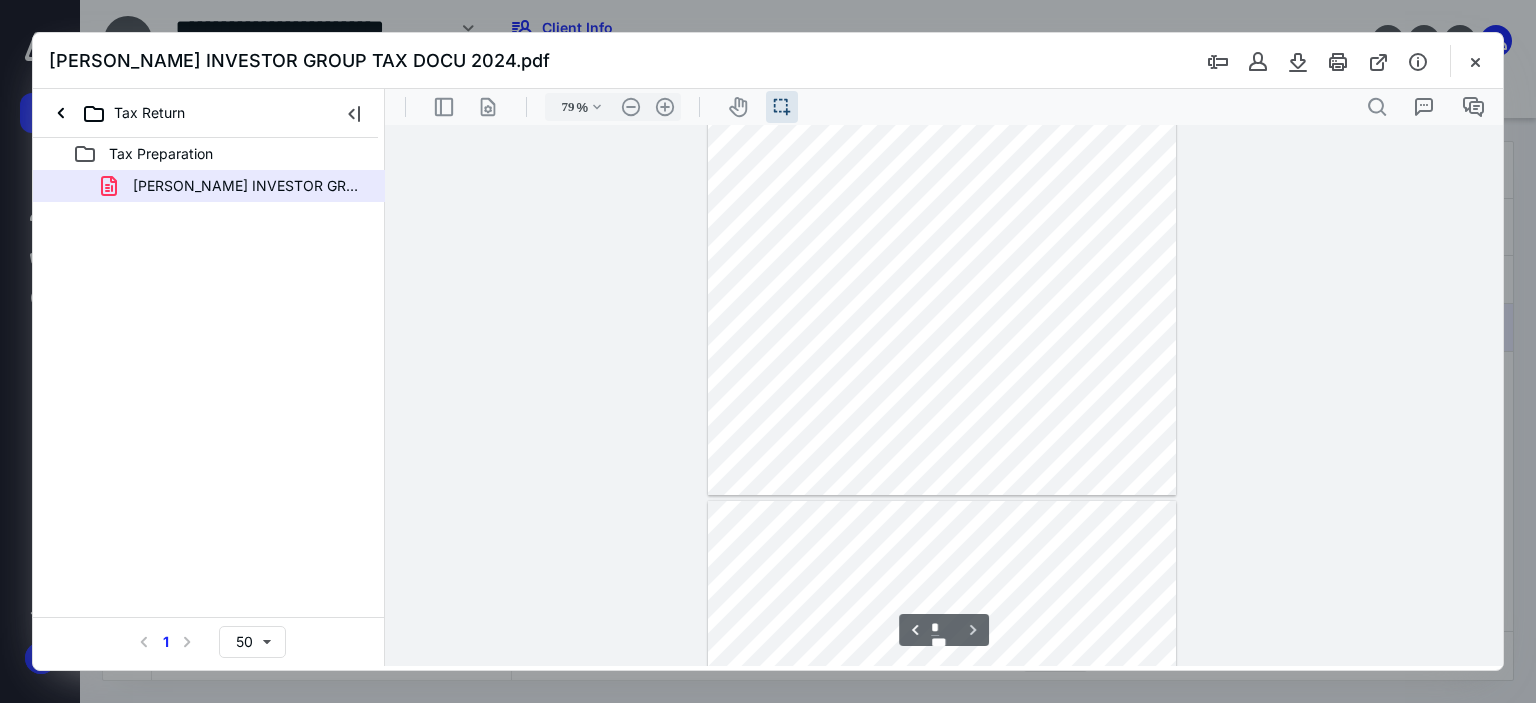 scroll, scrollTop: 2034, scrollLeft: 0, axis: vertical 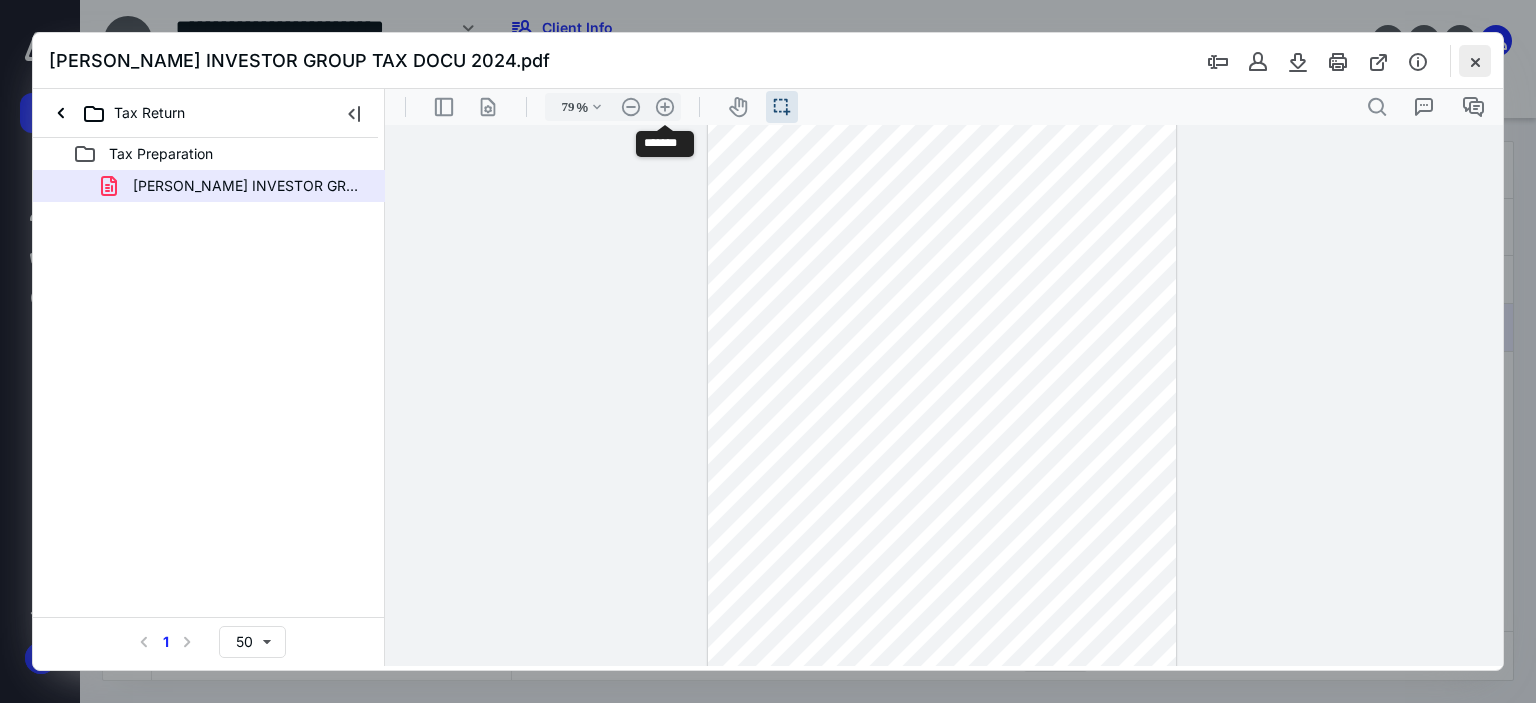 click at bounding box center (1475, 61) 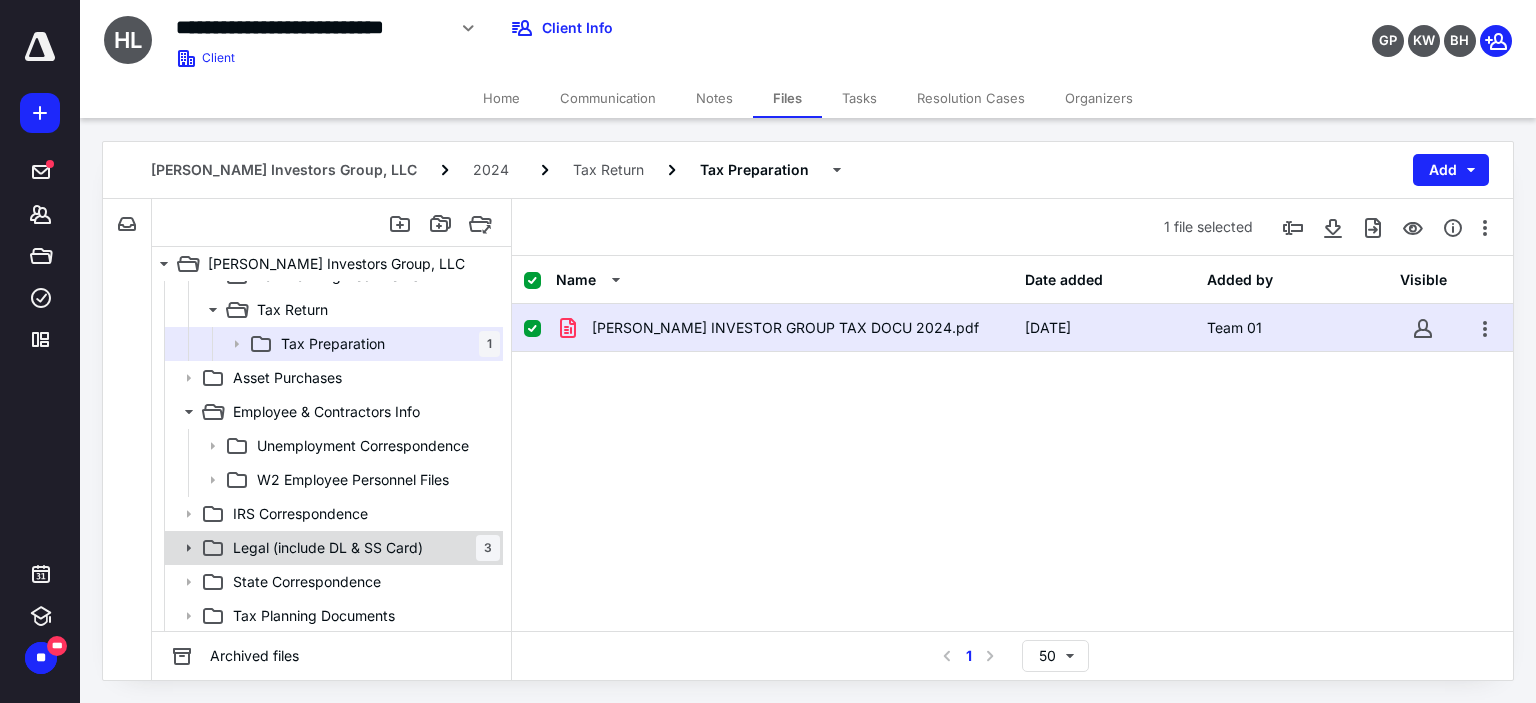 click on "Legal (include DL & SS Card) 3" at bounding box center (362, 548) 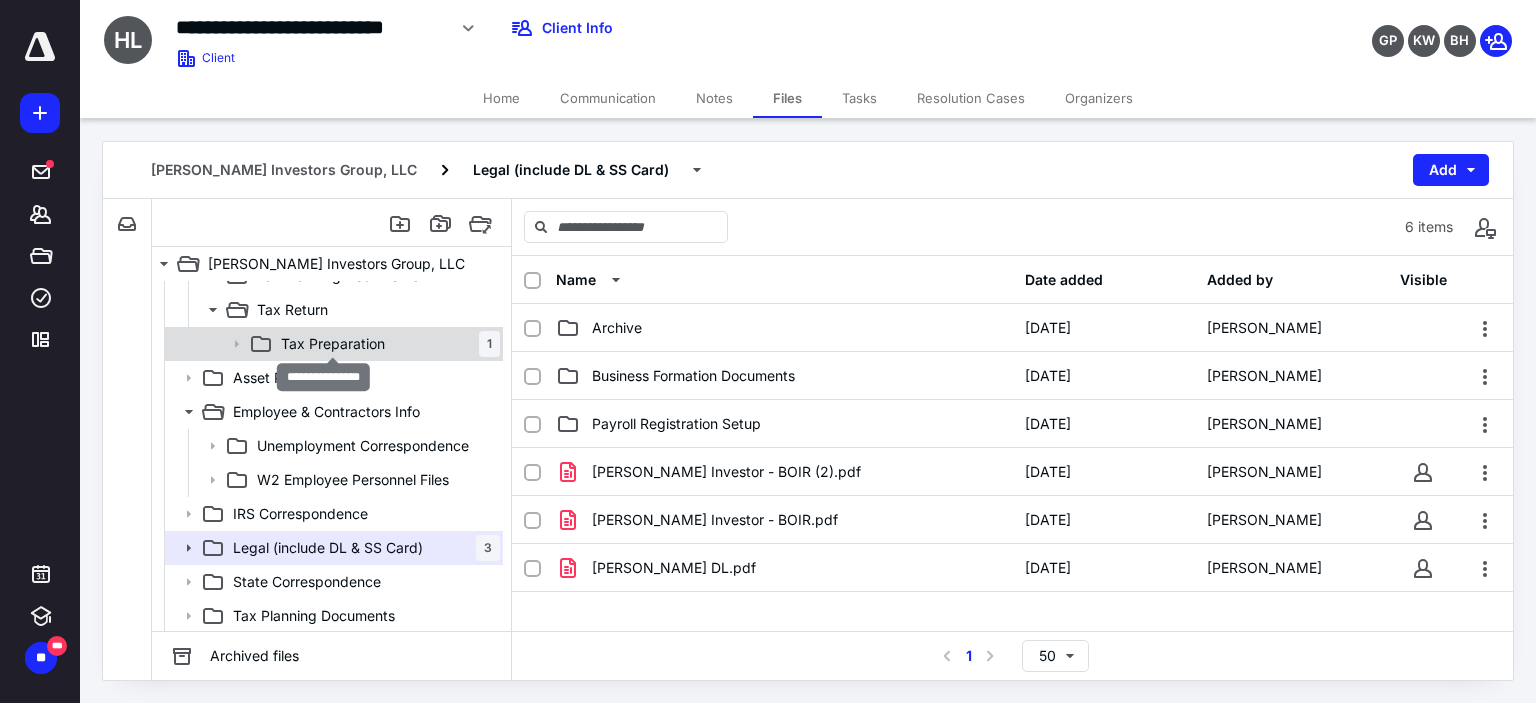 click on "Tax Preparation" at bounding box center (333, 344) 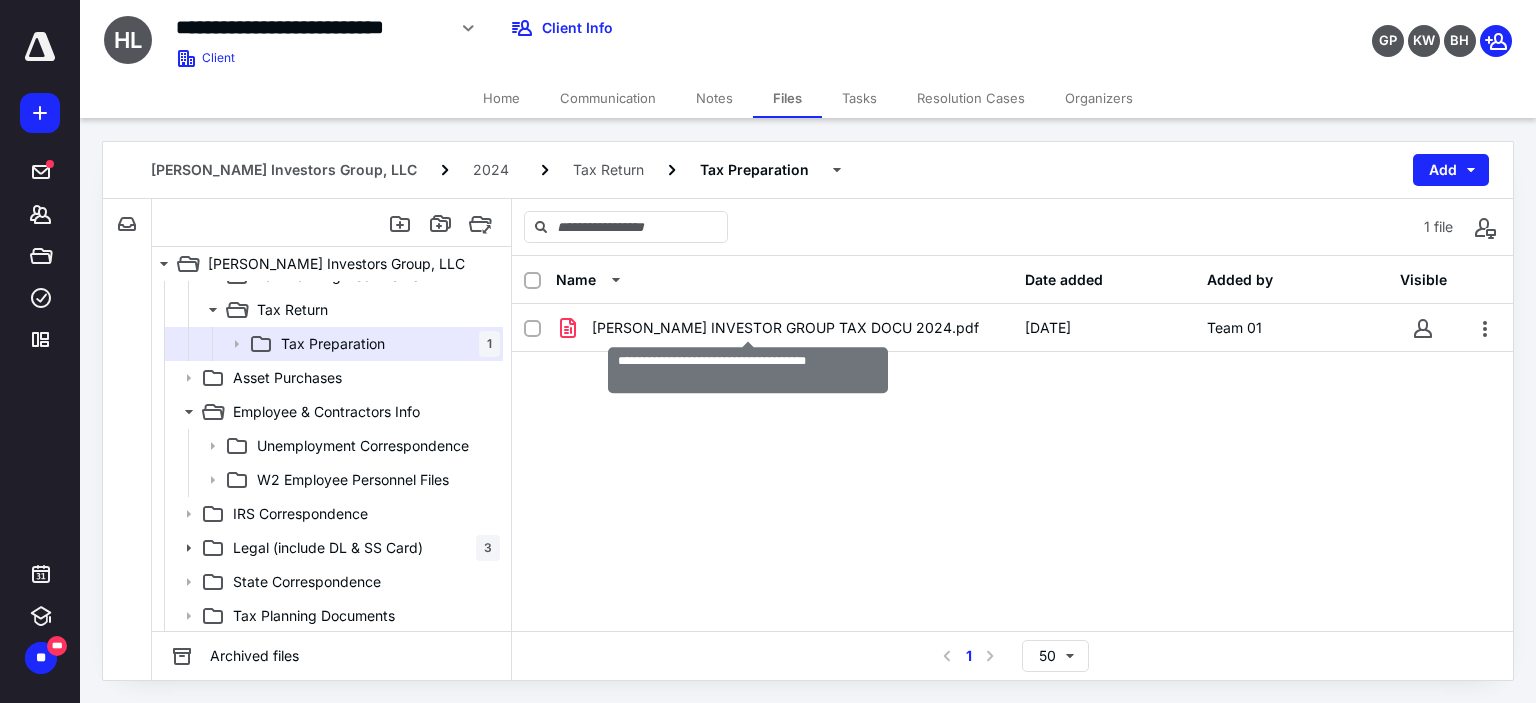 click on "[PERSON_NAME] INVESTOR GROUP TAX DOCU 2024.pdf" at bounding box center (785, 328) 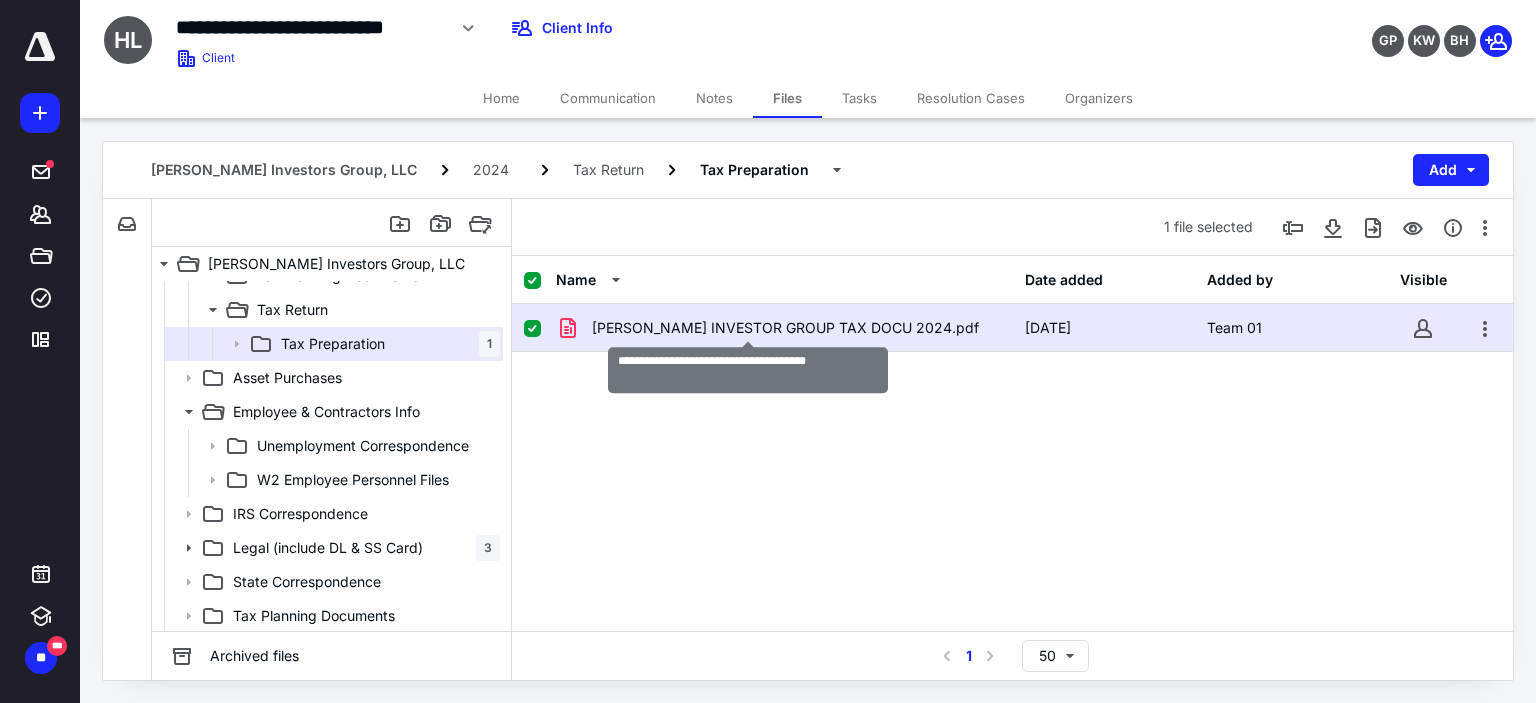click on "[PERSON_NAME] INVESTOR GROUP TAX DOCU 2024.pdf" at bounding box center (785, 328) 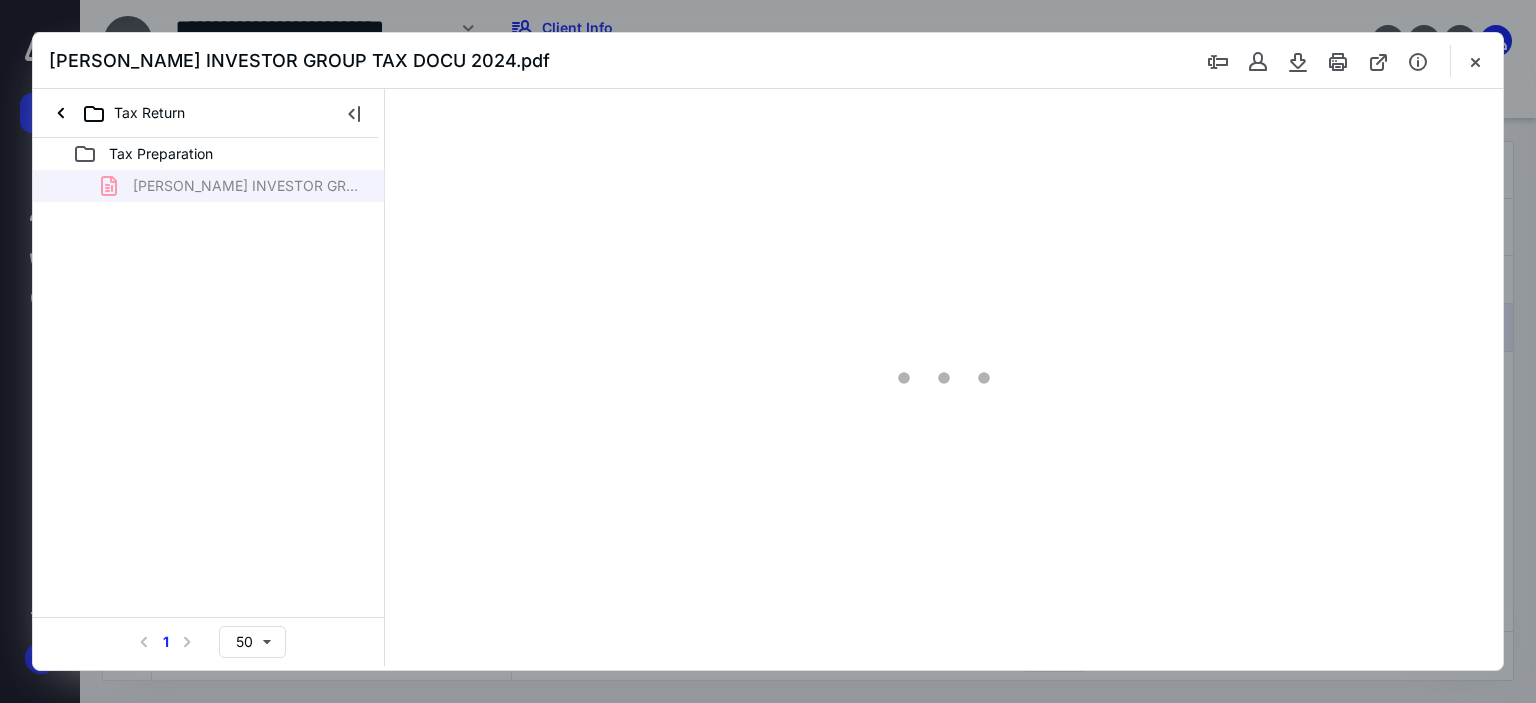 scroll, scrollTop: 0, scrollLeft: 0, axis: both 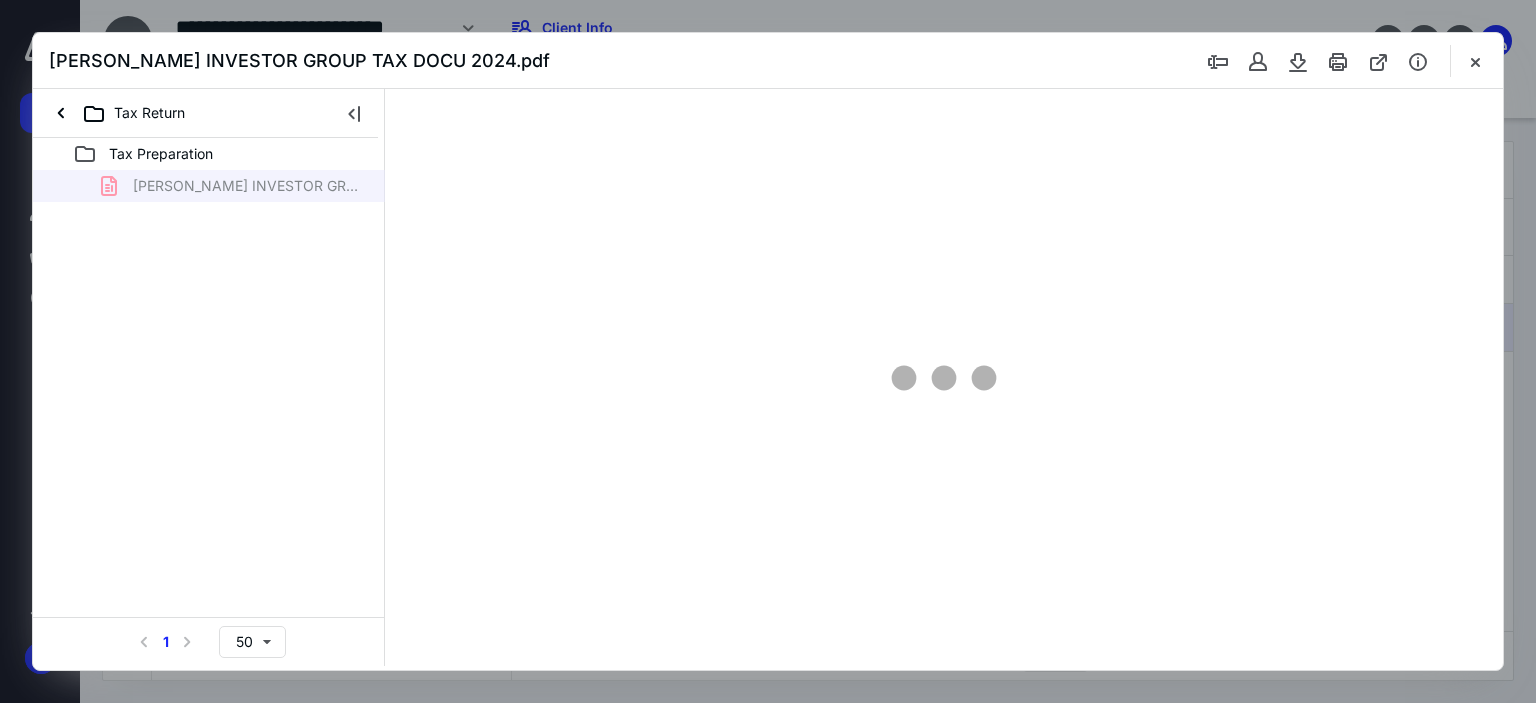 type on "64" 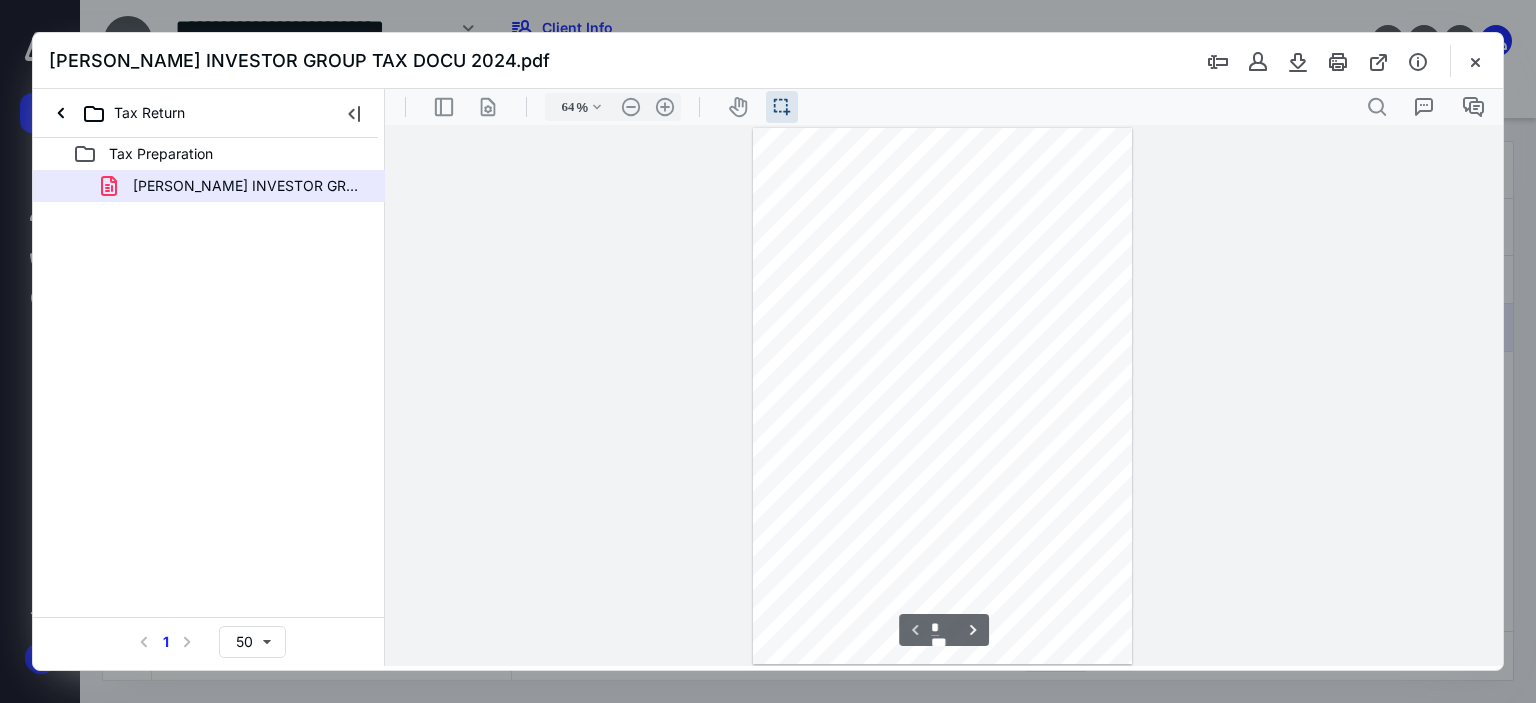 scroll, scrollTop: 39, scrollLeft: 0, axis: vertical 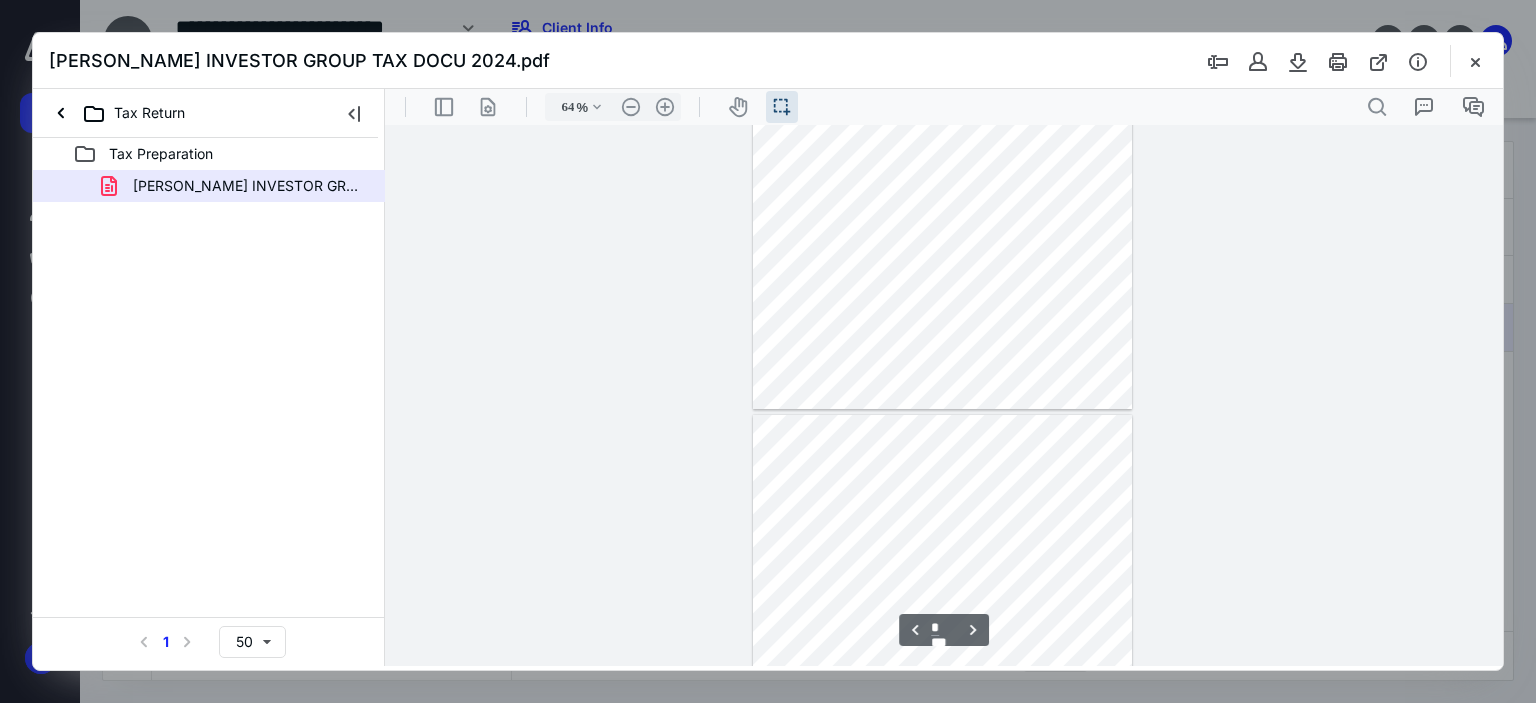 type on "*" 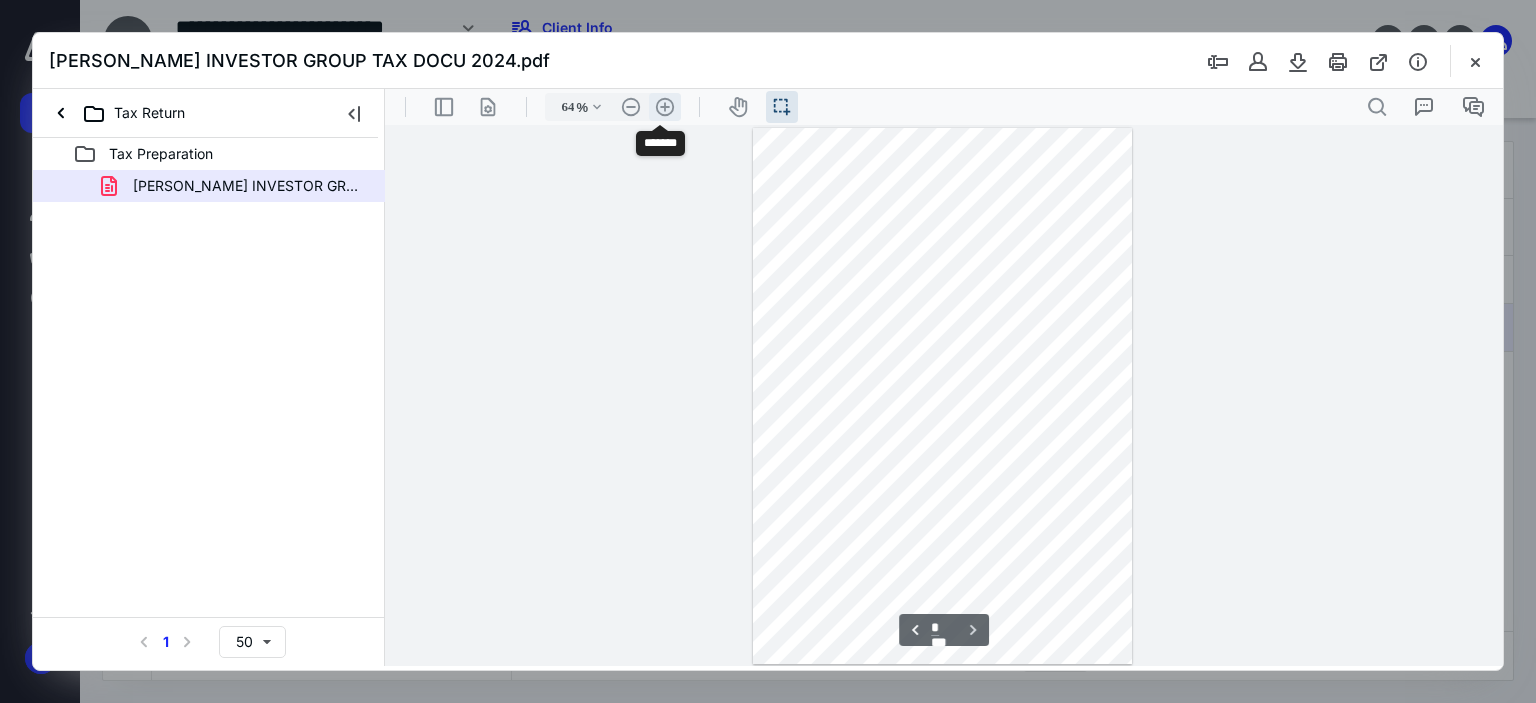 click on ".cls-1{fill:#abb0c4;} icon - header - zoom - in - line" at bounding box center (665, 107) 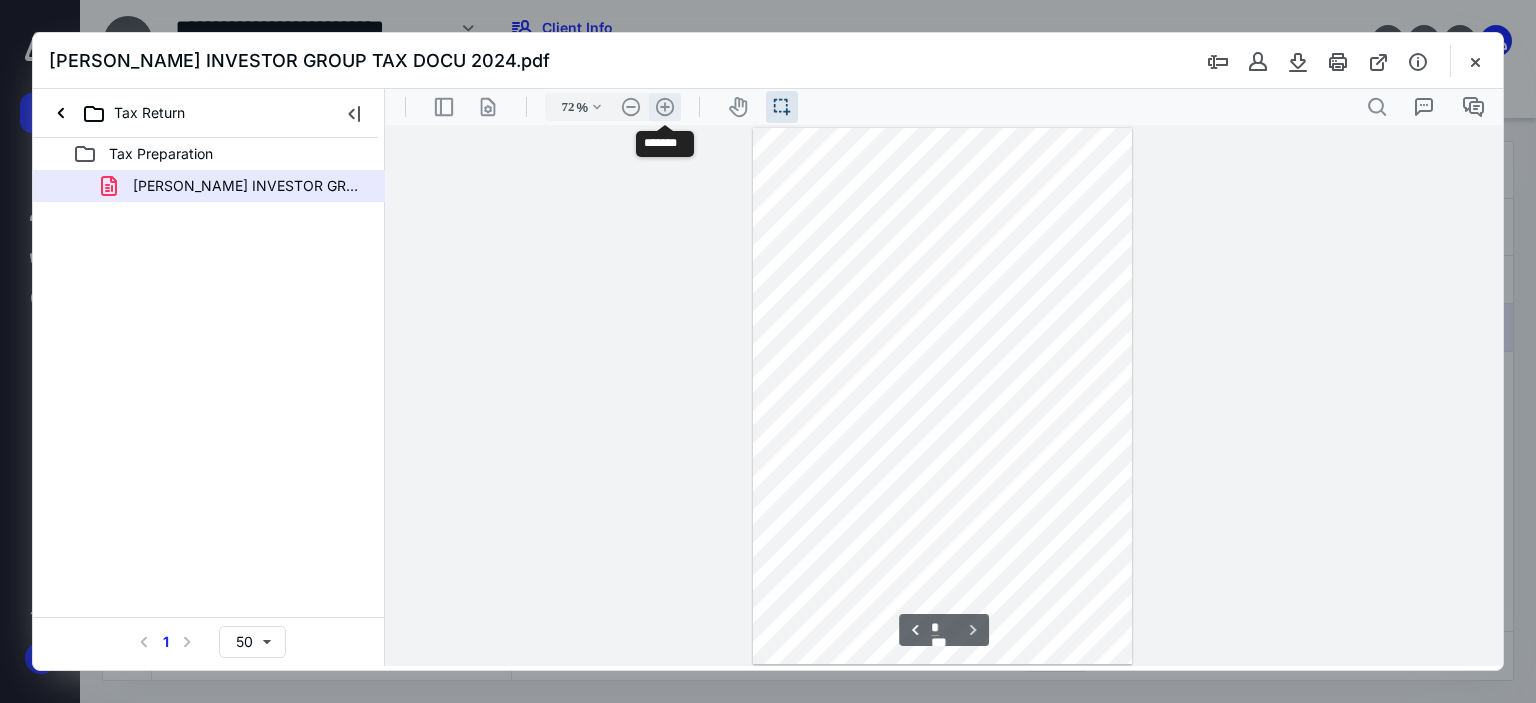 click on ".cls-1{fill:#abb0c4;} icon - header - zoom - in - line" at bounding box center [665, 107] 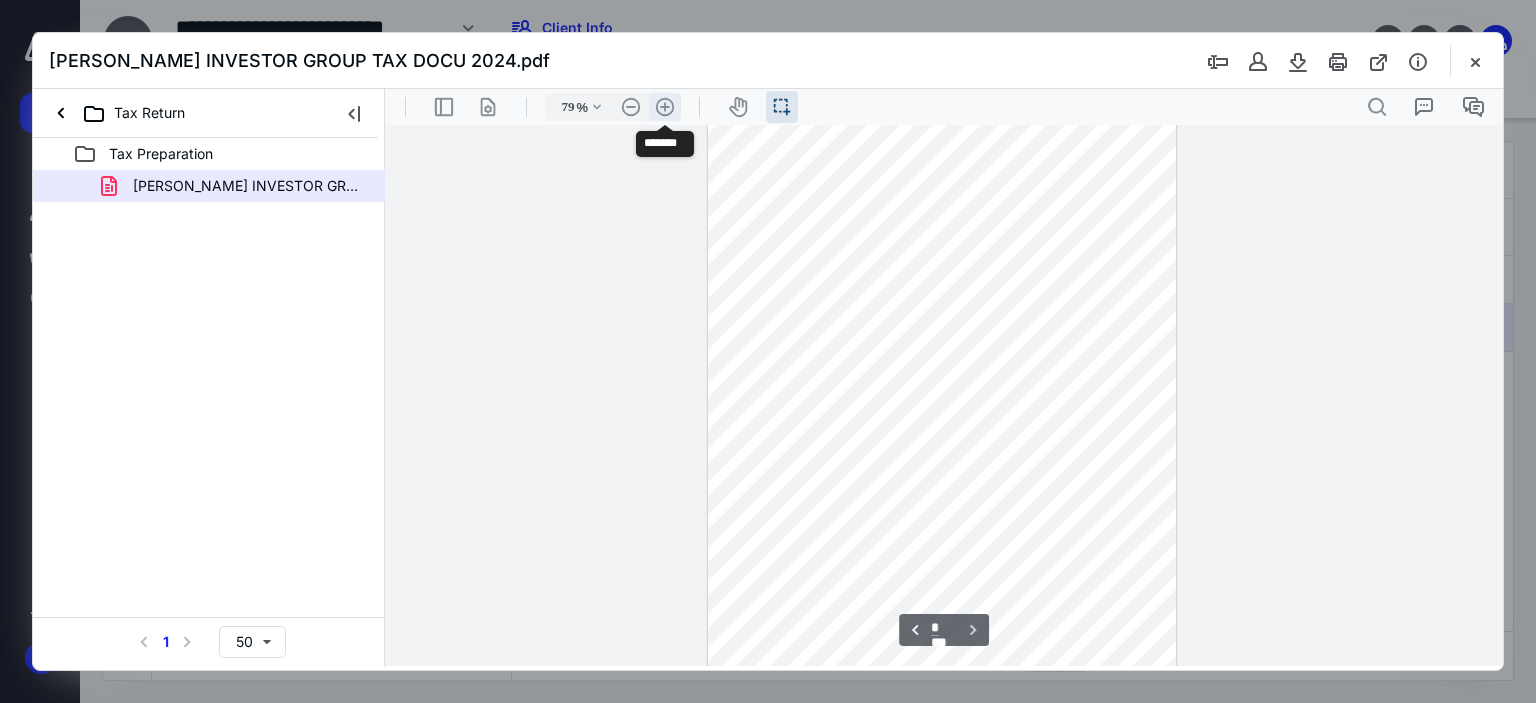 click on ".cls-1{fill:#abb0c4;} icon - header - zoom - in - line" at bounding box center (665, 107) 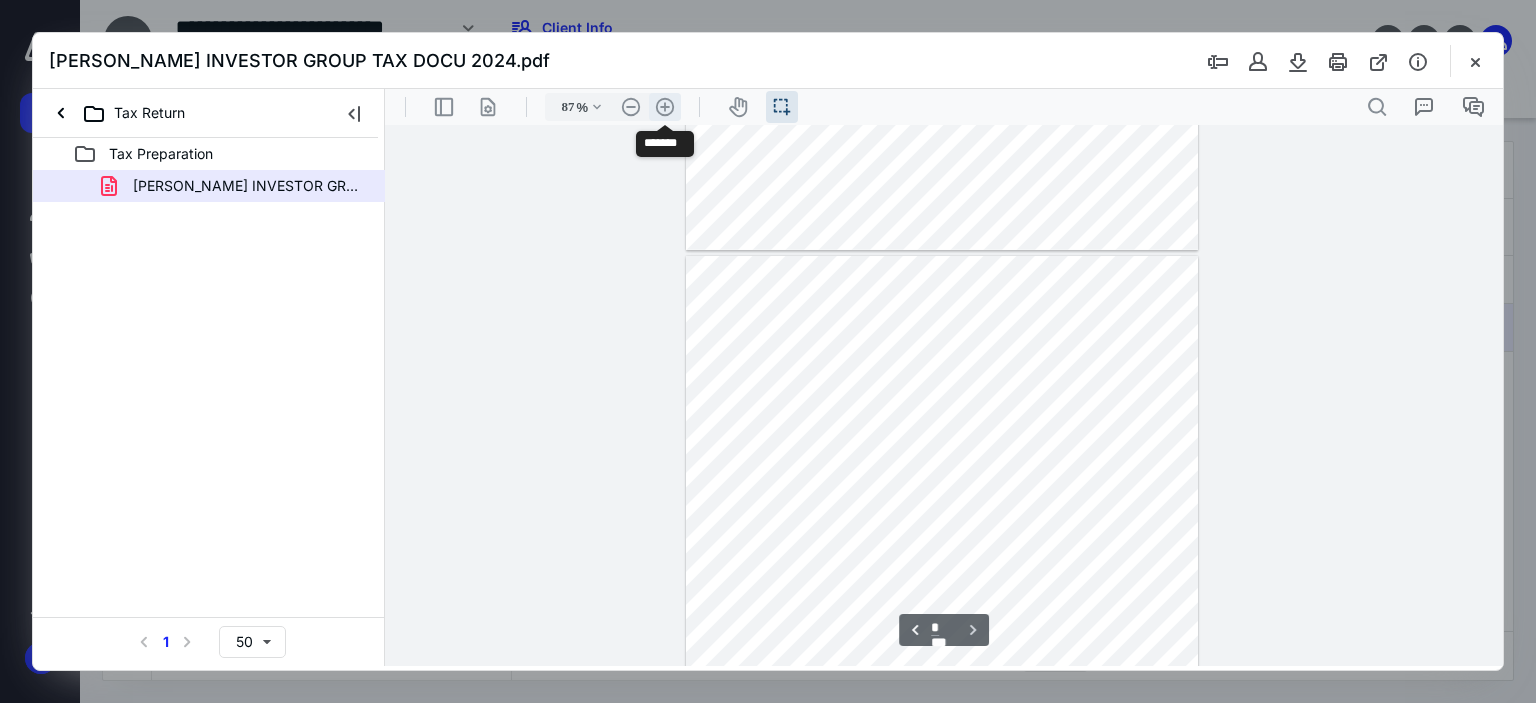 scroll, scrollTop: 2288, scrollLeft: 0, axis: vertical 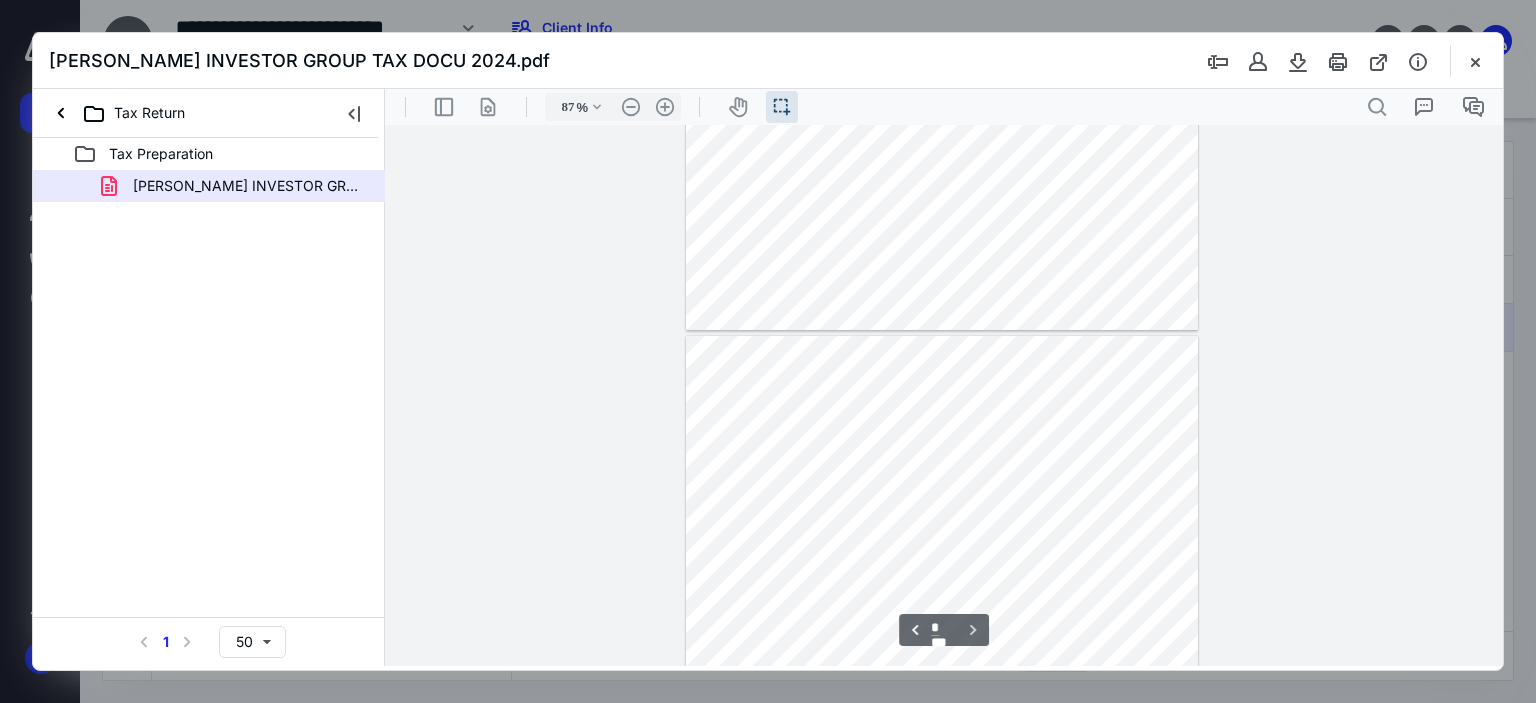 type on "*" 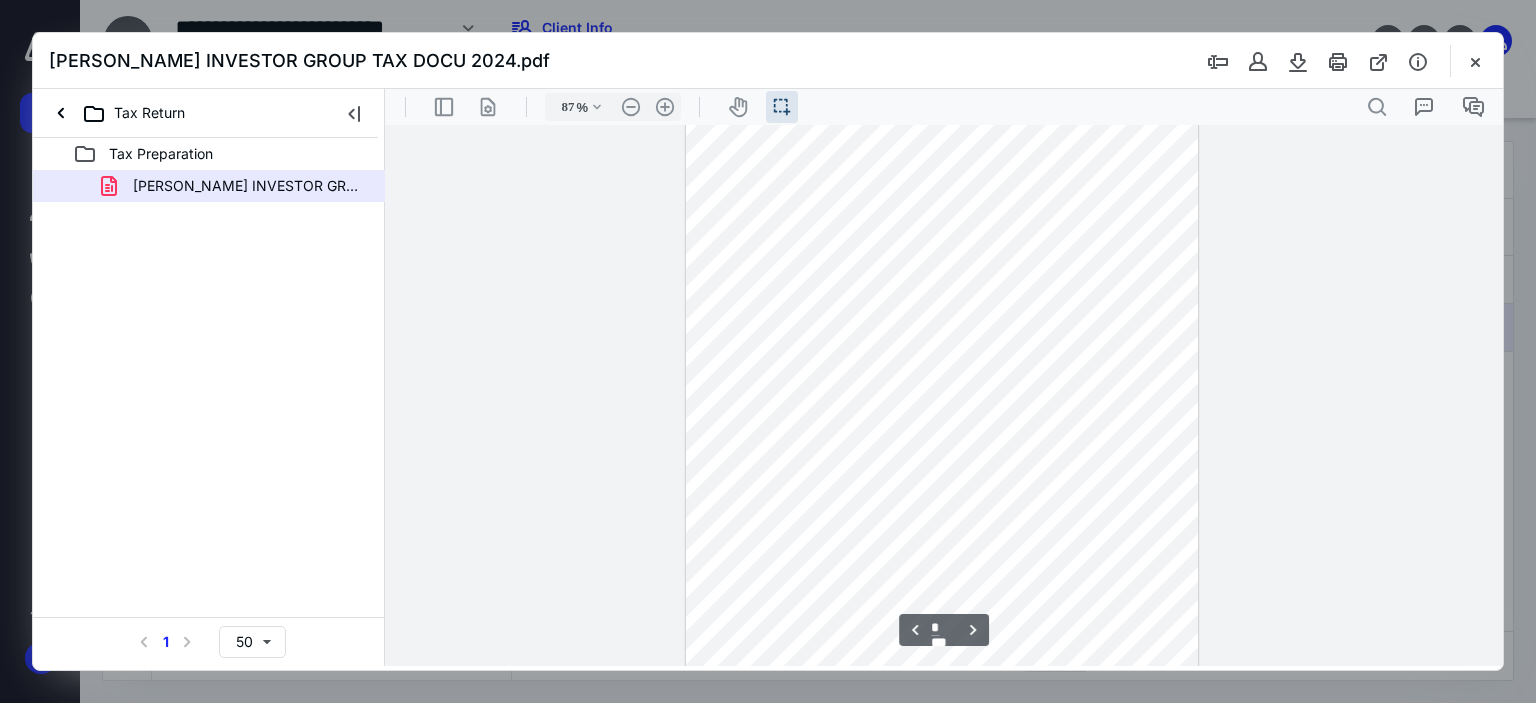 scroll, scrollTop: 1488, scrollLeft: 0, axis: vertical 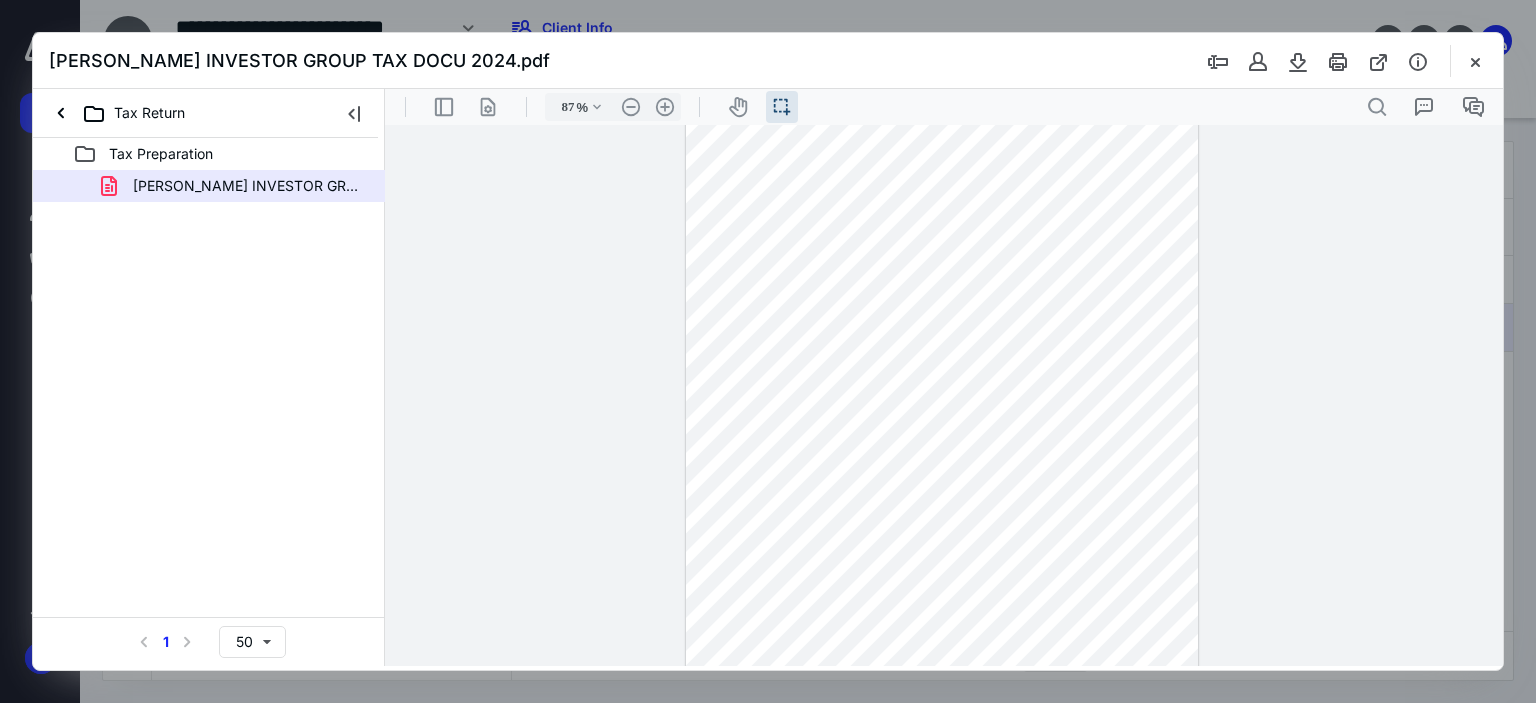type 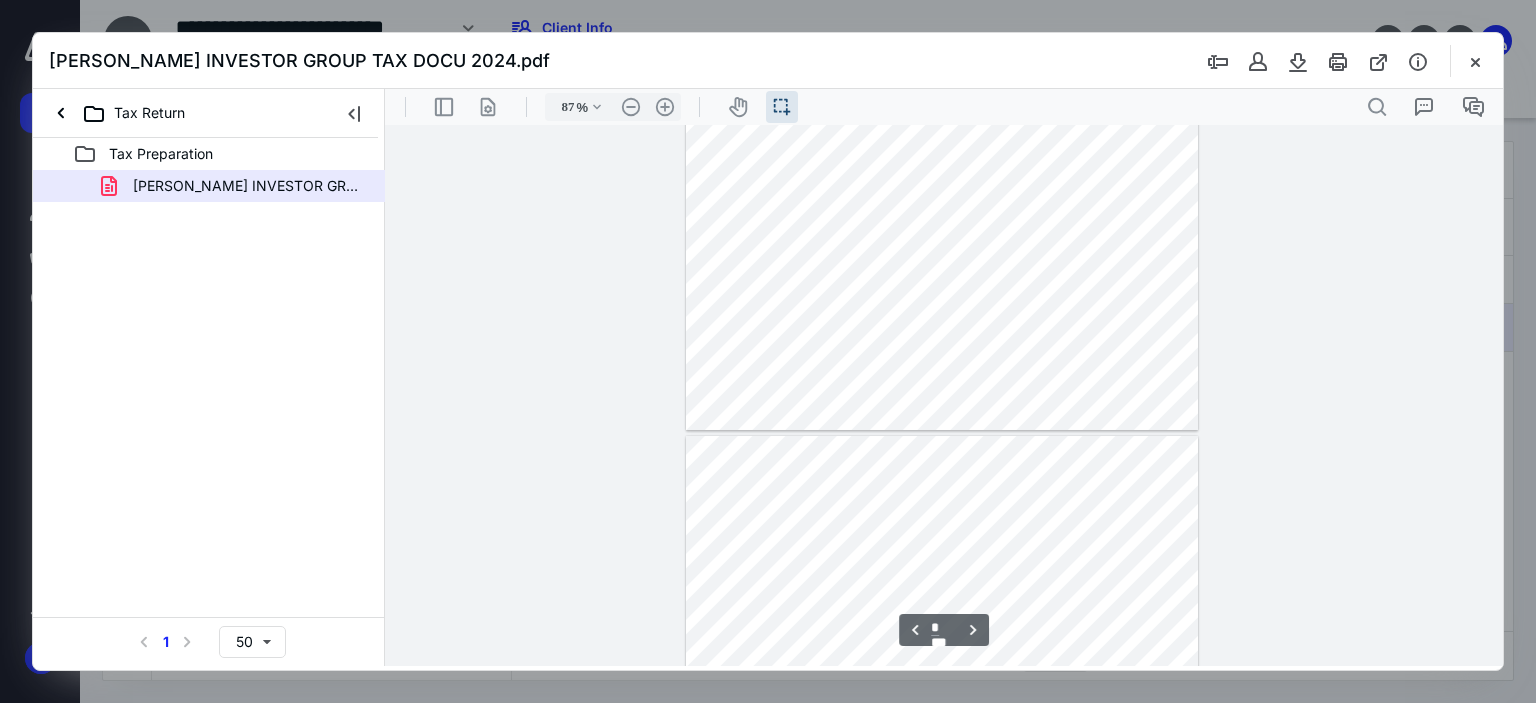 type on "*" 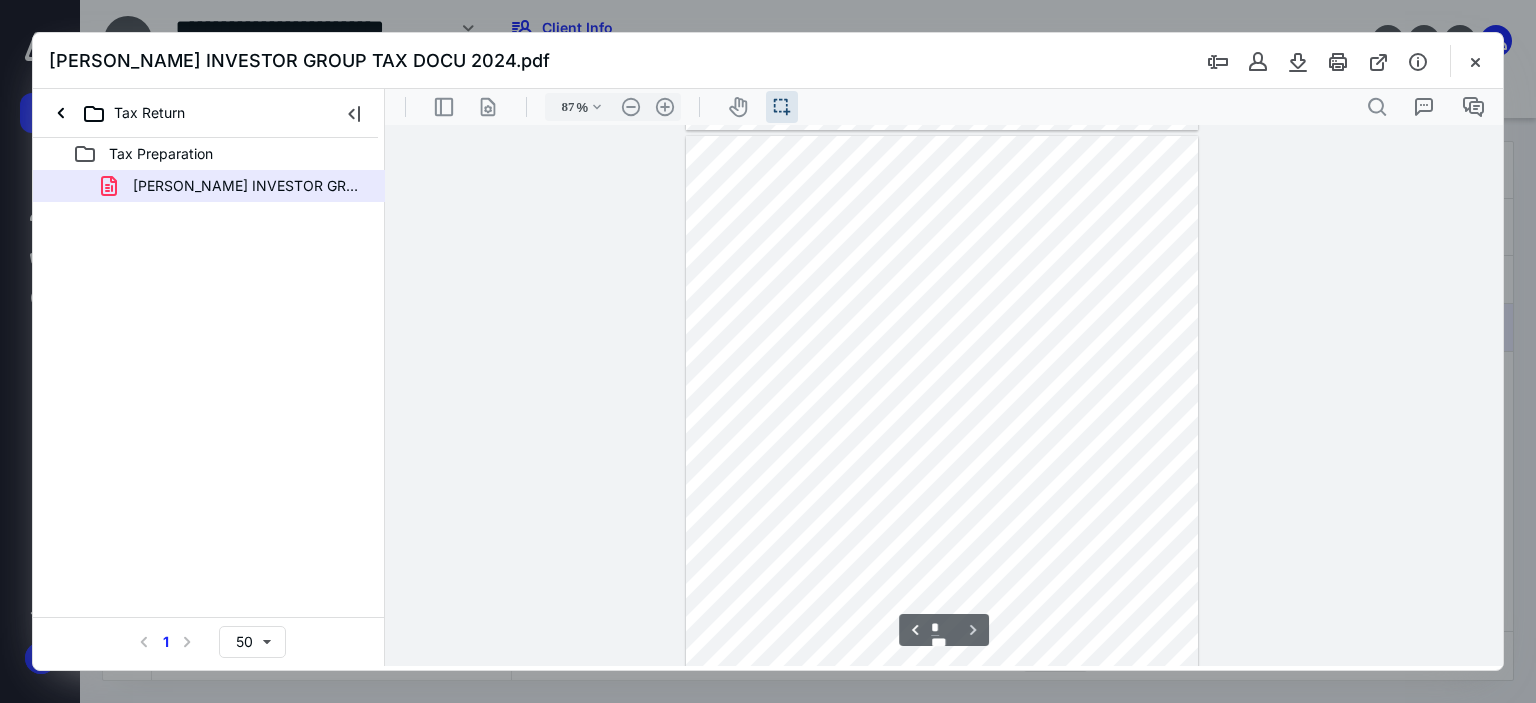 scroll, scrollTop: 2386, scrollLeft: 0, axis: vertical 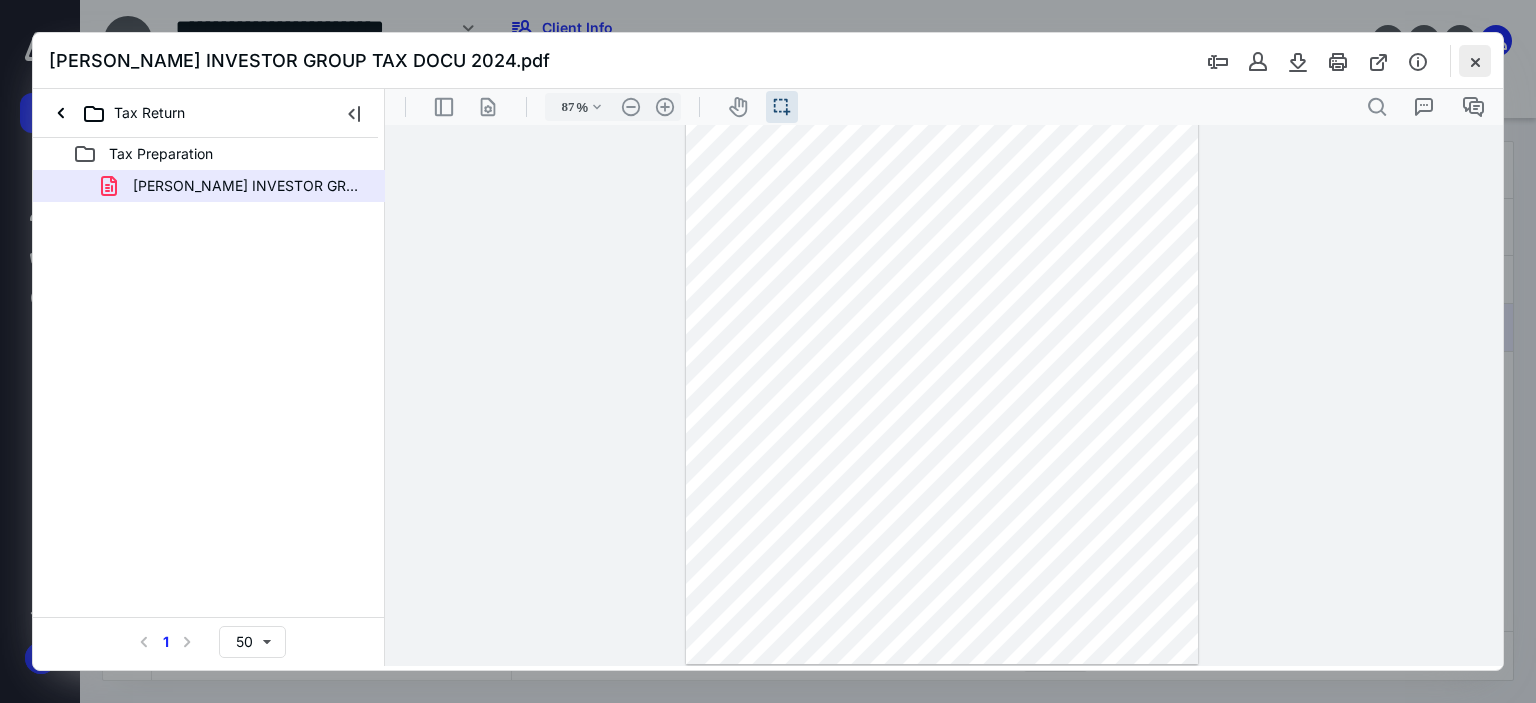 click at bounding box center [1475, 61] 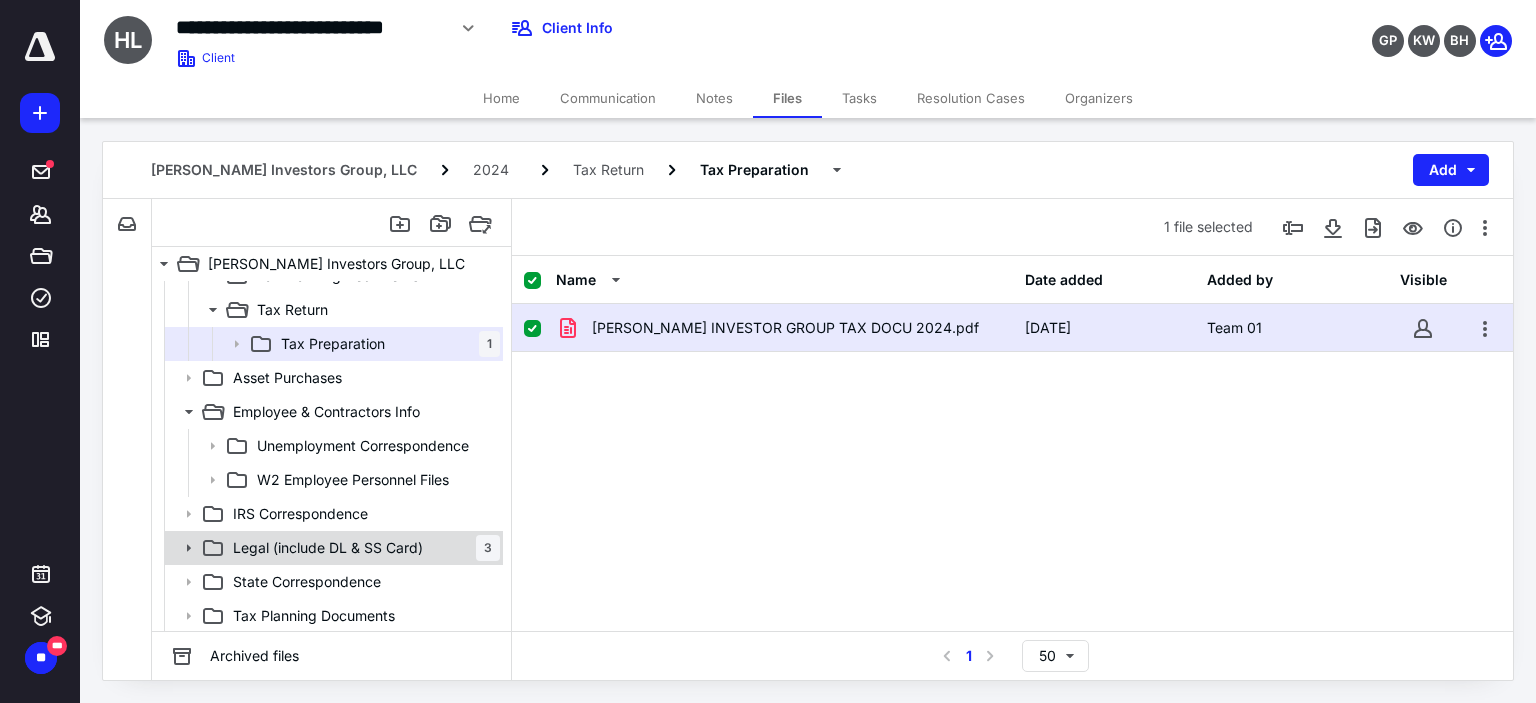 click on "Legal (include DL & SS Card)" at bounding box center [328, 548] 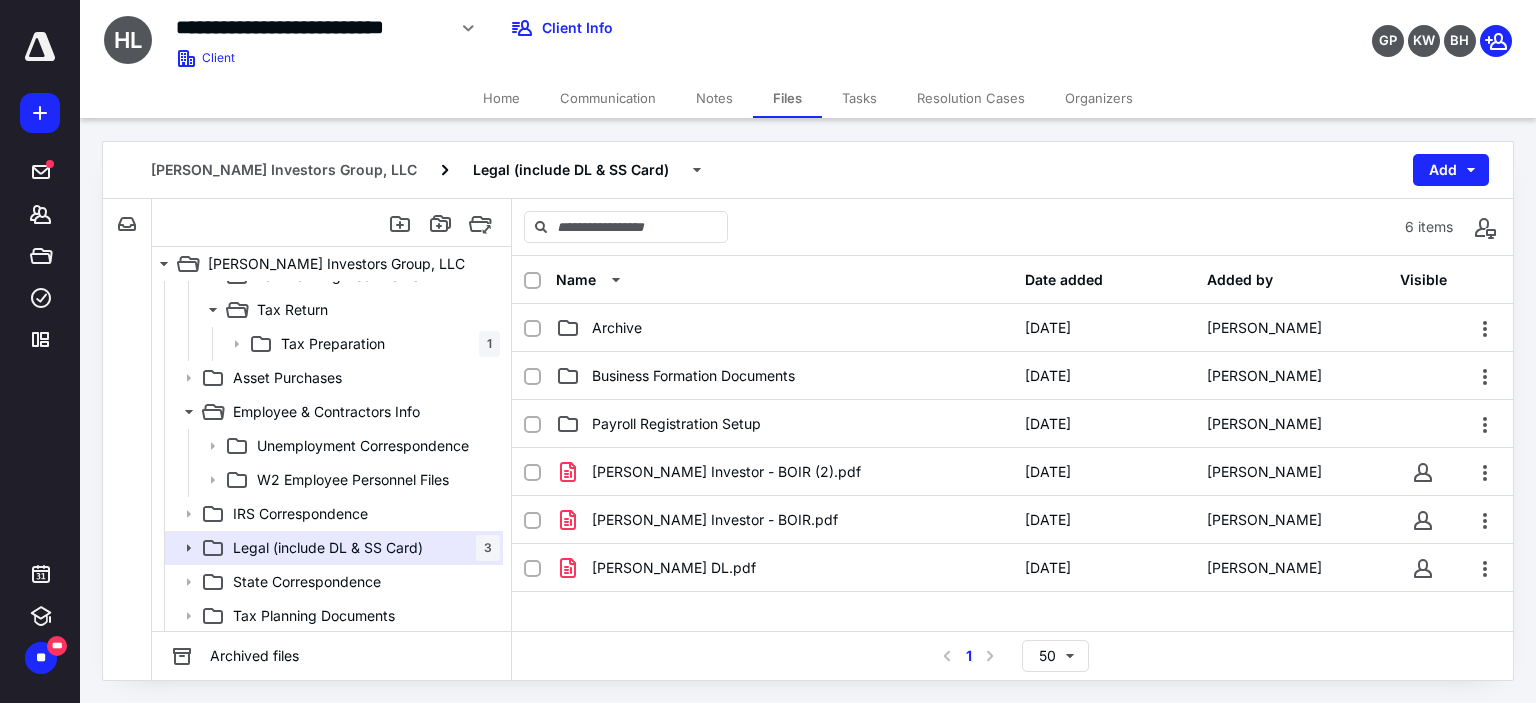 click on "Home" at bounding box center (501, 98) 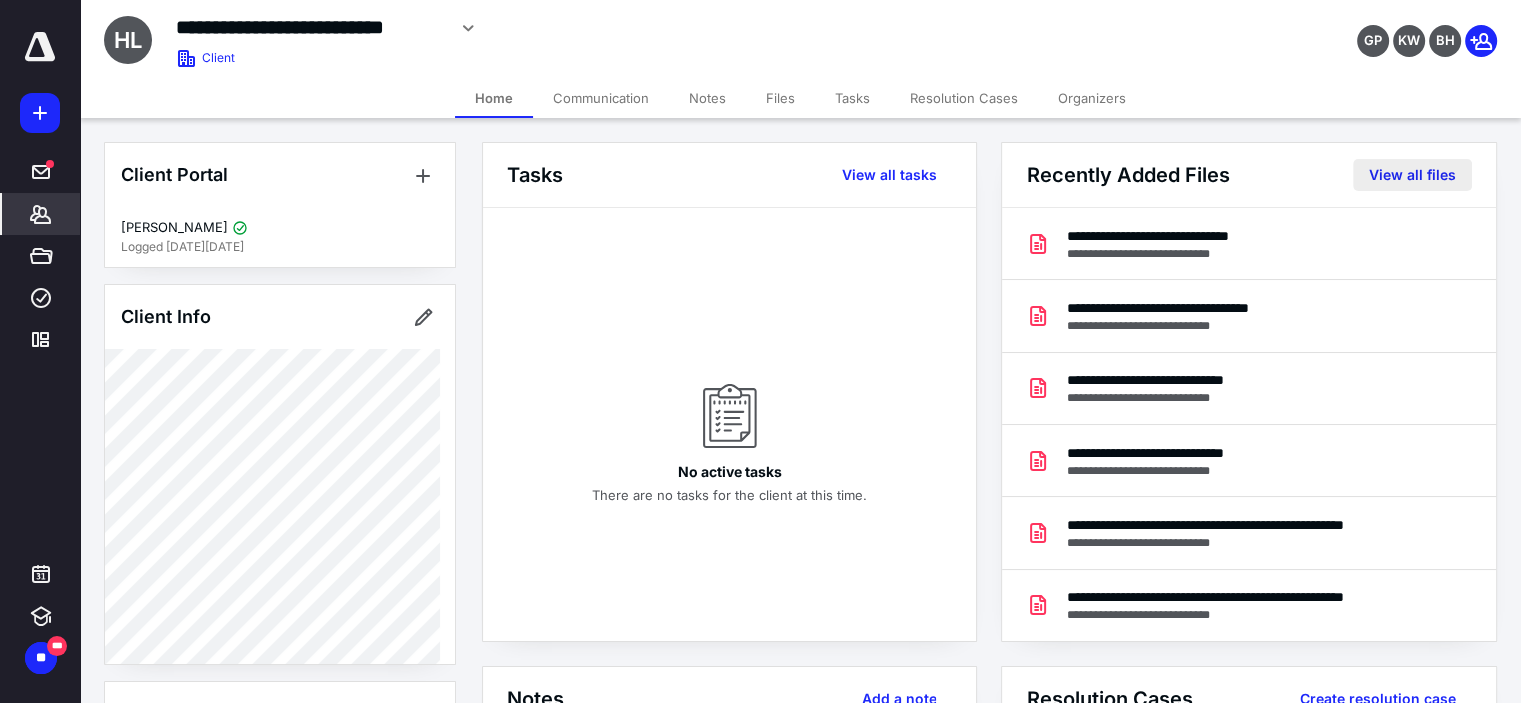 click on "View all files" at bounding box center (1412, 175) 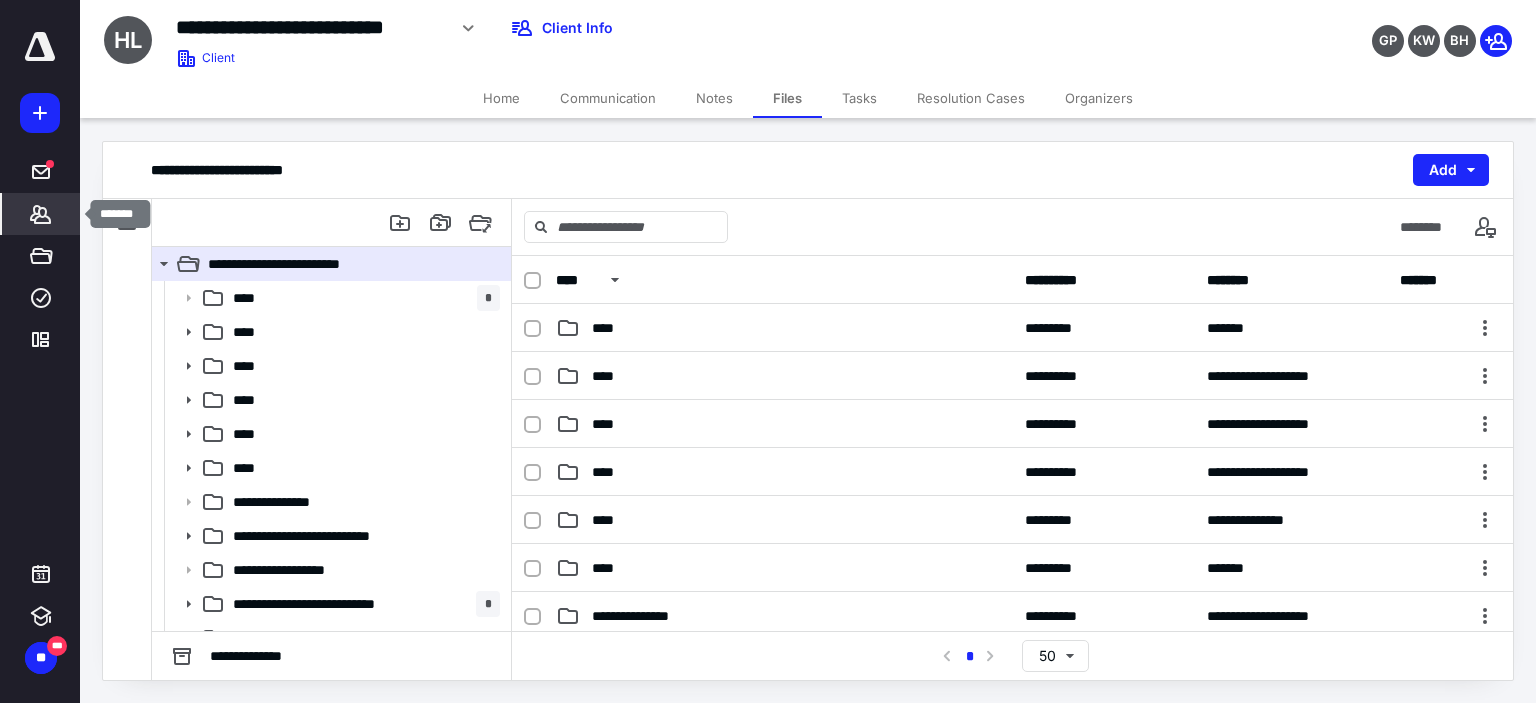click 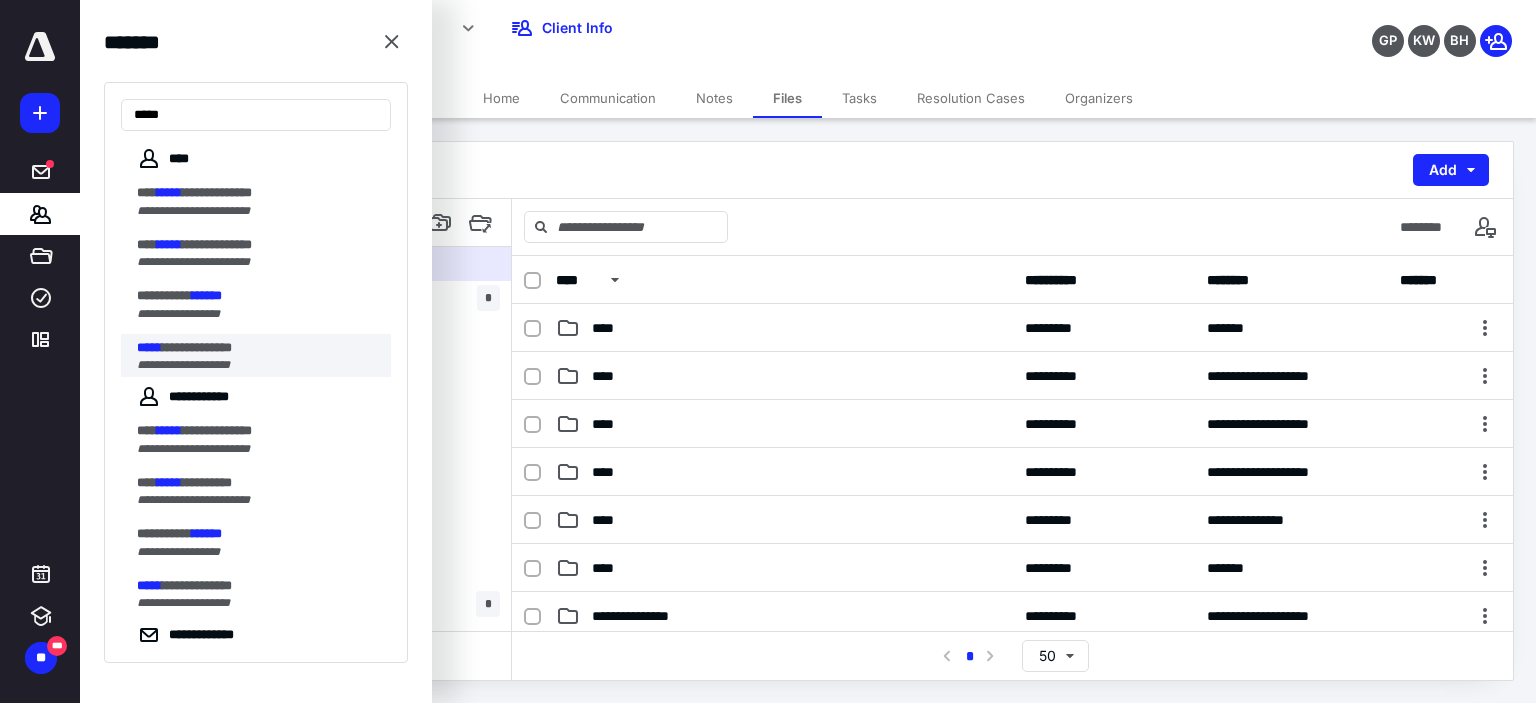 type on "*****" 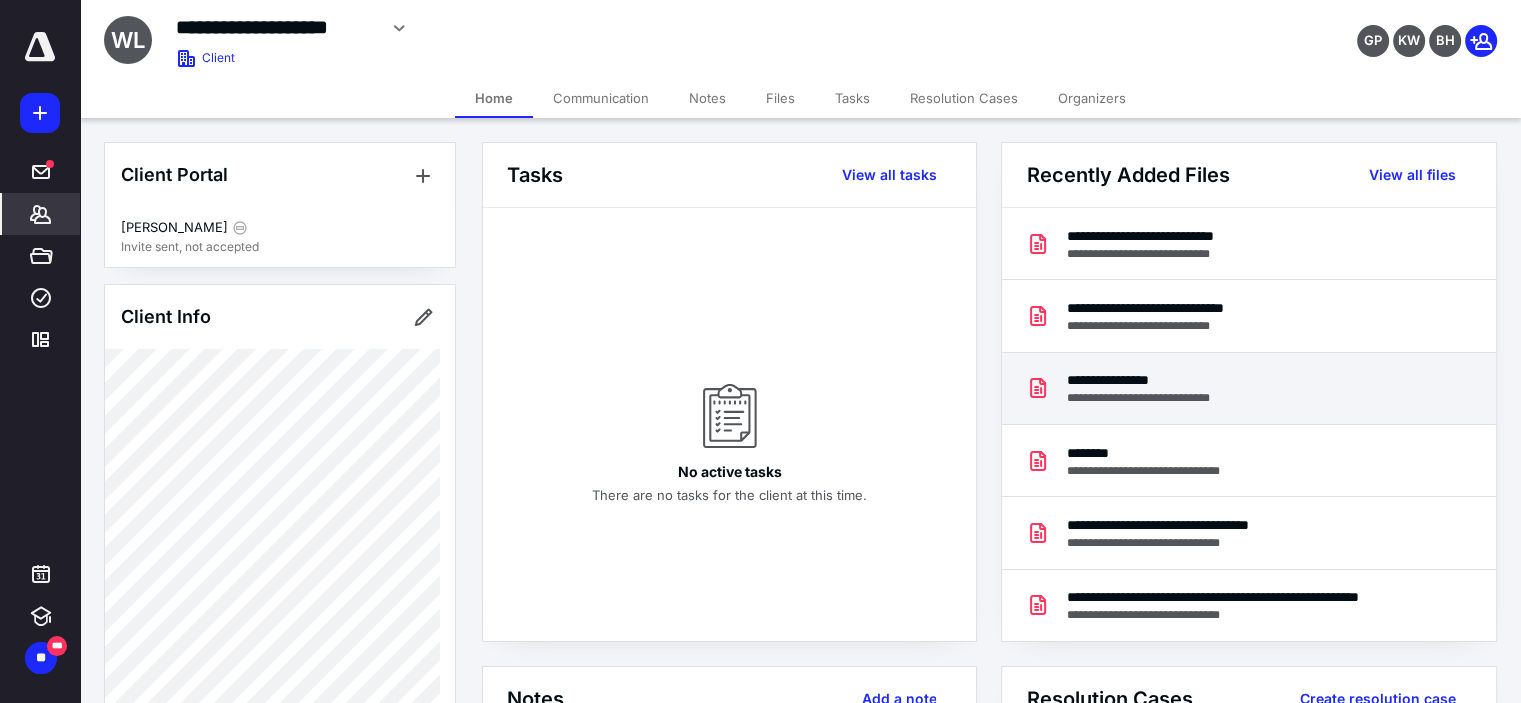 click on "**********" at bounding box center (1152, 380) 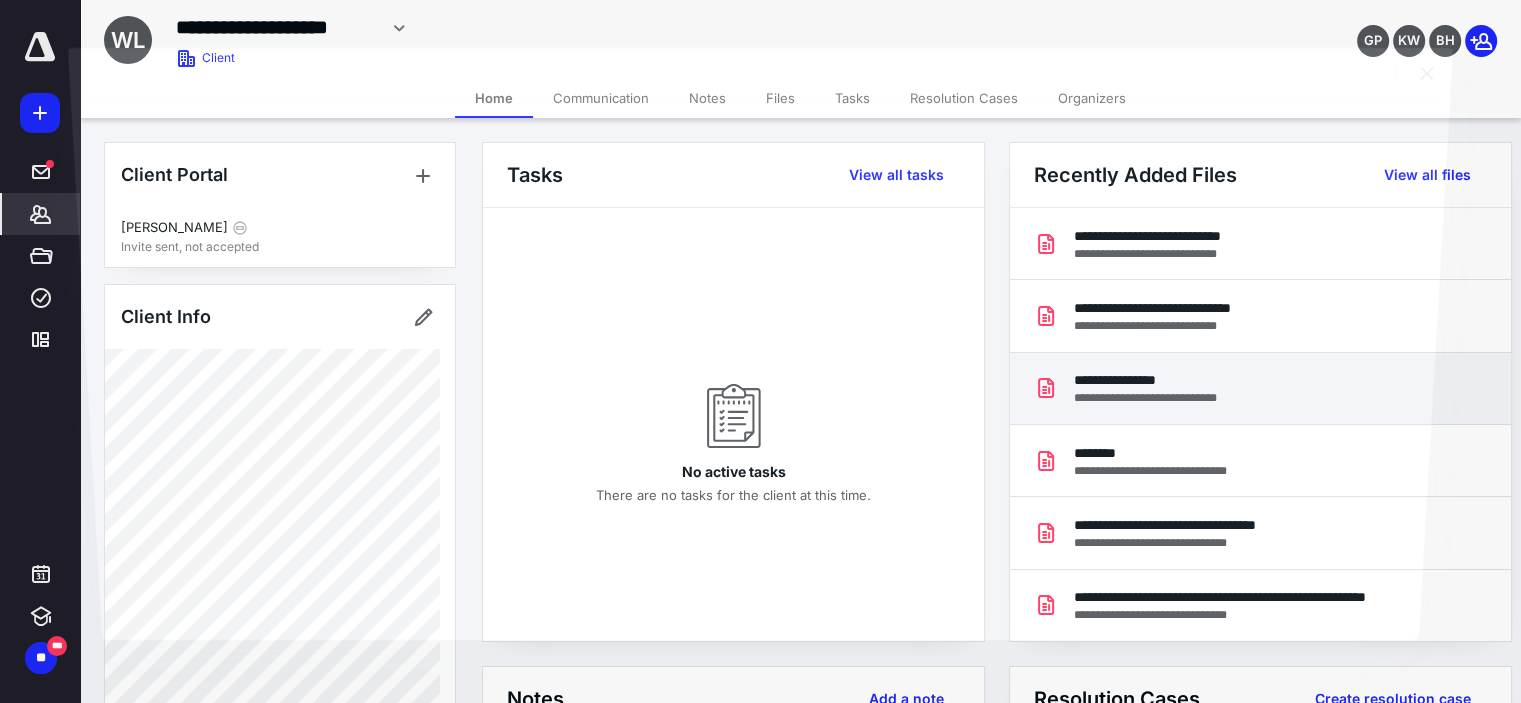 click at bounding box center [761, 368] 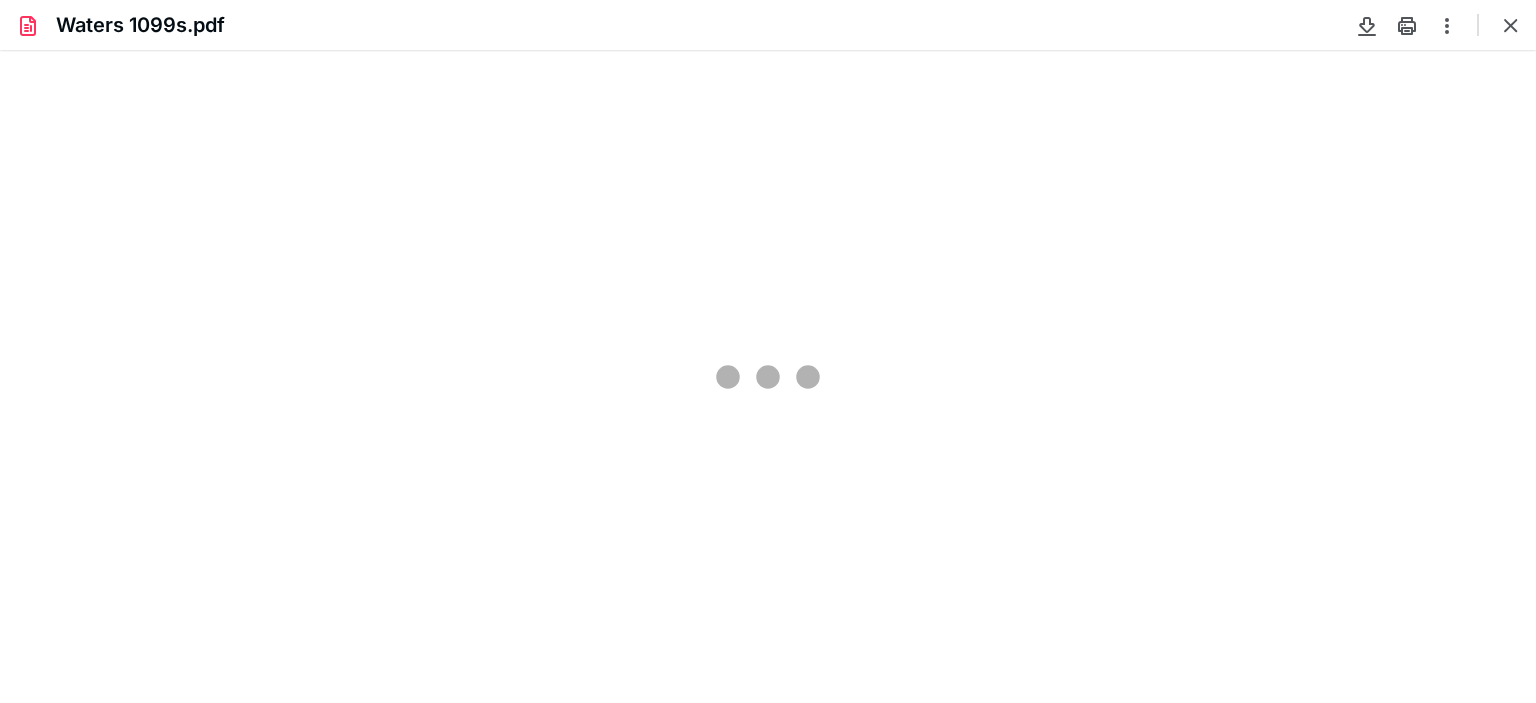 scroll, scrollTop: 0, scrollLeft: 0, axis: both 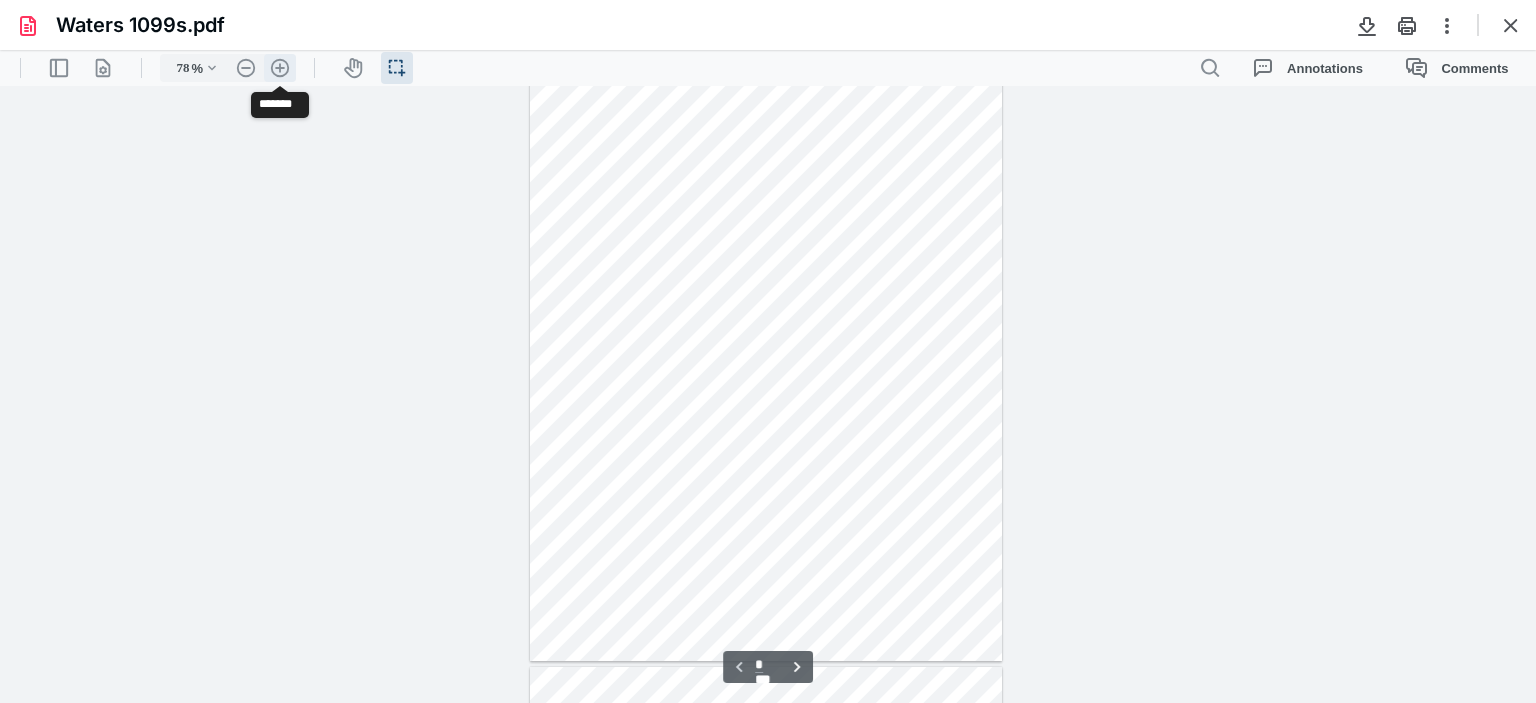 click on ".cls-1{fill:#abb0c4;} icon - header - zoom - in - line" at bounding box center [280, 68] 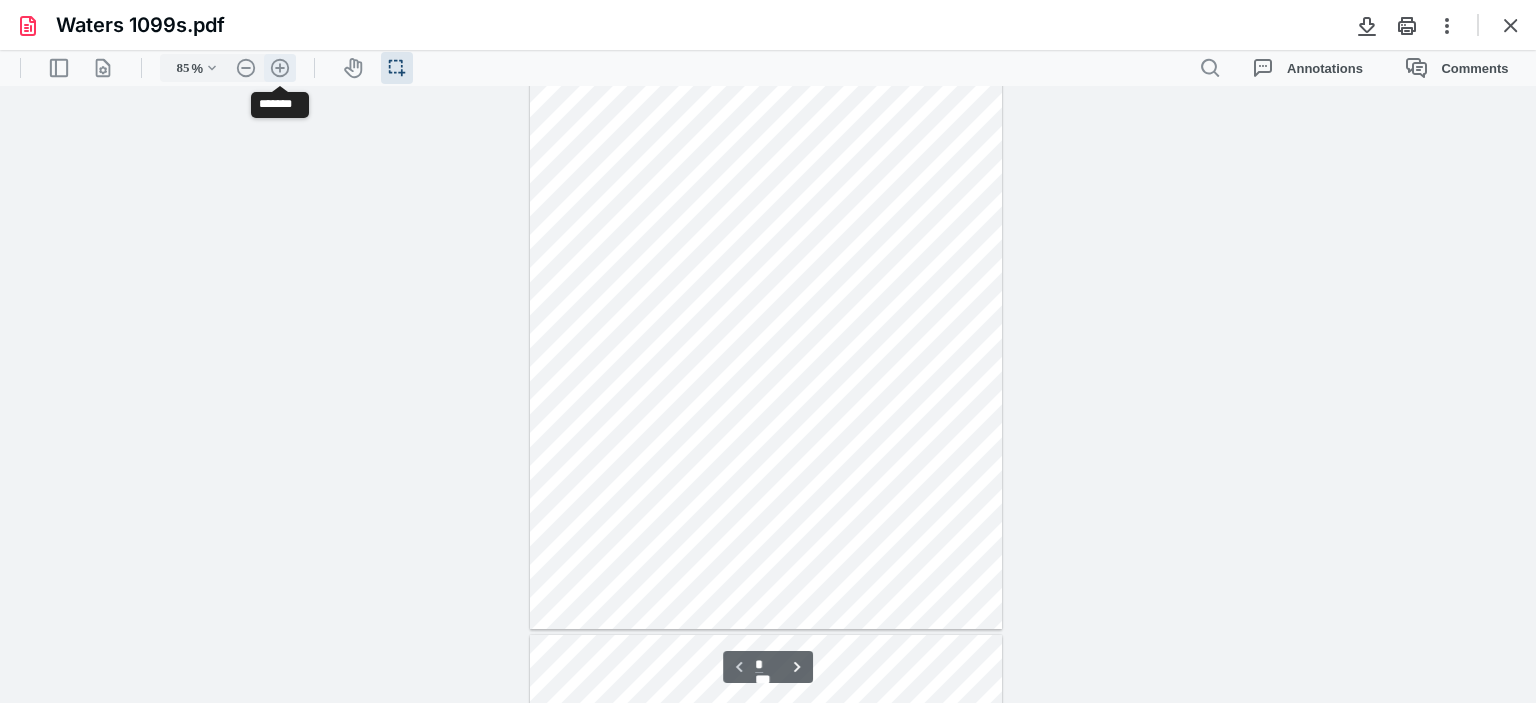 click on ".cls-1{fill:#abb0c4;} icon - header - zoom - in - line" at bounding box center [280, 68] 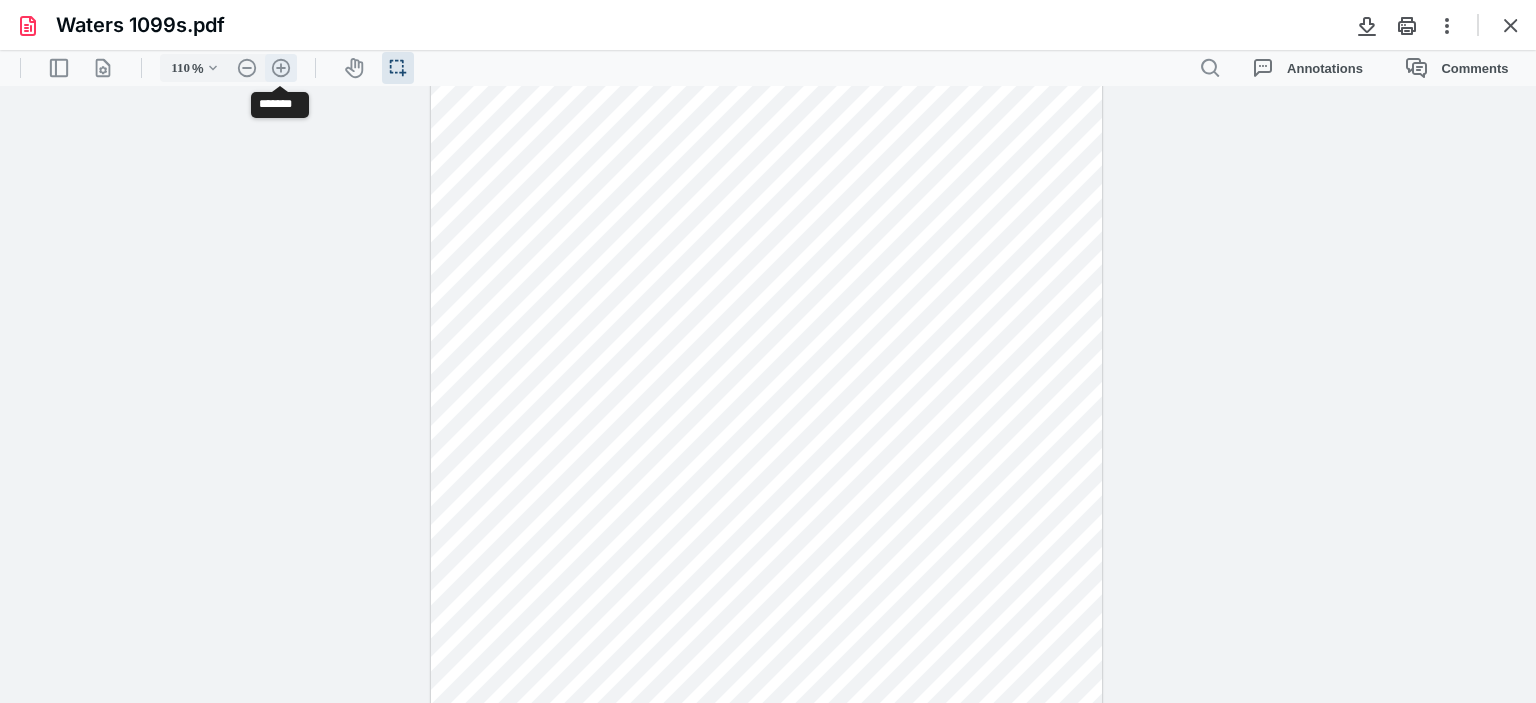 click on ".cls-1{fill:#abb0c4;} icon - header - zoom - in - line" at bounding box center (281, 68) 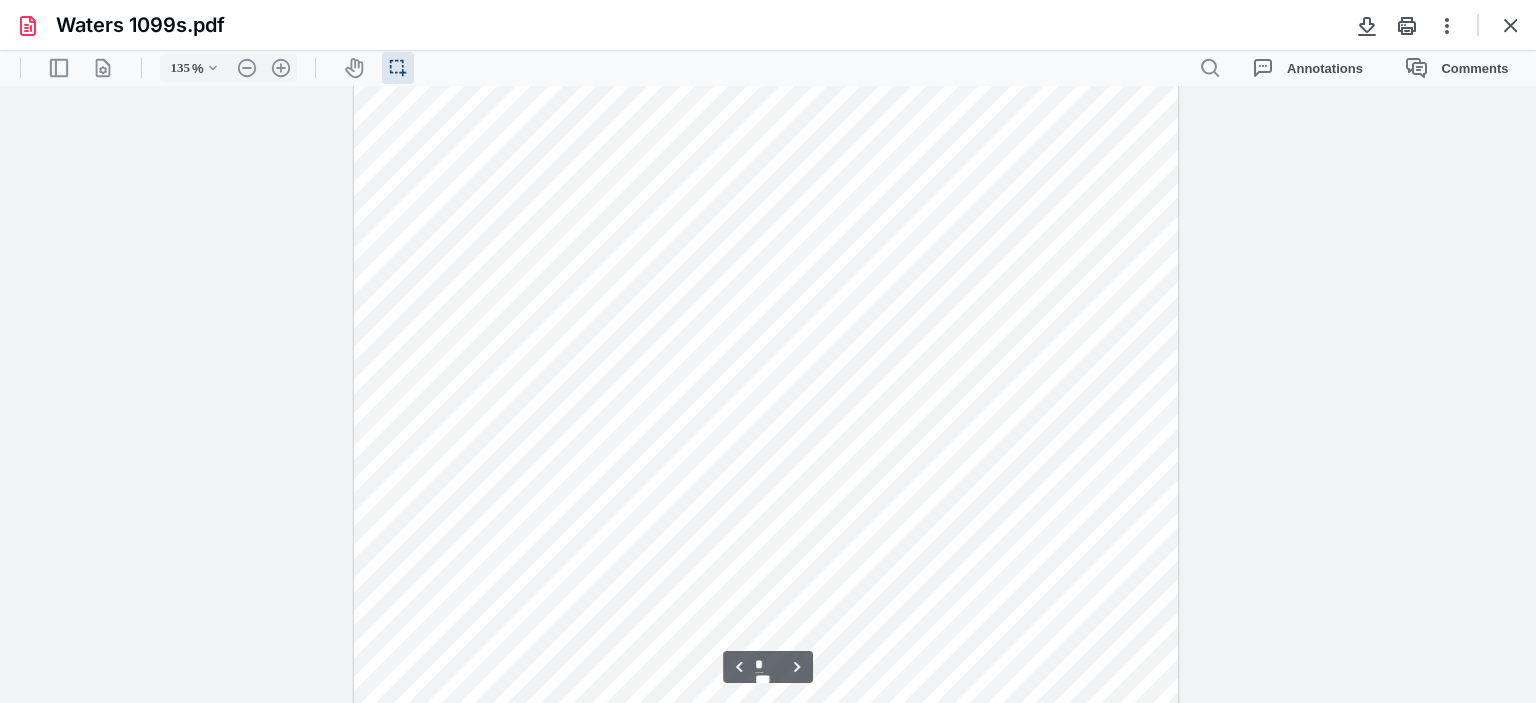 scroll, scrollTop: 1367, scrollLeft: 0, axis: vertical 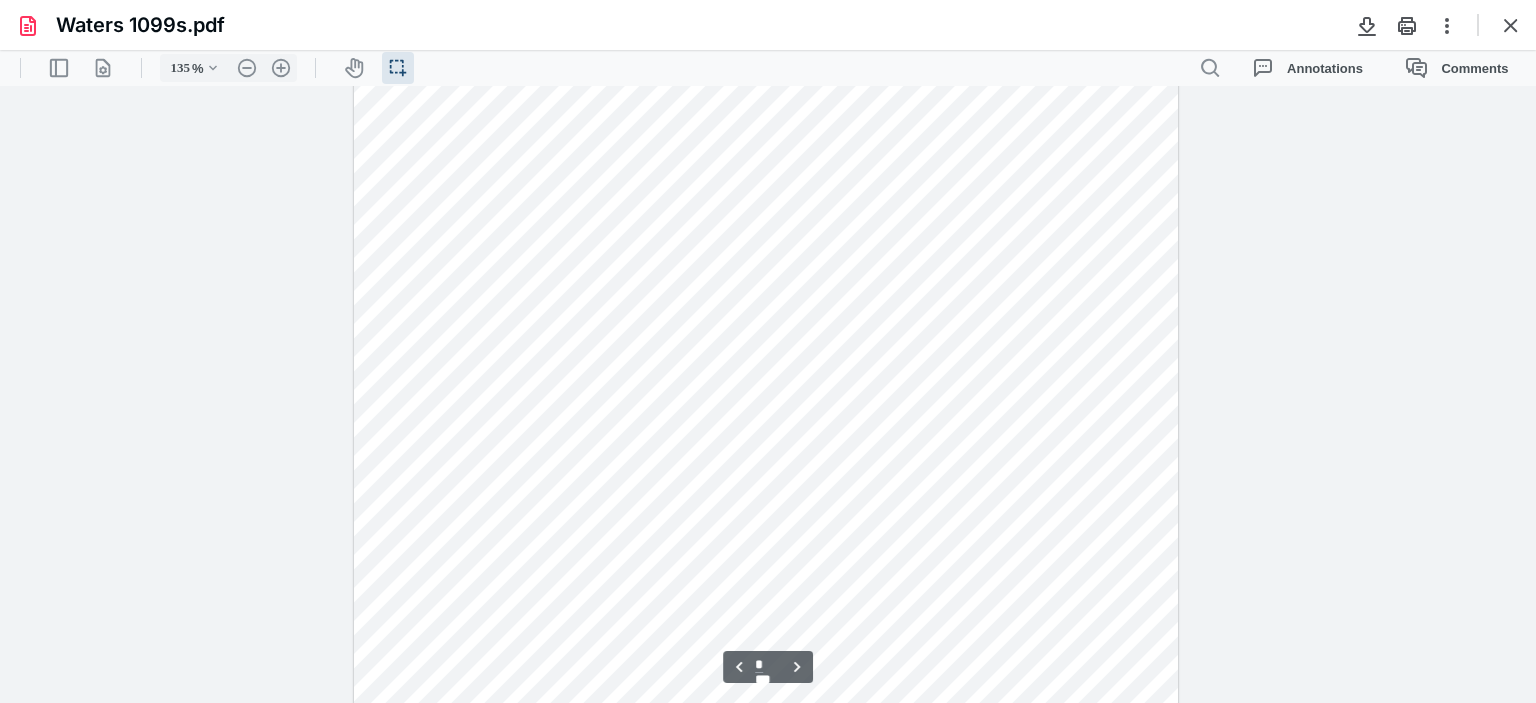 type on "*" 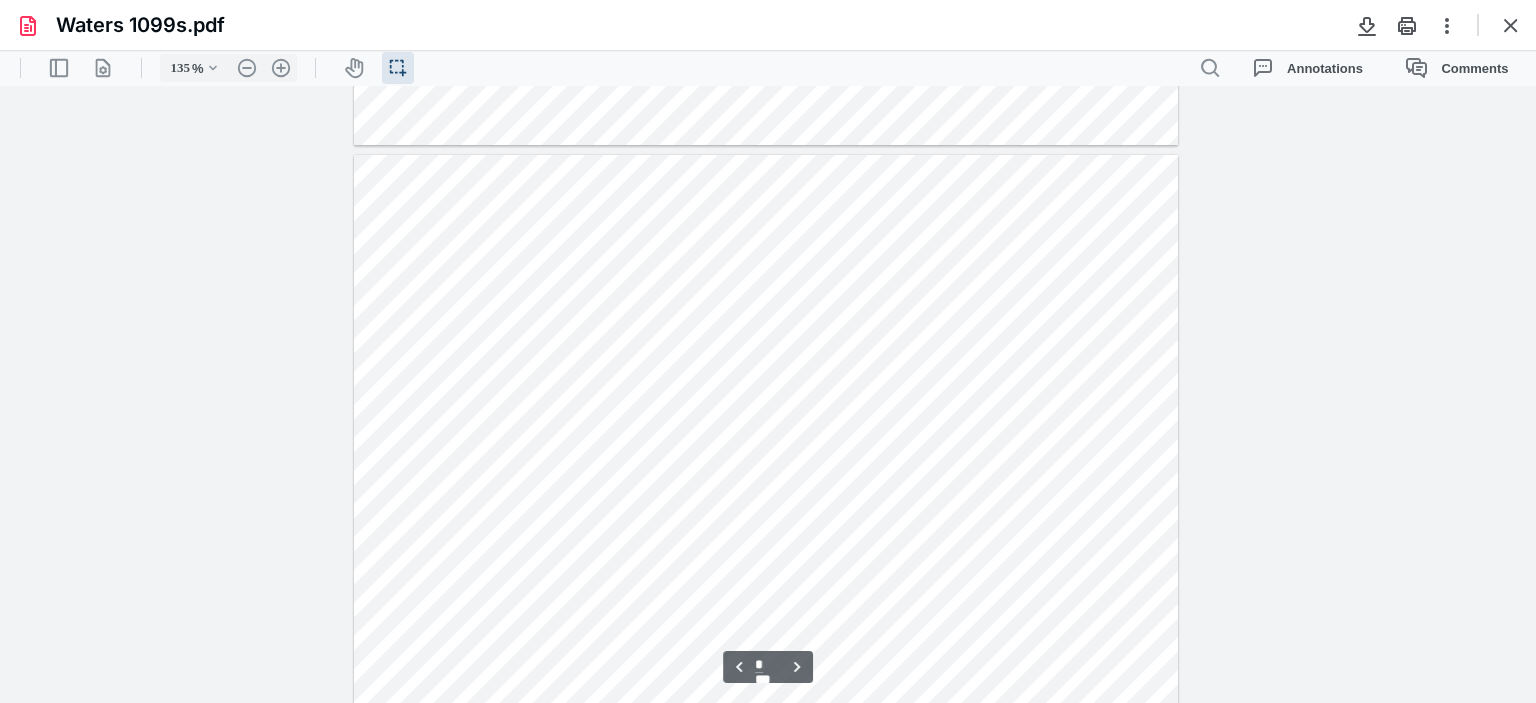 scroll, scrollTop: 3567, scrollLeft: 0, axis: vertical 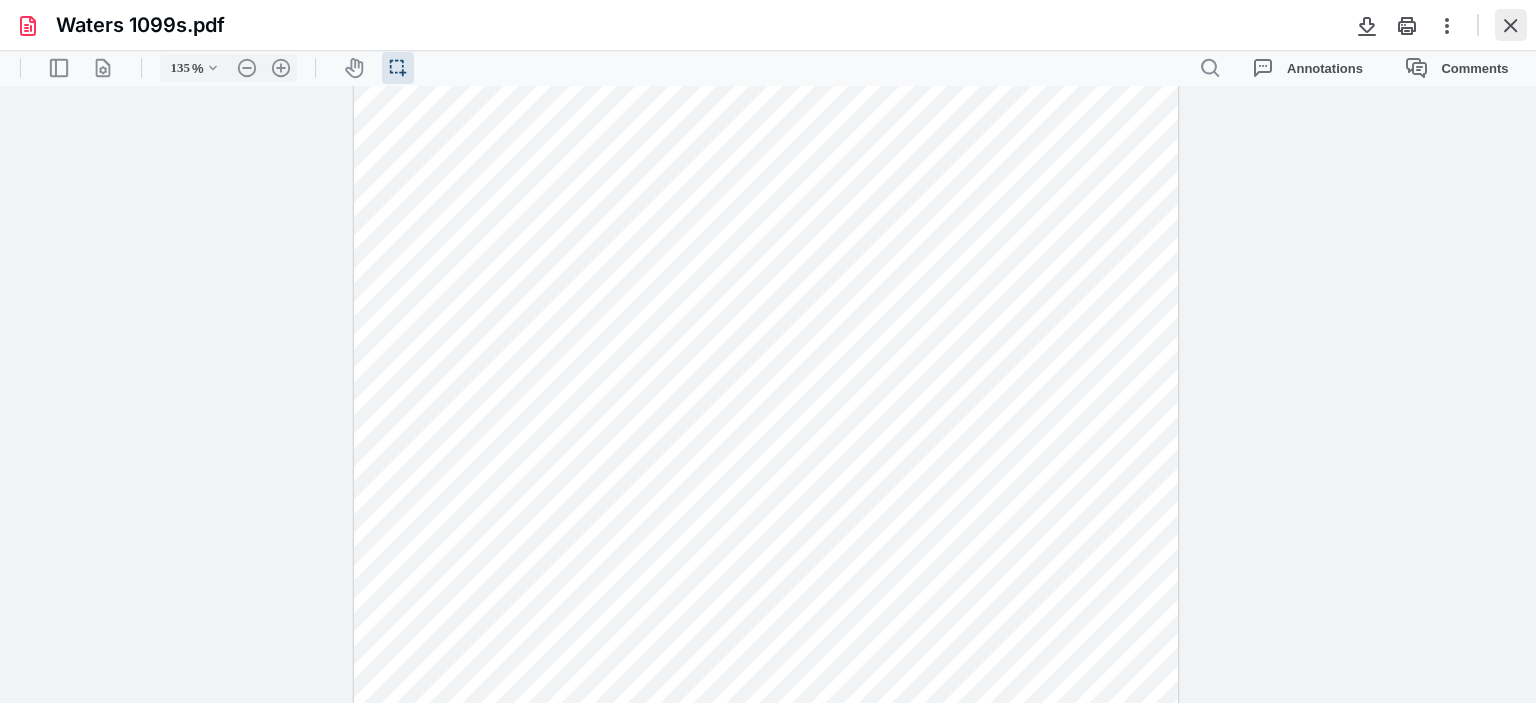 click at bounding box center (1511, 25) 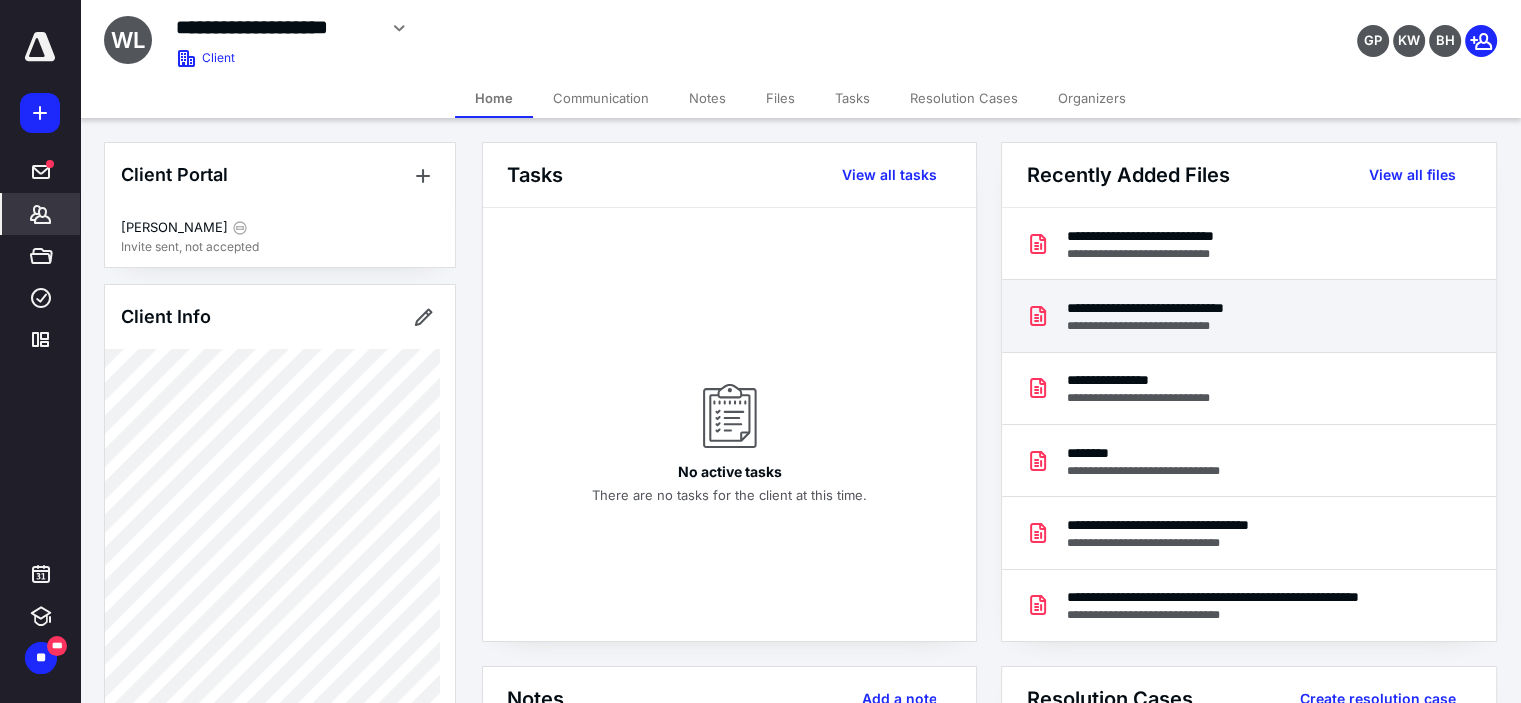 click on "**********" at bounding box center [1181, 308] 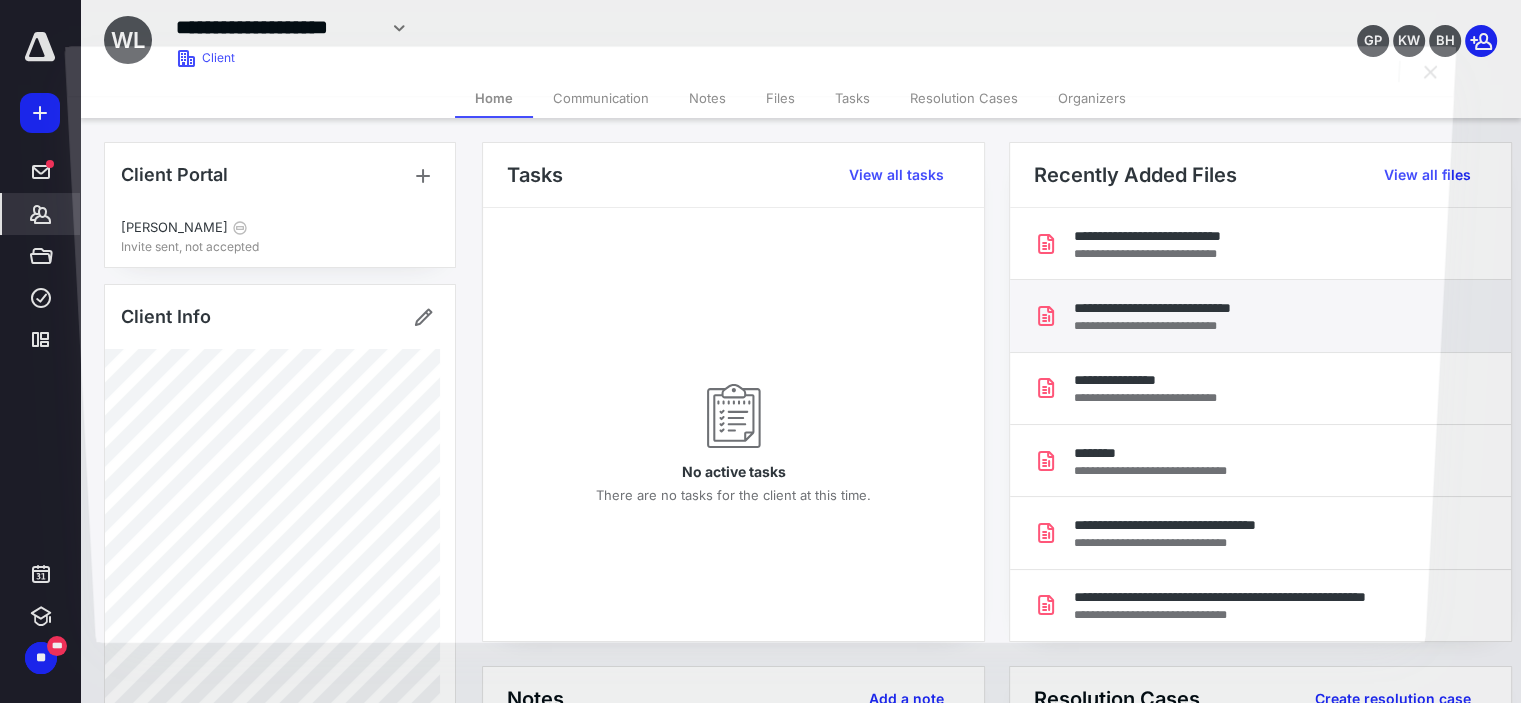 click at bounding box center [760, 369] 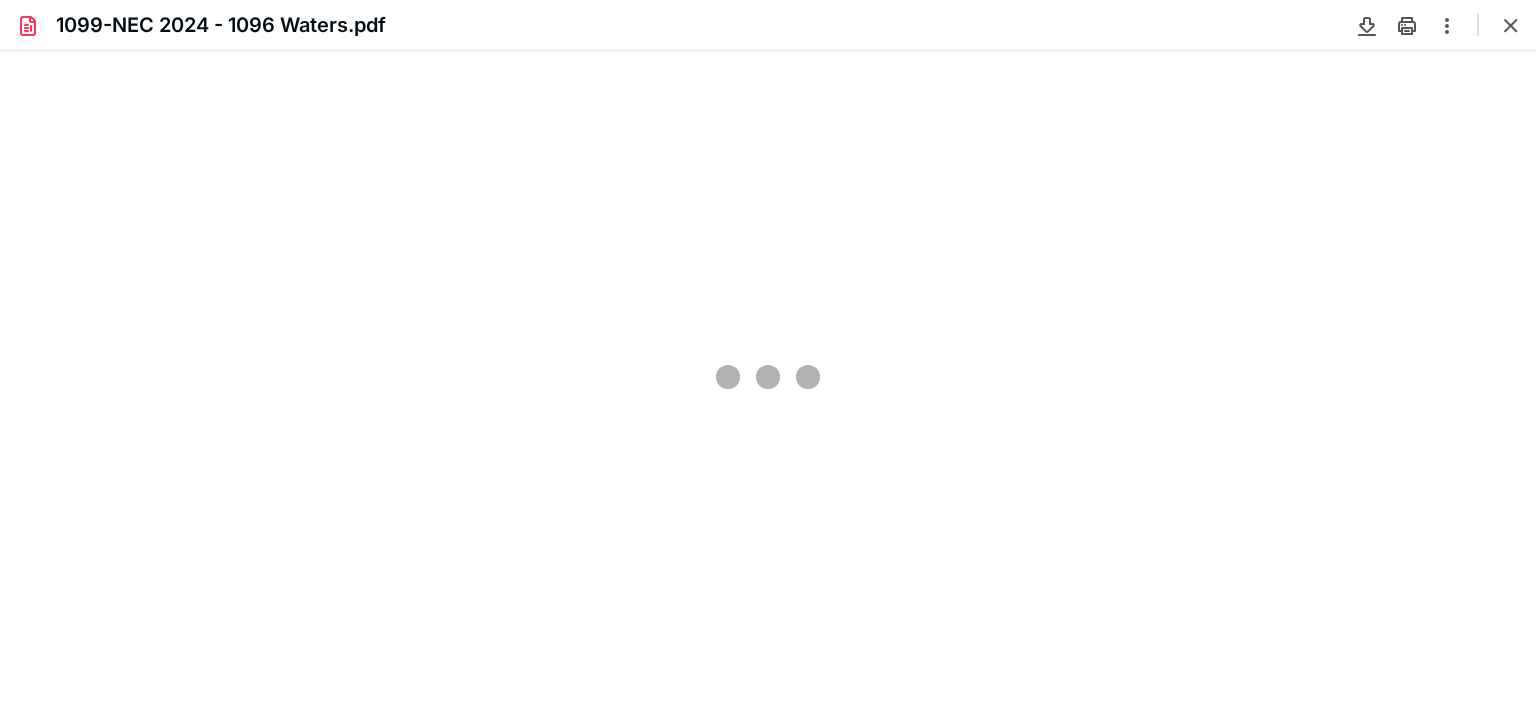 scroll, scrollTop: 0, scrollLeft: 0, axis: both 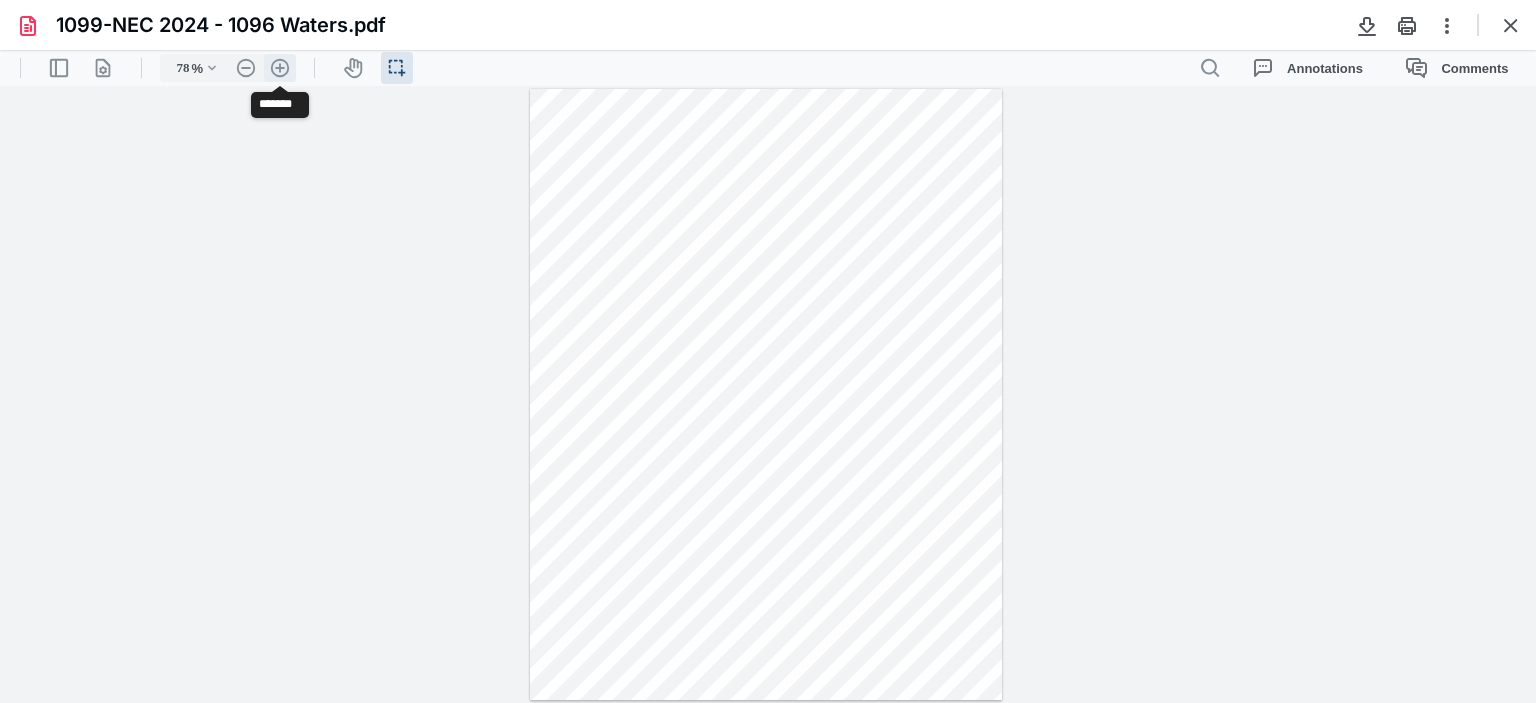 click on ".cls-1{fill:#abb0c4;} icon - header - zoom - in - line" at bounding box center [280, 68] 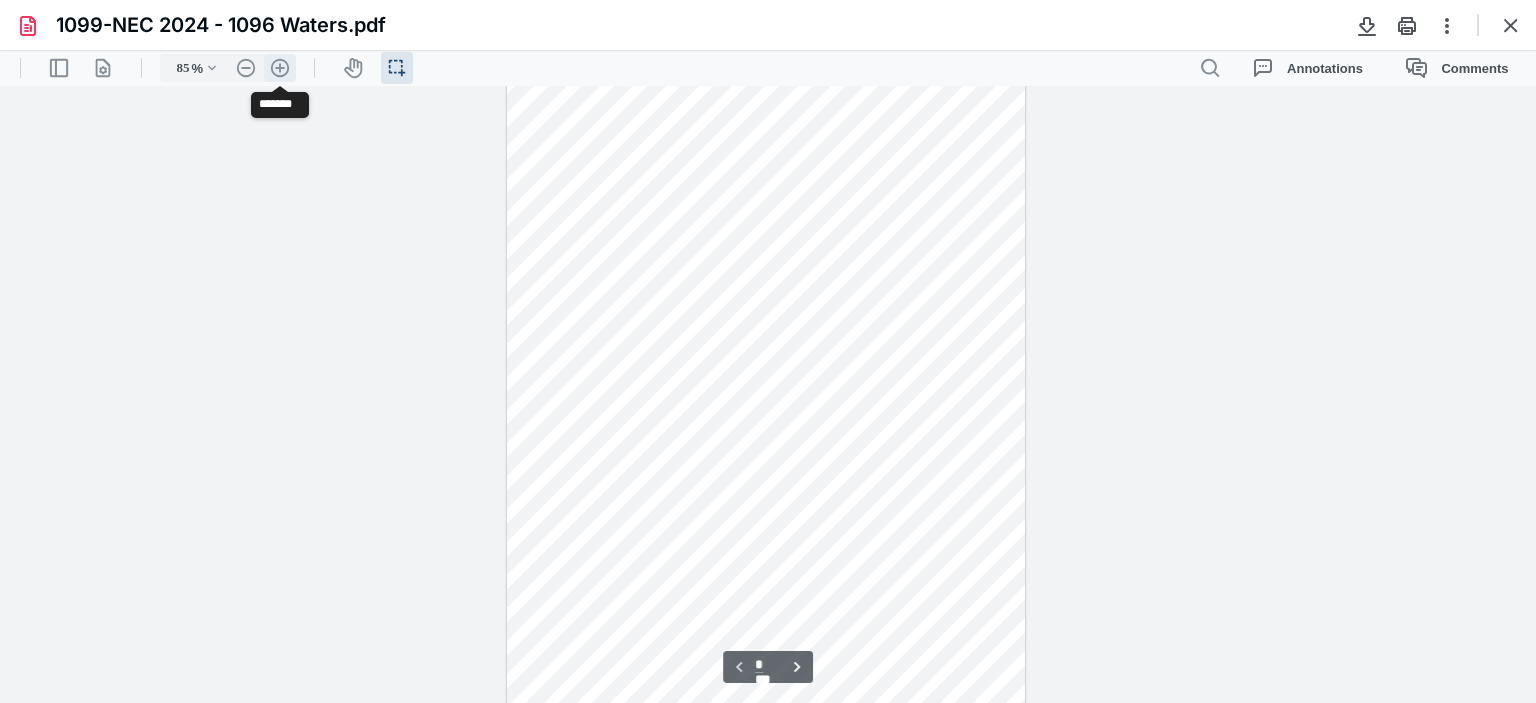 click on ".cls-1{fill:#abb0c4;} icon - header - zoom - in - line" at bounding box center [280, 68] 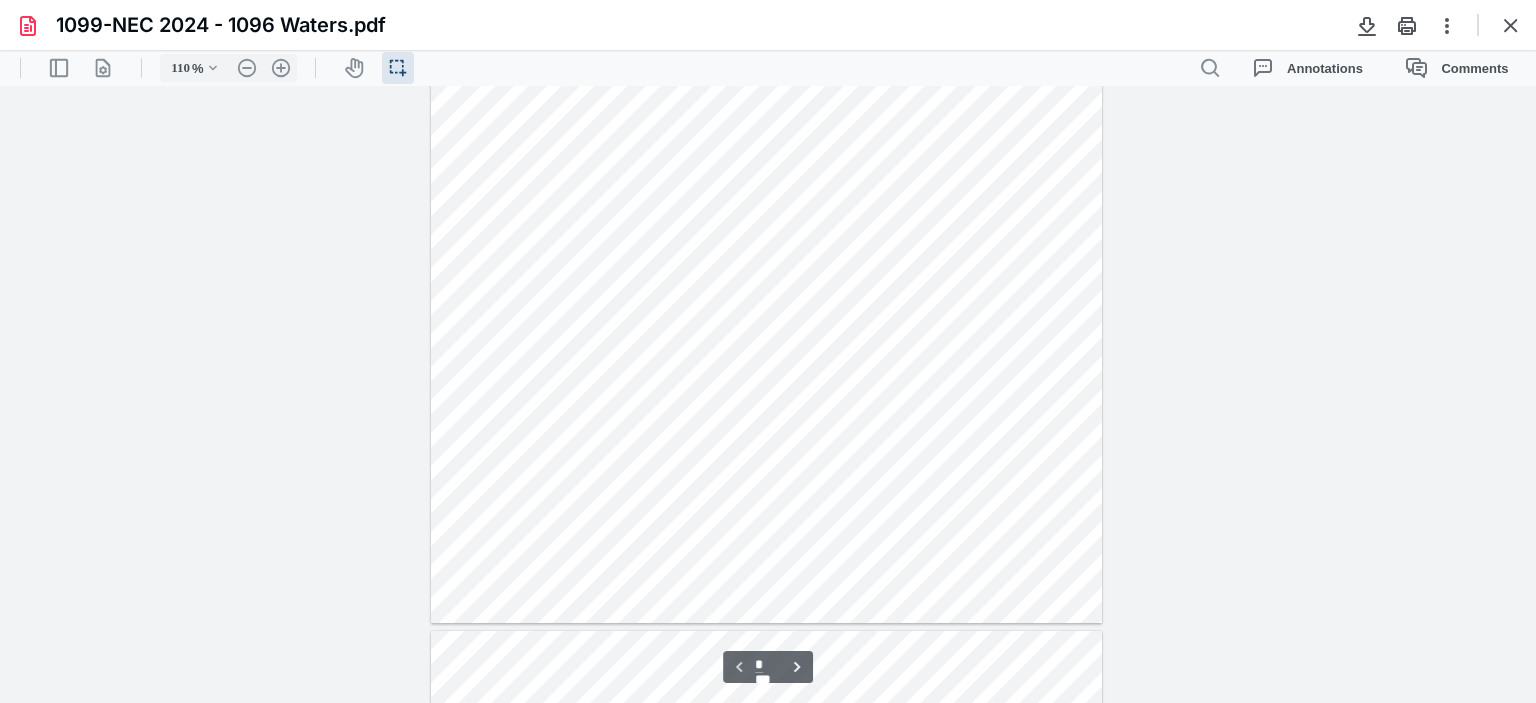 scroll, scrollTop: 0, scrollLeft: 0, axis: both 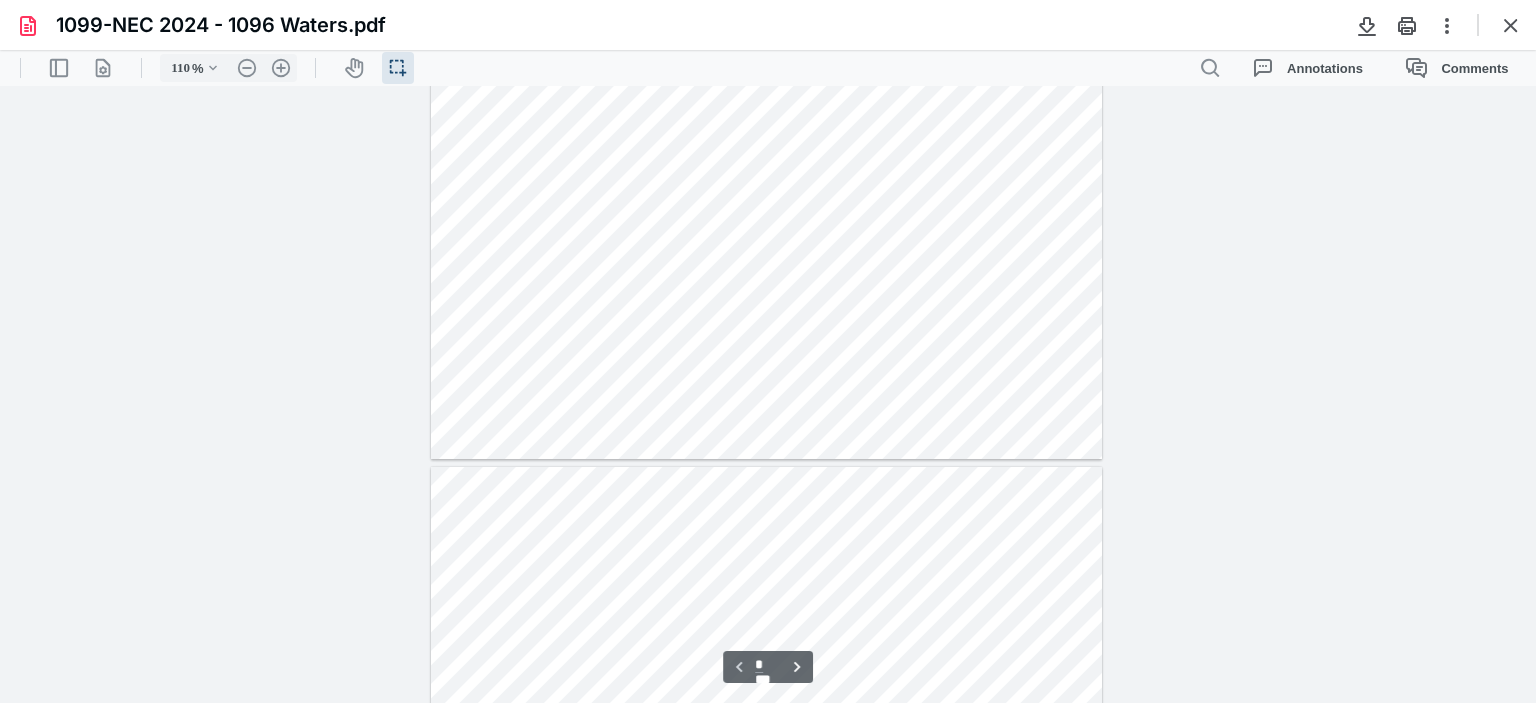 type on "*" 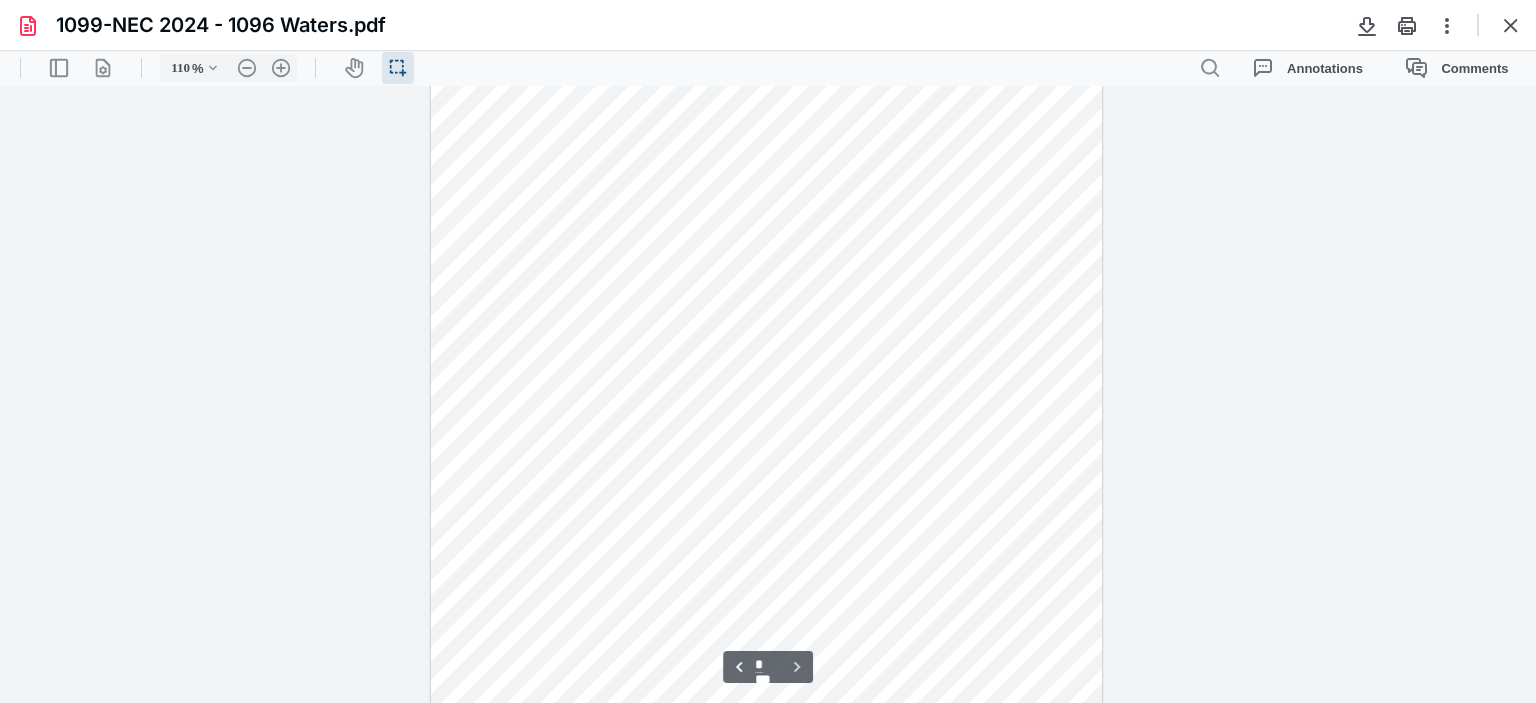 scroll, scrollTop: 1136, scrollLeft: 0, axis: vertical 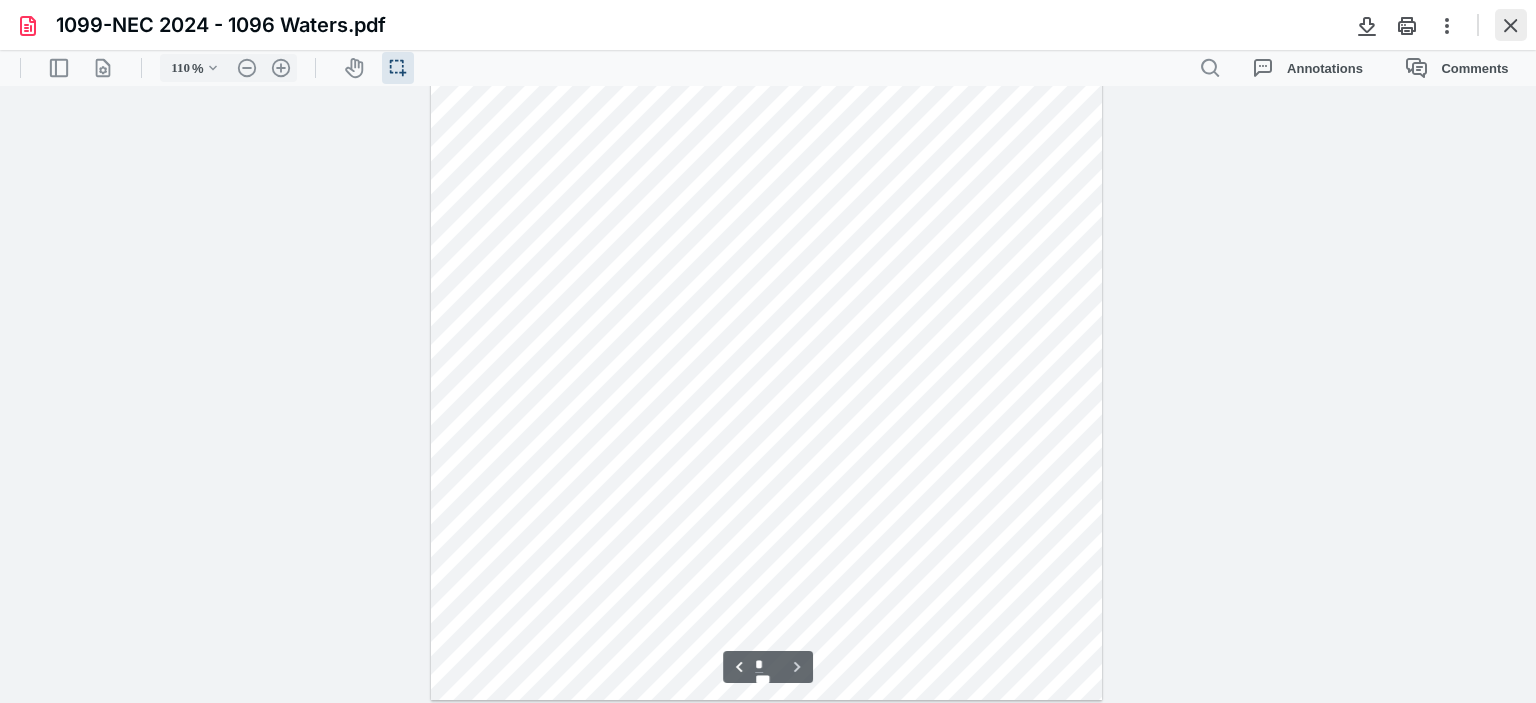 click at bounding box center [1511, 25] 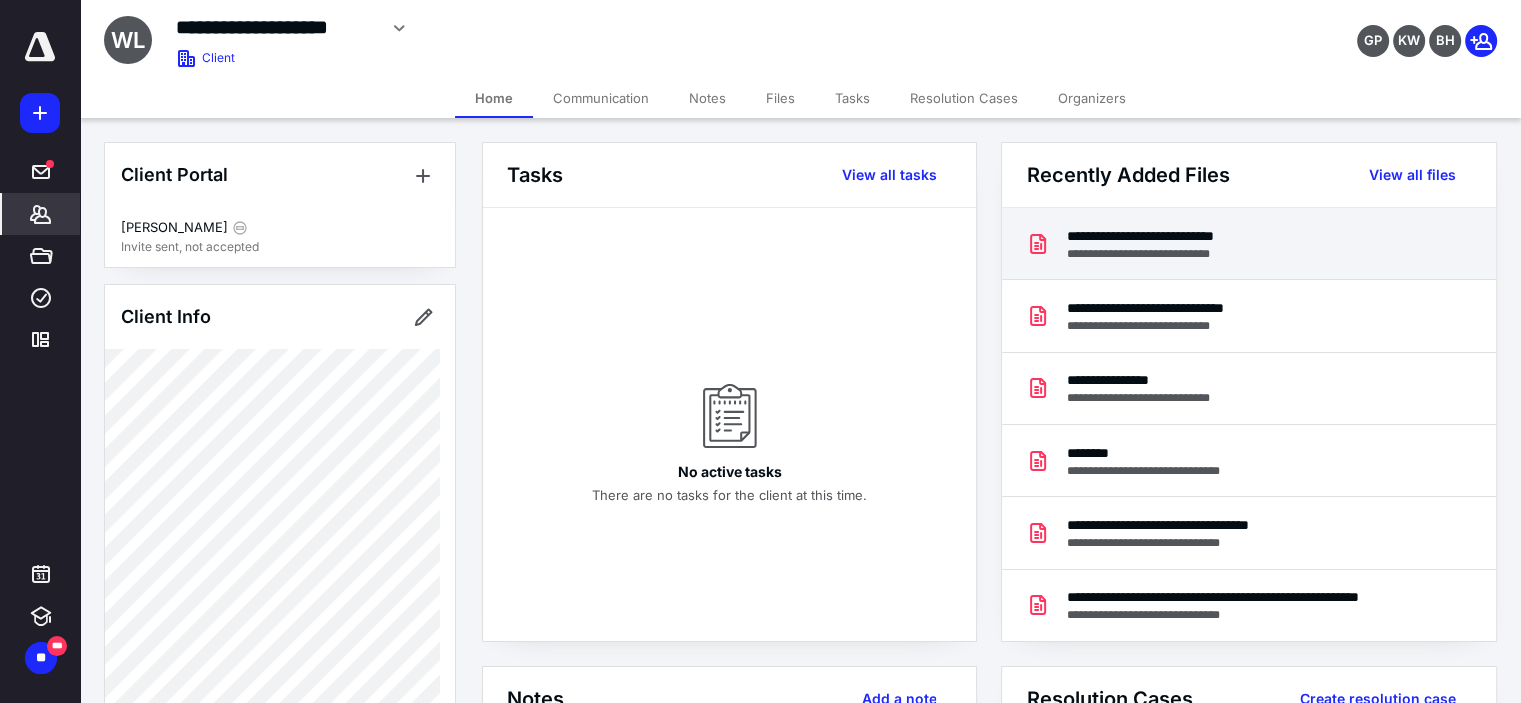 click on "**********" at bounding box center [1167, 236] 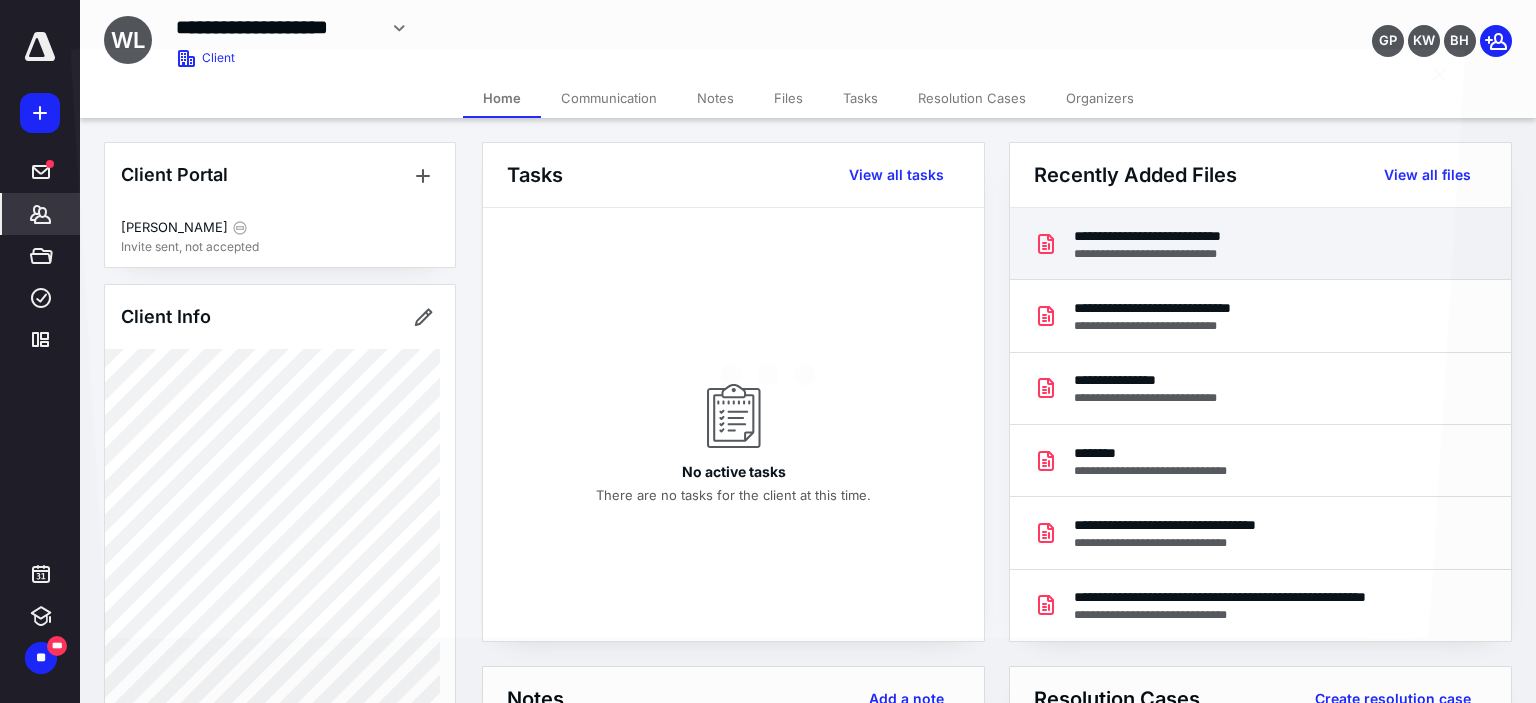 click at bounding box center (767, 367) 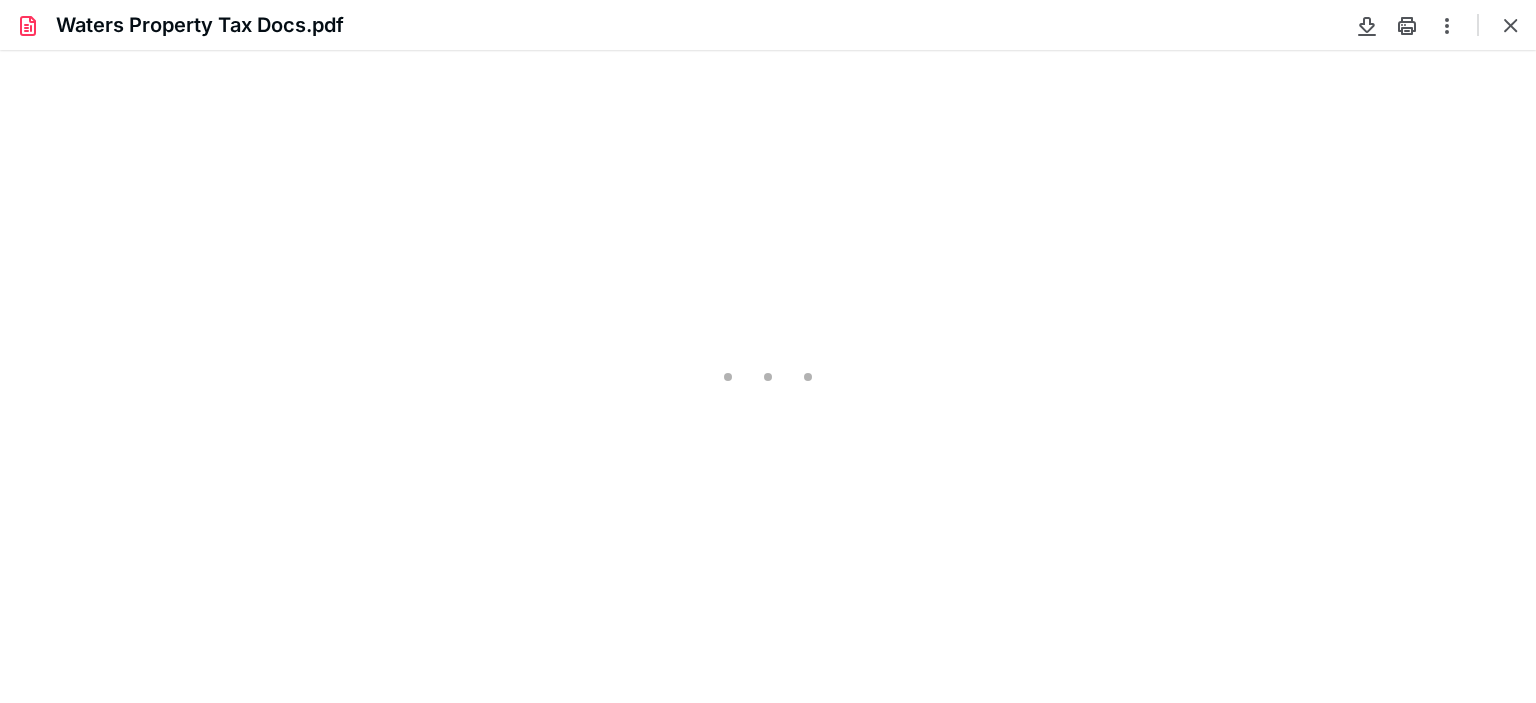 scroll, scrollTop: 0, scrollLeft: 0, axis: both 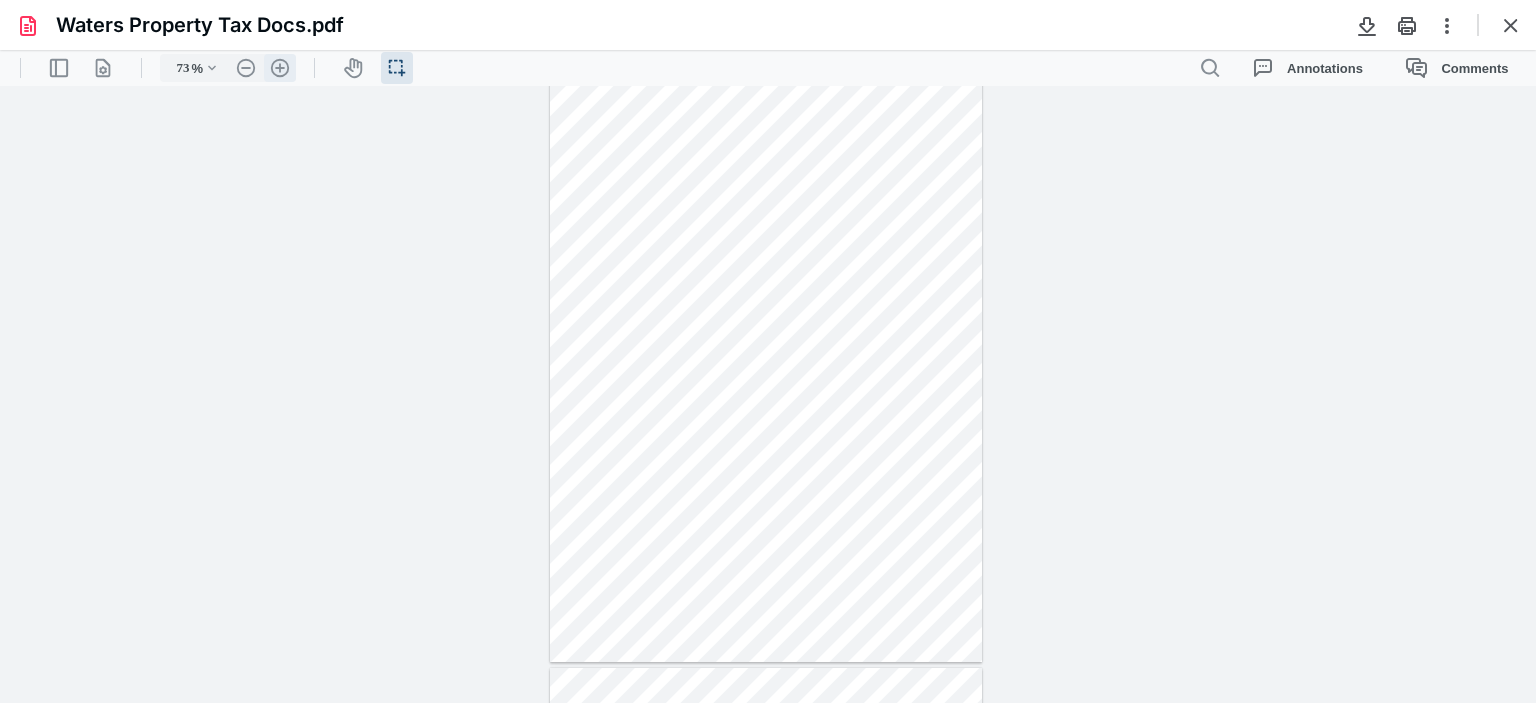click on ".cls-1{fill:#abb0c4;} icon - header - zoom - in - line" at bounding box center [280, 68] 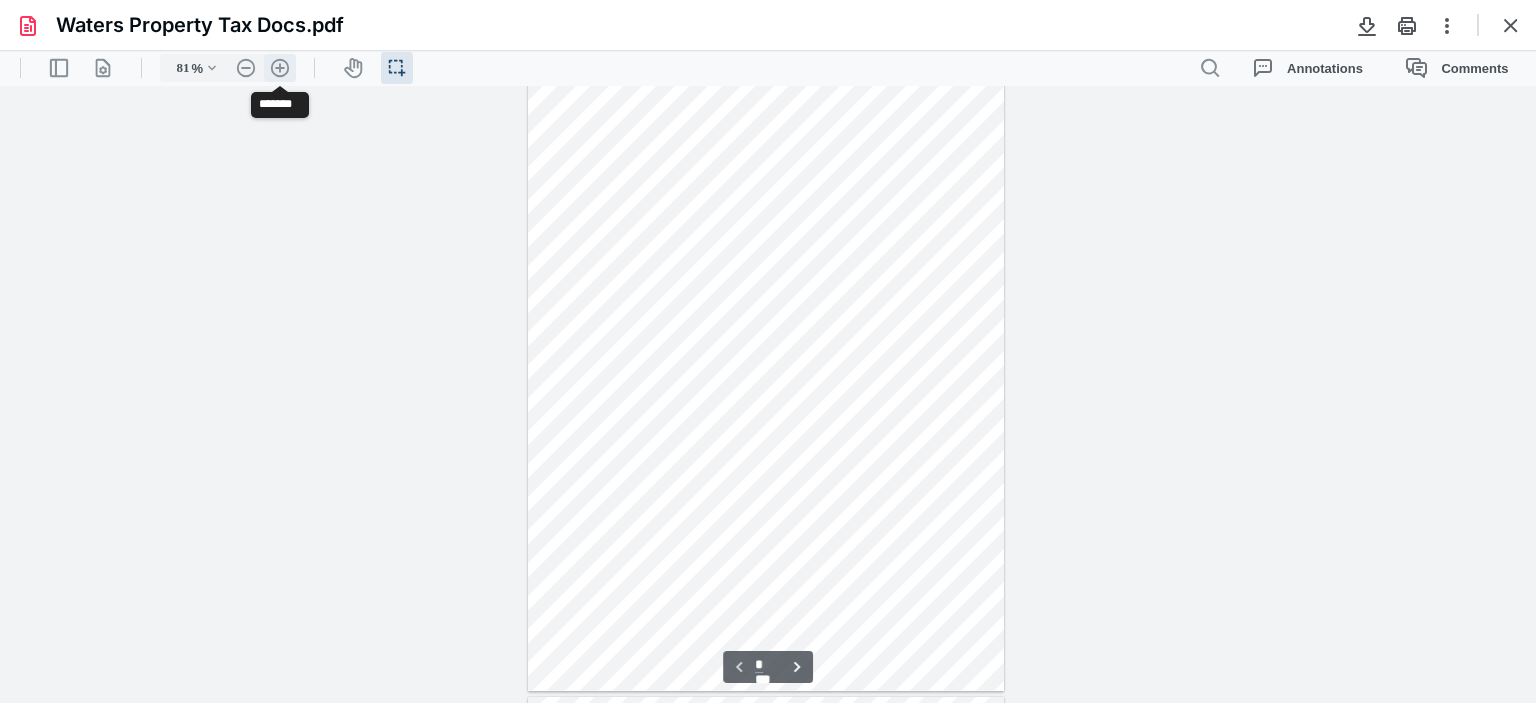 click on ".cls-1{fill:#abb0c4;} icon - header - zoom - in - line" at bounding box center (280, 68) 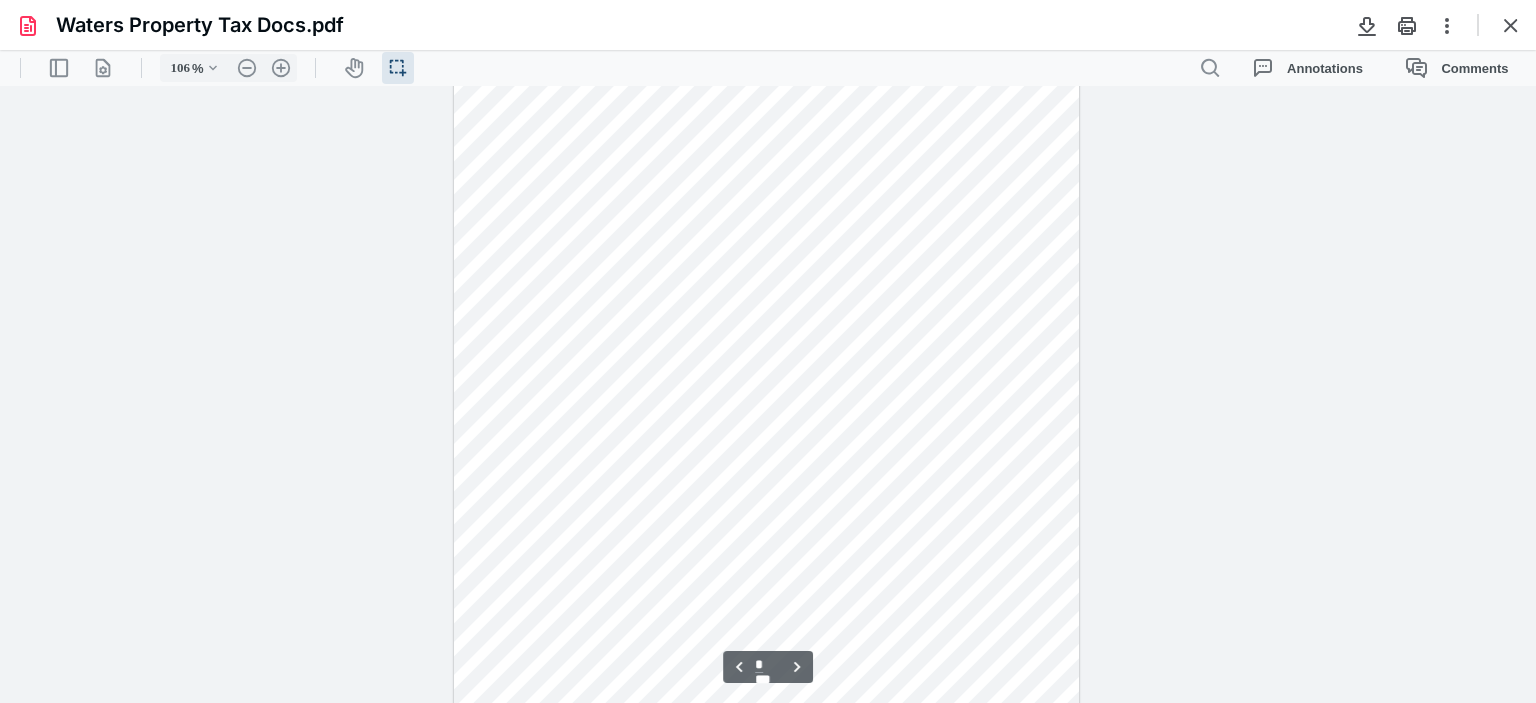 scroll, scrollTop: 4000, scrollLeft: 0, axis: vertical 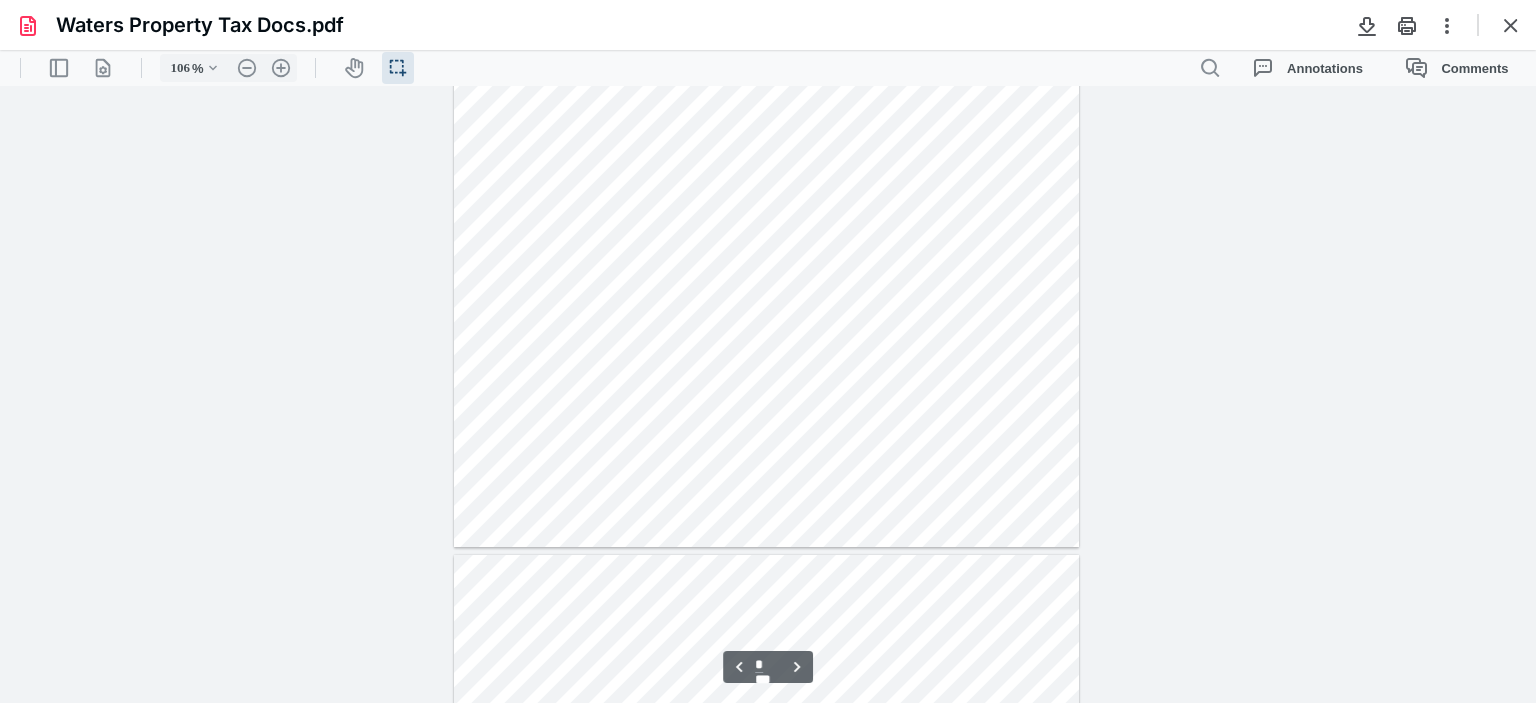 type on "*" 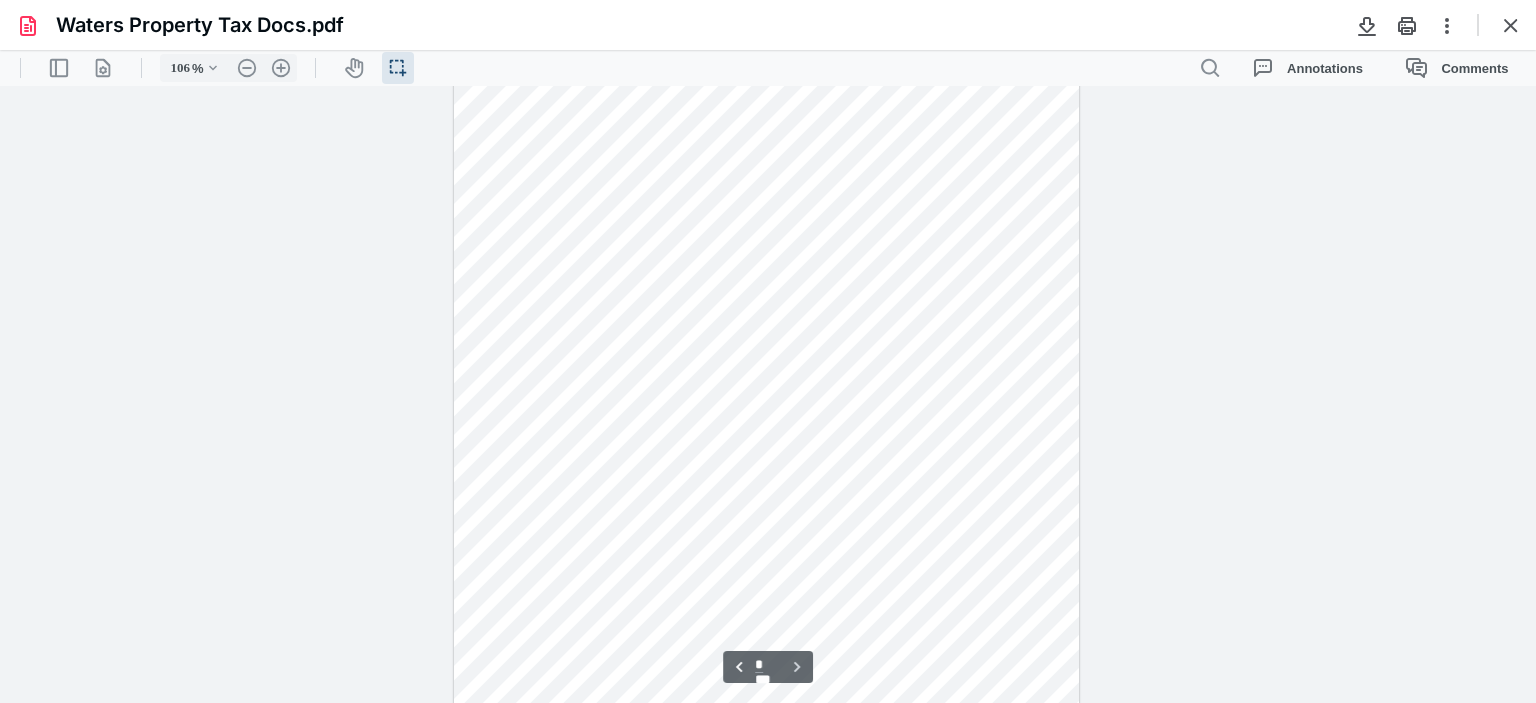 scroll, scrollTop: 4740, scrollLeft: 0, axis: vertical 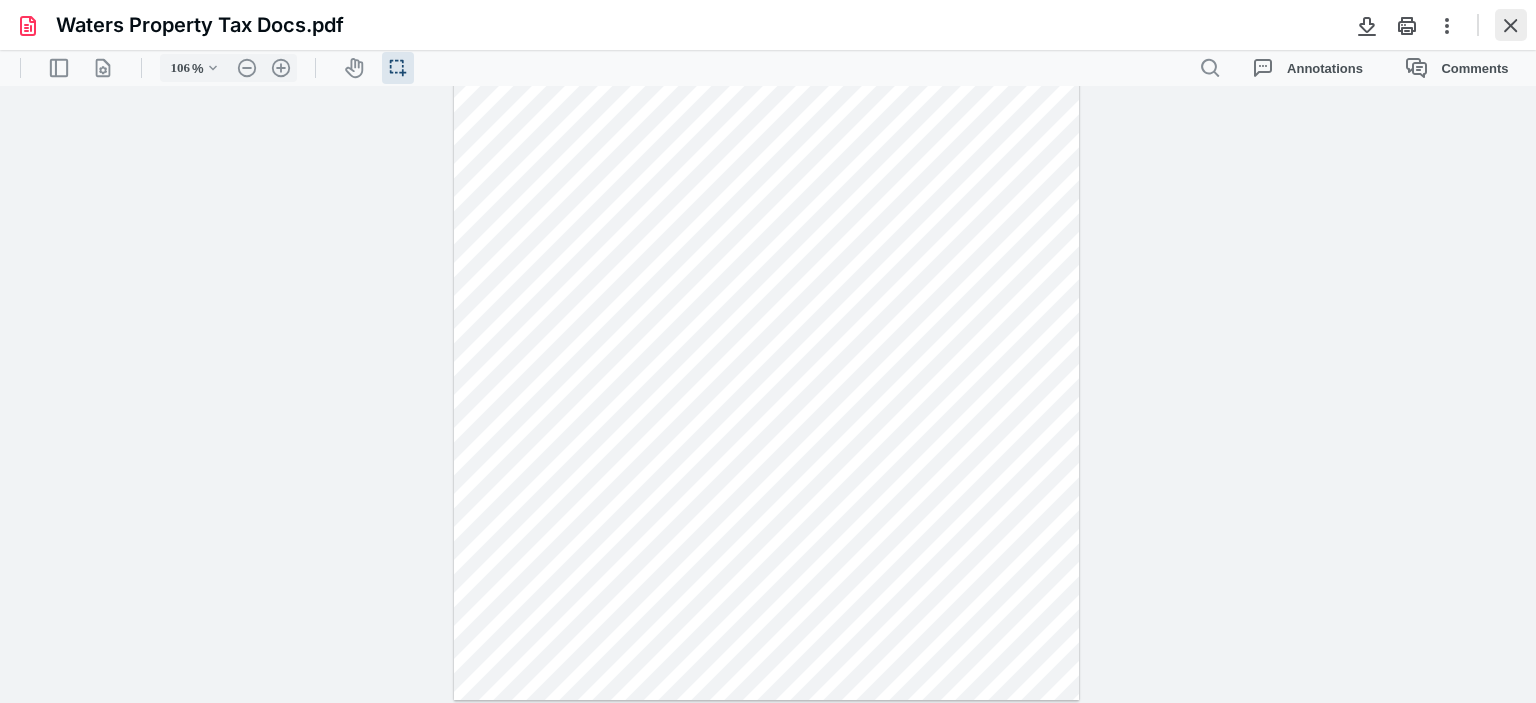 click at bounding box center (1511, 25) 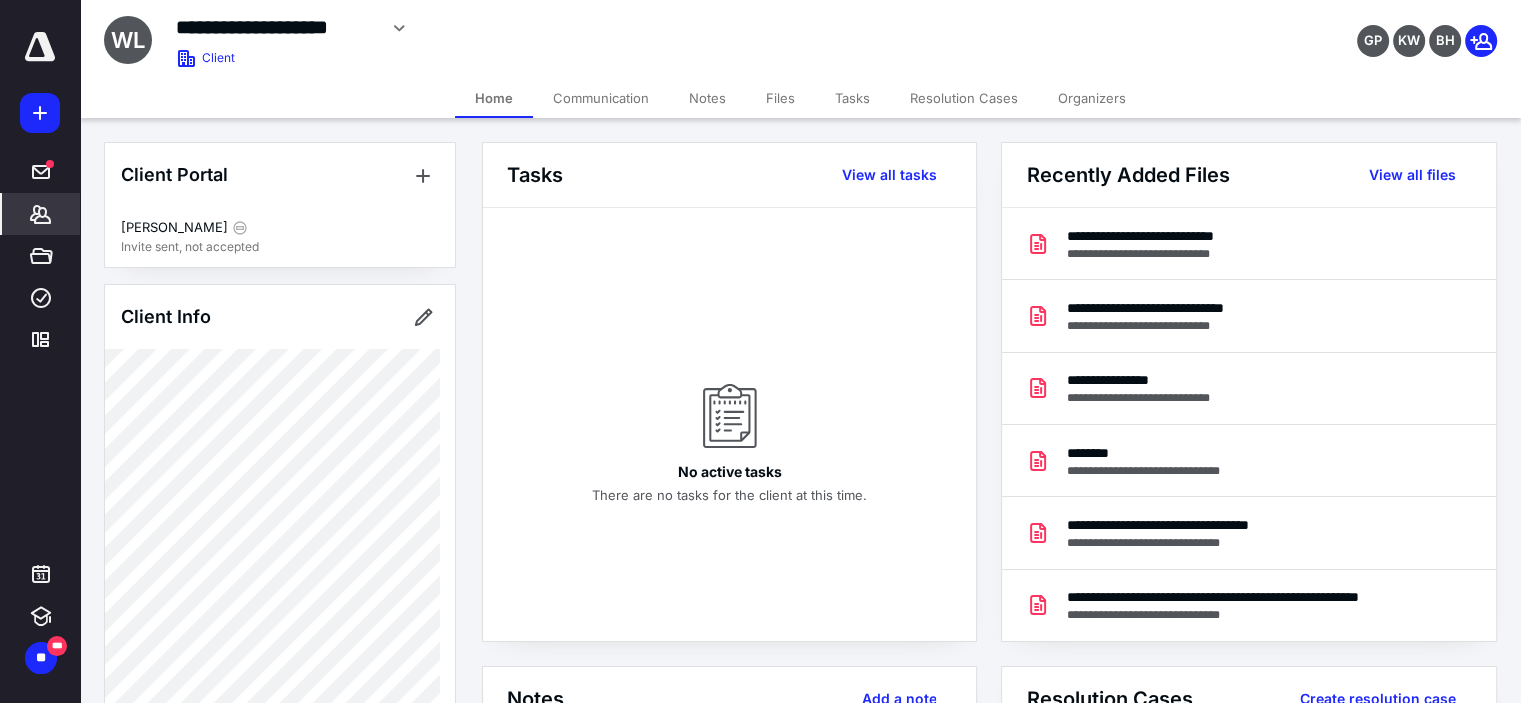 click on "Files" at bounding box center [780, 98] 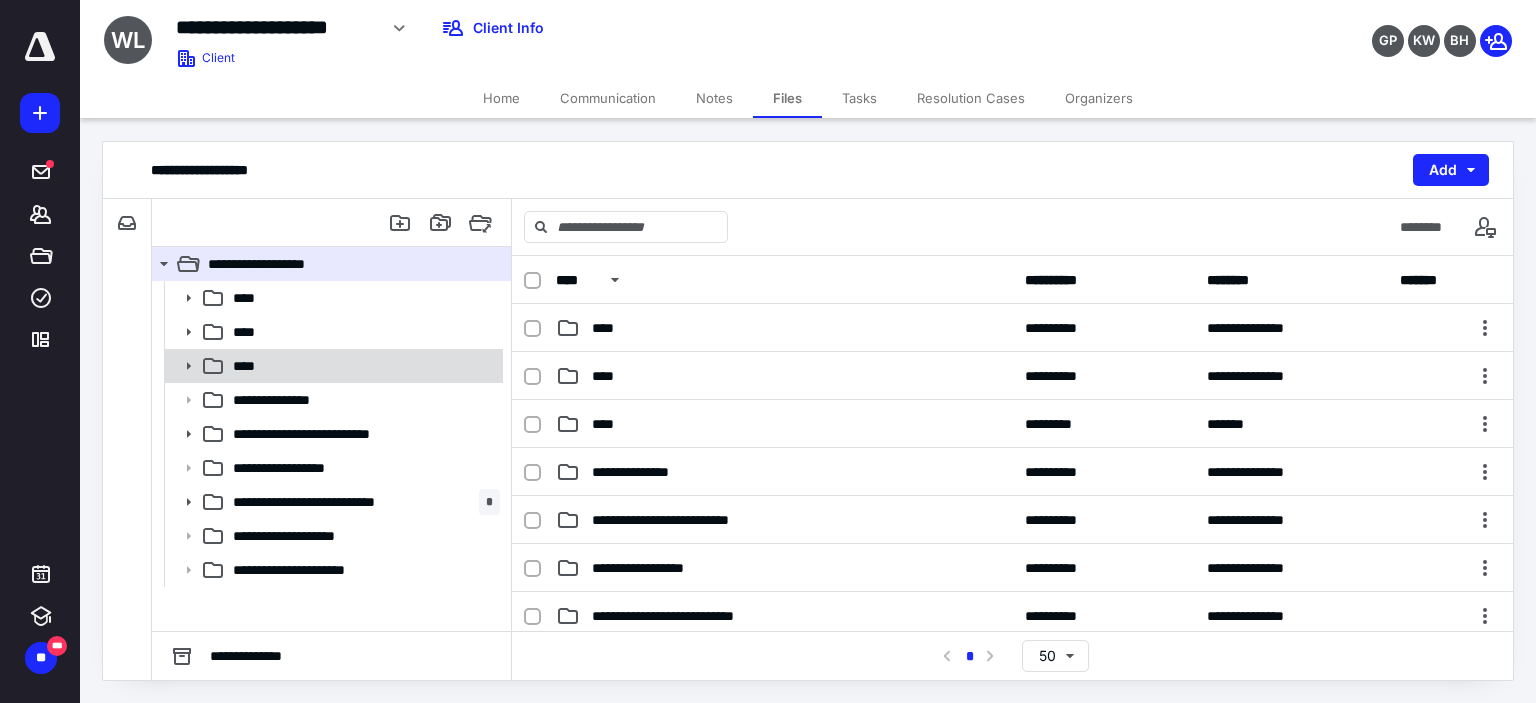 click on "****" at bounding box center (362, 366) 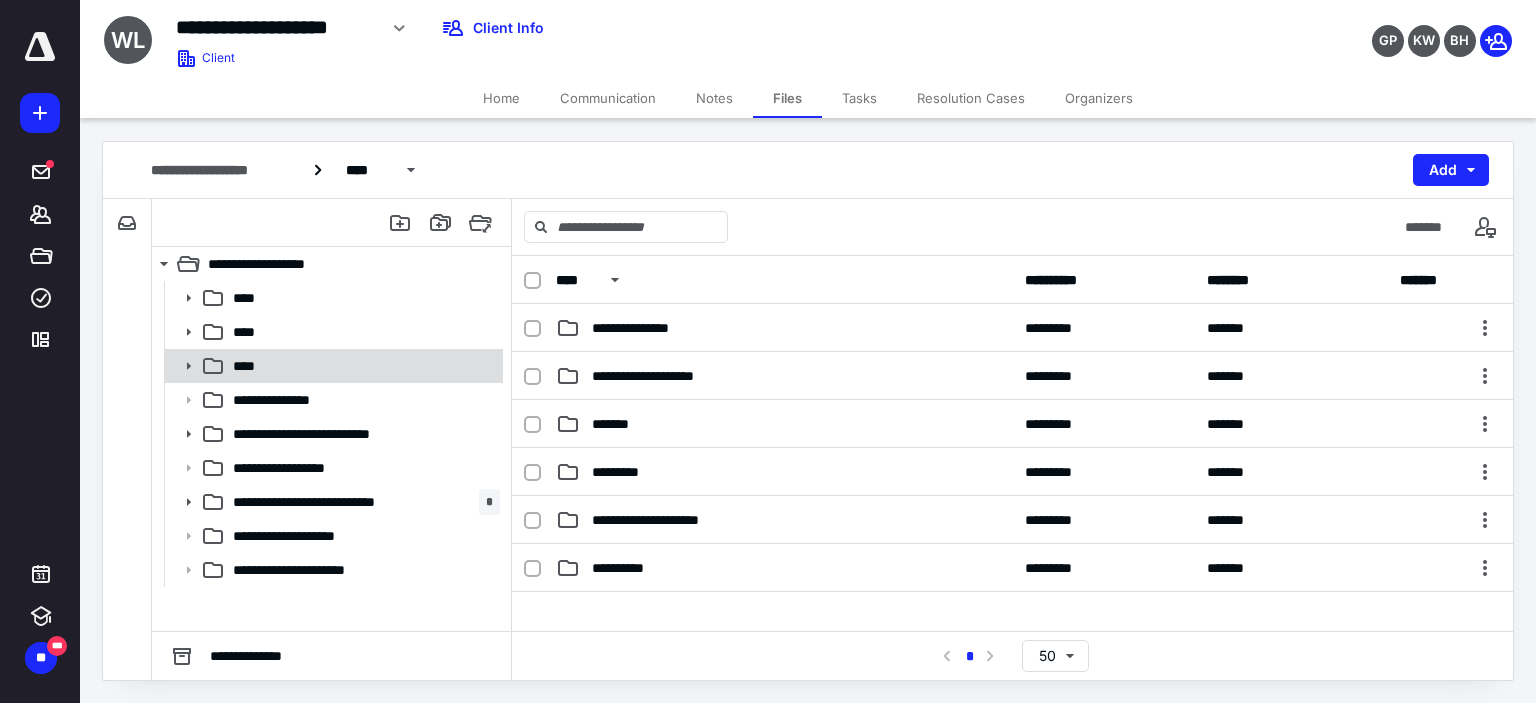 click 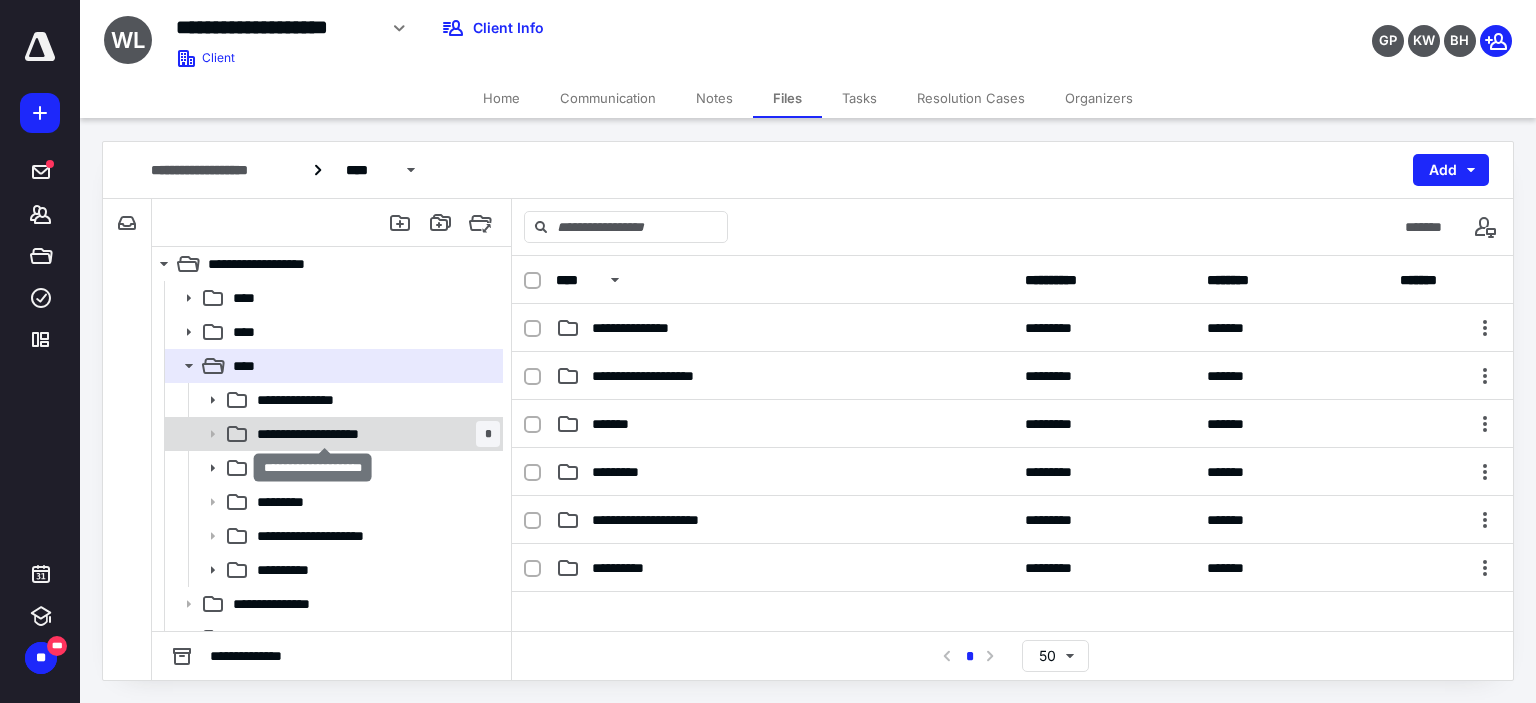 click on "**********" at bounding box center (325, 434) 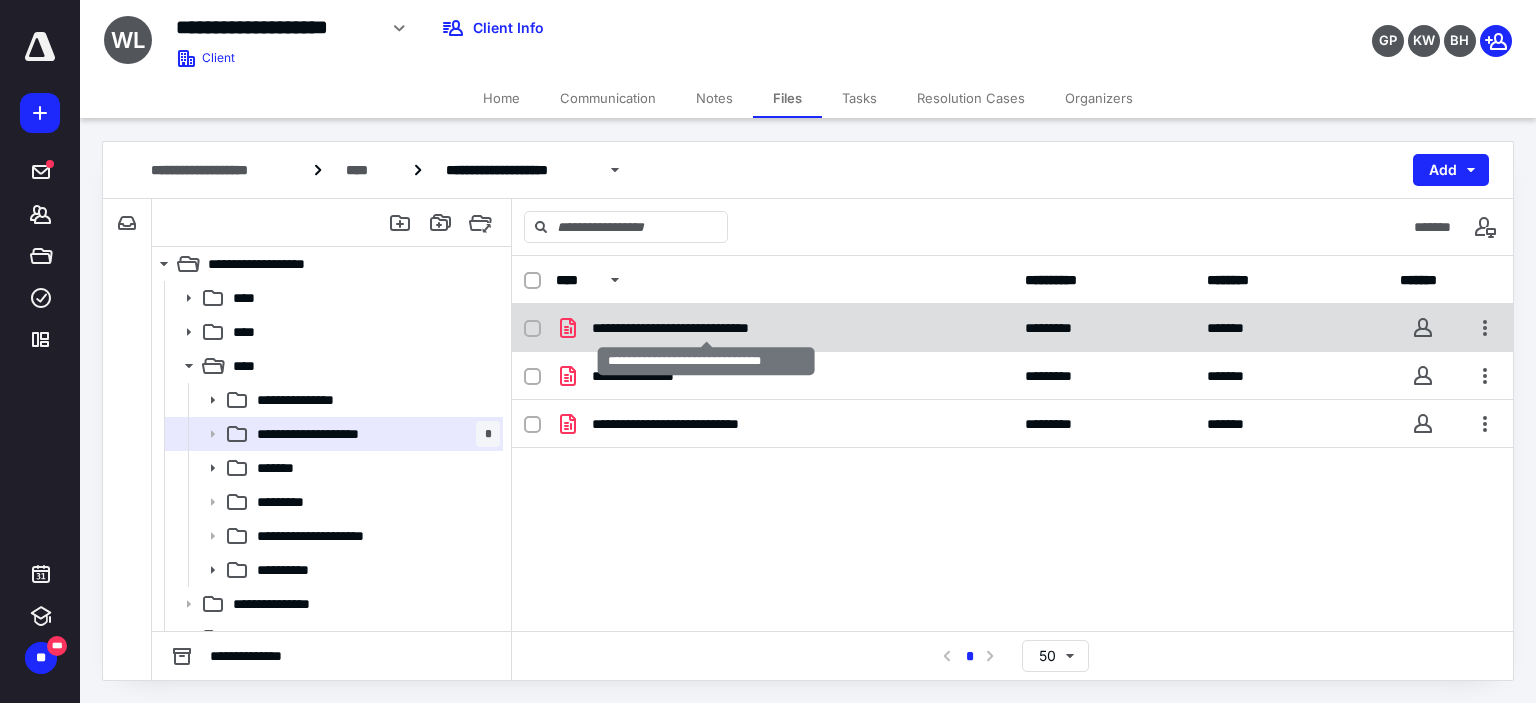 click on "**********" at bounding box center (707, 328) 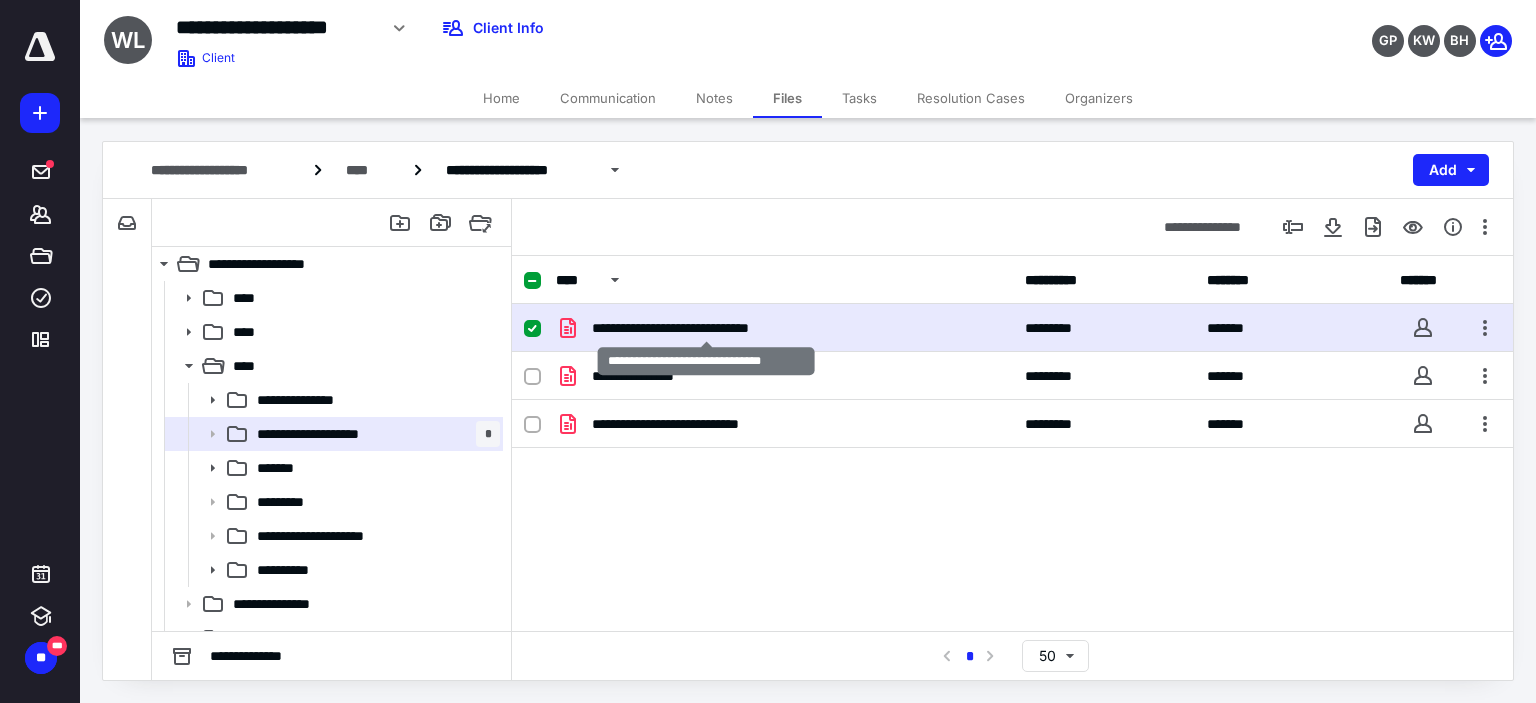 click on "**********" at bounding box center [707, 328] 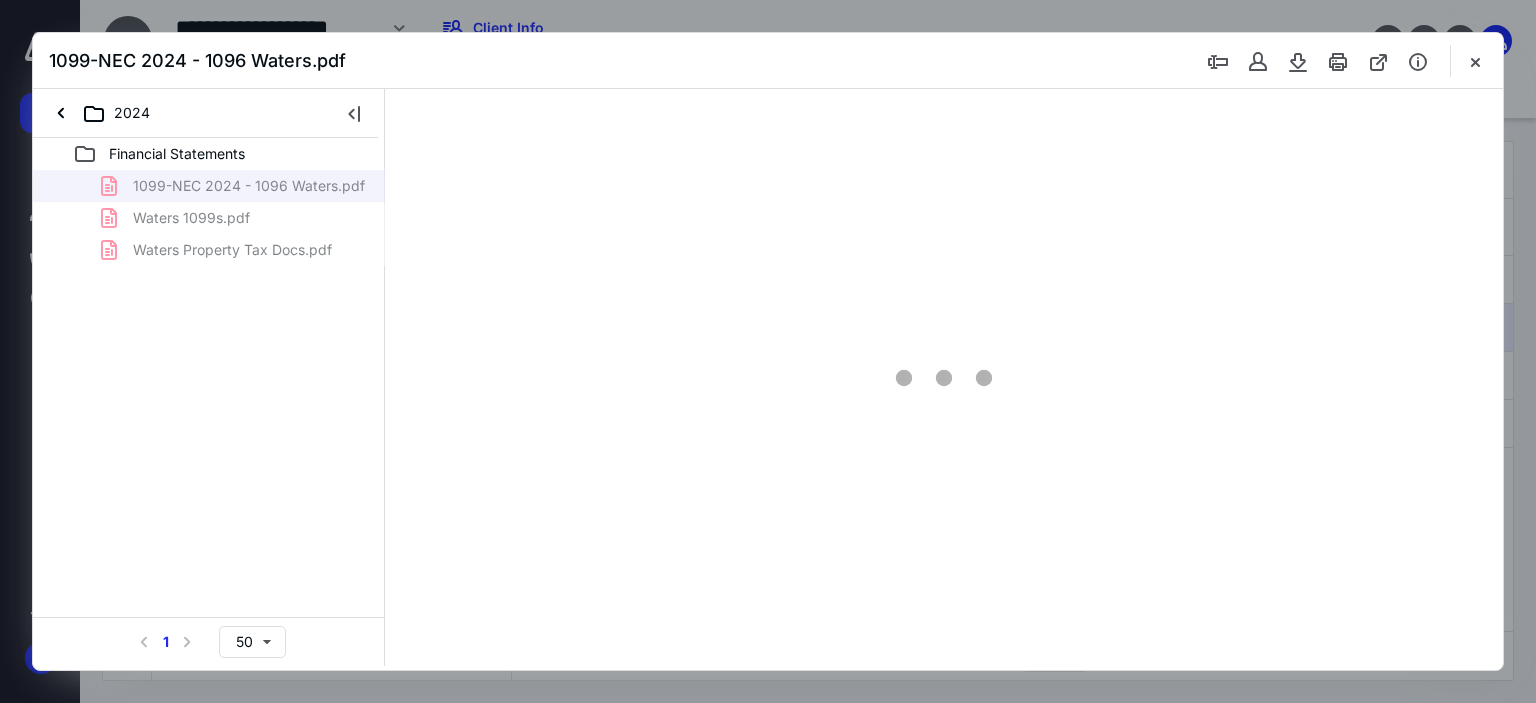 scroll, scrollTop: 0, scrollLeft: 0, axis: both 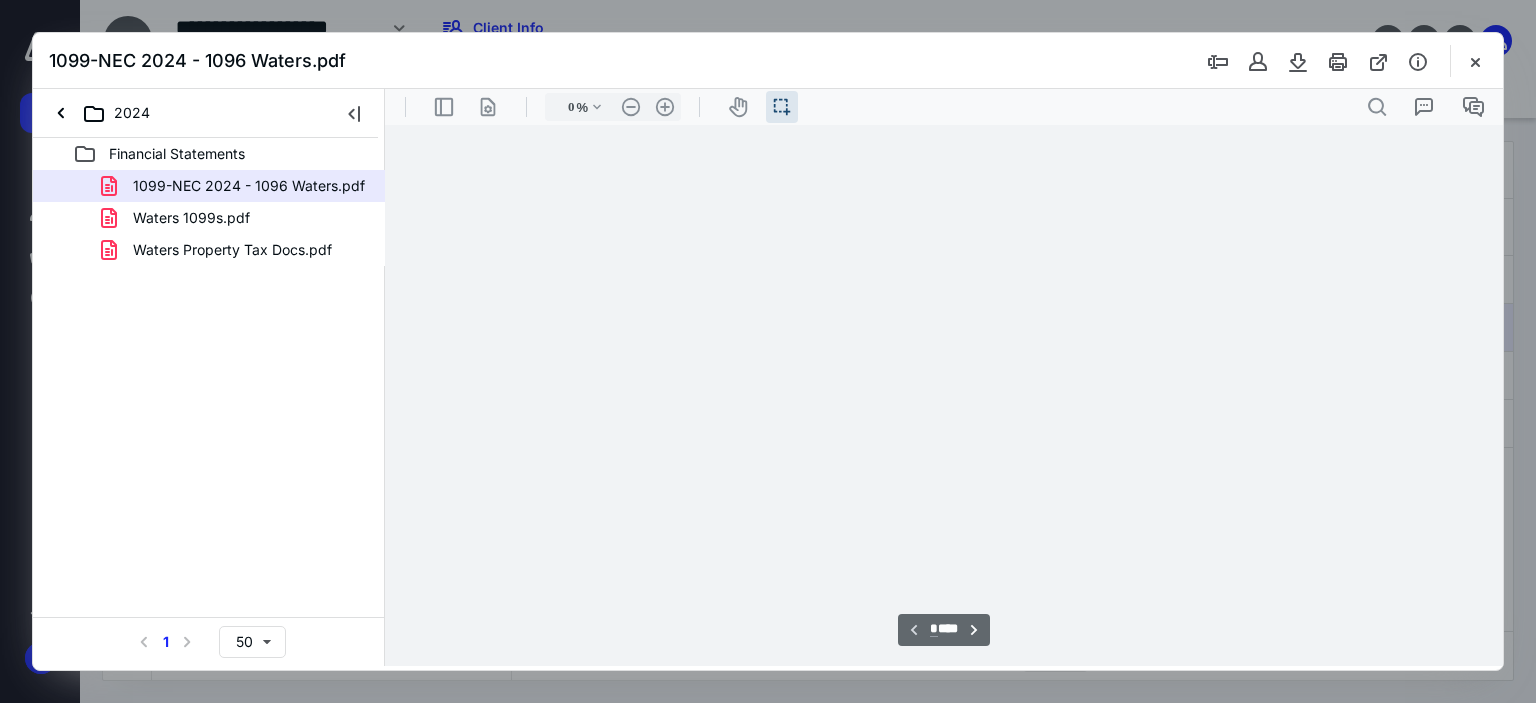 type on "68" 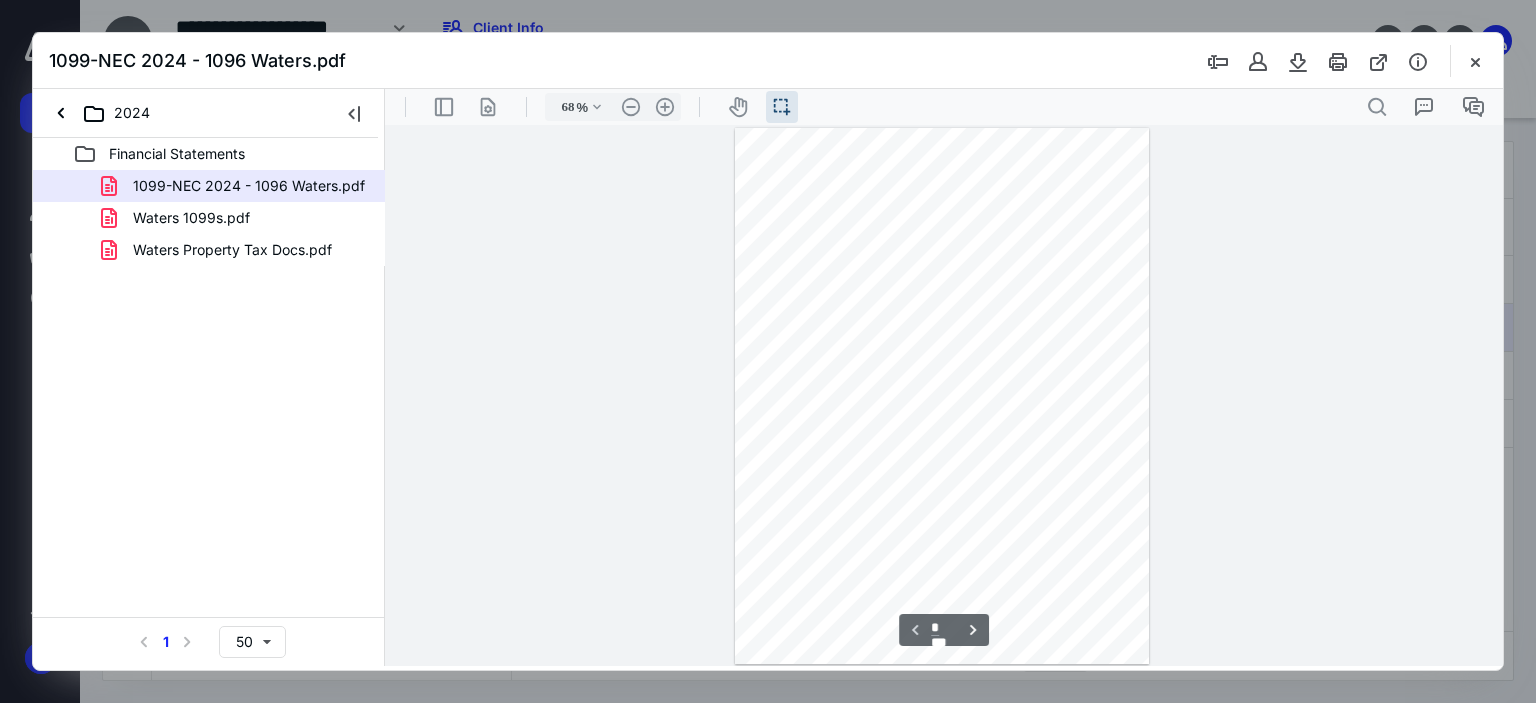 scroll, scrollTop: 39, scrollLeft: 0, axis: vertical 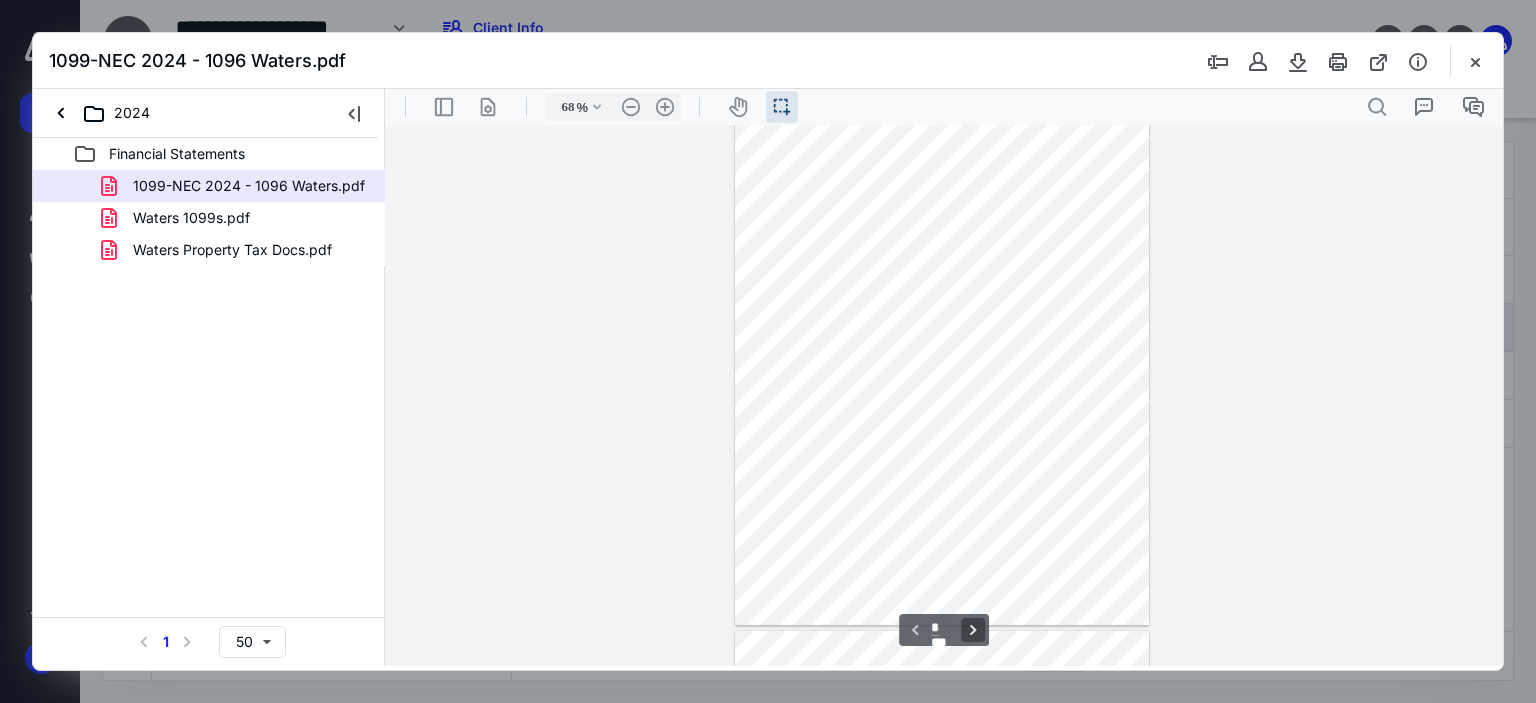 click on "**********" at bounding box center (973, 630) 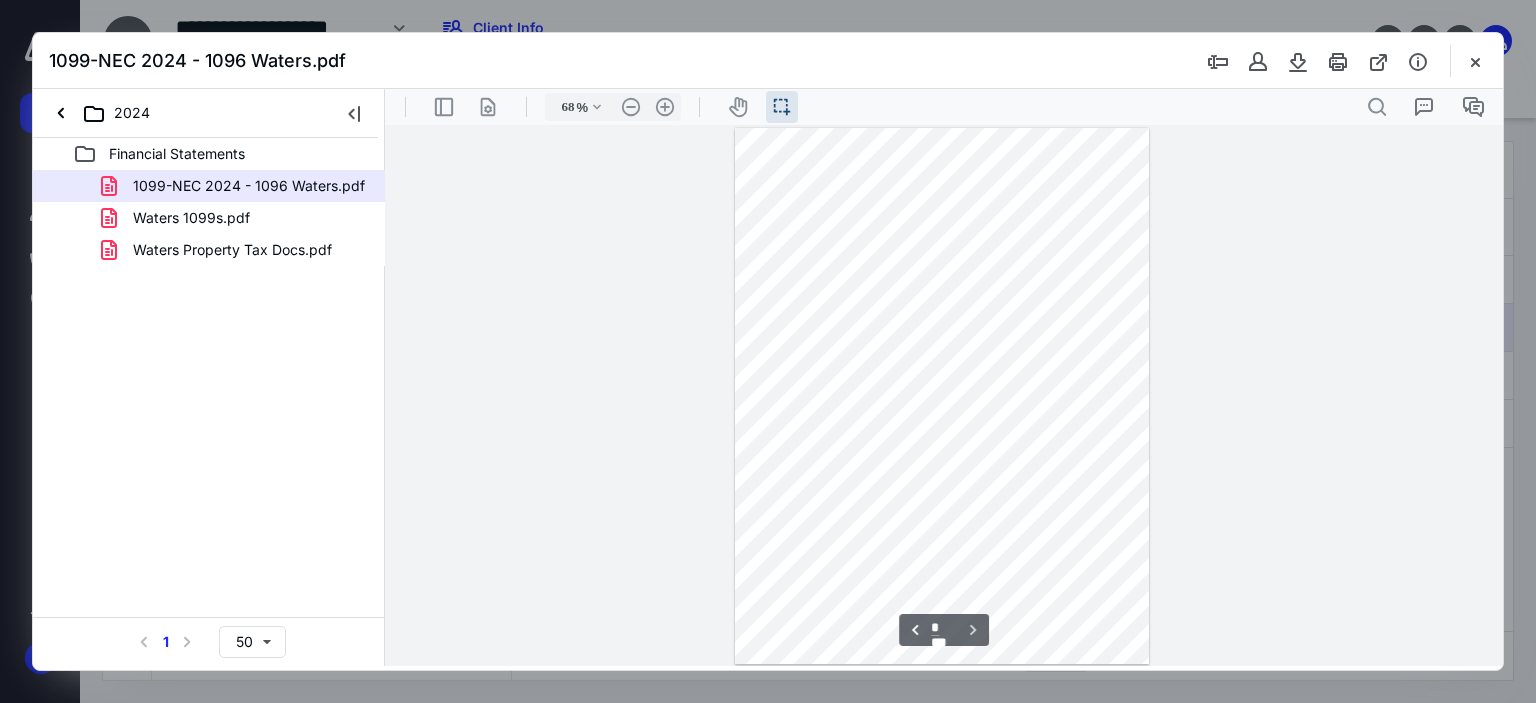scroll, scrollTop: 542, scrollLeft: 0, axis: vertical 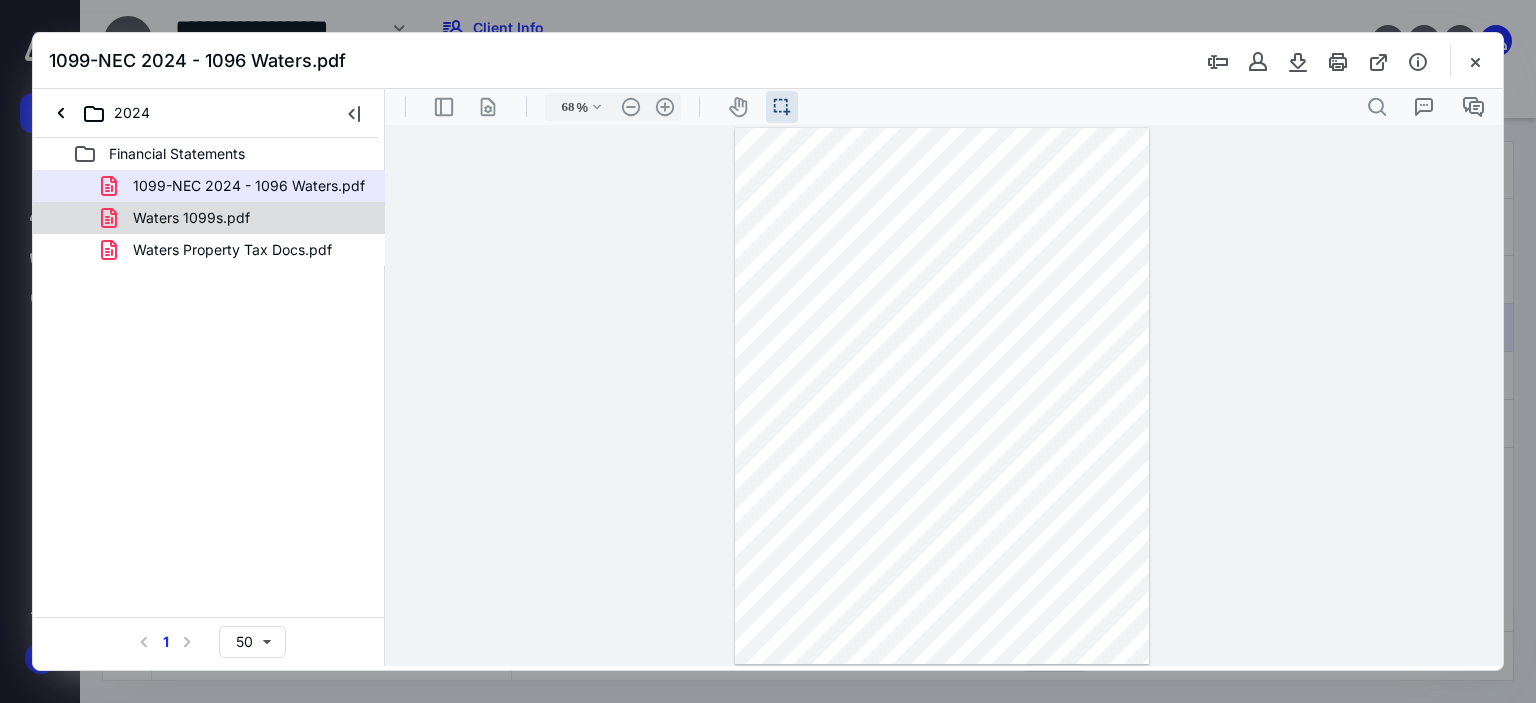 click on "Waters 1099s.pdf" at bounding box center (191, 218) 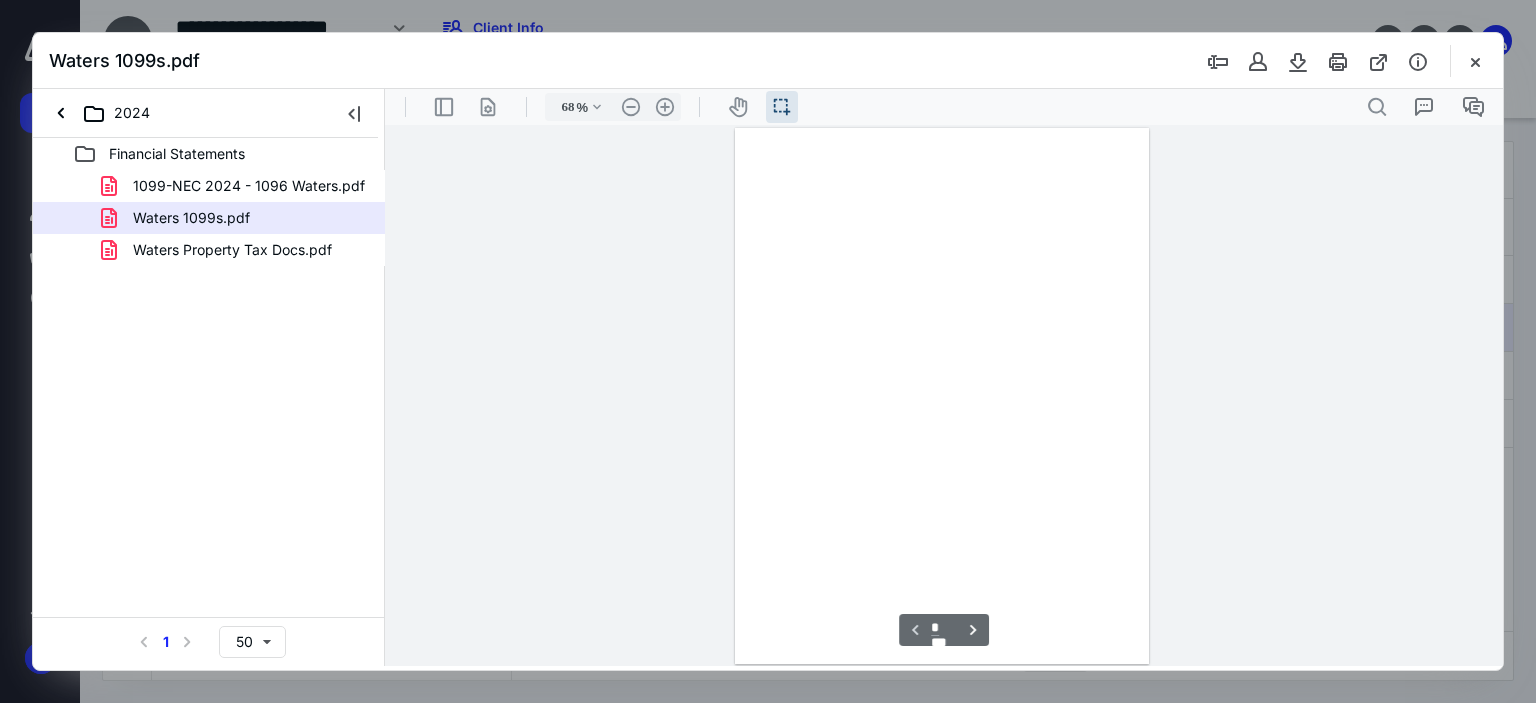 scroll, scrollTop: 39, scrollLeft: 0, axis: vertical 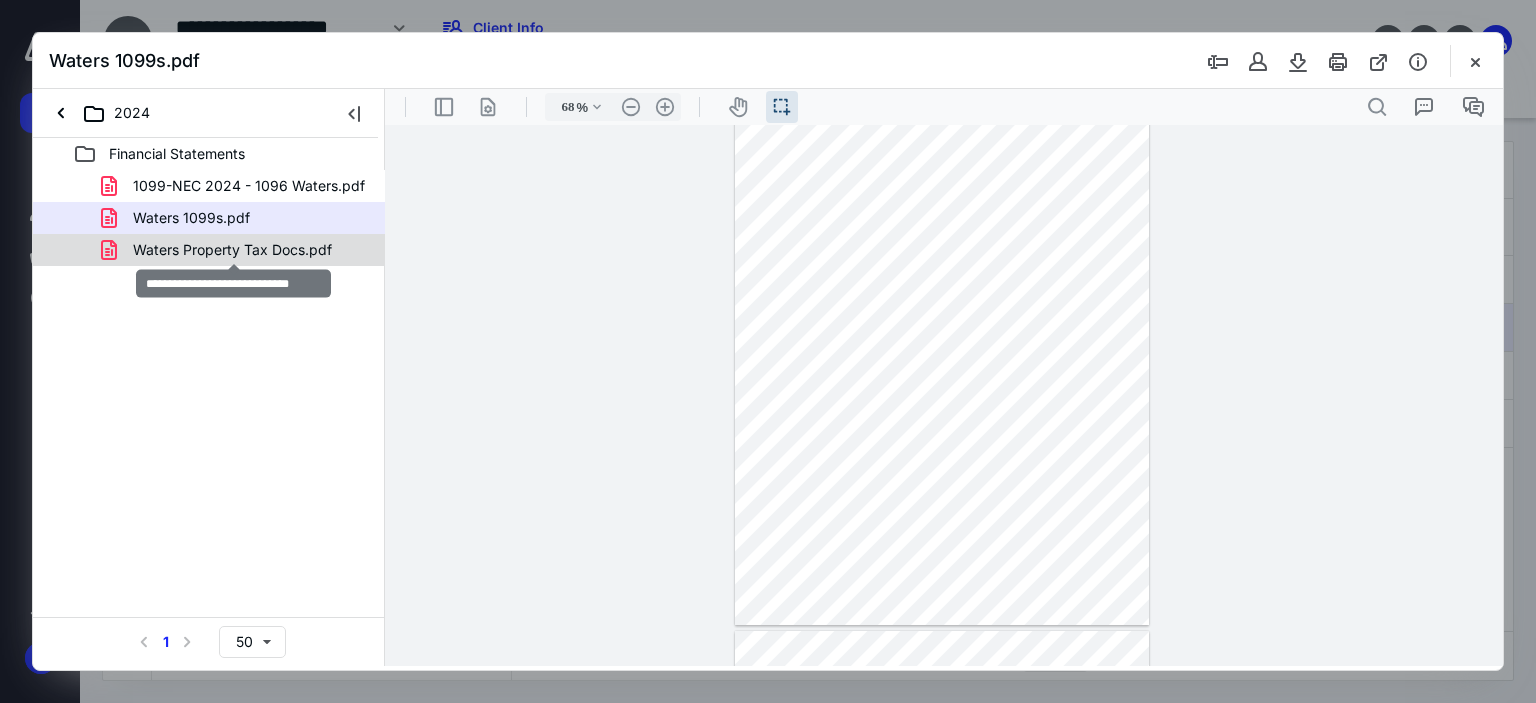 click on "Waters Property  Tax Docs.pdf" at bounding box center (232, 250) 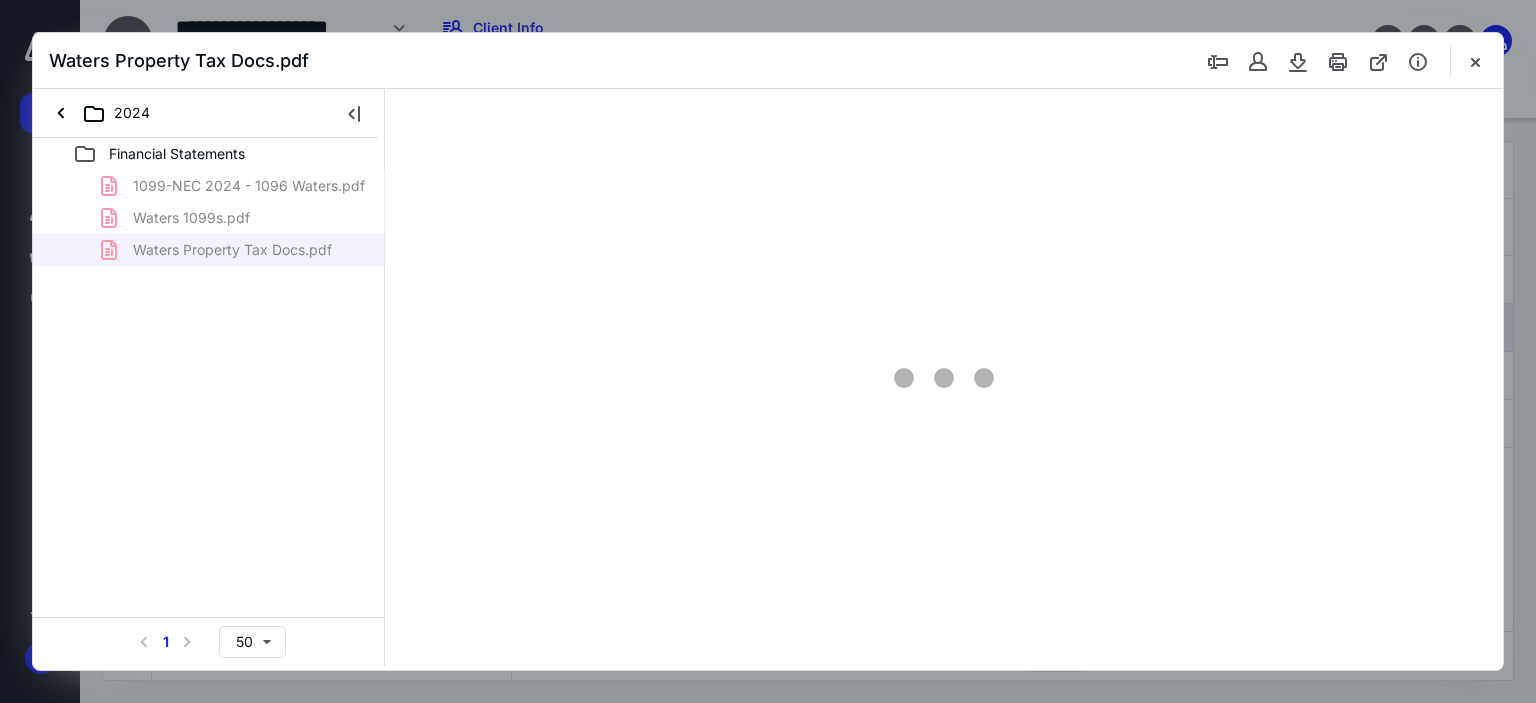 click on "1099-NEC 2024 - 1096 Waters.pdf Waters 1099s.pdf Waters Property  Tax Docs.pdf" at bounding box center (209, 218) 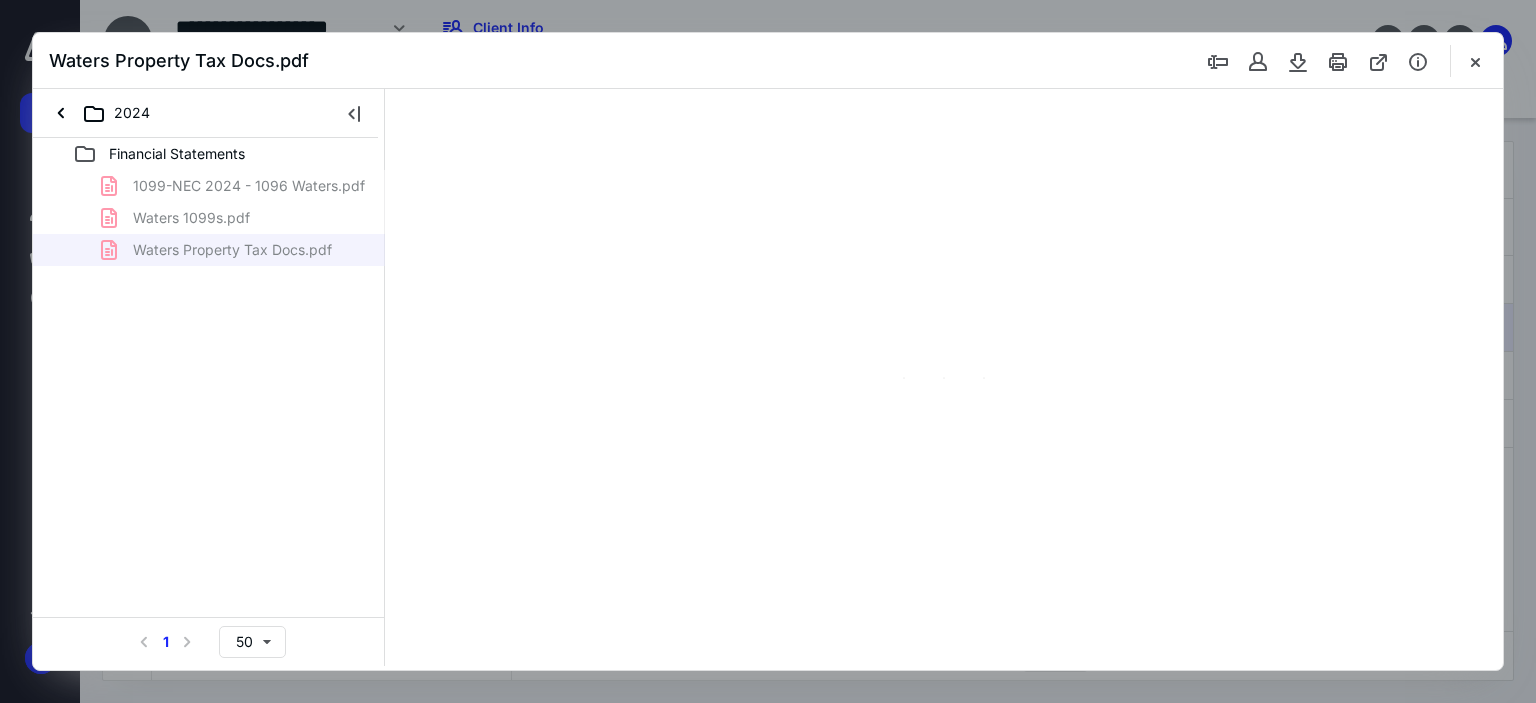 type on "64" 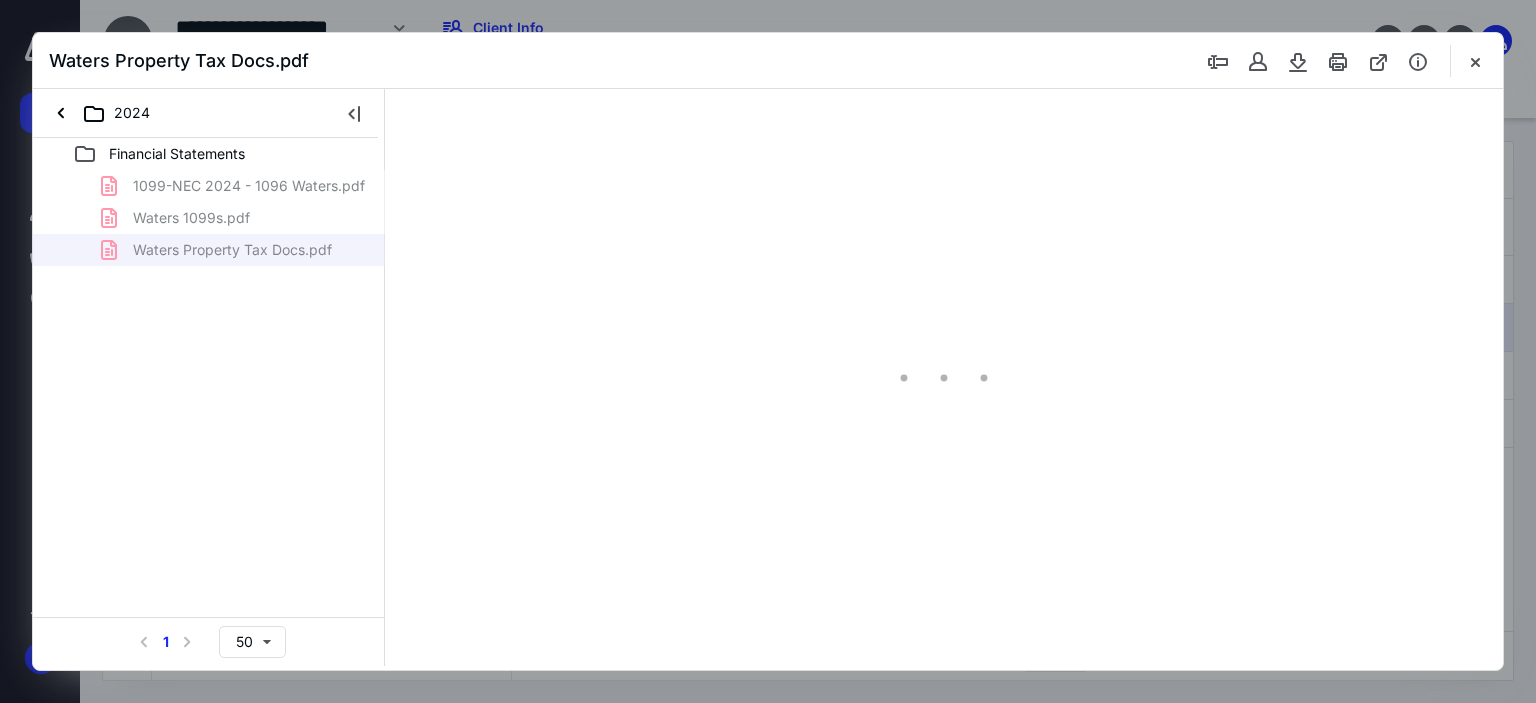 scroll, scrollTop: 39, scrollLeft: 0, axis: vertical 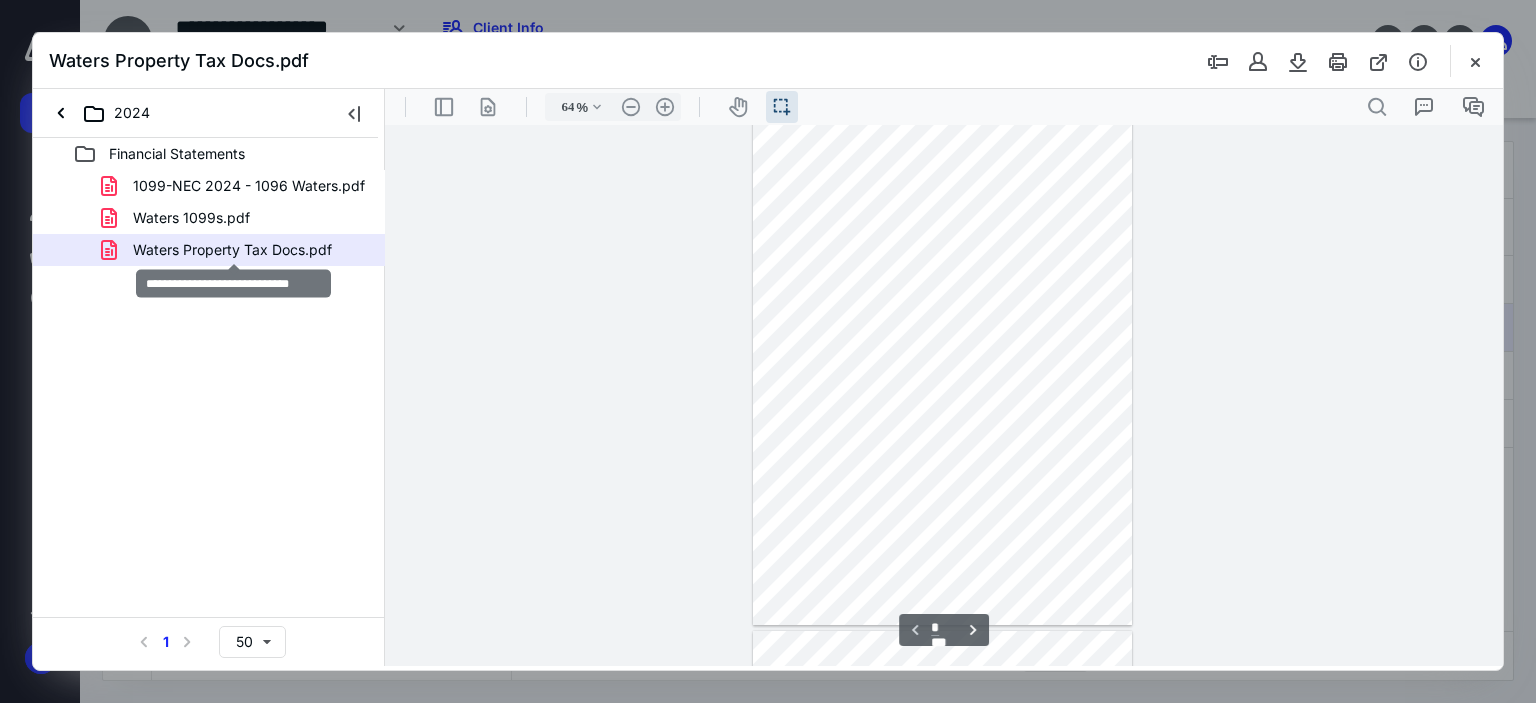 click on "Waters Property  Tax Docs.pdf" at bounding box center (232, 250) 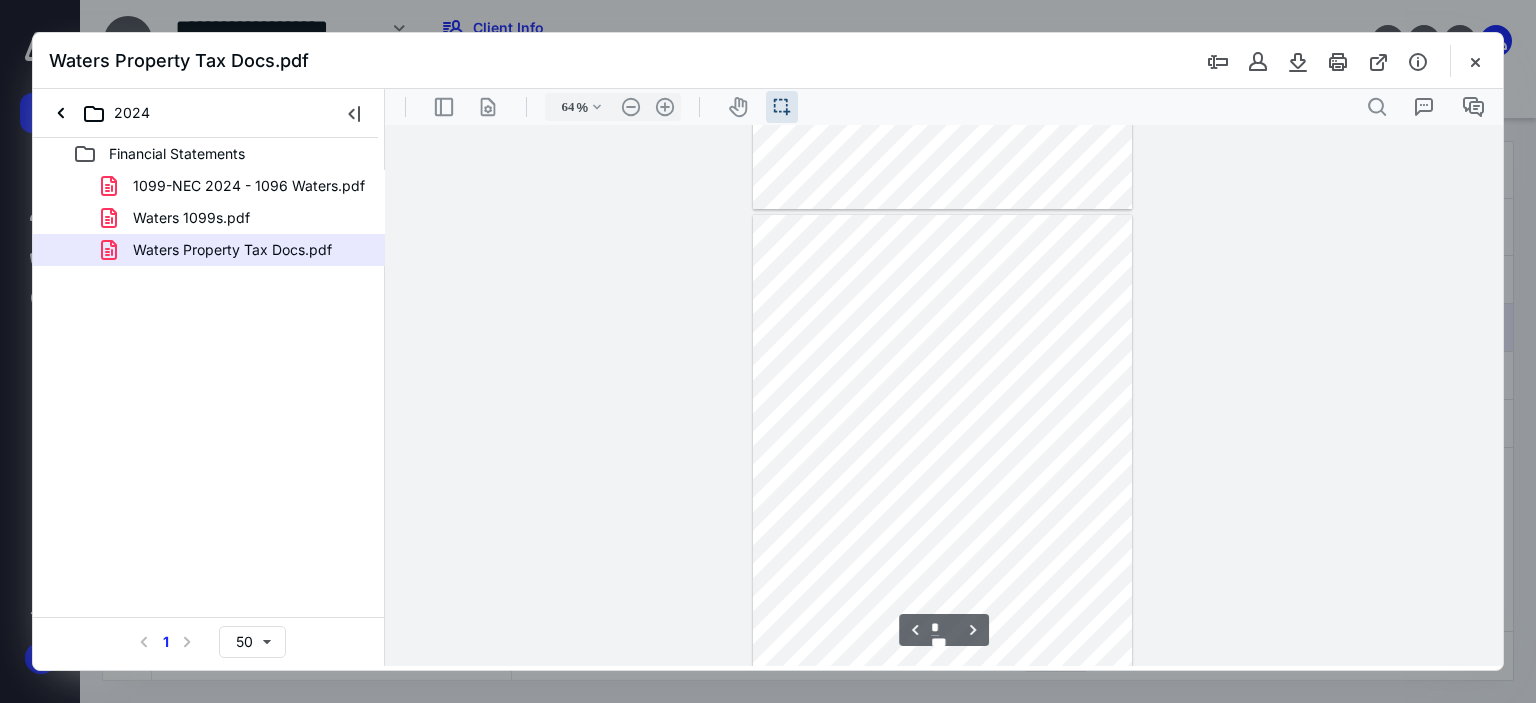 type on "*" 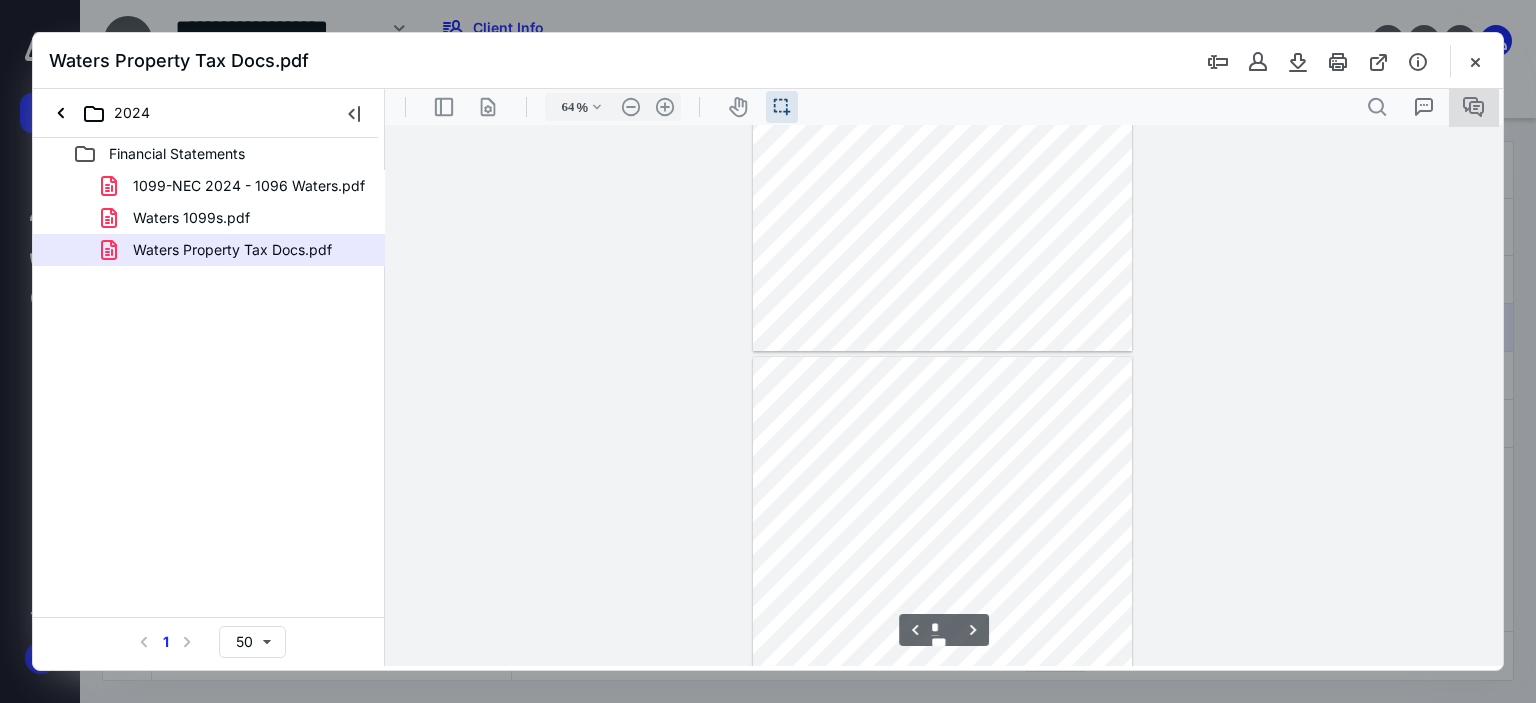 scroll, scrollTop: 2439, scrollLeft: 0, axis: vertical 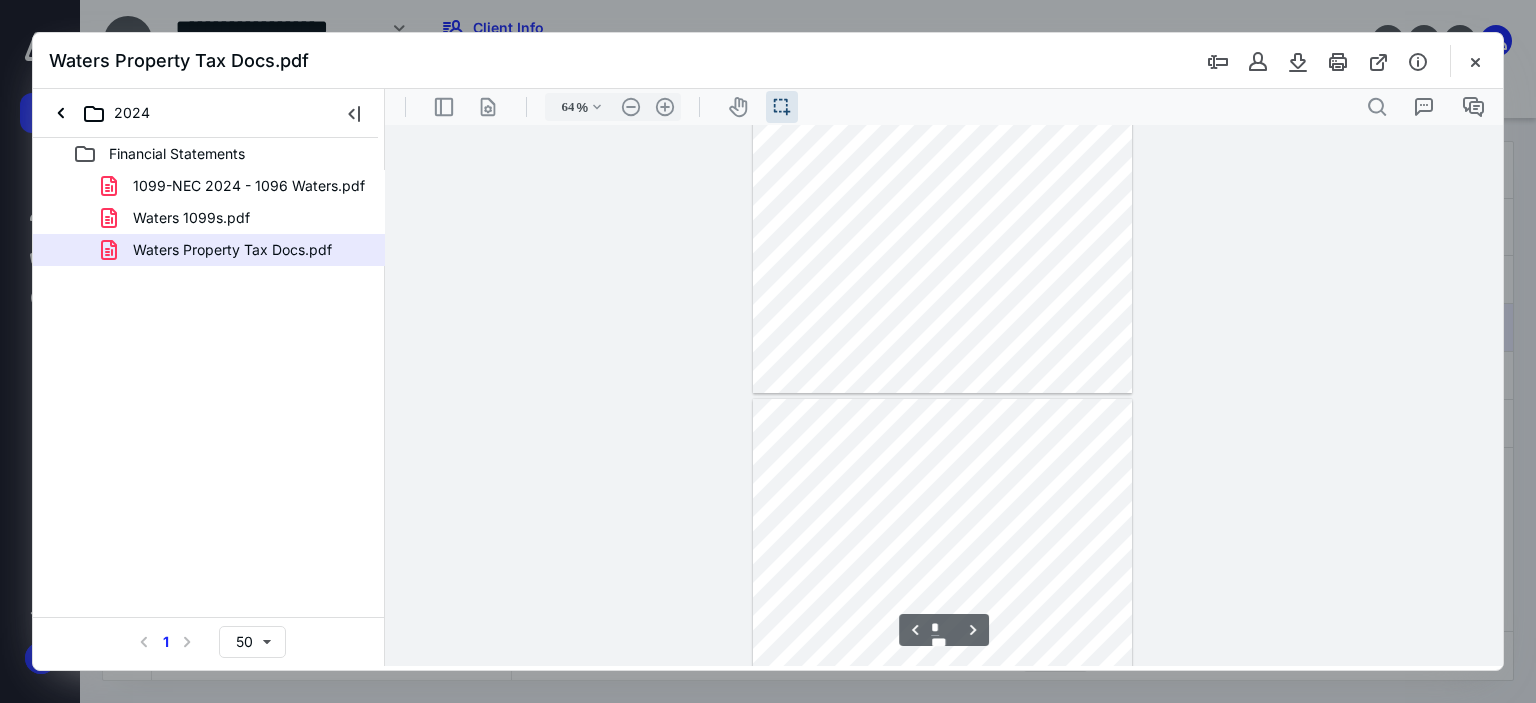click at bounding box center [1475, 61] 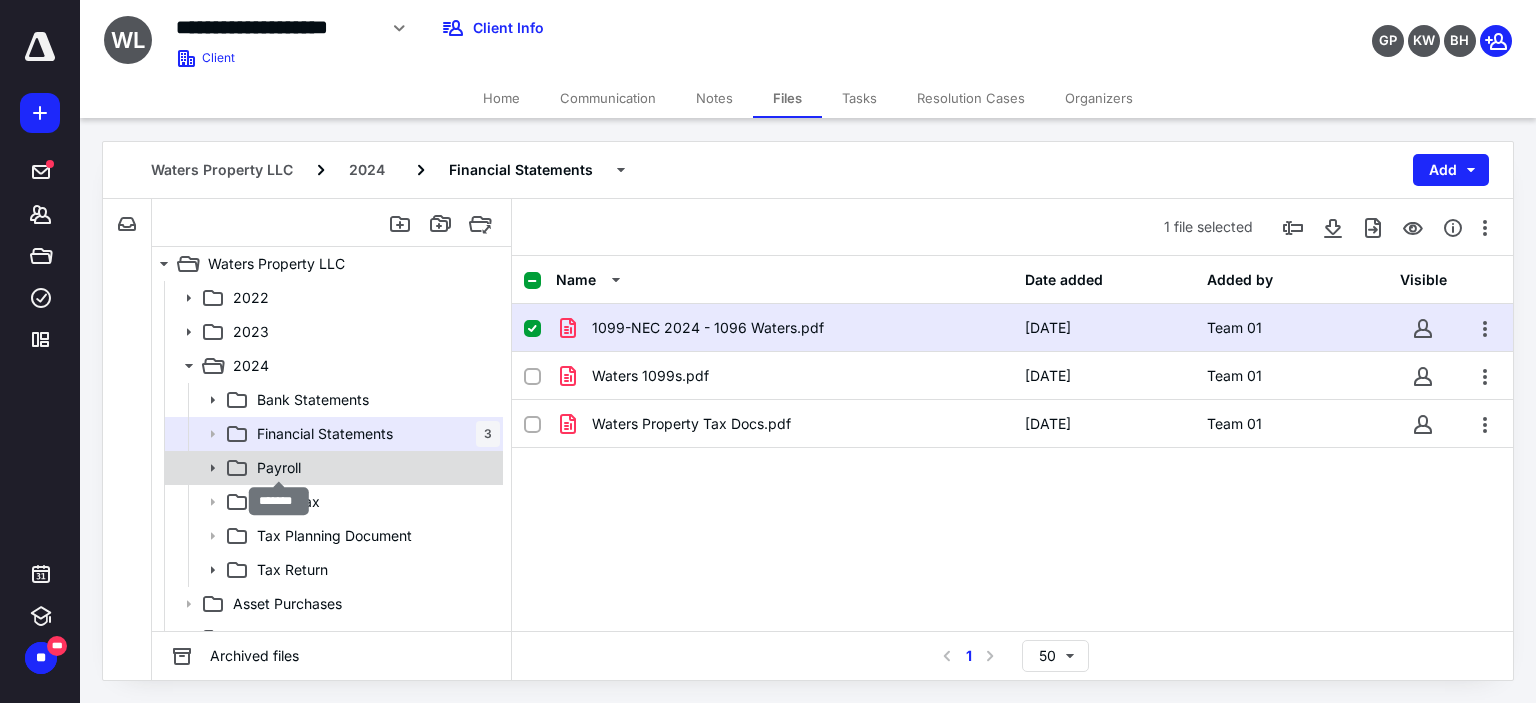 click on "Payroll" at bounding box center [279, 468] 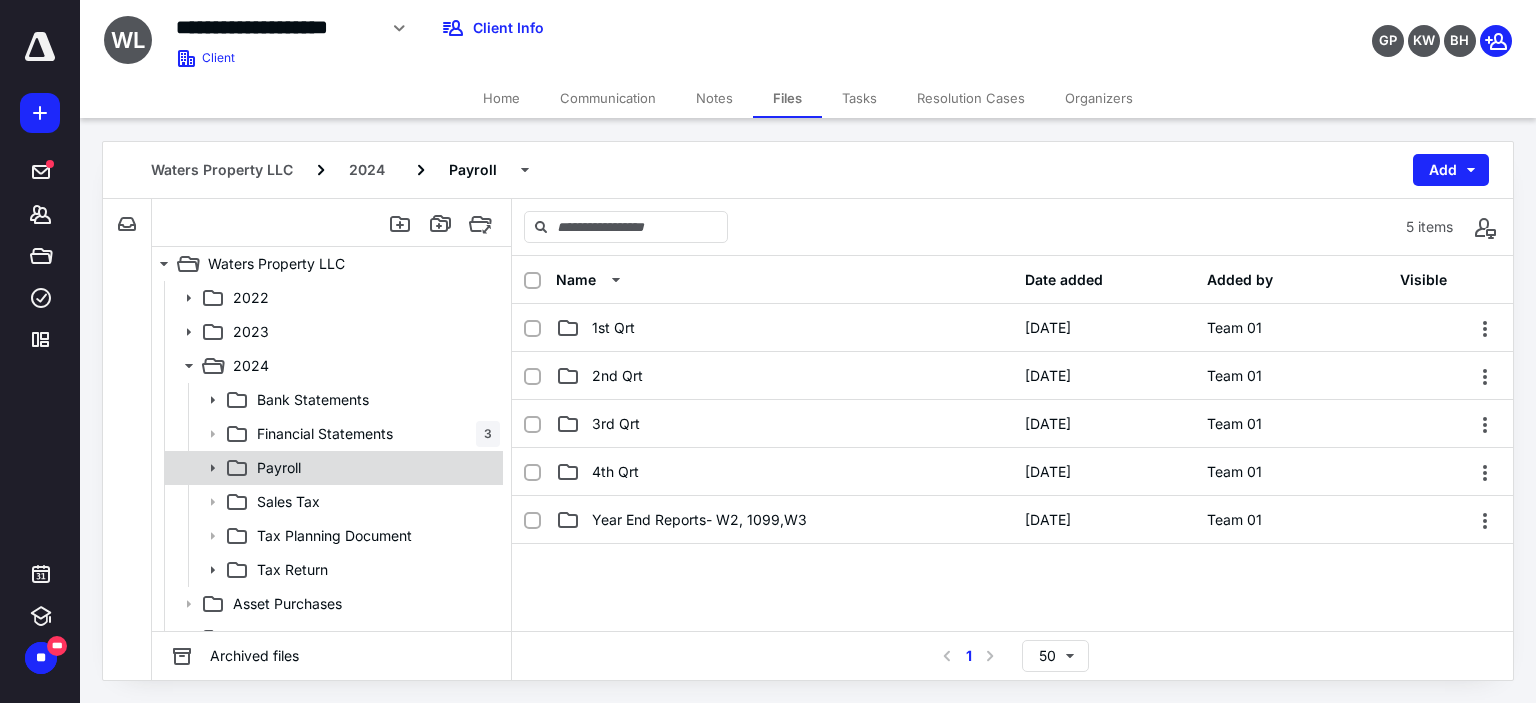 click 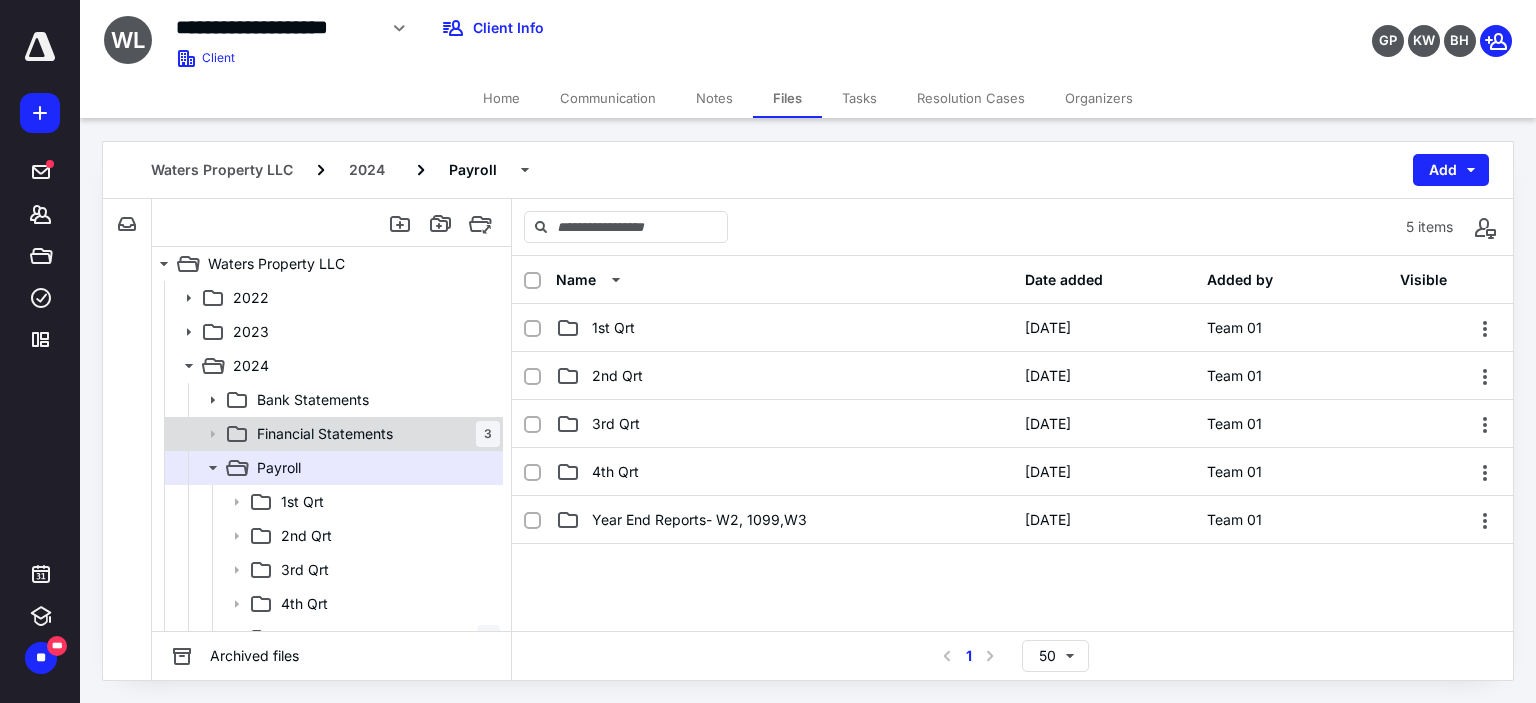 scroll, scrollTop: 300, scrollLeft: 0, axis: vertical 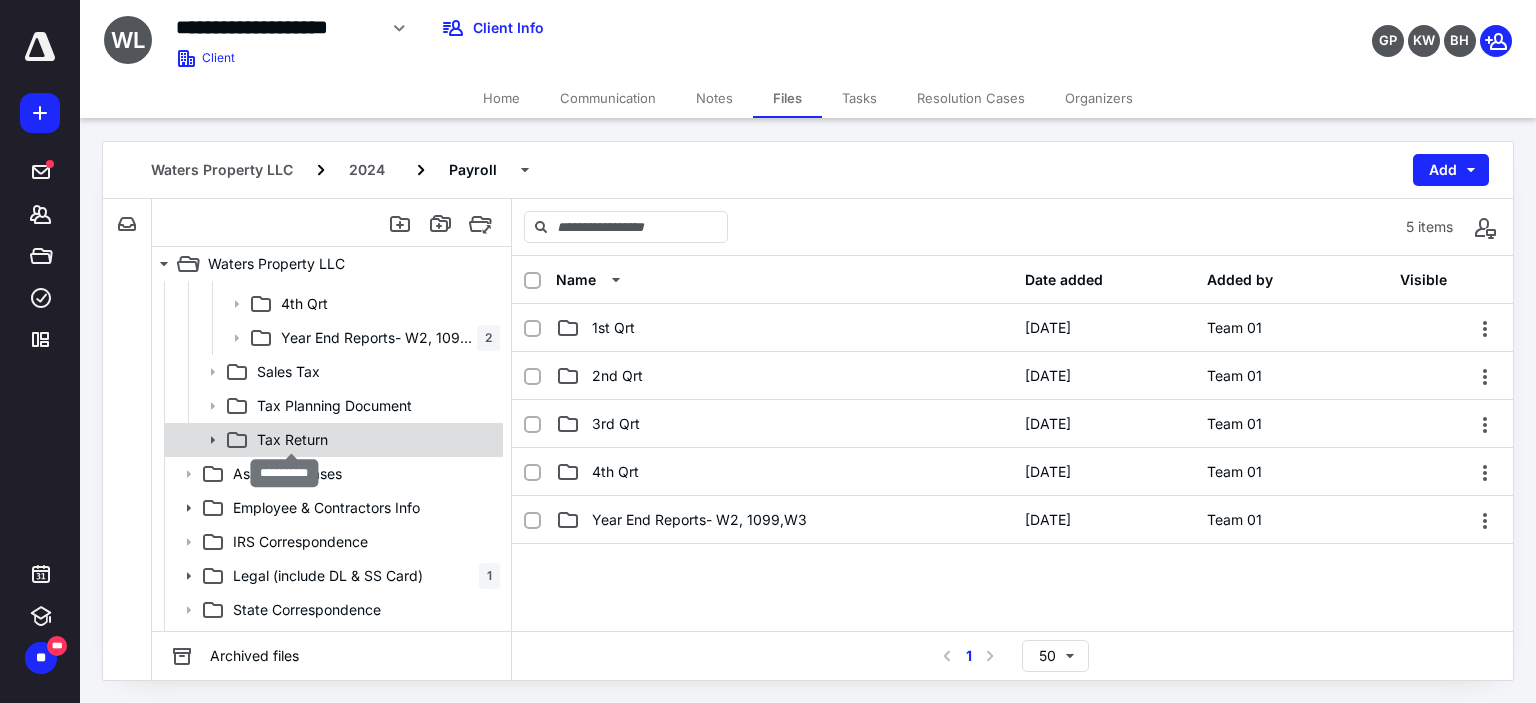 click on "Tax Return" at bounding box center (292, 440) 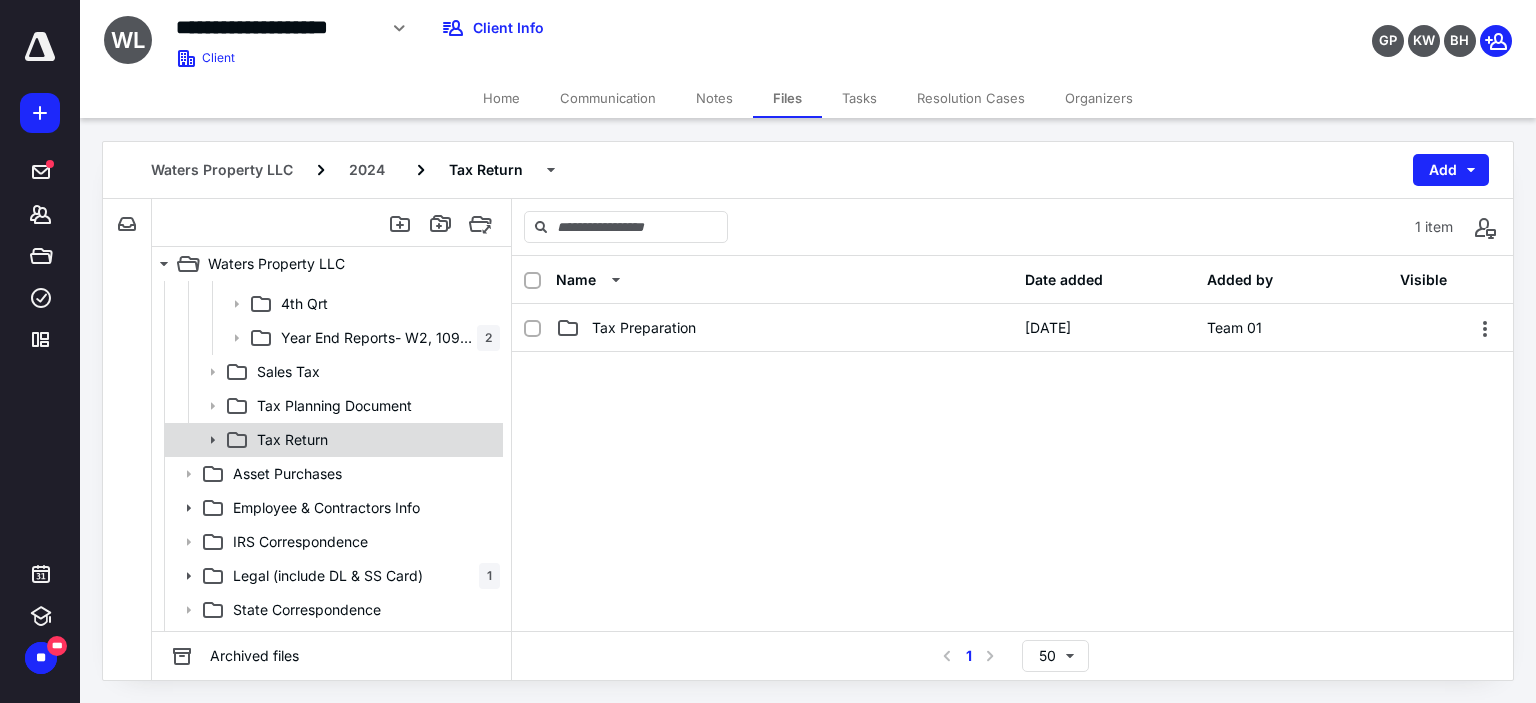 click 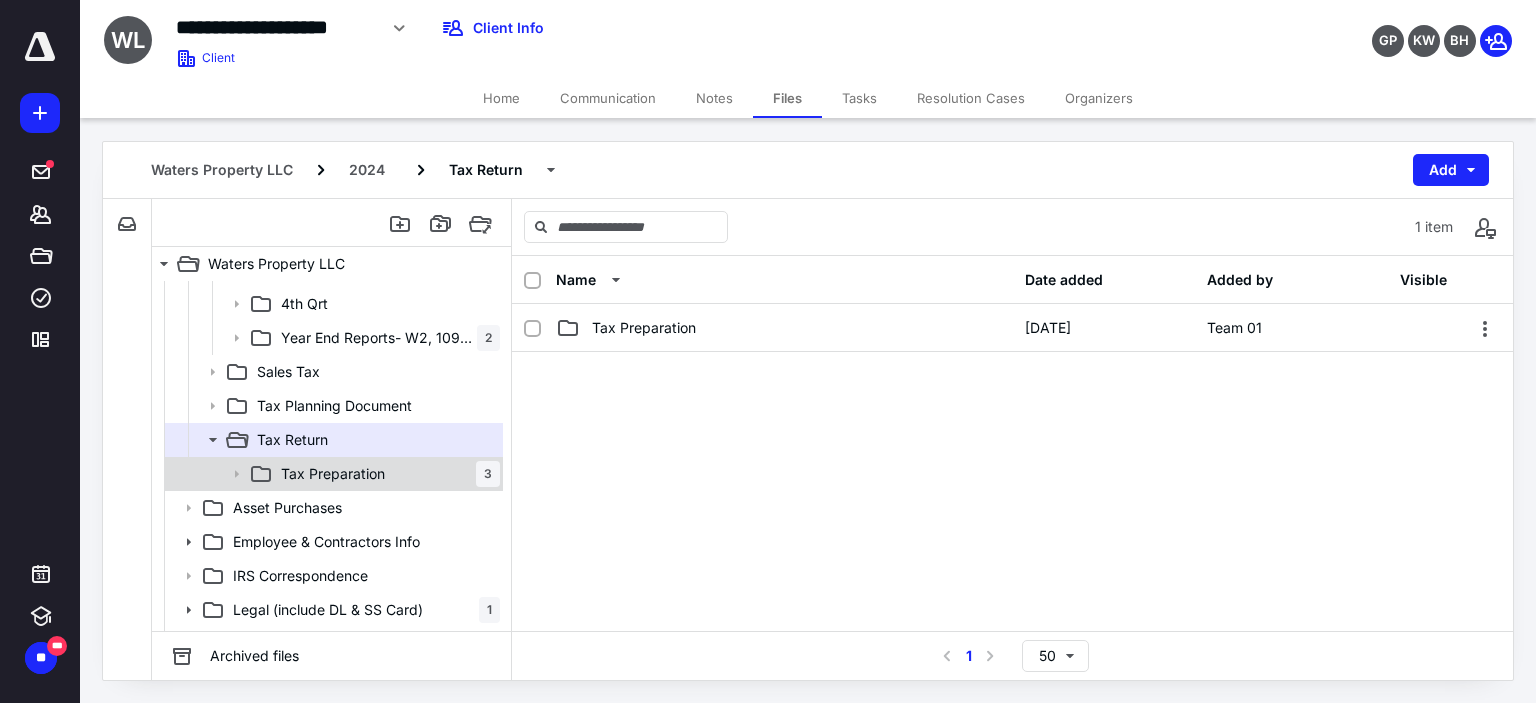 click on "Tax Preparation" at bounding box center (333, 474) 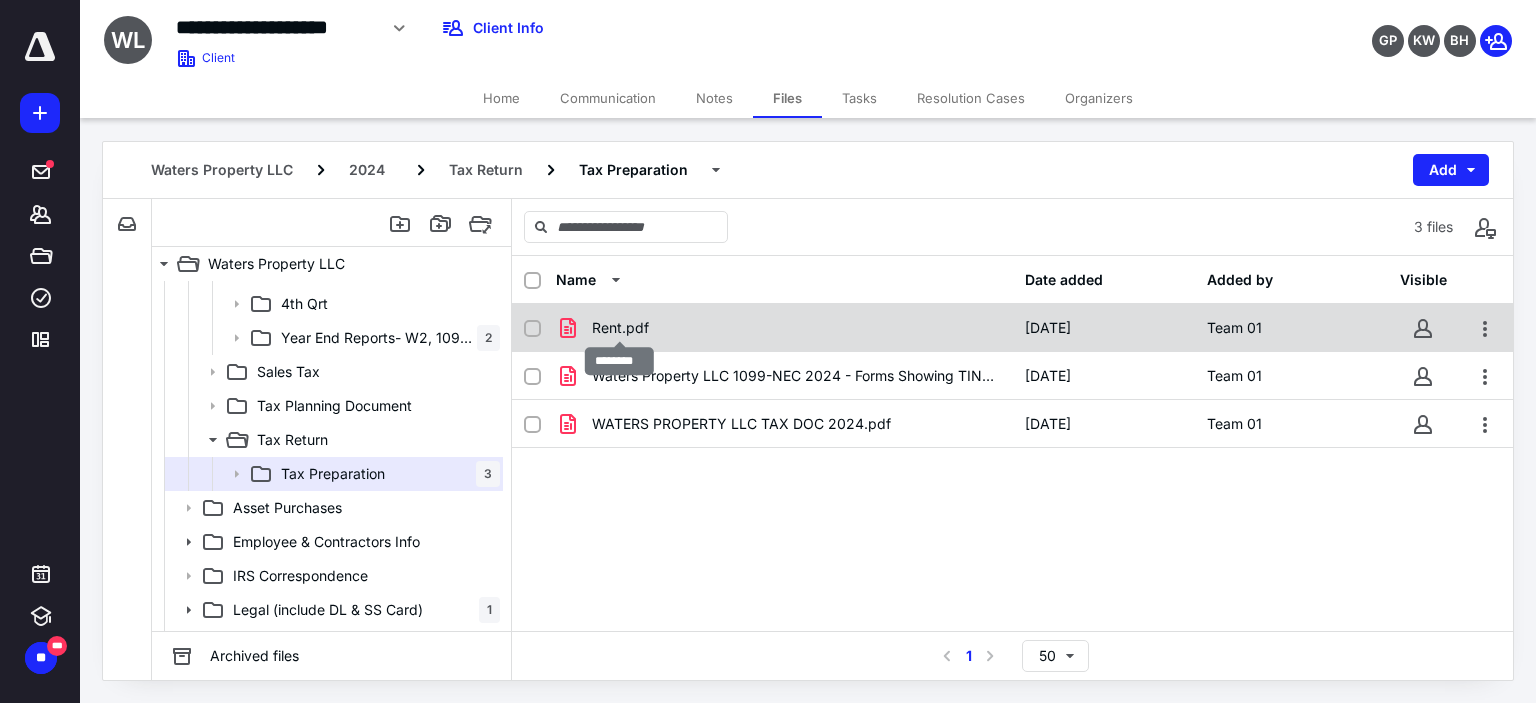 click on "Rent.pdf" at bounding box center [620, 328] 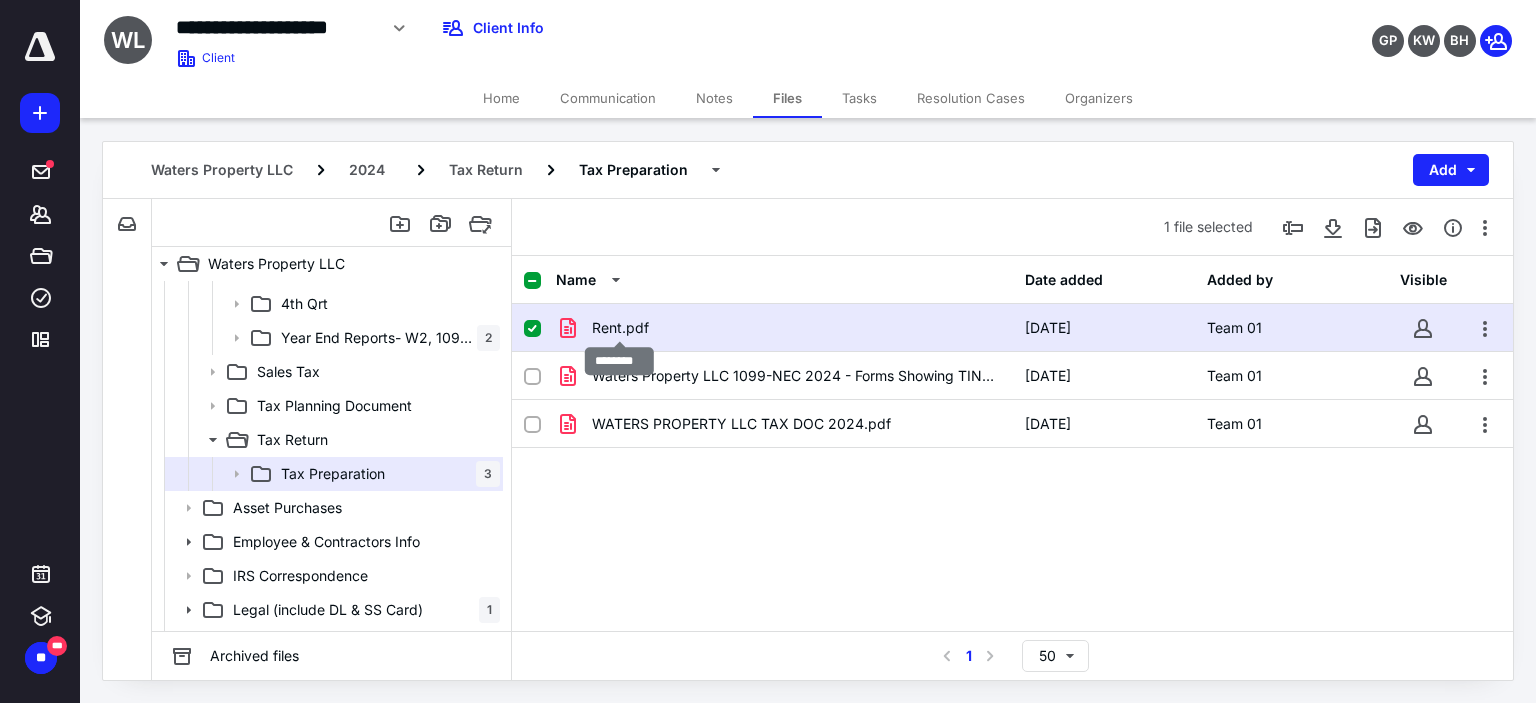 click on "Rent.pdf" at bounding box center [620, 328] 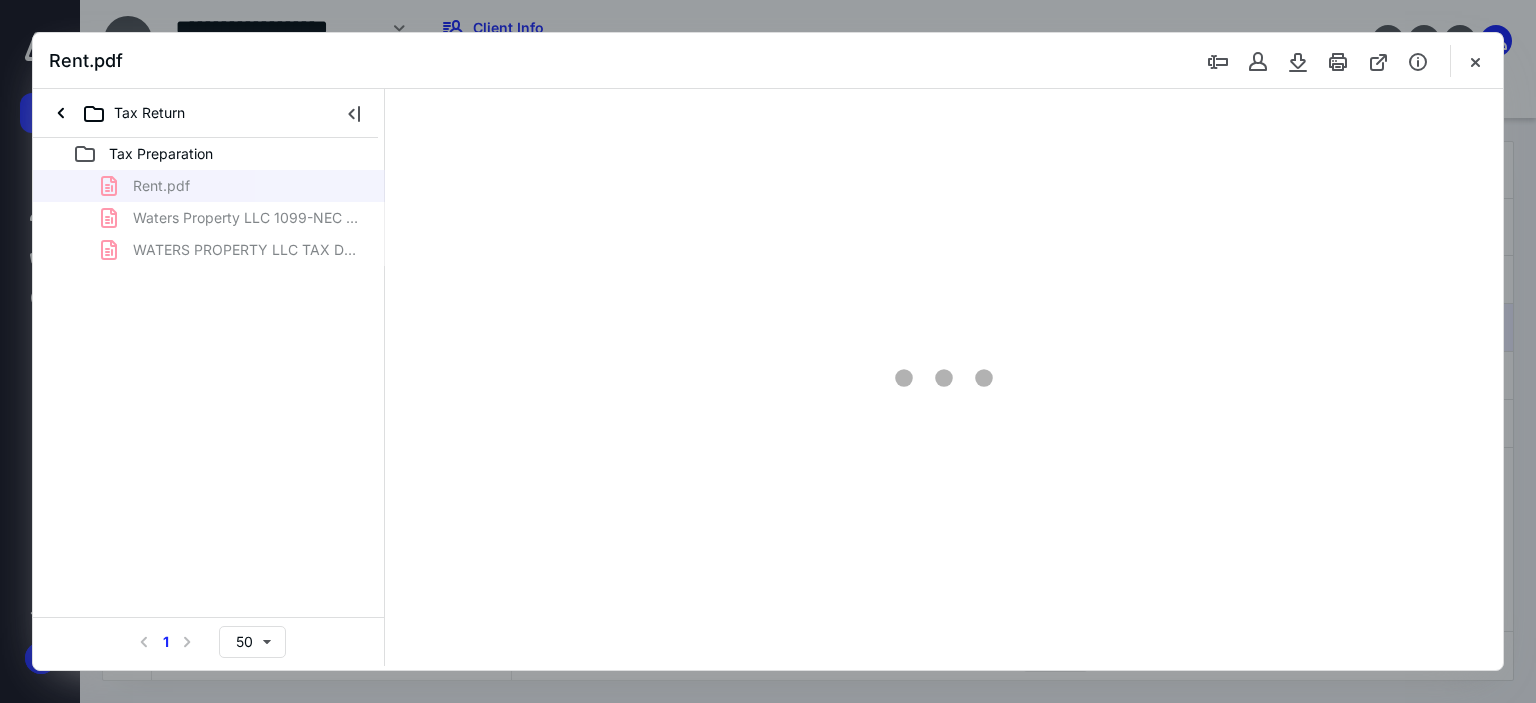 scroll, scrollTop: 0, scrollLeft: 0, axis: both 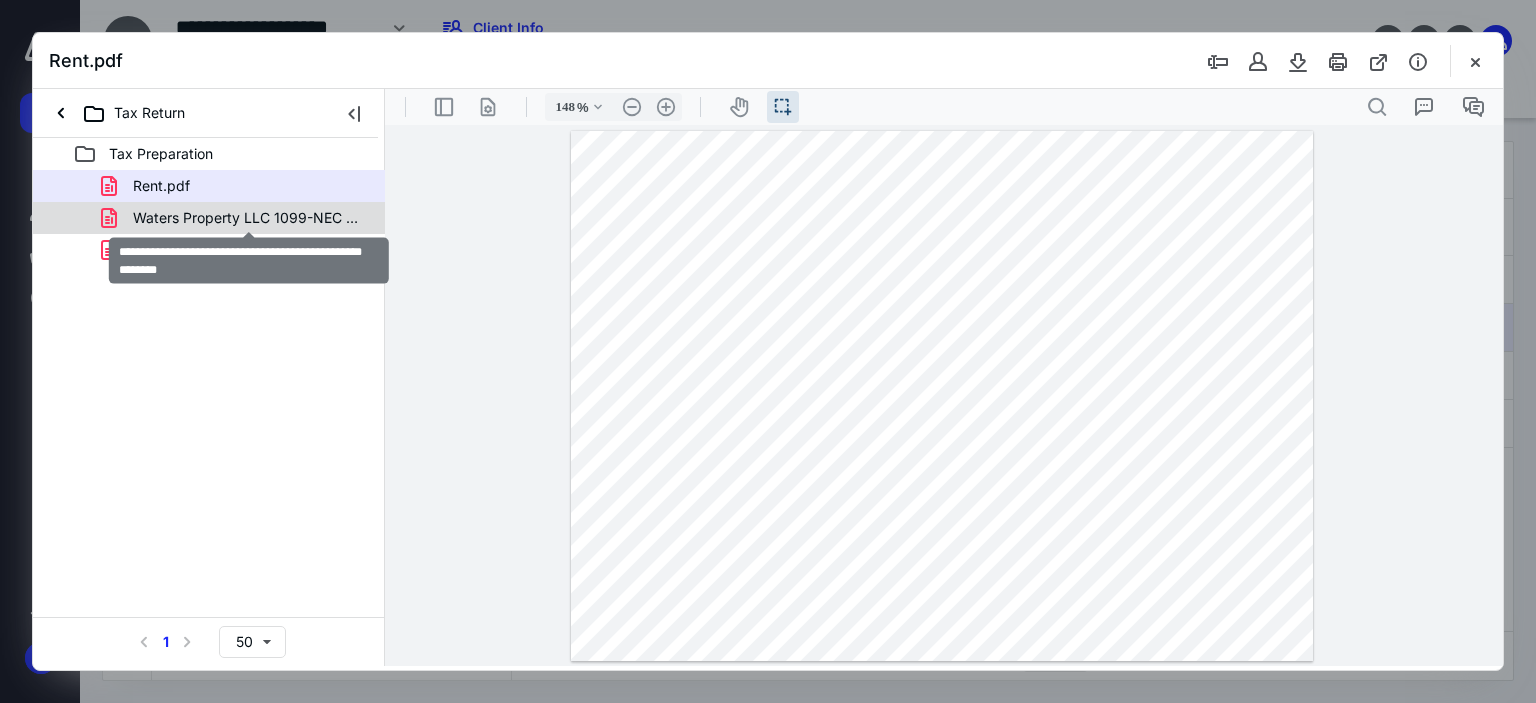 click on "Waters Property LLC 1099-NEC 2024 - Forms Showing TINs.pdf" at bounding box center [249, 218] 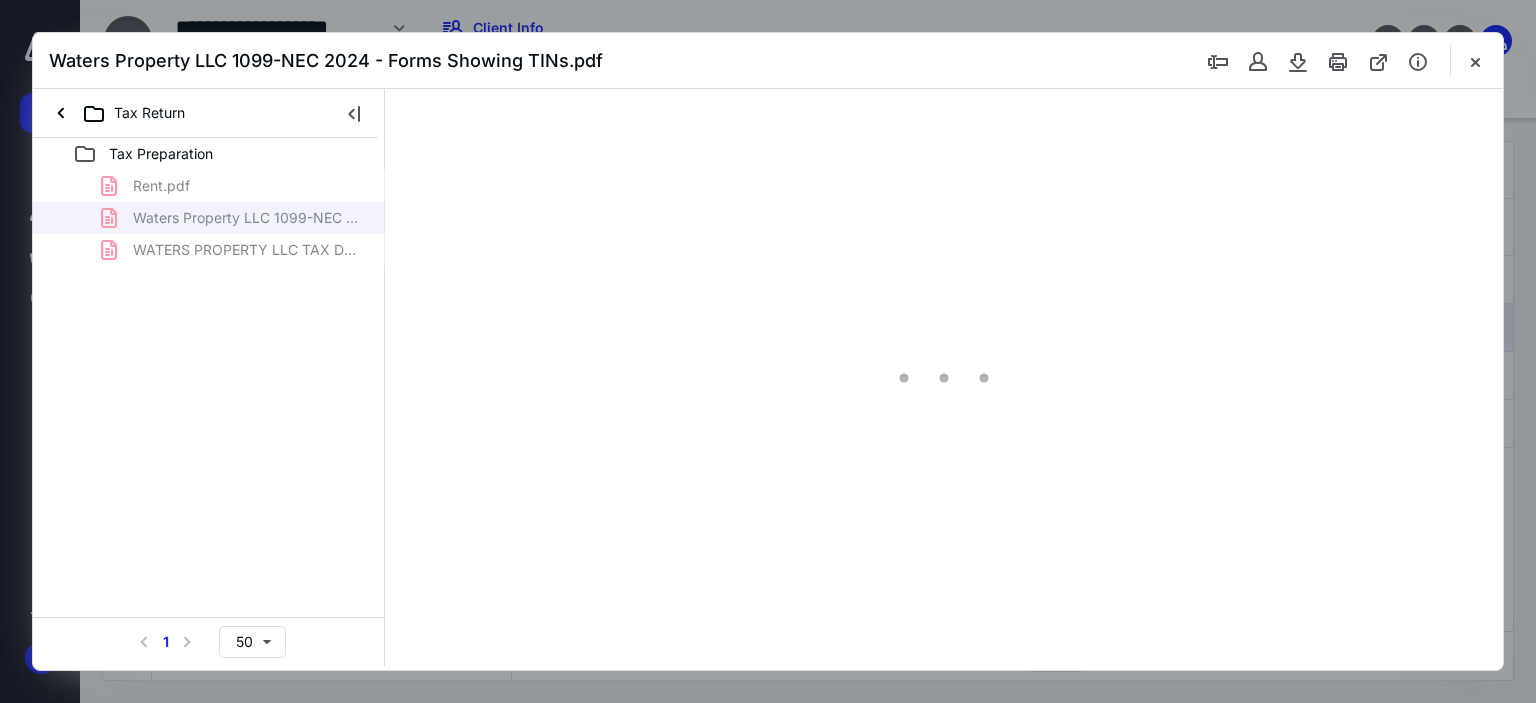 scroll, scrollTop: 39, scrollLeft: 0, axis: vertical 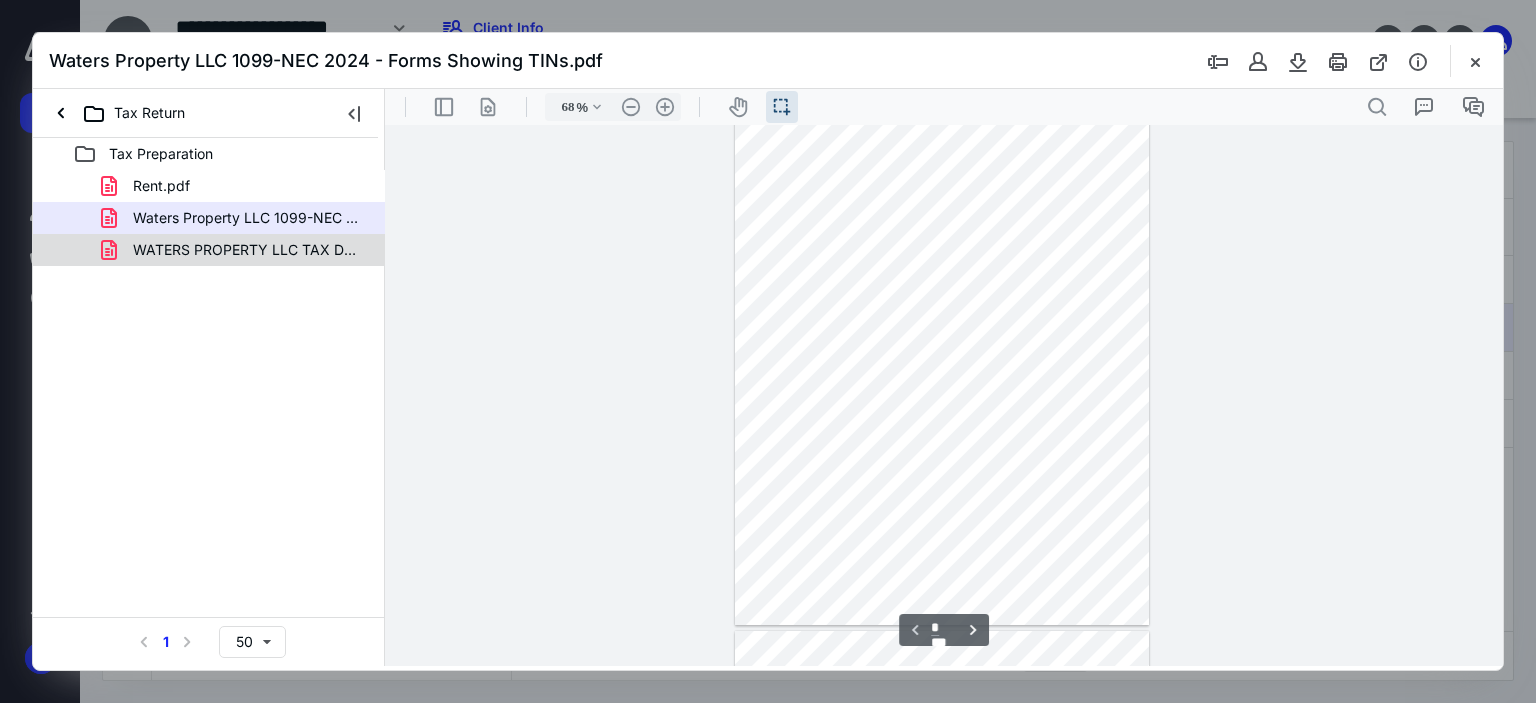 click on "WATERS PROPERTY LLC TAX DOC 2024.pdf" at bounding box center (249, 250) 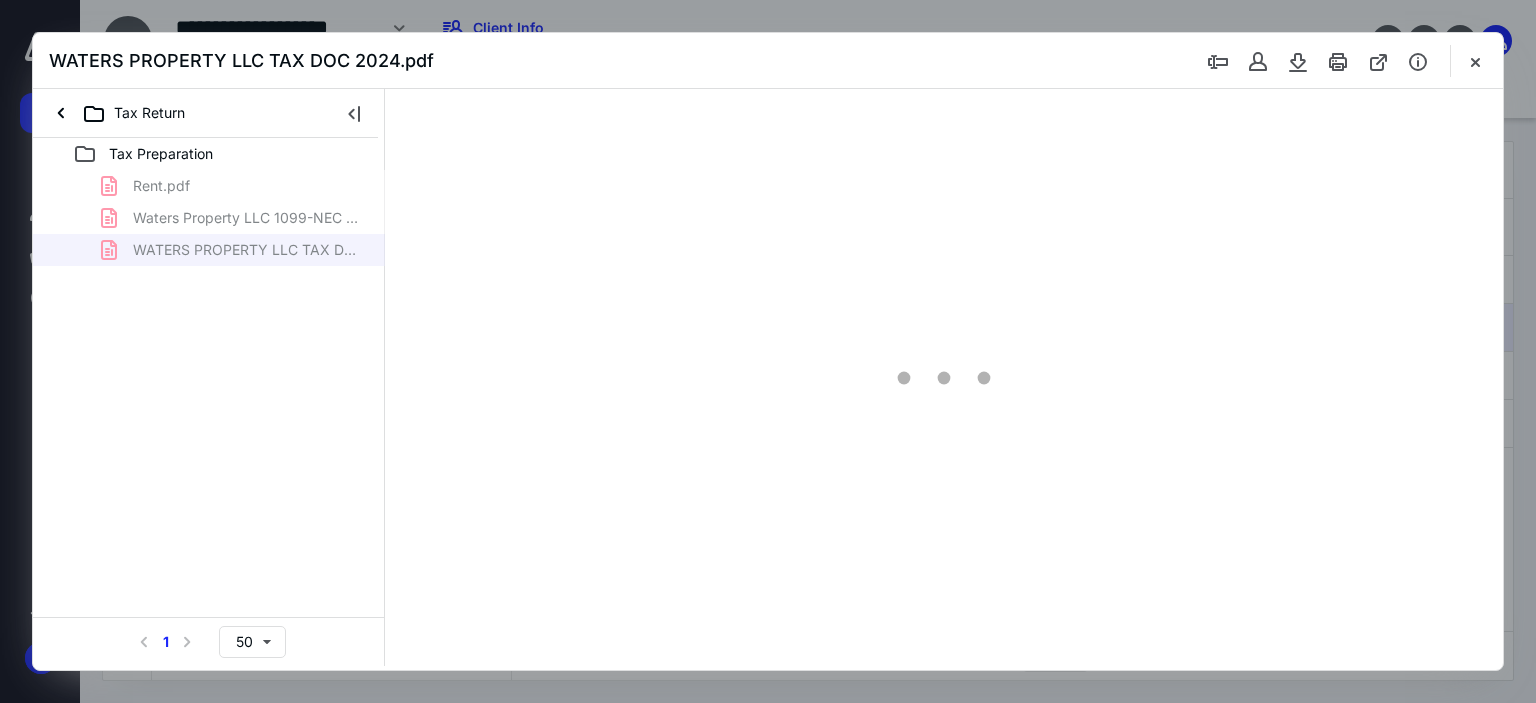 scroll, scrollTop: 39, scrollLeft: 0, axis: vertical 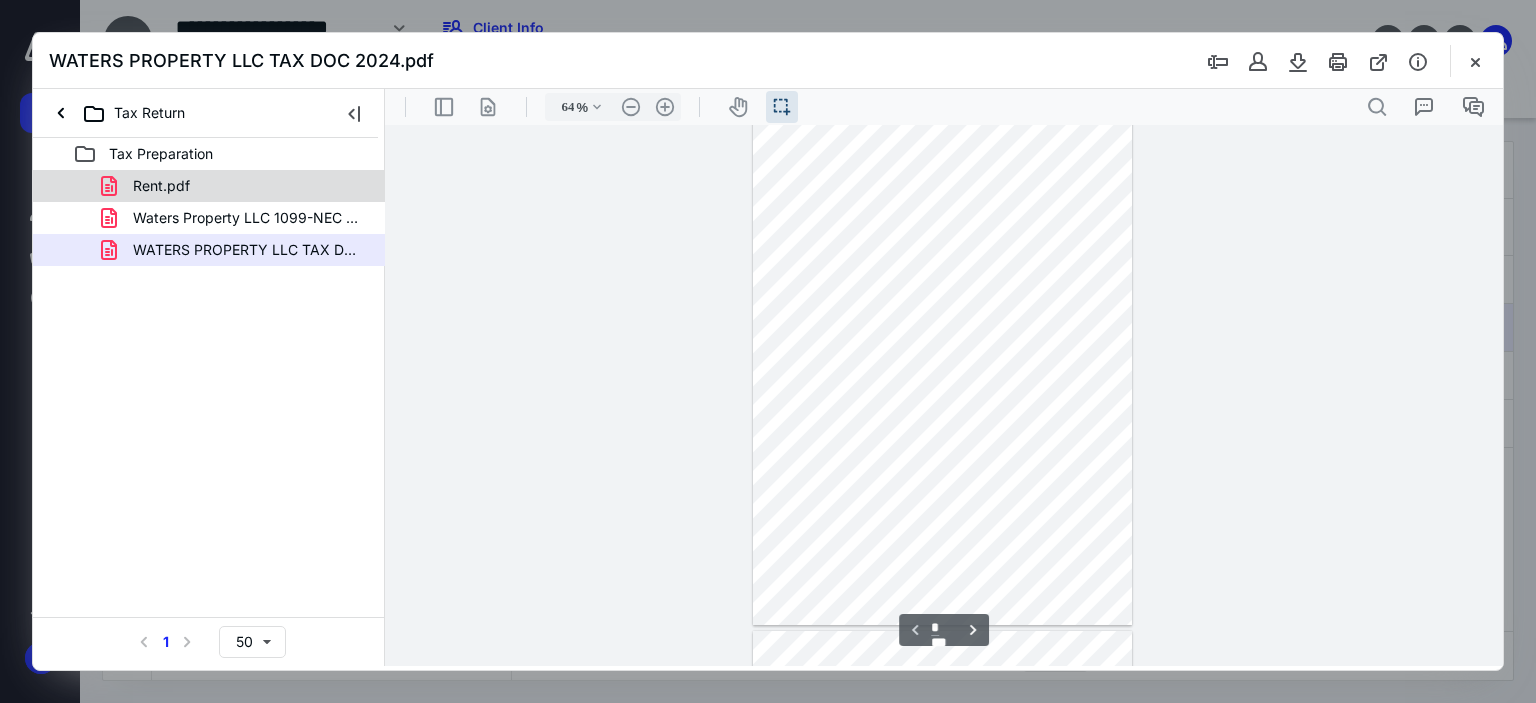 click on "Rent.pdf" at bounding box center [161, 186] 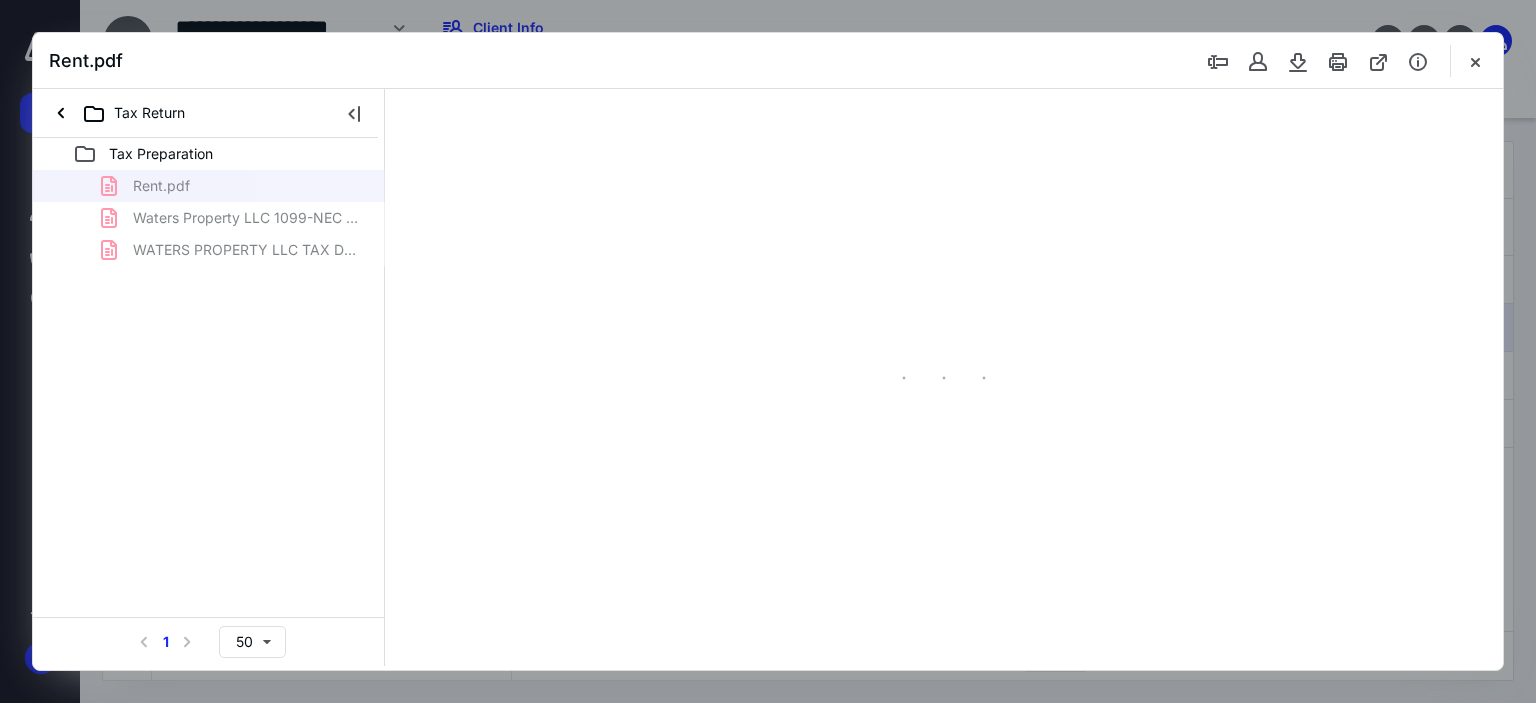 type on "148" 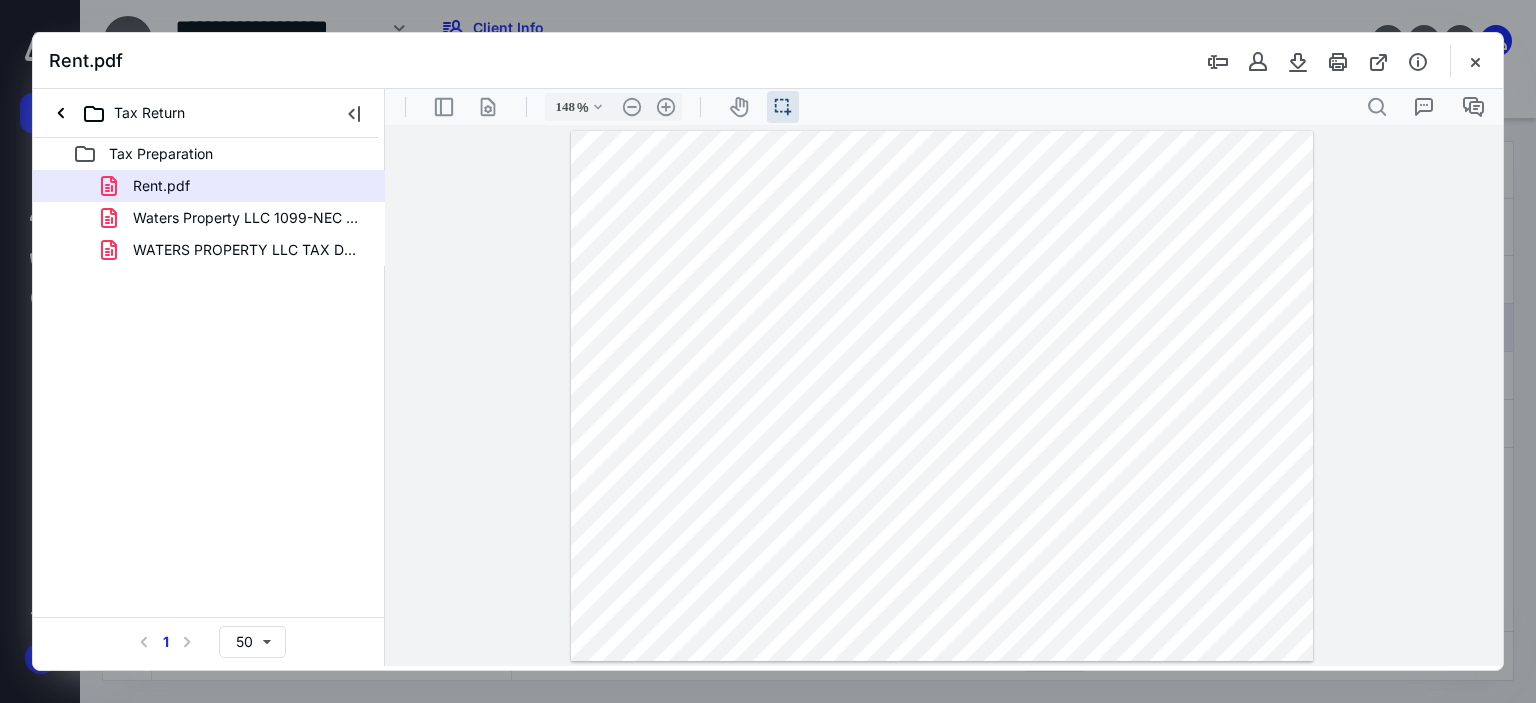scroll, scrollTop: 0, scrollLeft: 0, axis: both 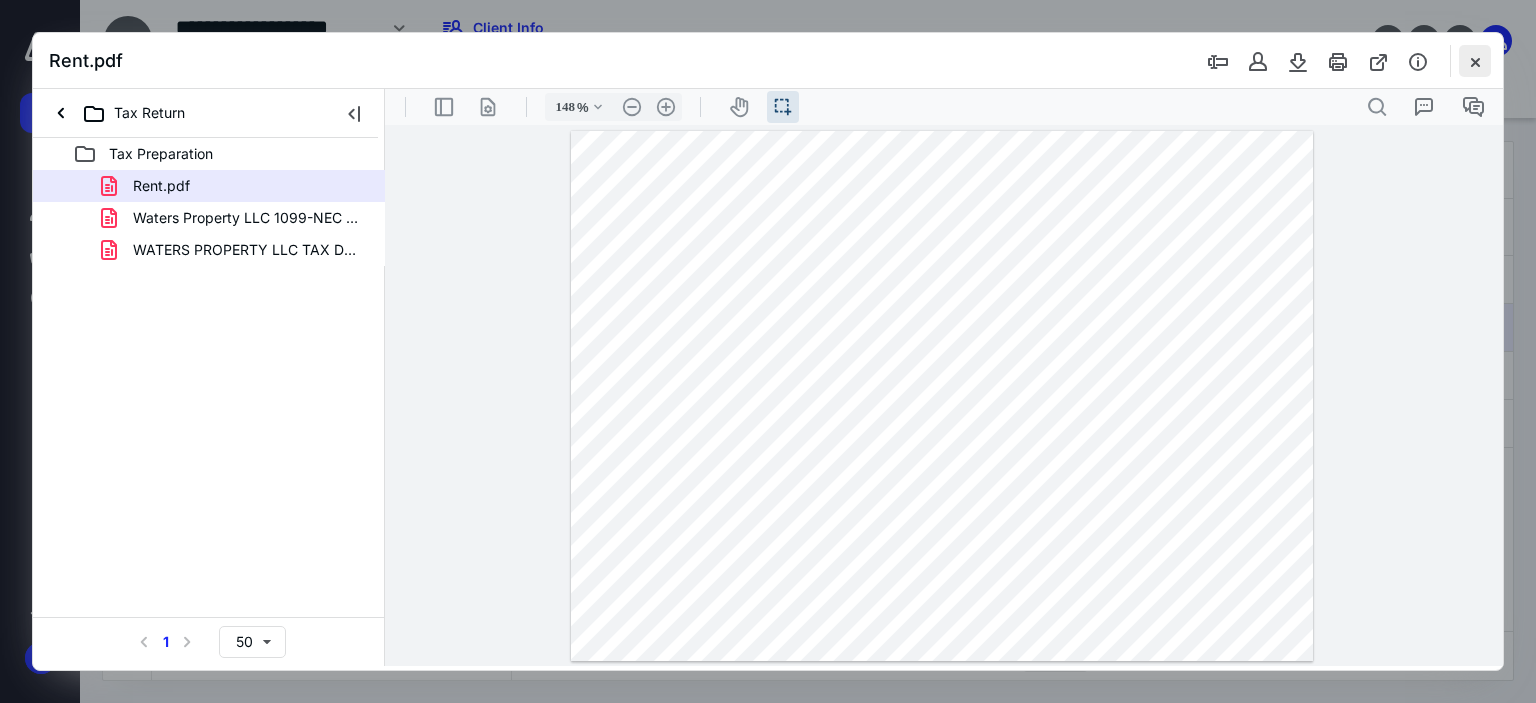 click at bounding box center [1475, 61] 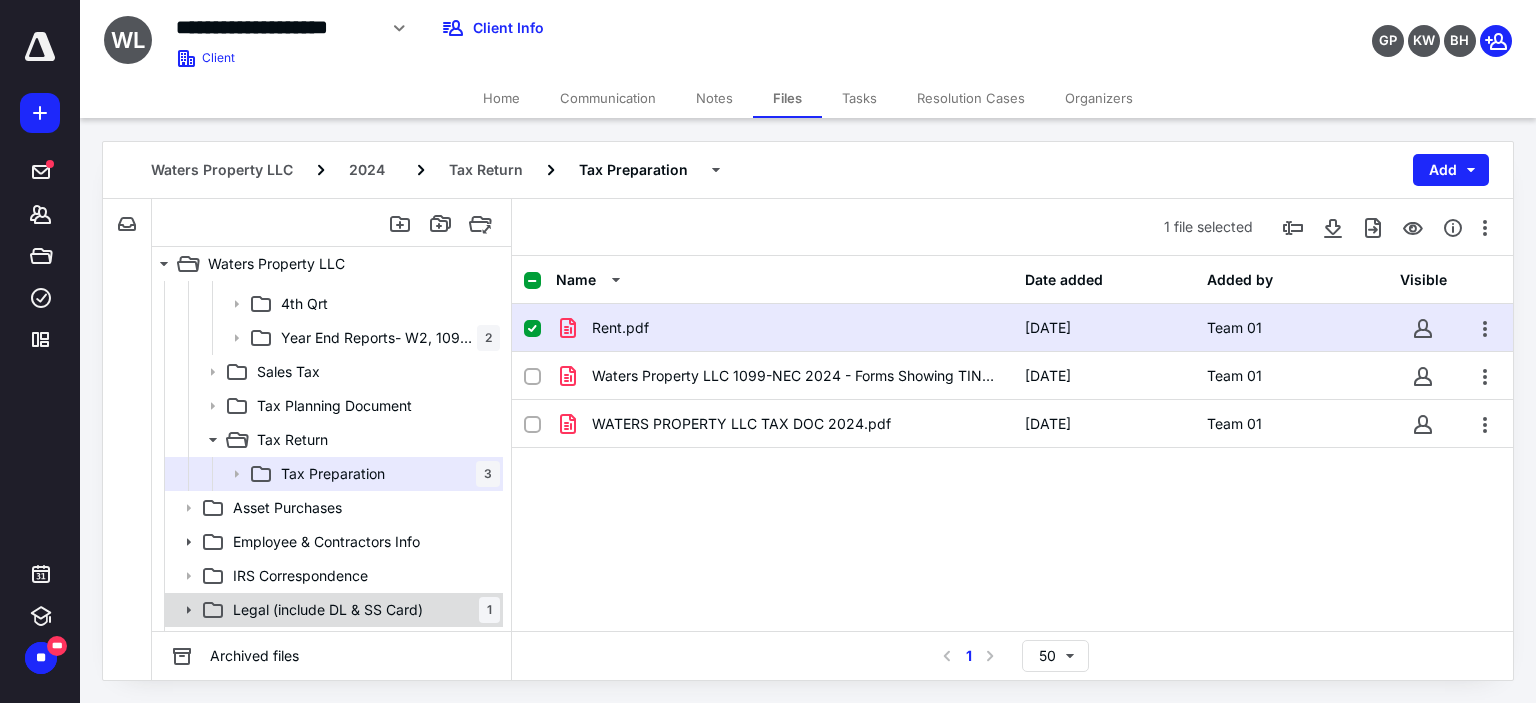 click on "Legal (include DL & SS Card) 1" at bounding box center [362, 610] 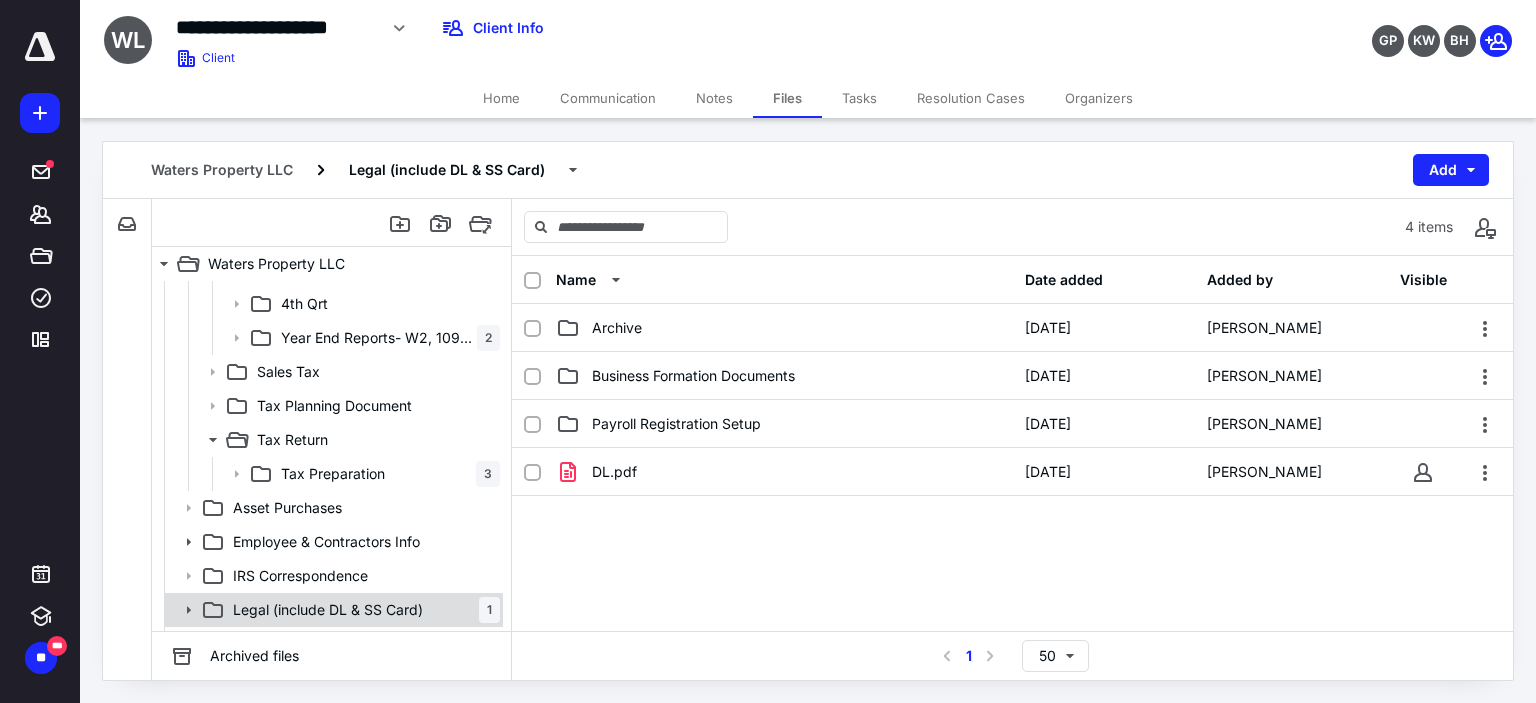 click 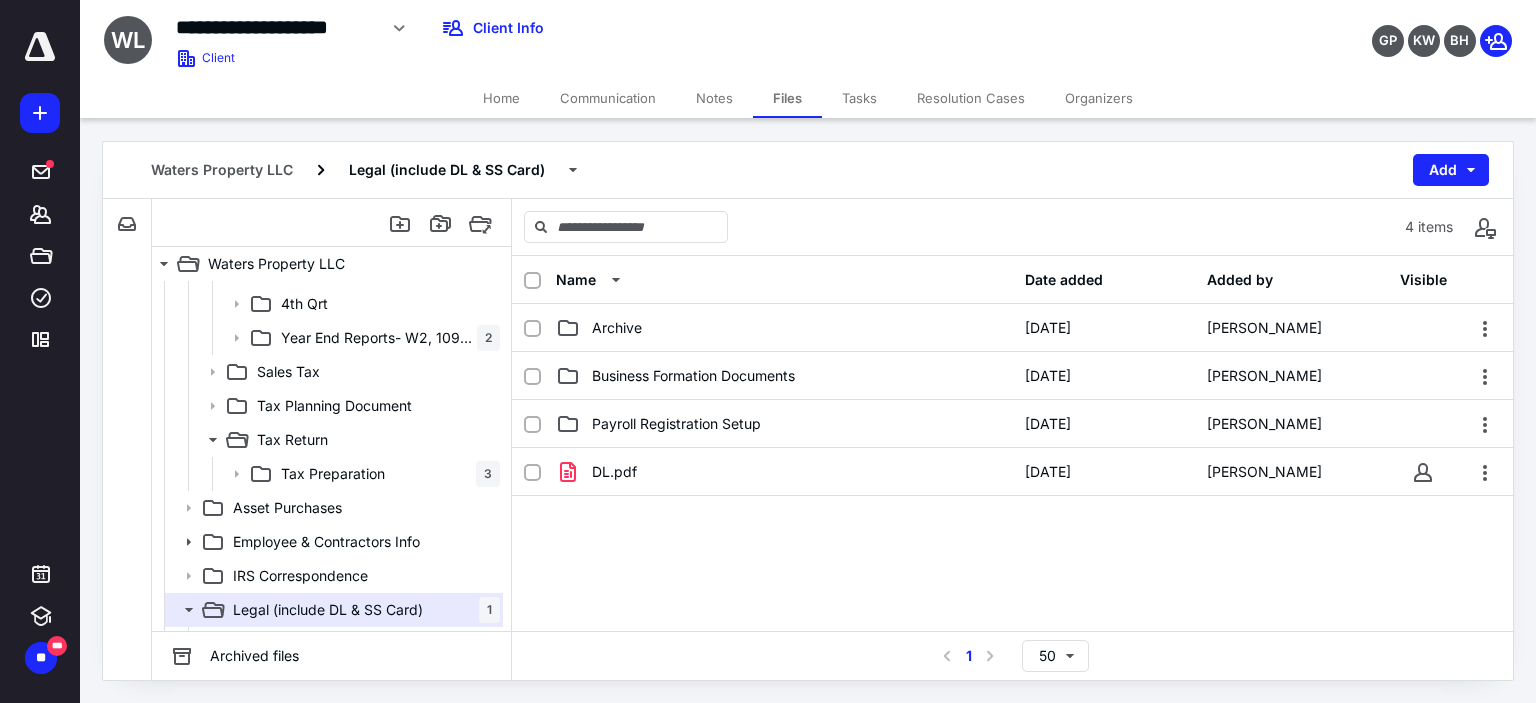 scroll, scrollTop: 464, scrollLeft: 0, axis: vertical 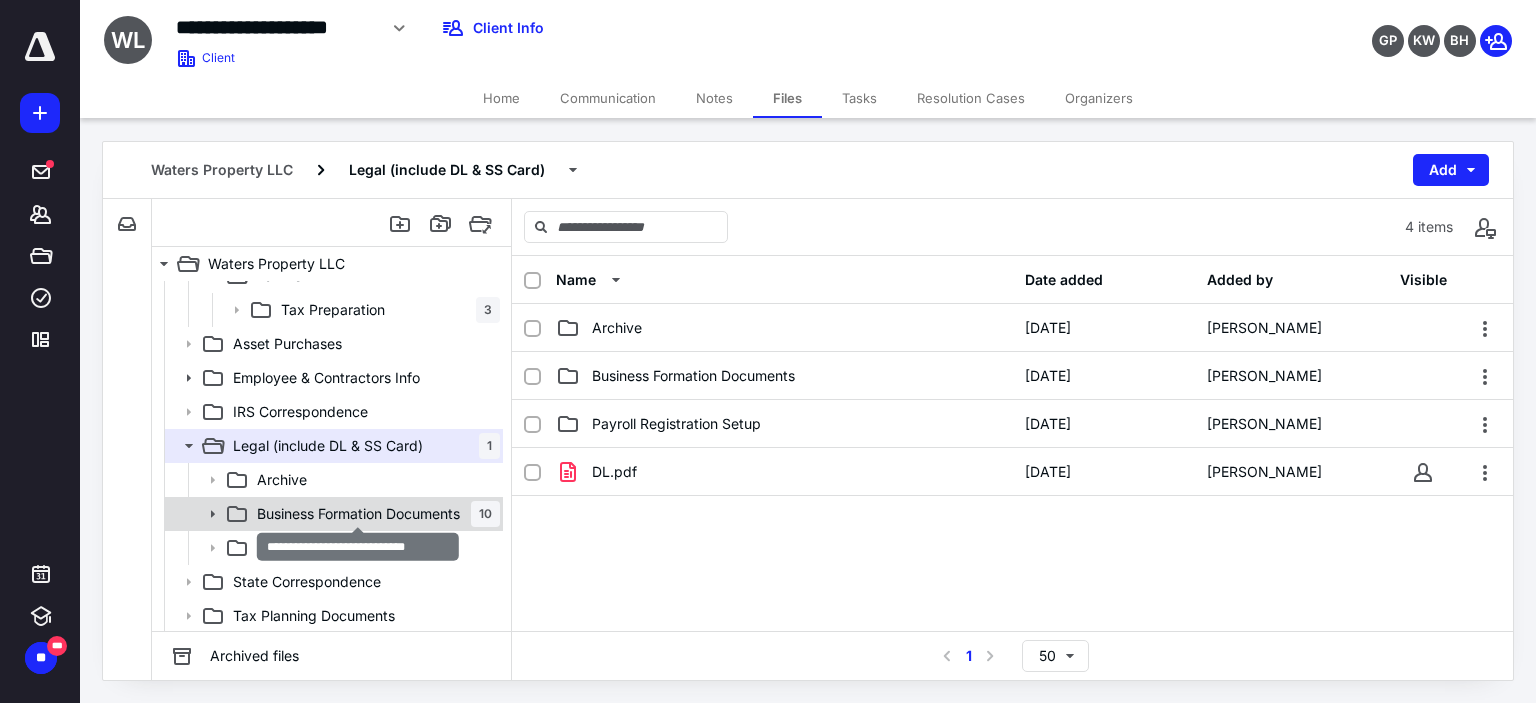 click on "Business Formation Documents" at bounding box center [358, 514] 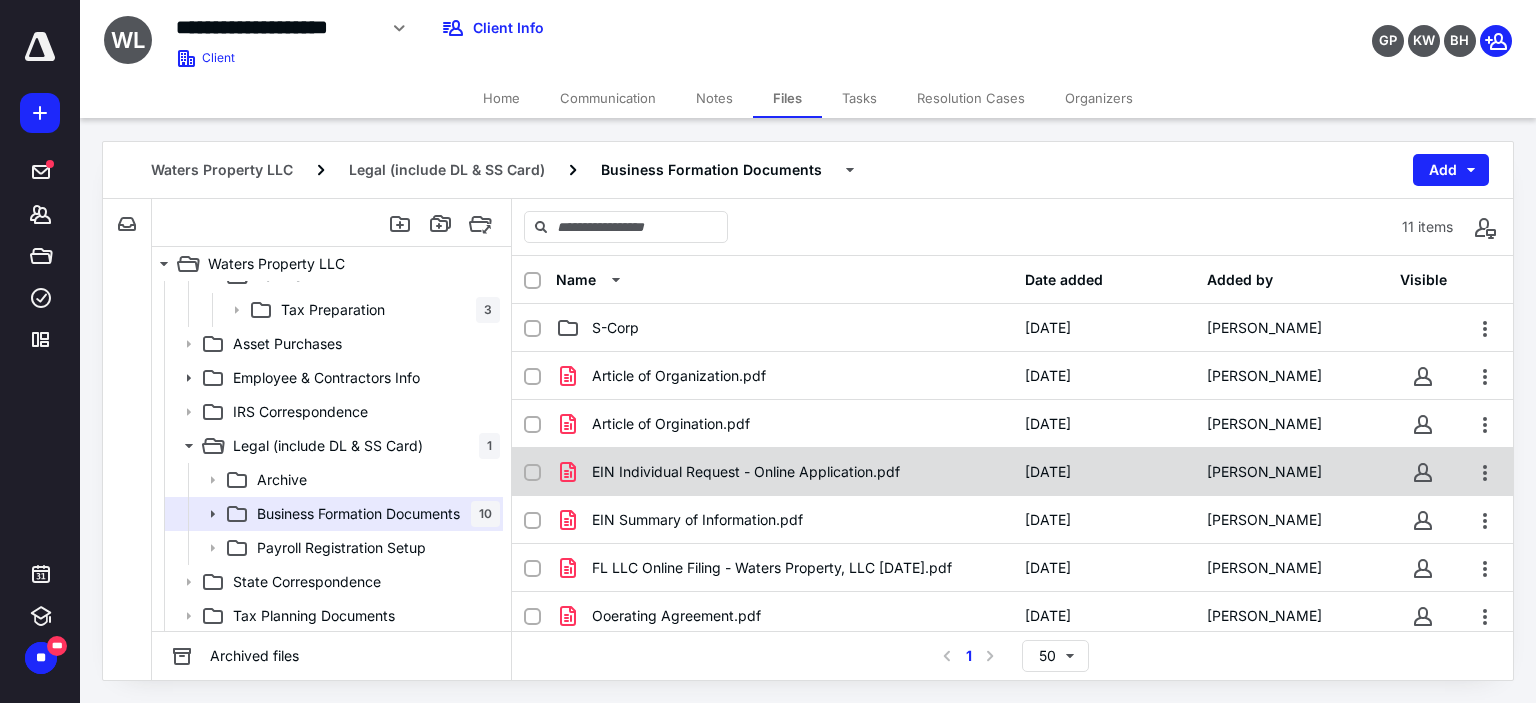 scroll, scrollTop: 197, scrollLeft: 0, axis: vertical 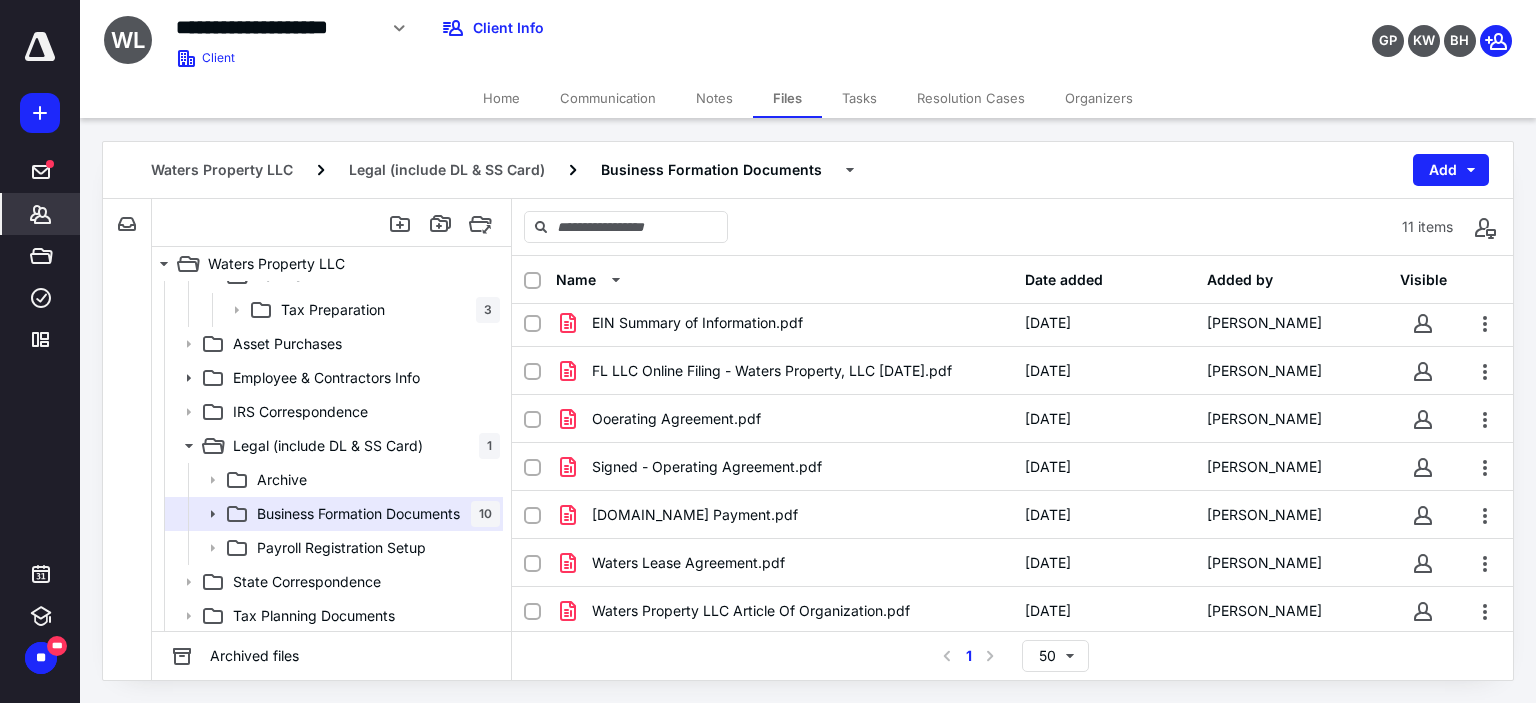 click 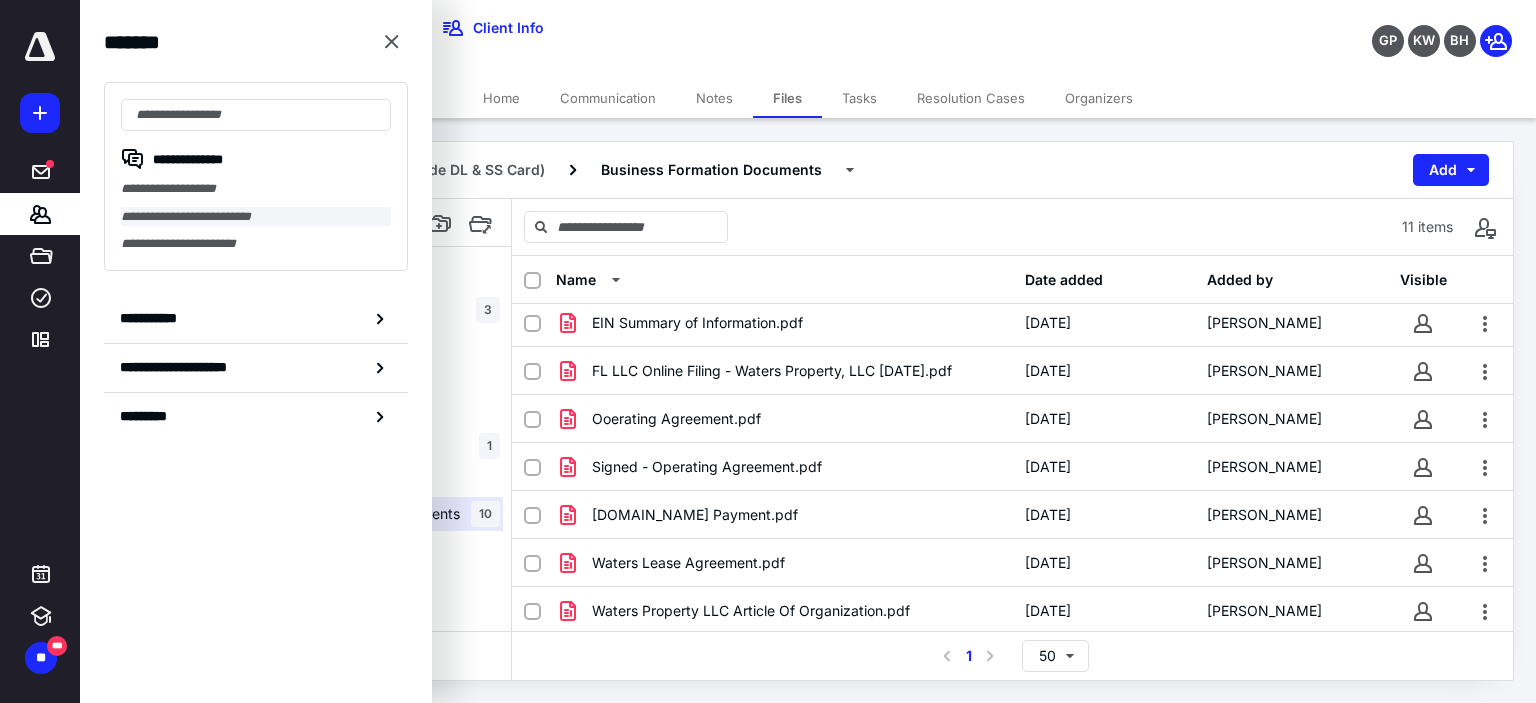 click on "**********" at bounding box center (256, 217) 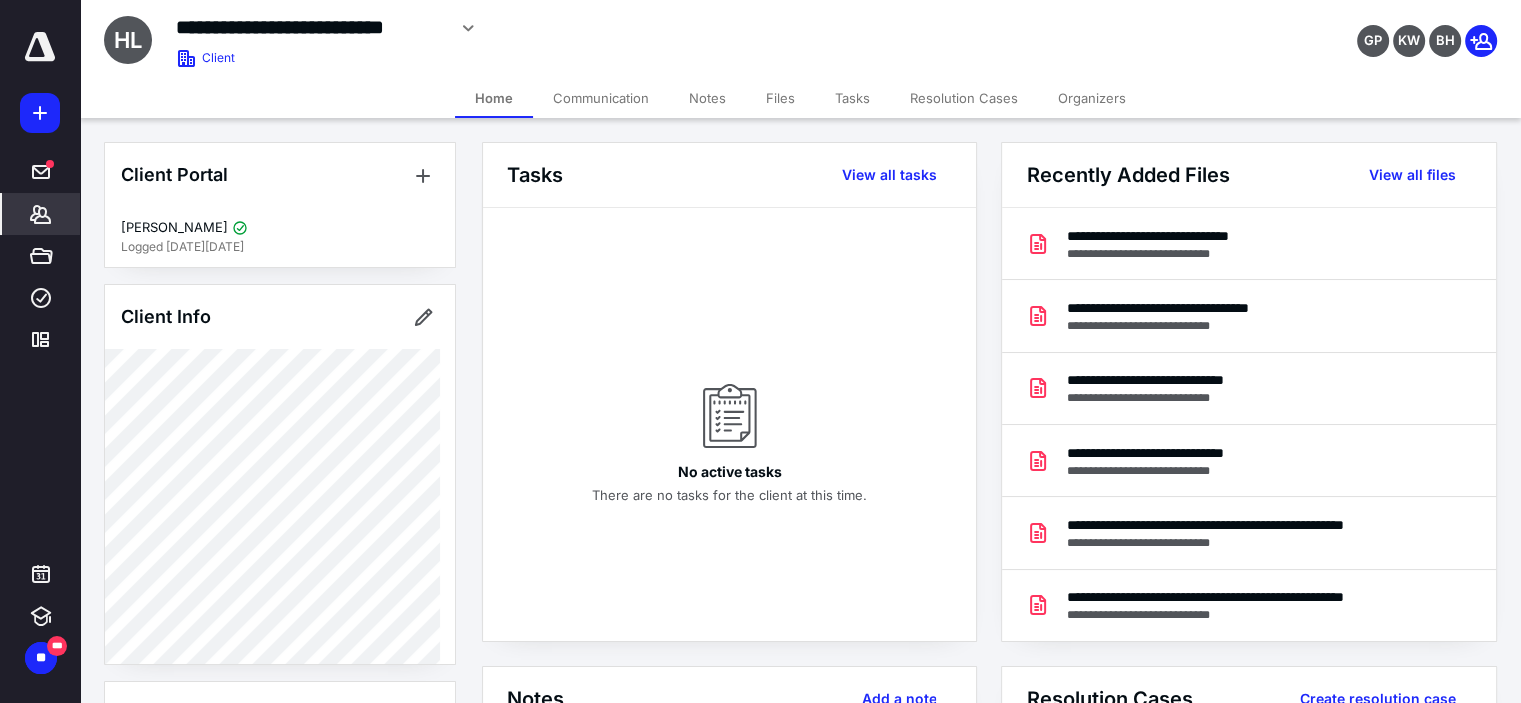 click on "Files" at bounding box center [780, 98] 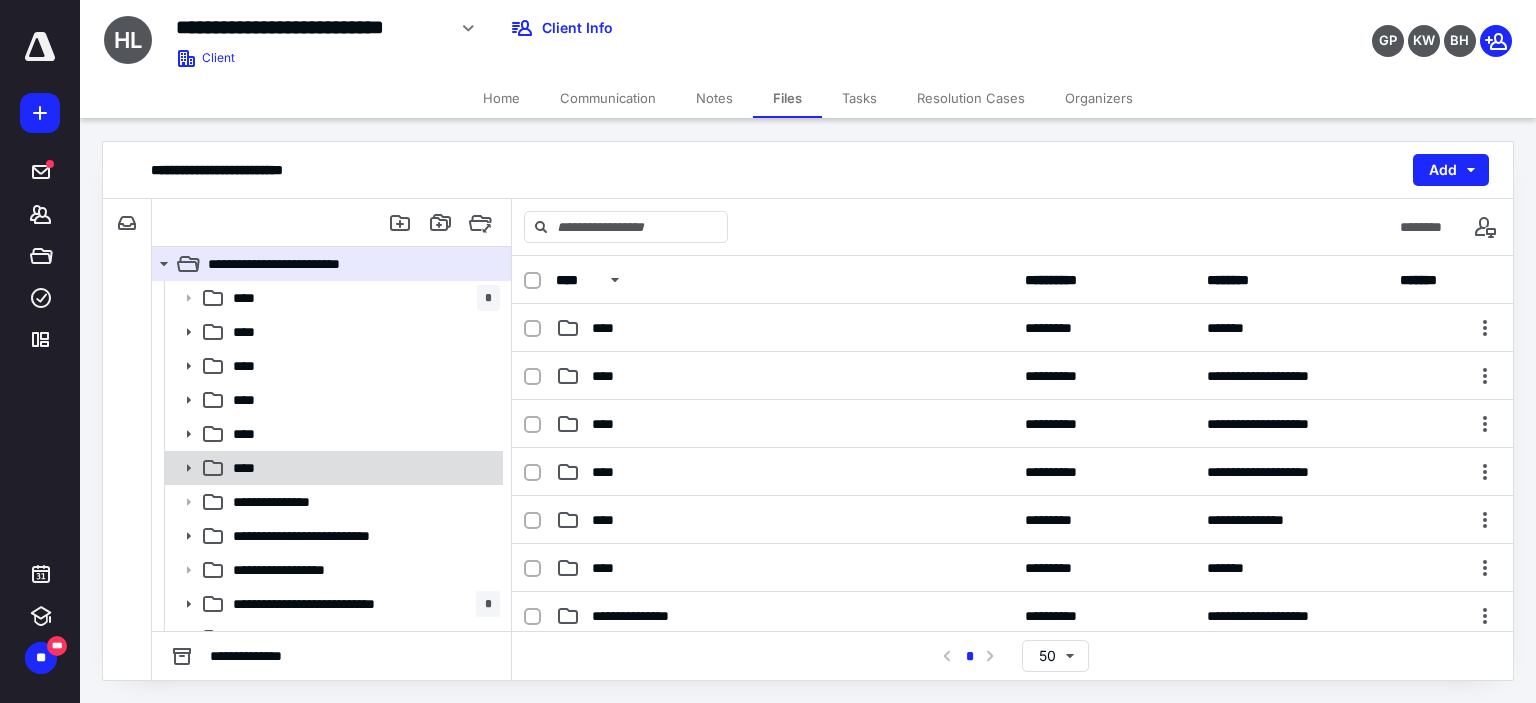 click on "****" at bounding box center [362, 468] 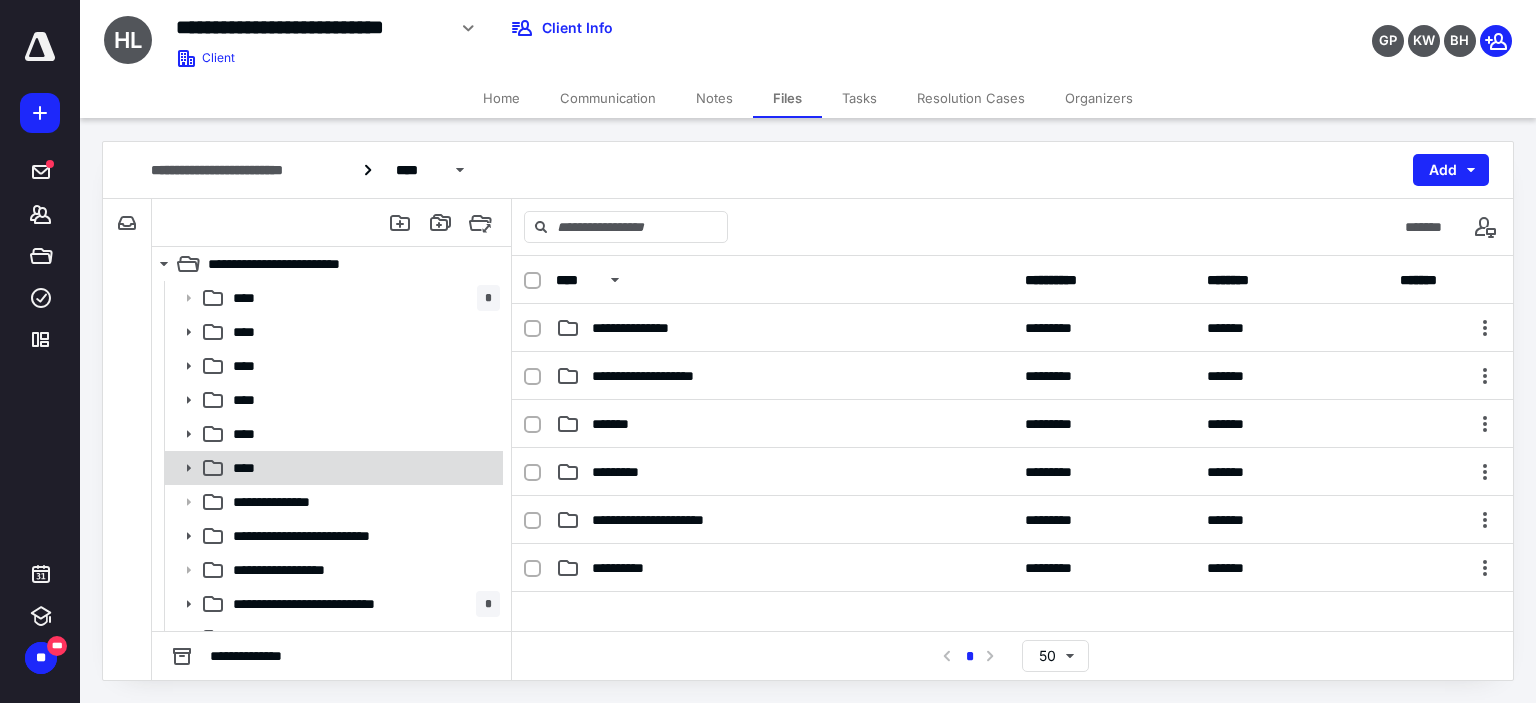click 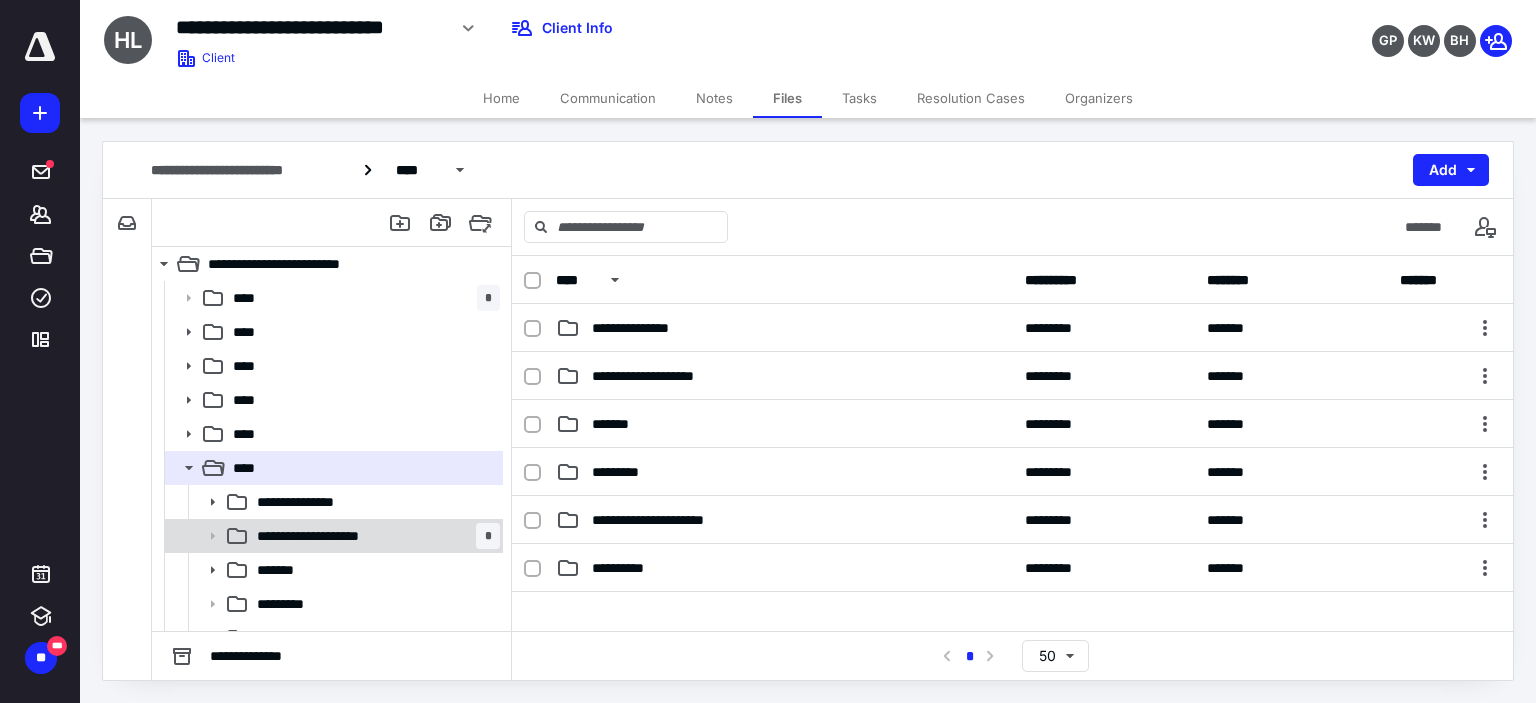 click on "**********" at bounding box center [325, 536] 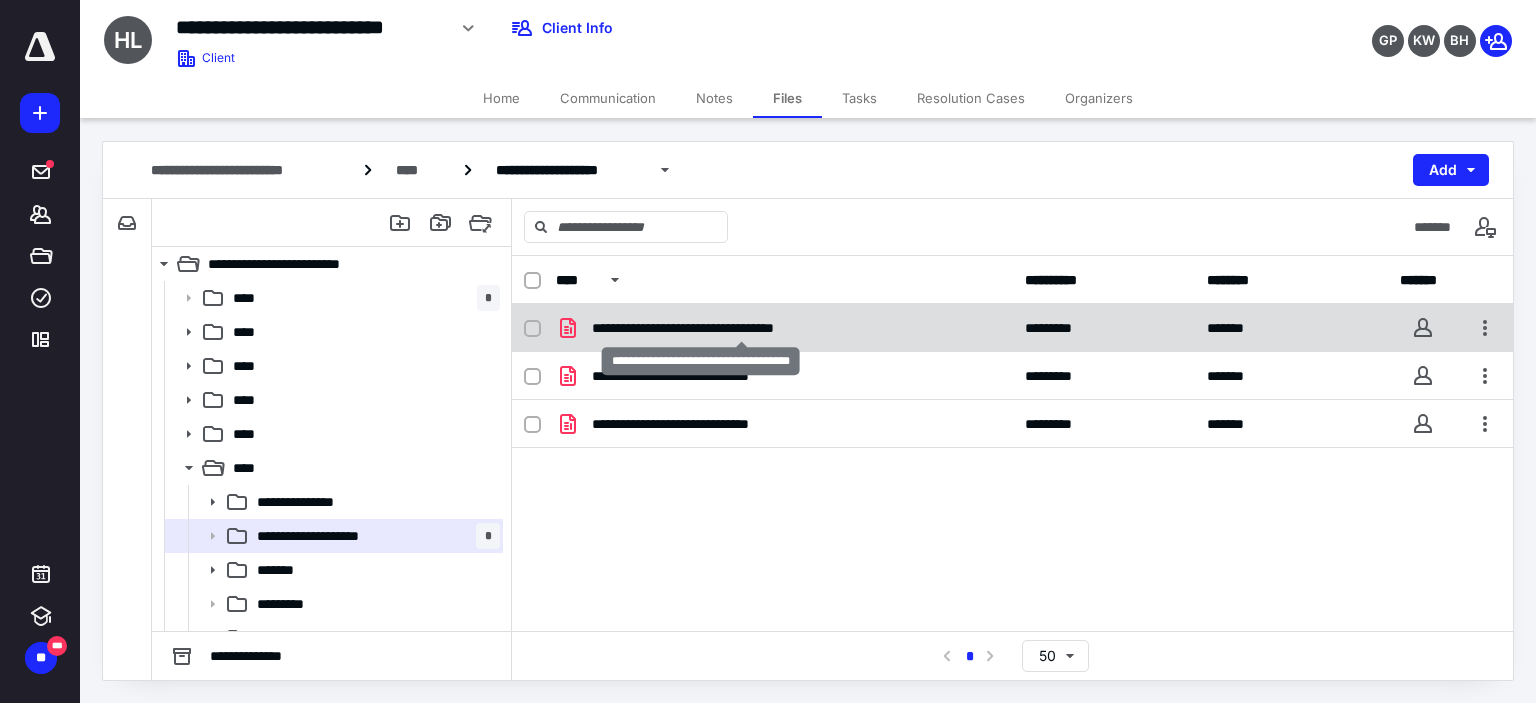 click on "**********" at bounding box center [742, 328] 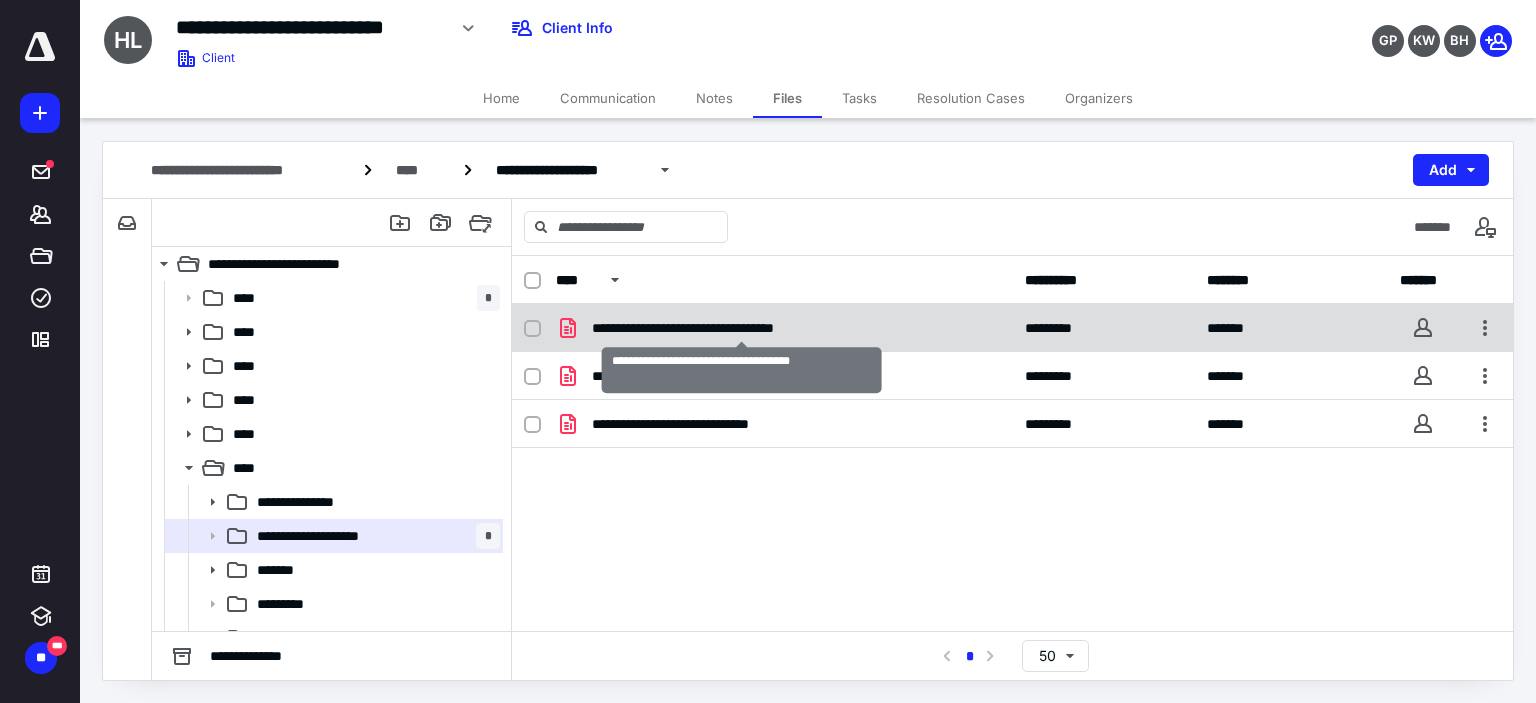 click on "**********" at bounding box center [742, 328] 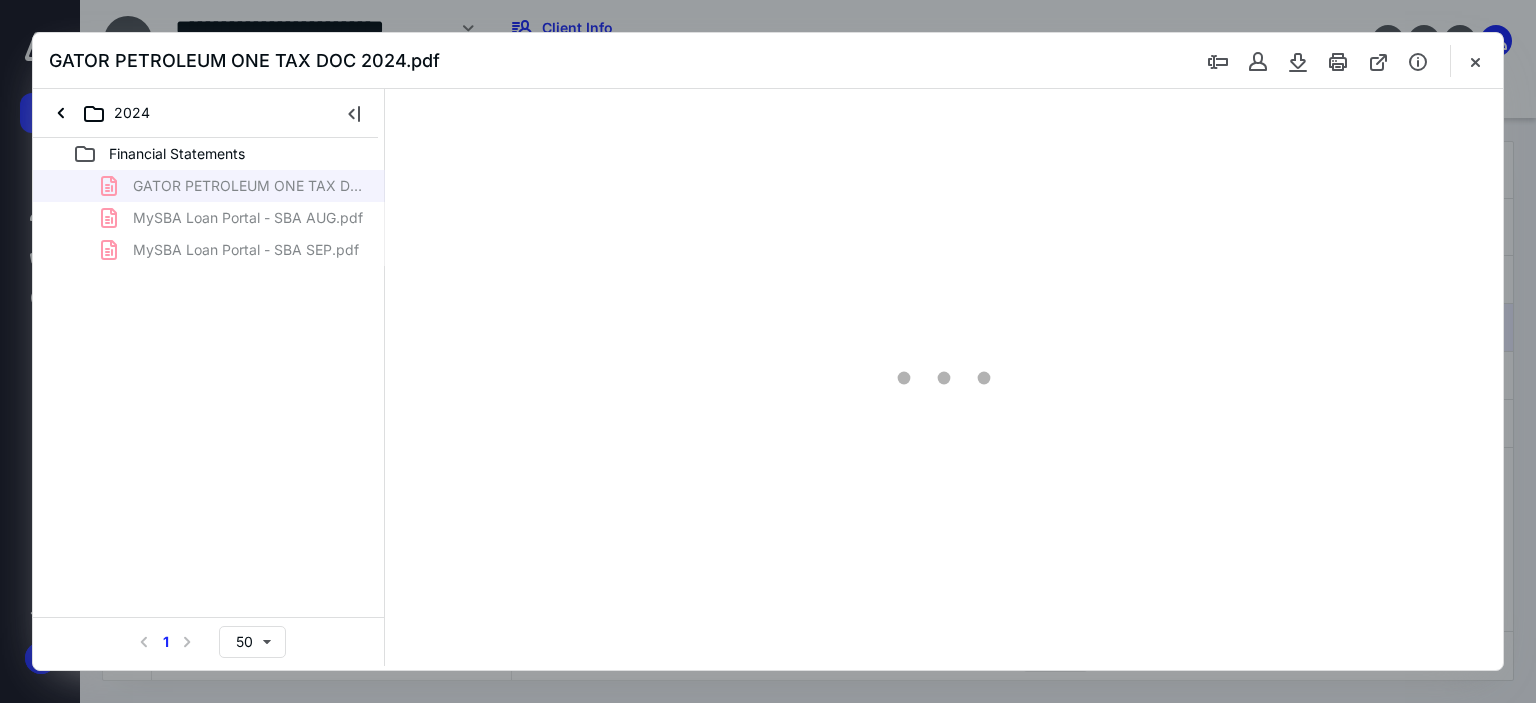 scroll, scrollTop: 0, scrollLeft: 0, axis: both 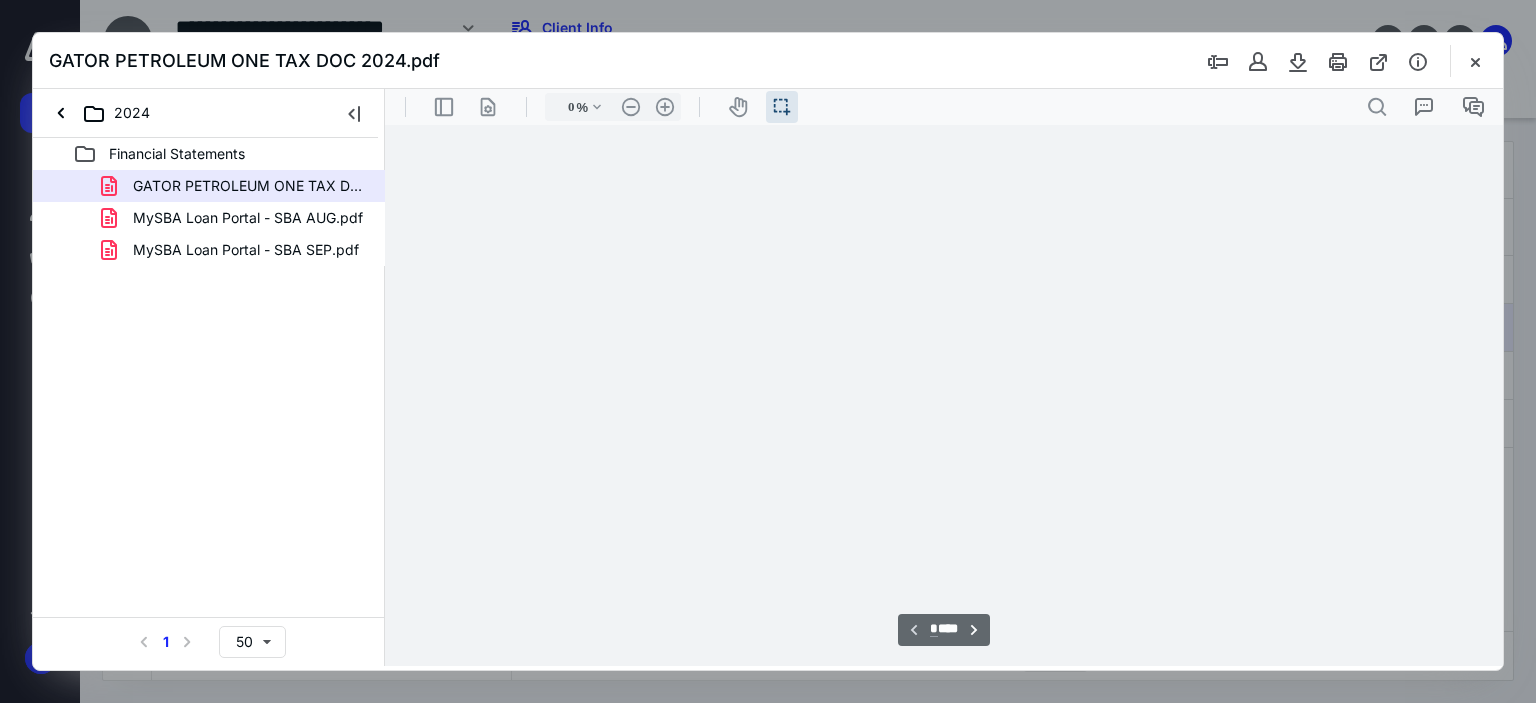 type on "64" 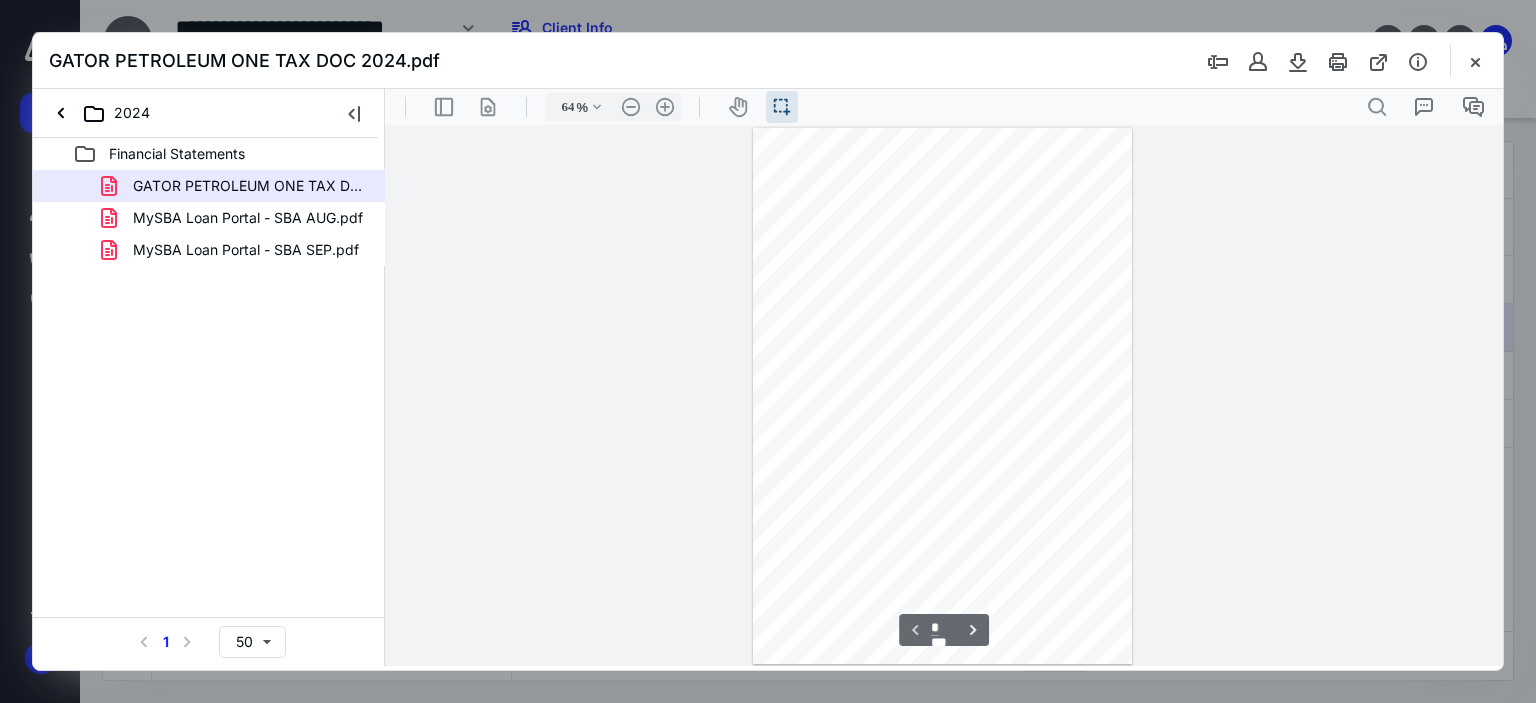 scroll, scrollTop: 39, scrollLeft: 0, axis: vertical 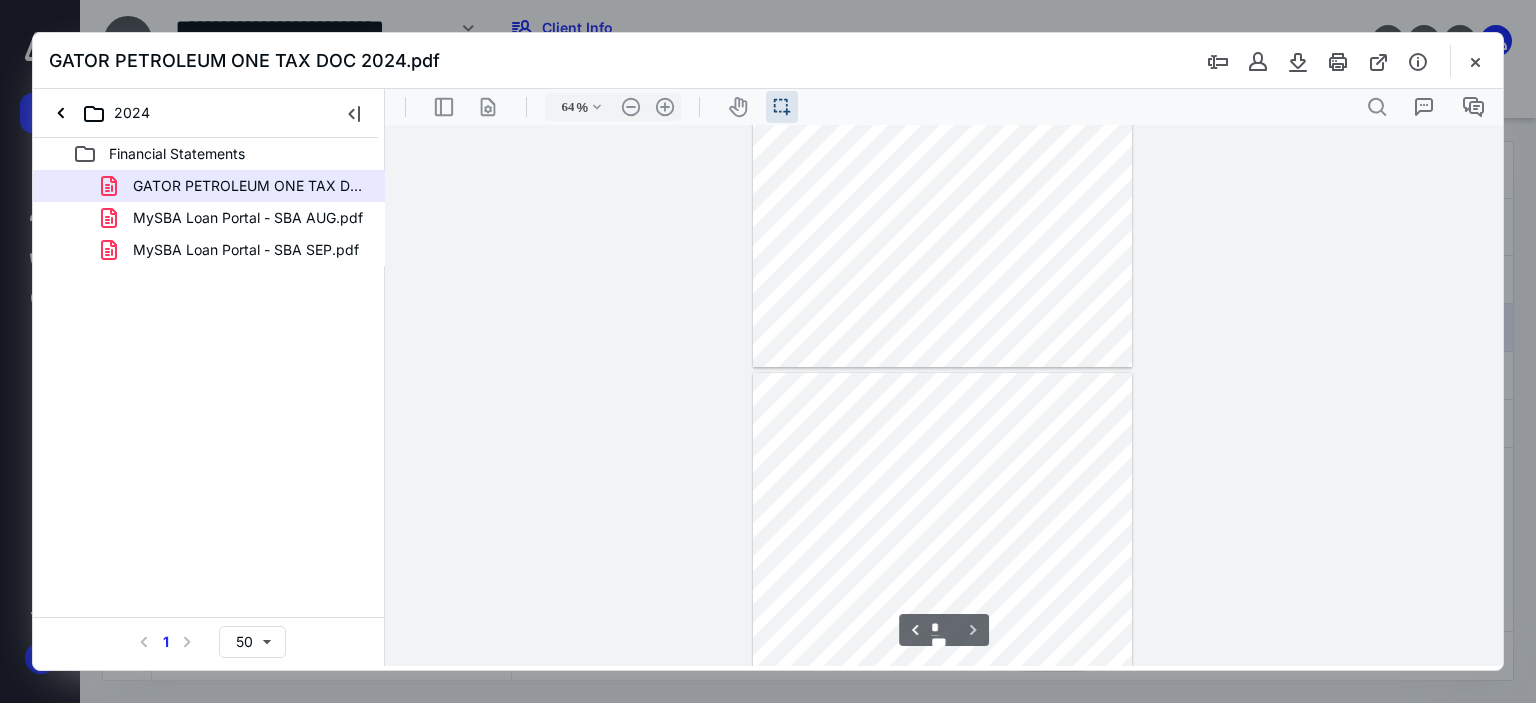 type on "*" 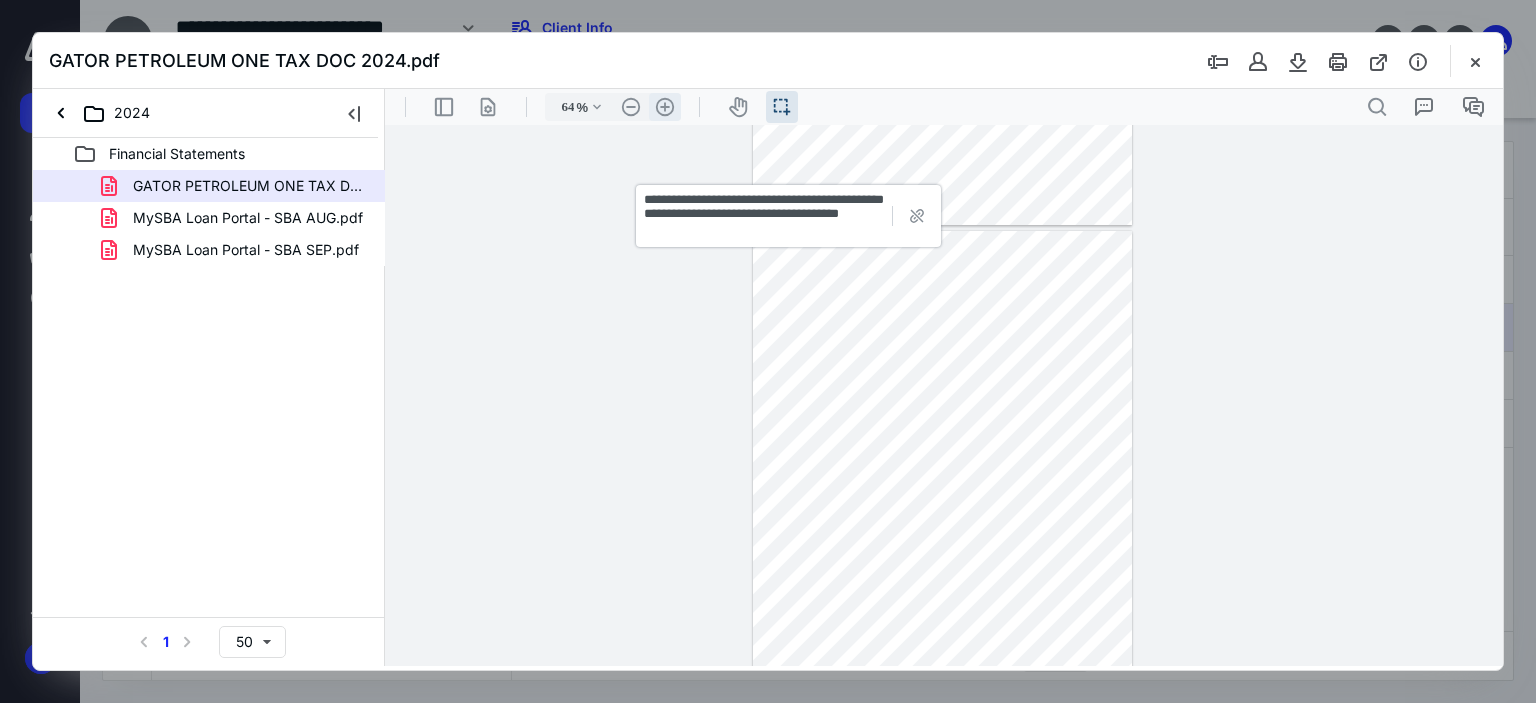 click on ".cls-1{fill:#abb0c4;} icon - header - zoom - in - line" at bounding box center (665, 107) 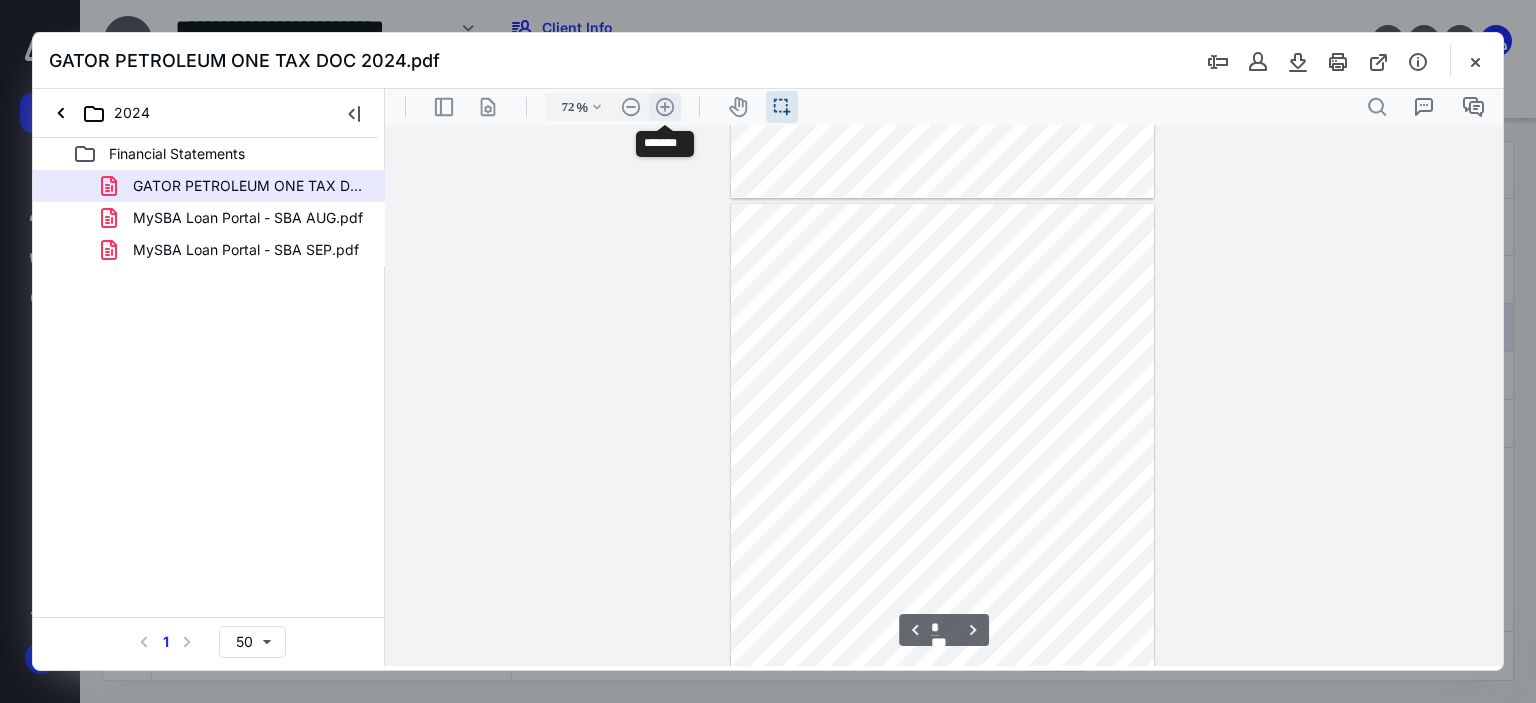 click on ".cls-1{fill:#abb0c4;} icon - header - zoom - in - line" at bounding box center (665, 107) 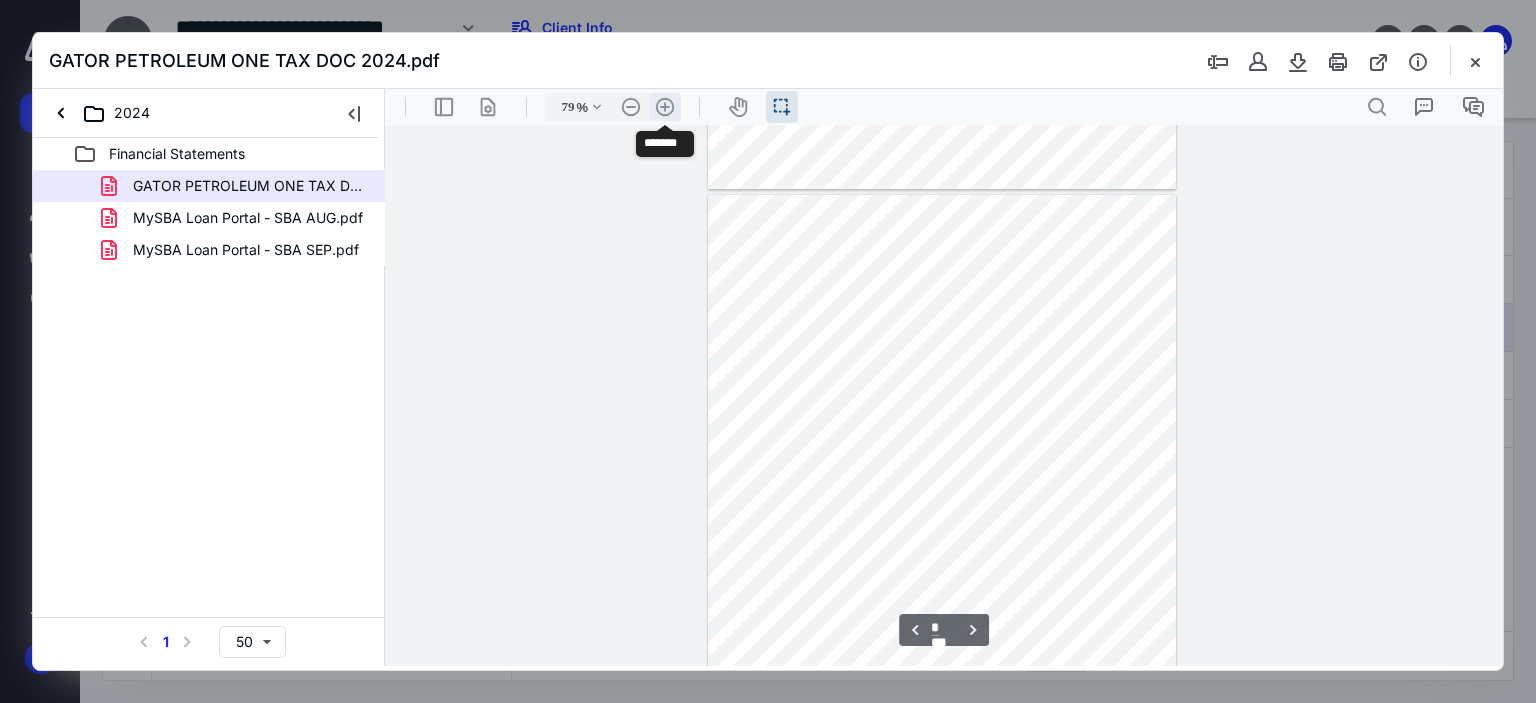 click on ".cls-1{fill:#abb0c4;} icon - header - zoom - in - line" at bounding box center [665, 107] 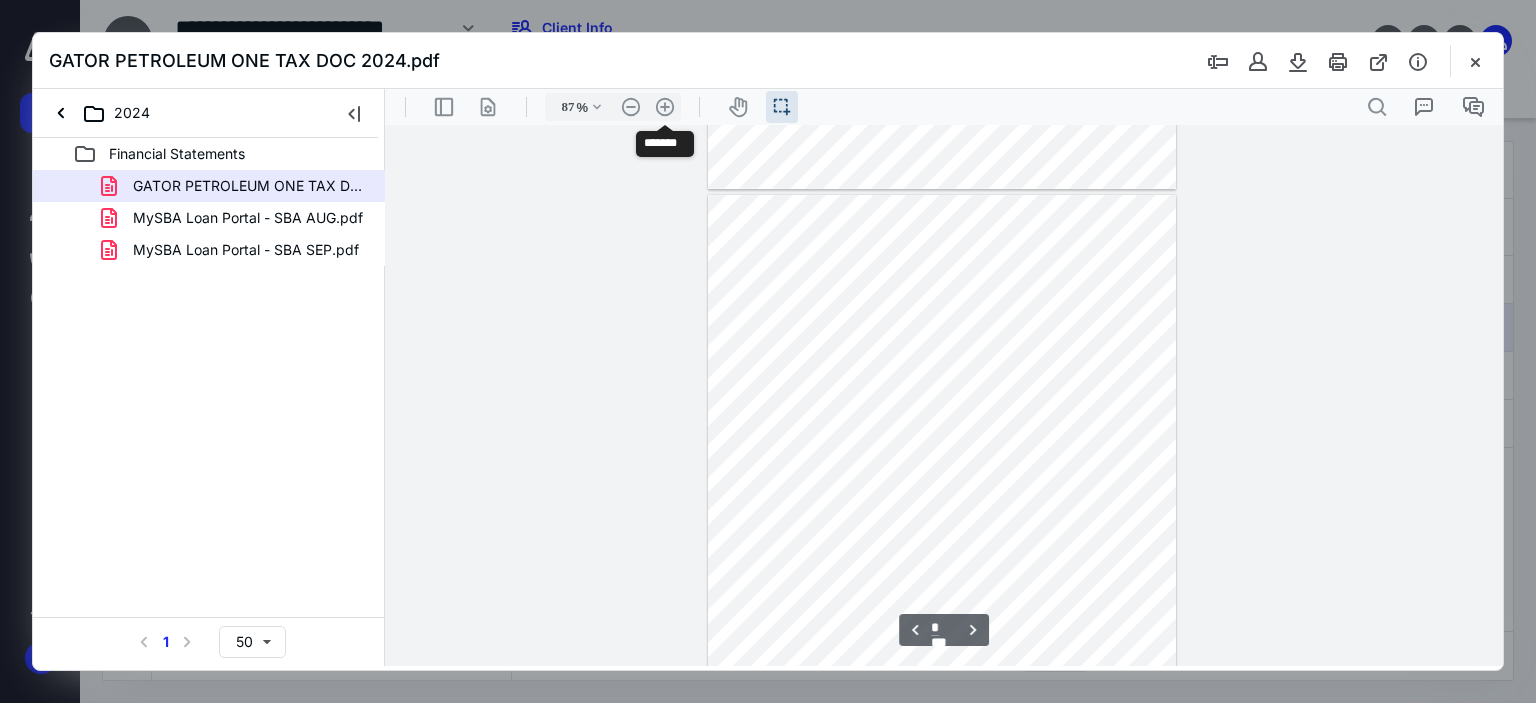 scroll, scrollTop: 684, scrollLeft: 0, axis: vertical 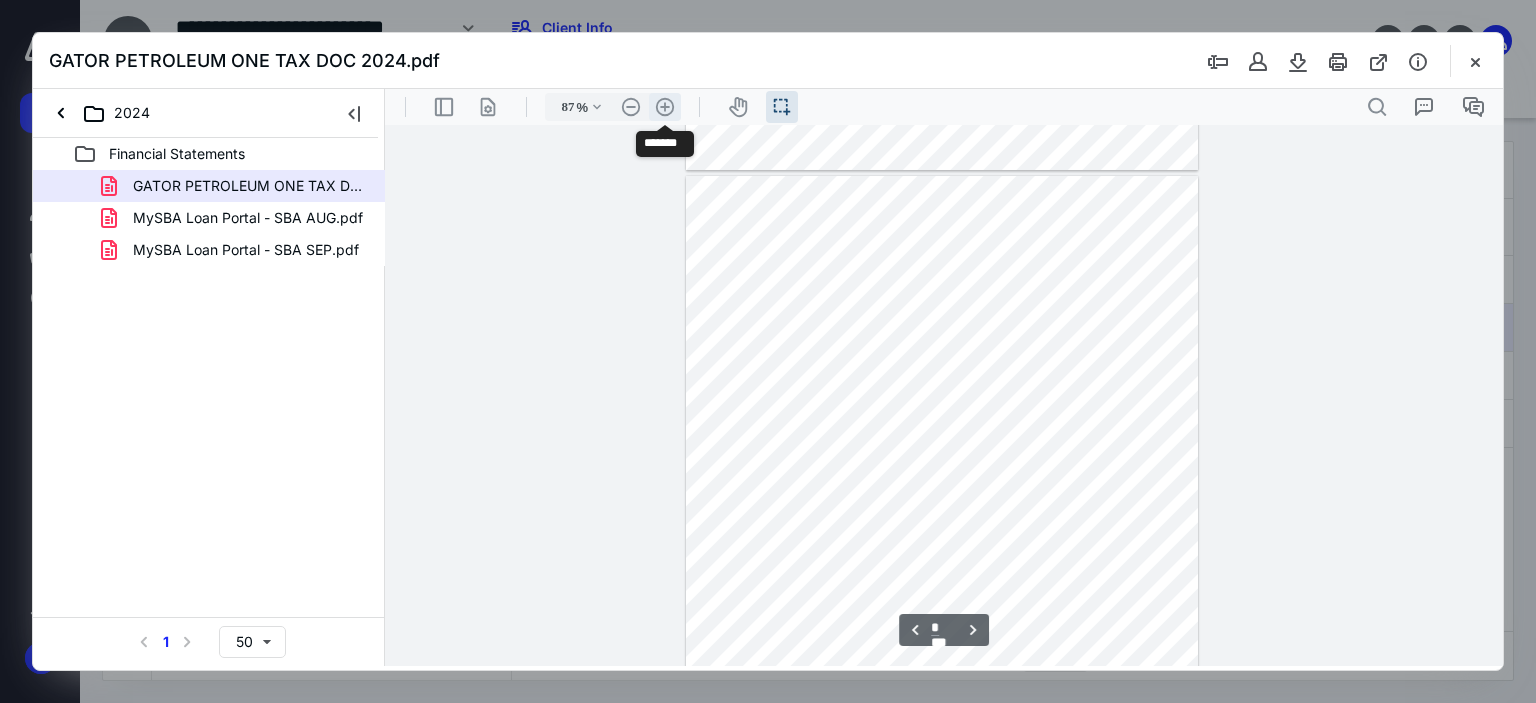 click on ".cls-1{fill:#abb0c4;} icon - header - zoom - in - line" at bounding box center [665, 107] 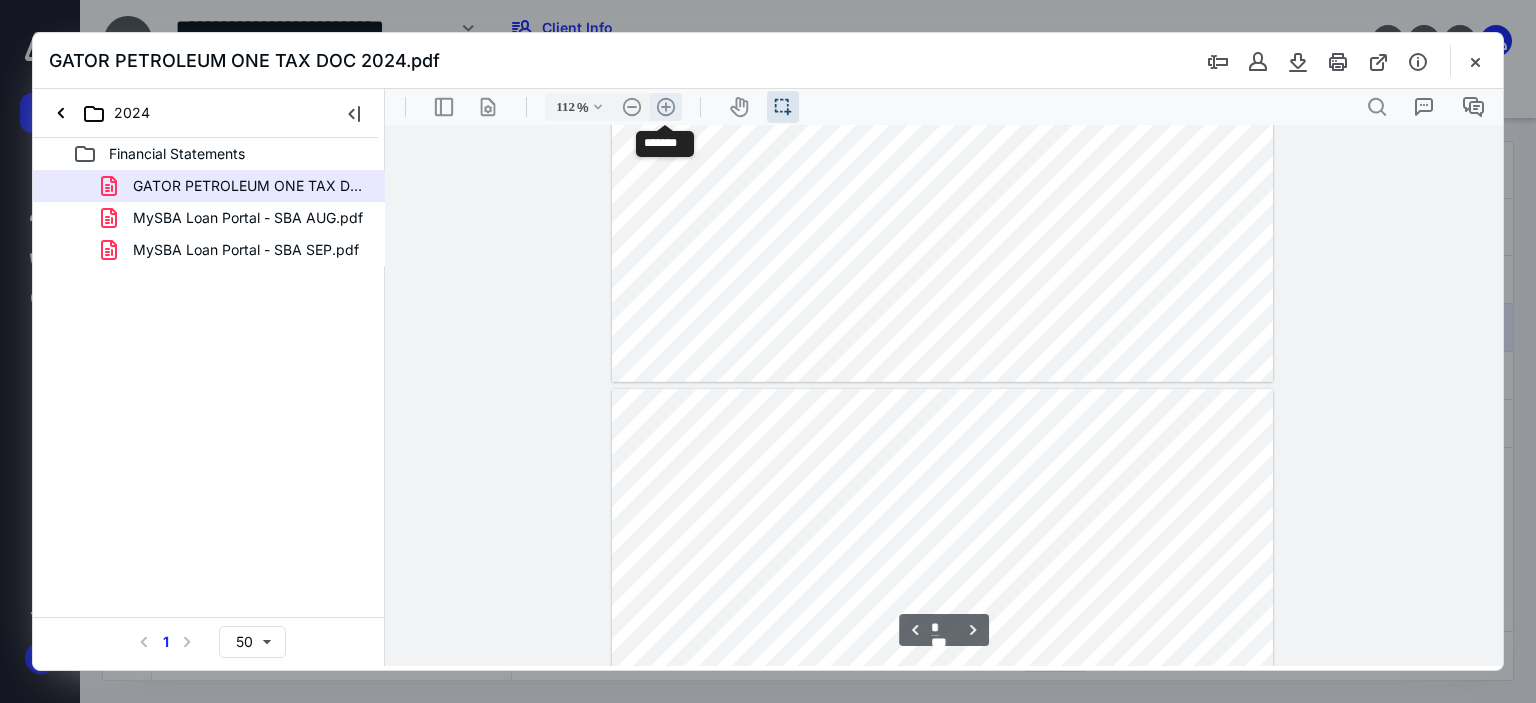 scroll, scrollTop: 955, scrollLeft: 0, axis: vertical 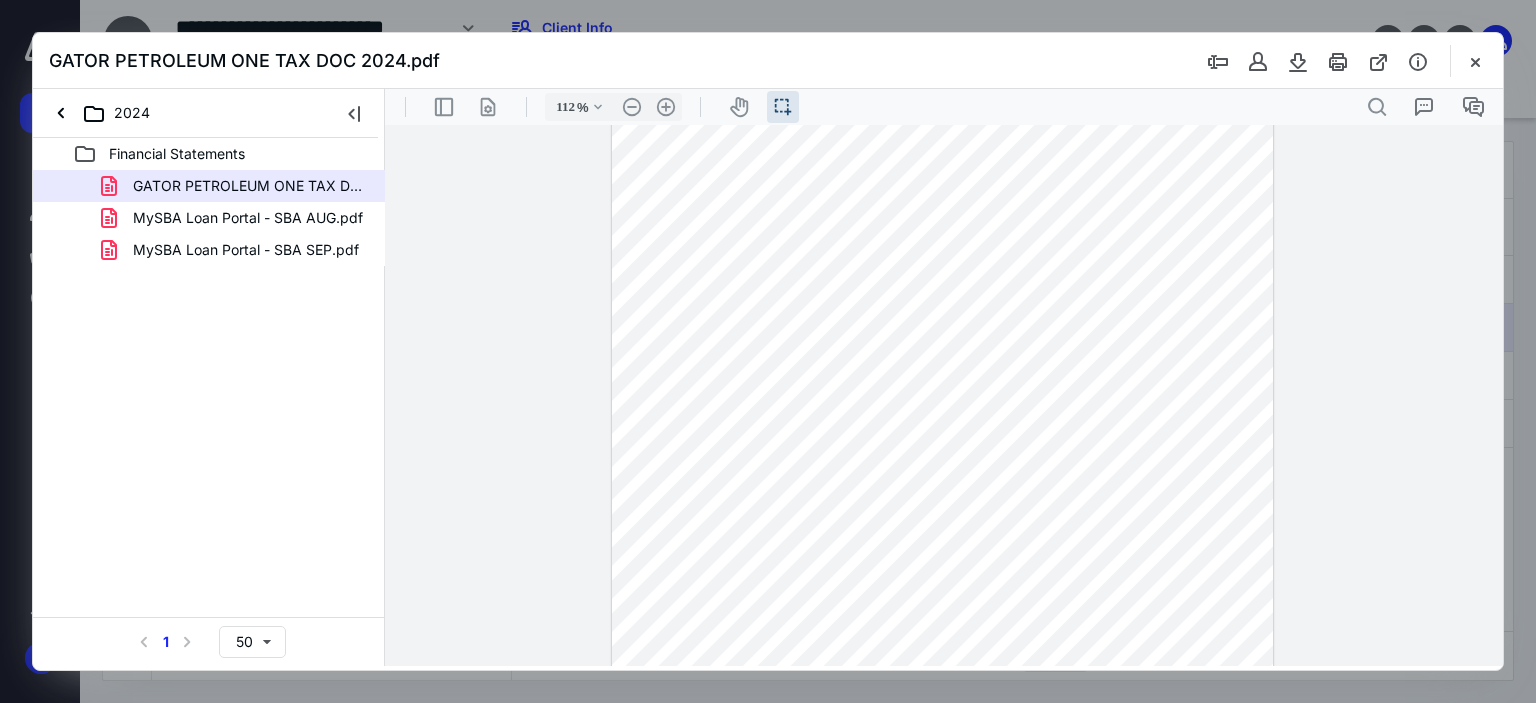 drag, startPoint x: 849, startPoint y: 373, endPoint x: 957, endPoint y: 370, distance: 108.04166 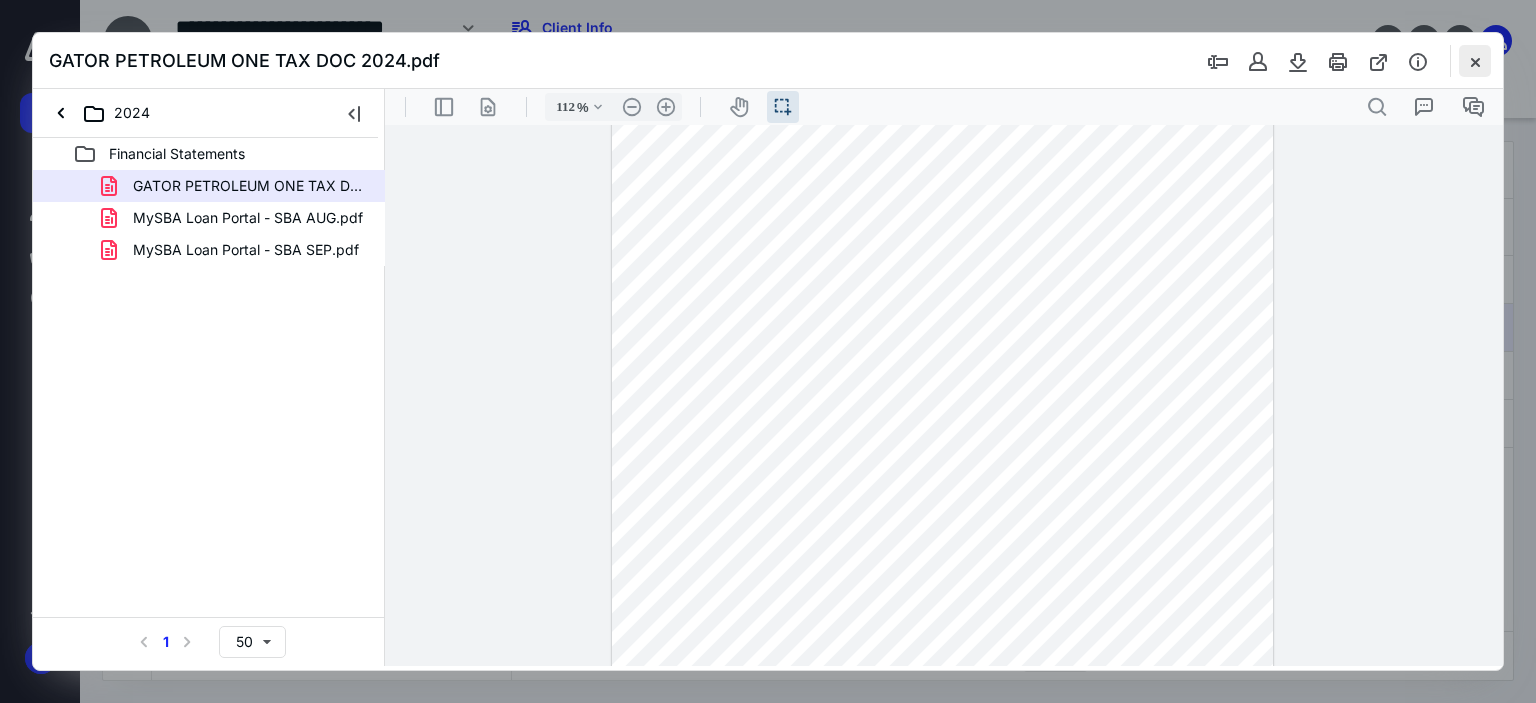 click at bounding box center [1475, 61] 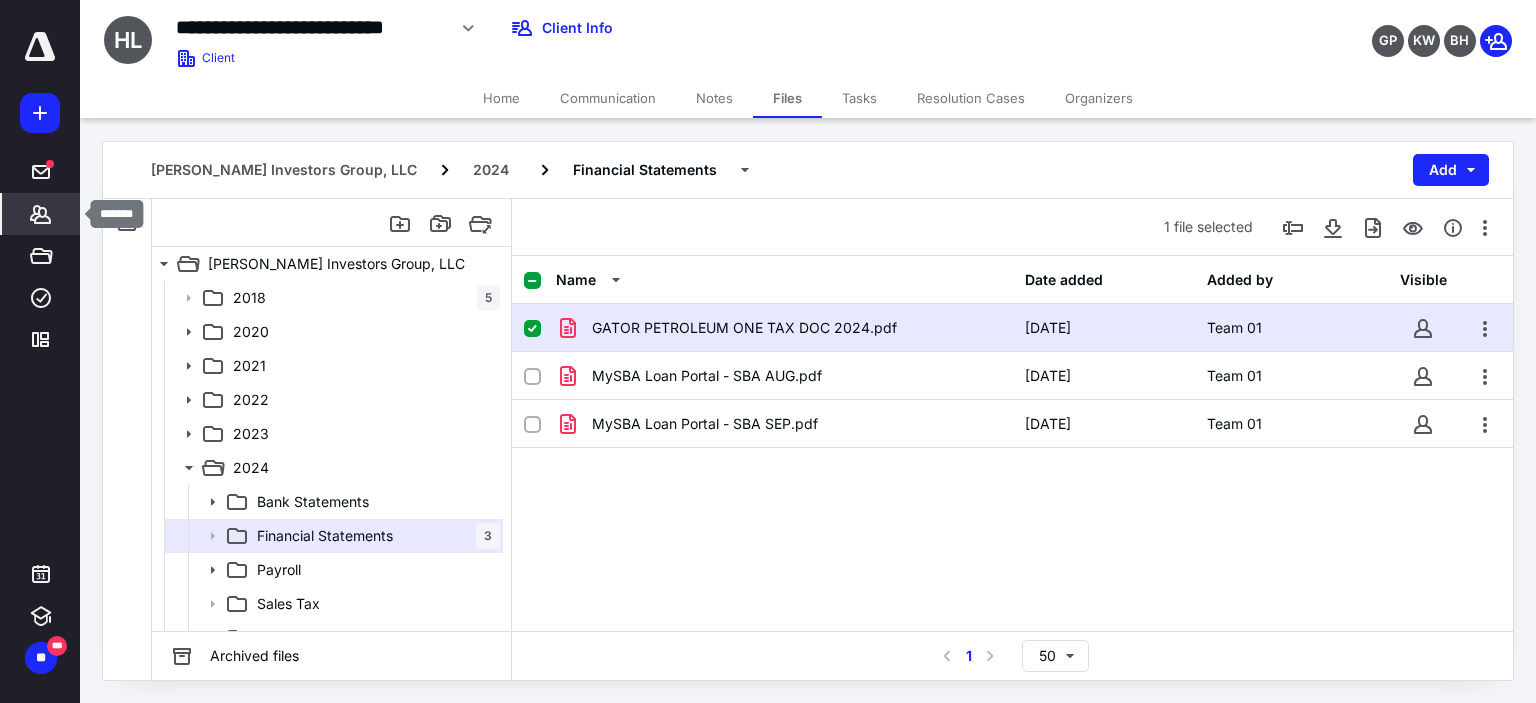 click 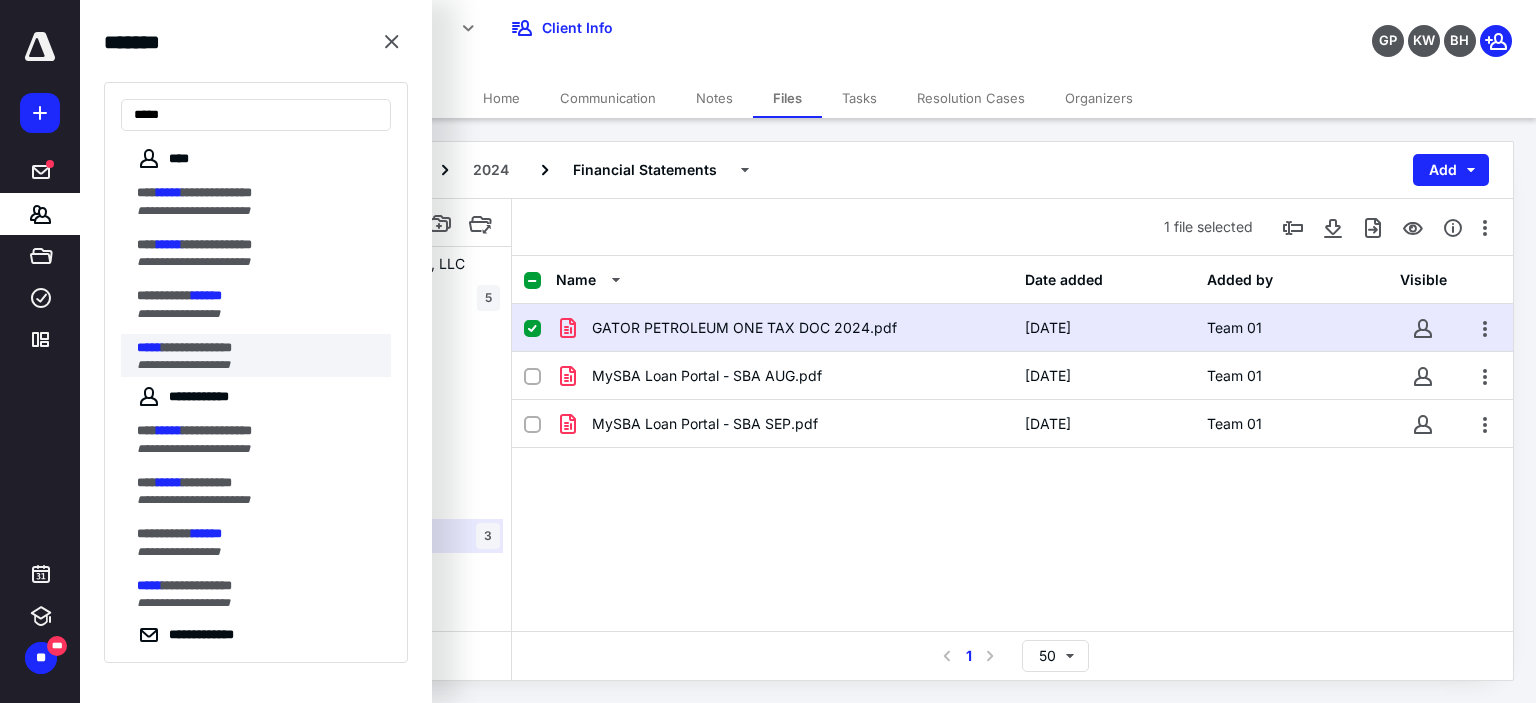 type on "*****" 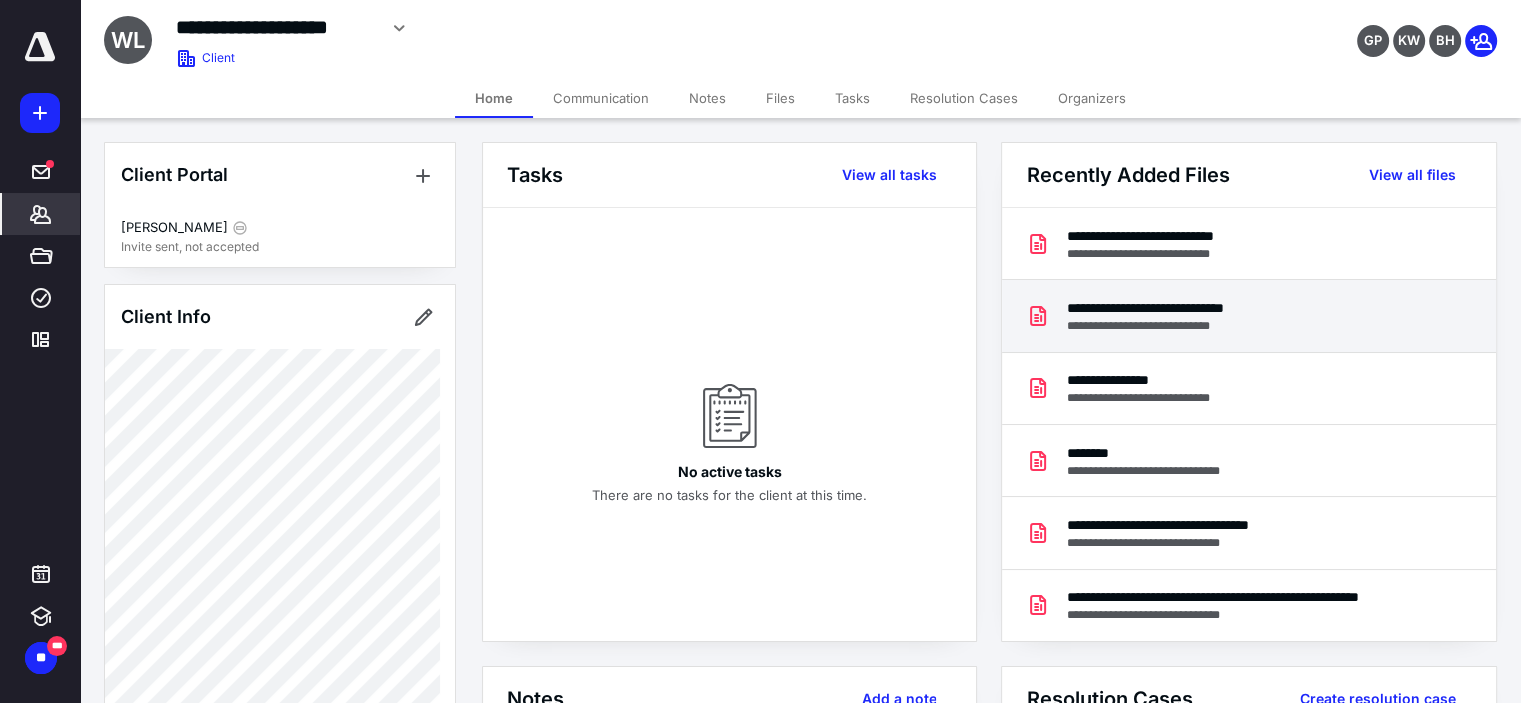 click on "**********" at bounding box center [1181, 308] 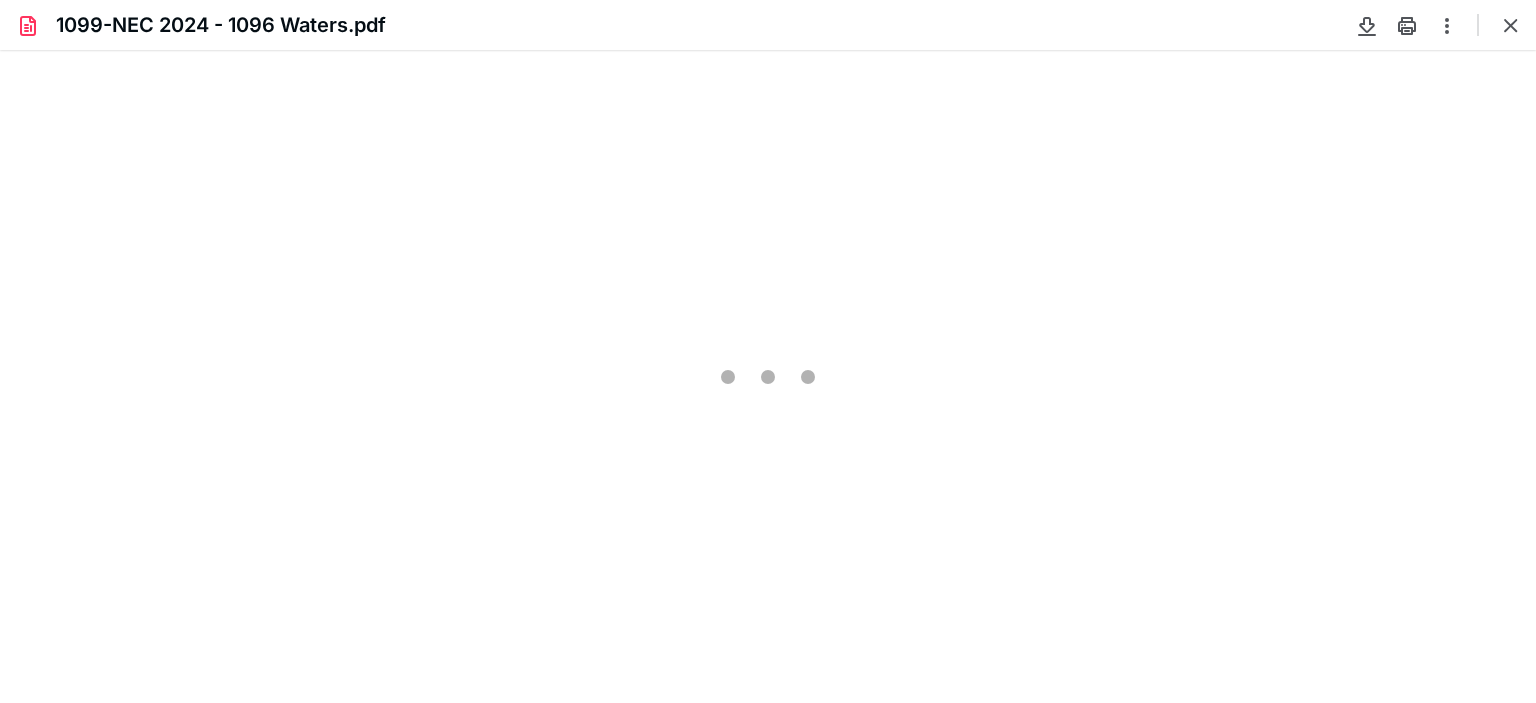 scroll, scrollTop: 0, scrollLeft: 0, axis: both 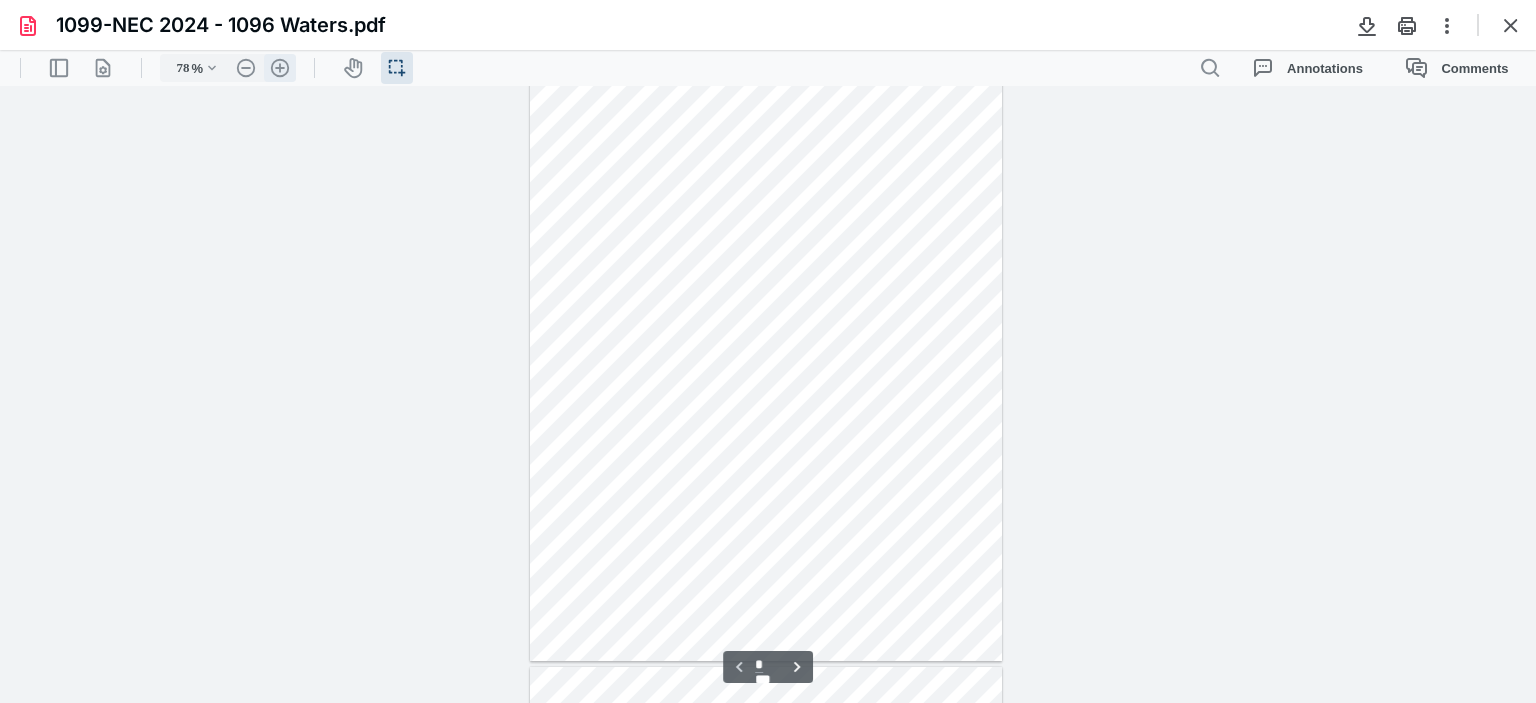 click on ".cls-1{fill:#abb0c4;} icon - header - zoom - in - line" at bounding box center [280, 68] 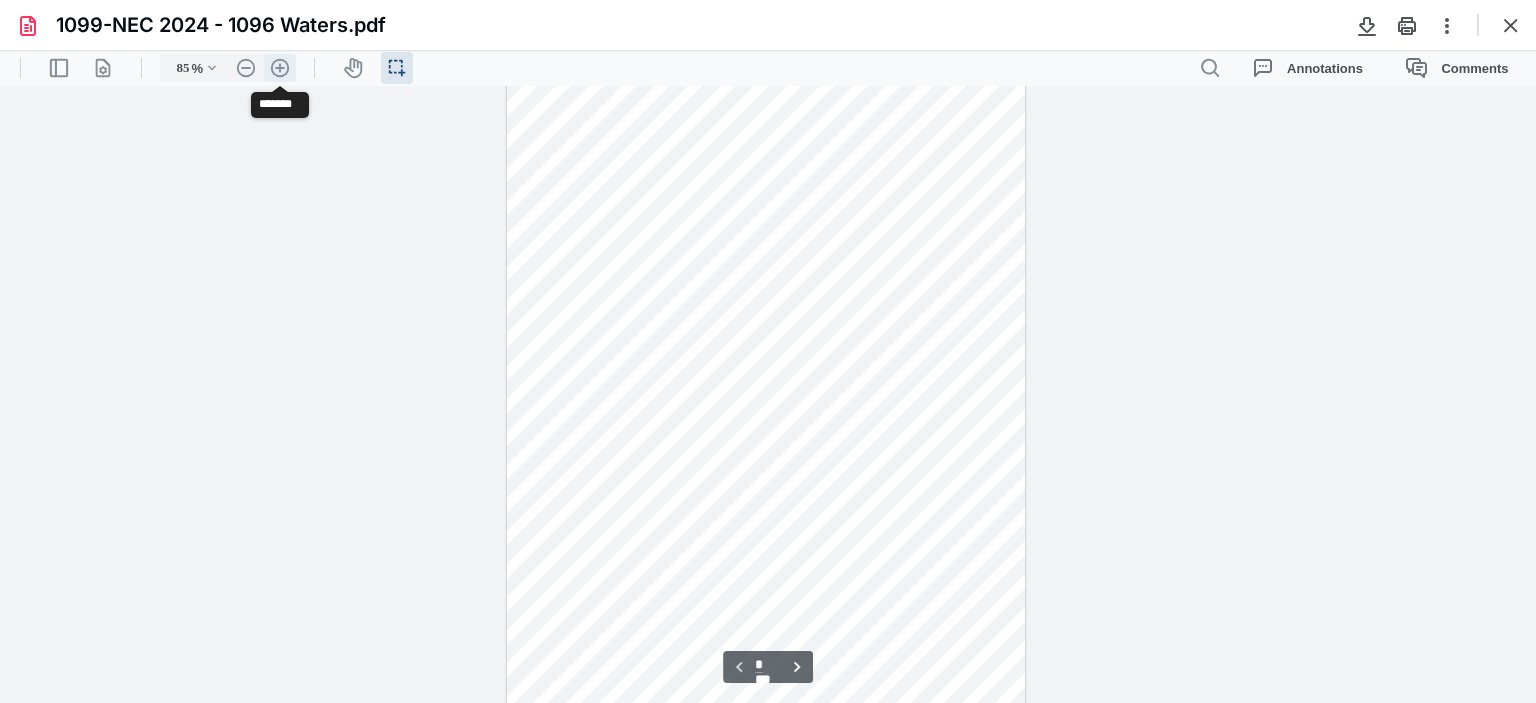 click on ".cls-1{fill:#abb0c4;} icon - header - zoom - in - line" at bounding box center [280, 68] 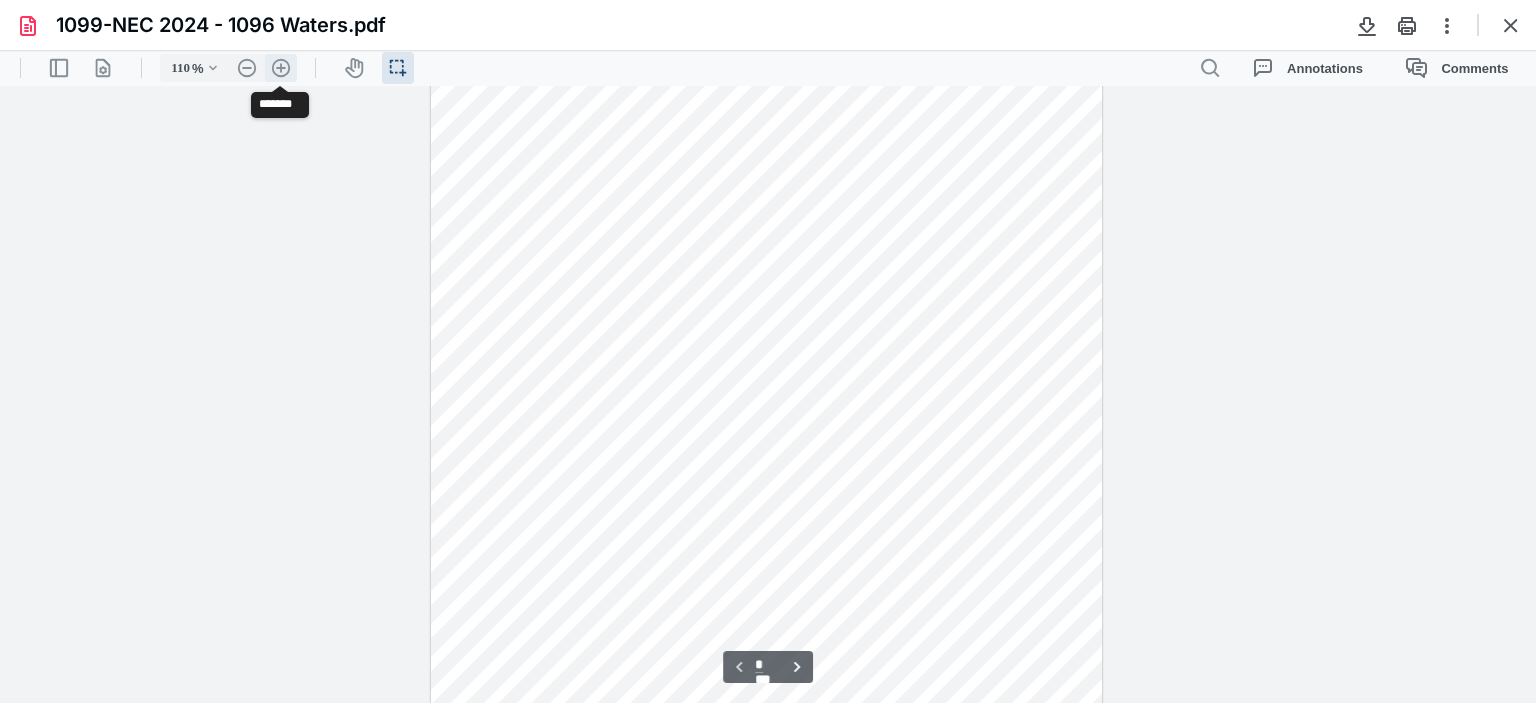 click on ".cls-1{fill:#abb0c4;} icon - header - zoom - in - line" at bounding box center [281, 68] 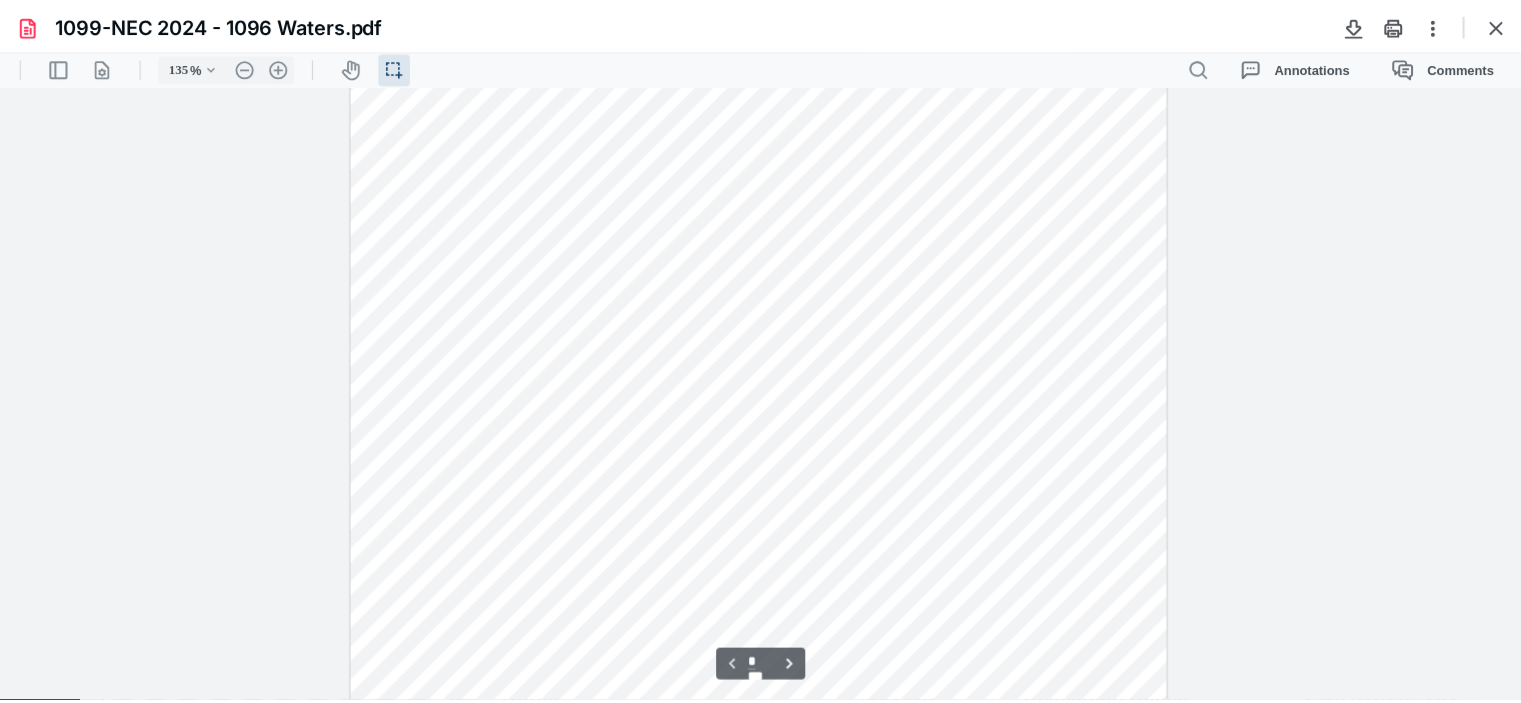 scroll, scrollTop: 0, scrollLeft: 0, axis: both 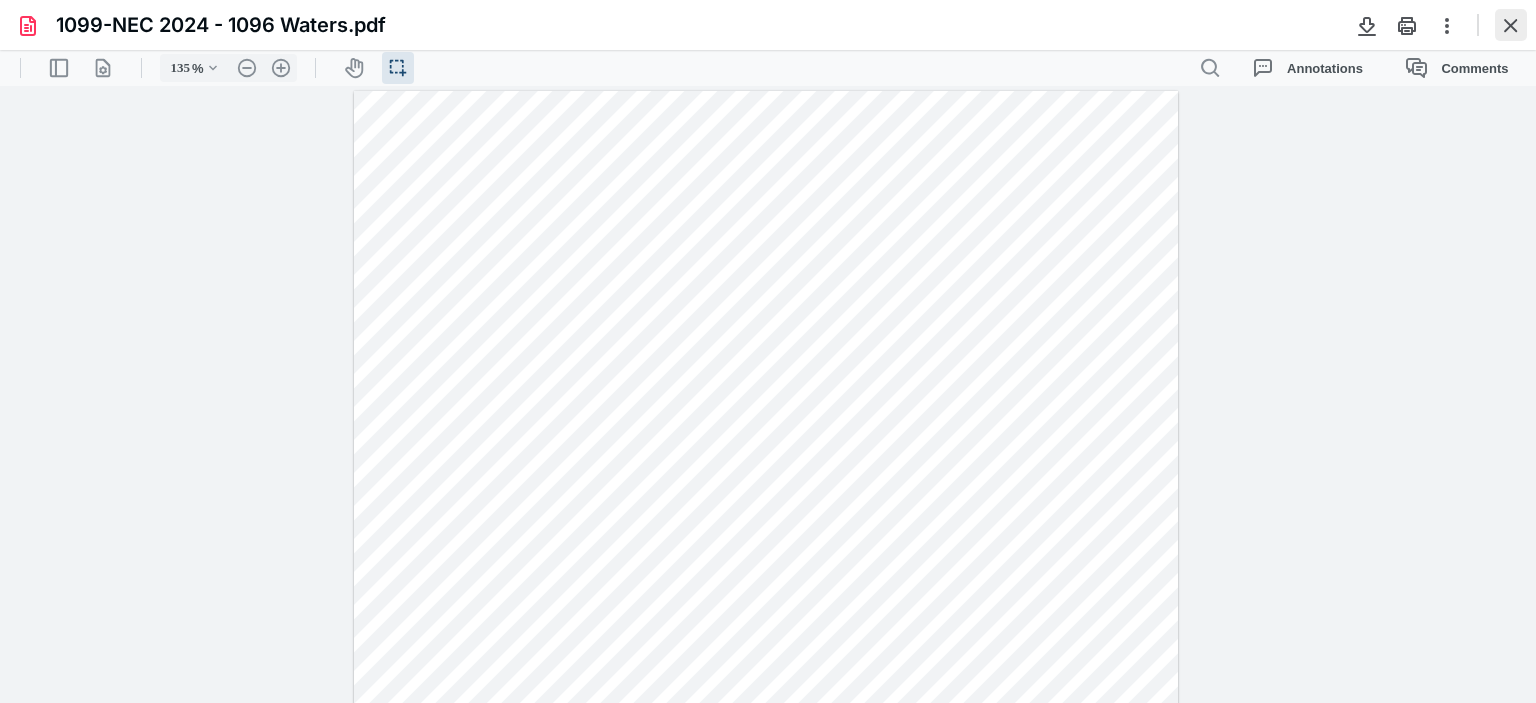 click at bounding box center (1511, 25) 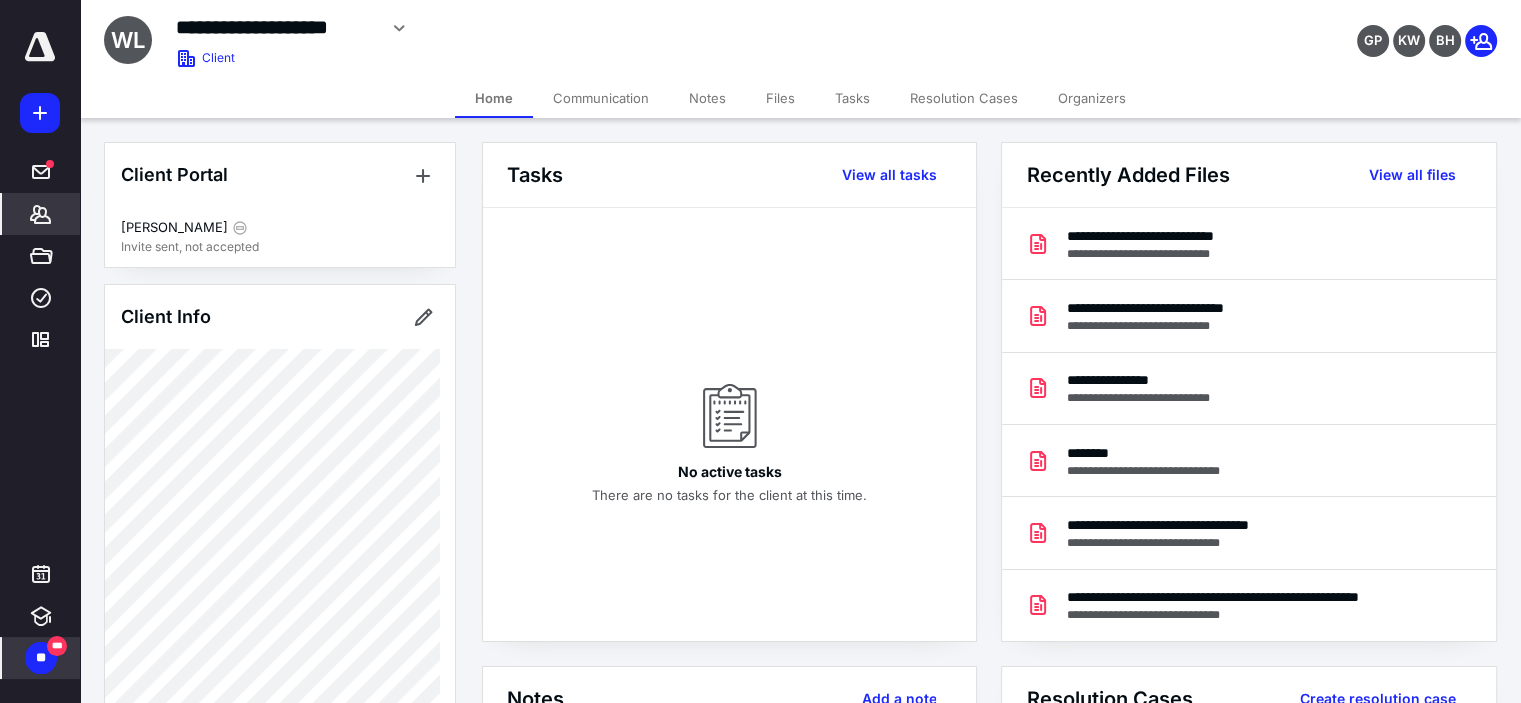 click on "**" at bounding box center (41, 658) 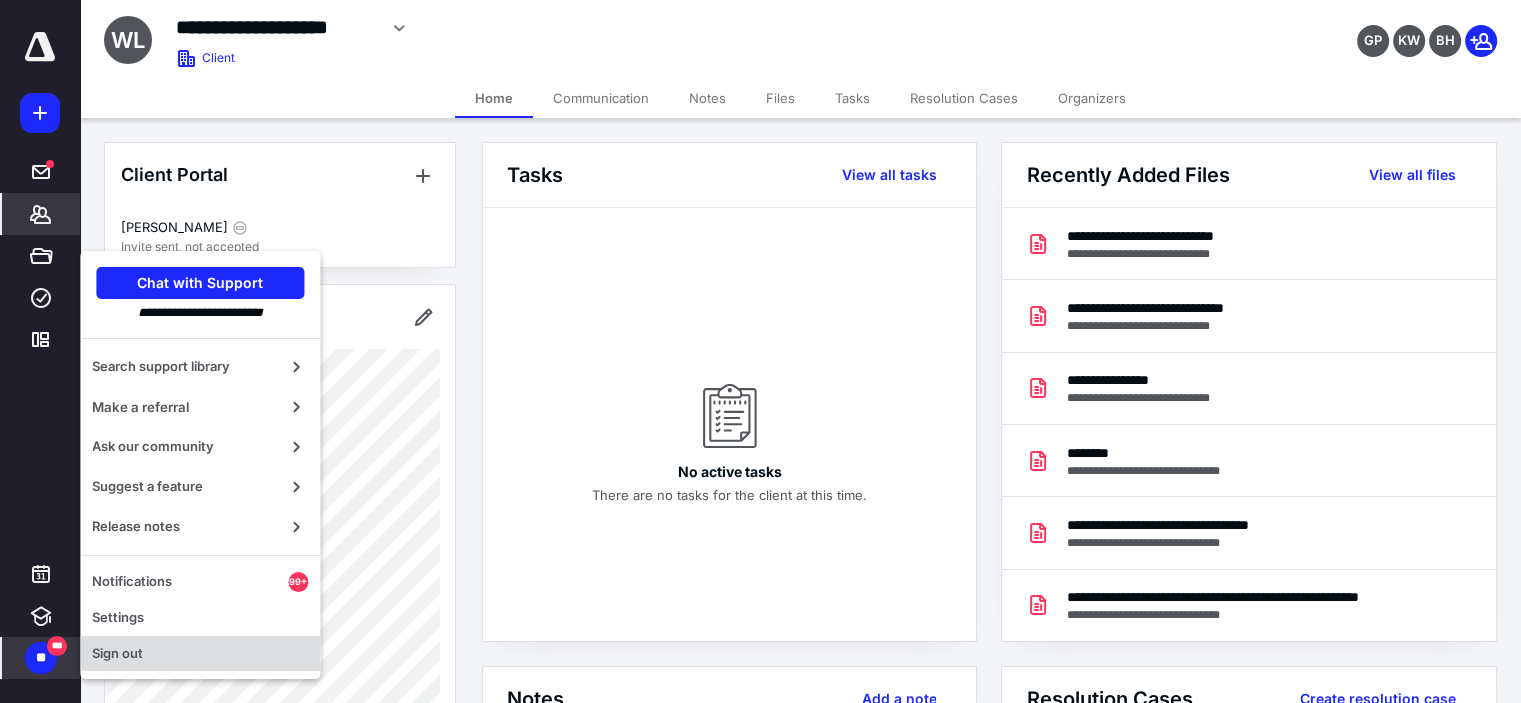 click on "Sign out" at bounding box center (200, 654) 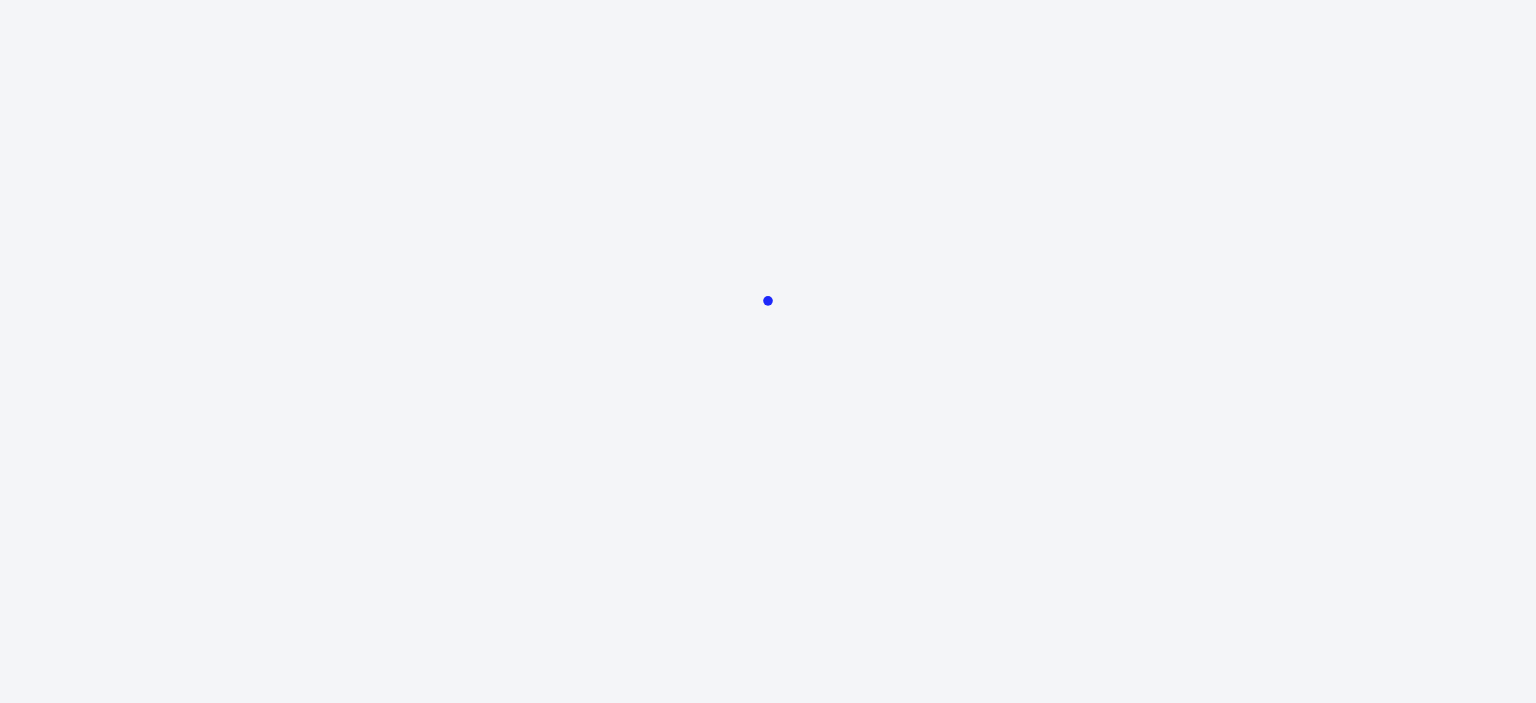 scroll, scrollTop: 0, scrollLeft: 0, axis: both 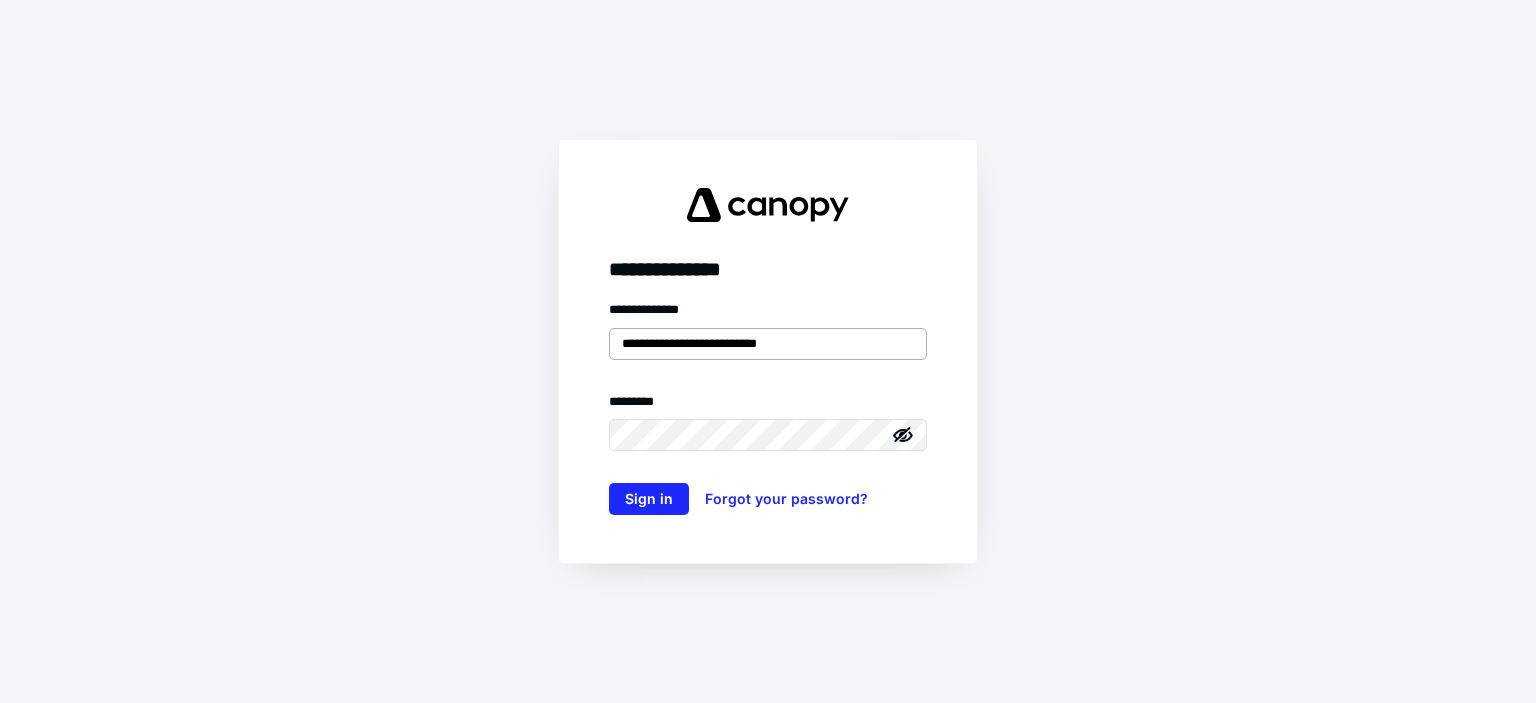 click on "**********" at bounding box center (768, 344) 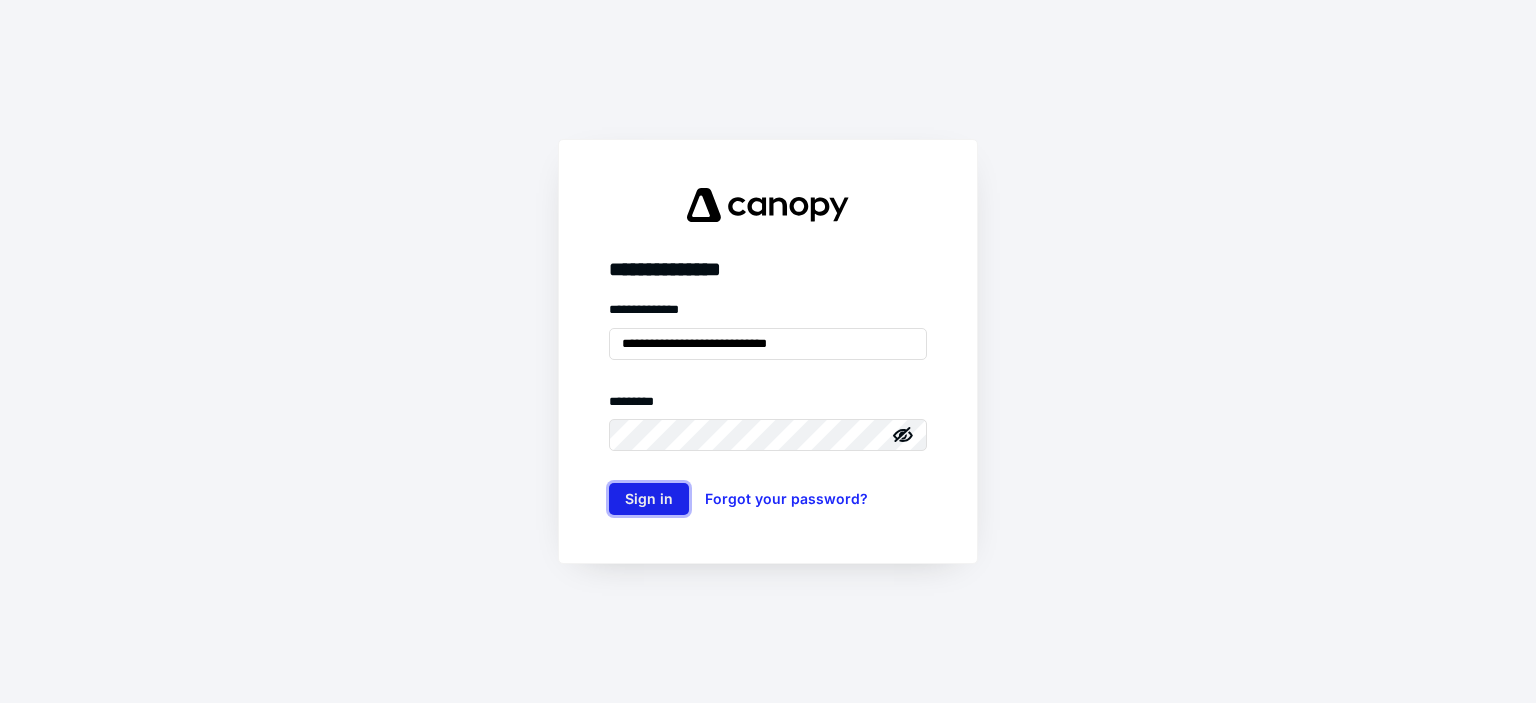 click on "Sign in" at bounding box center (649, 499) 